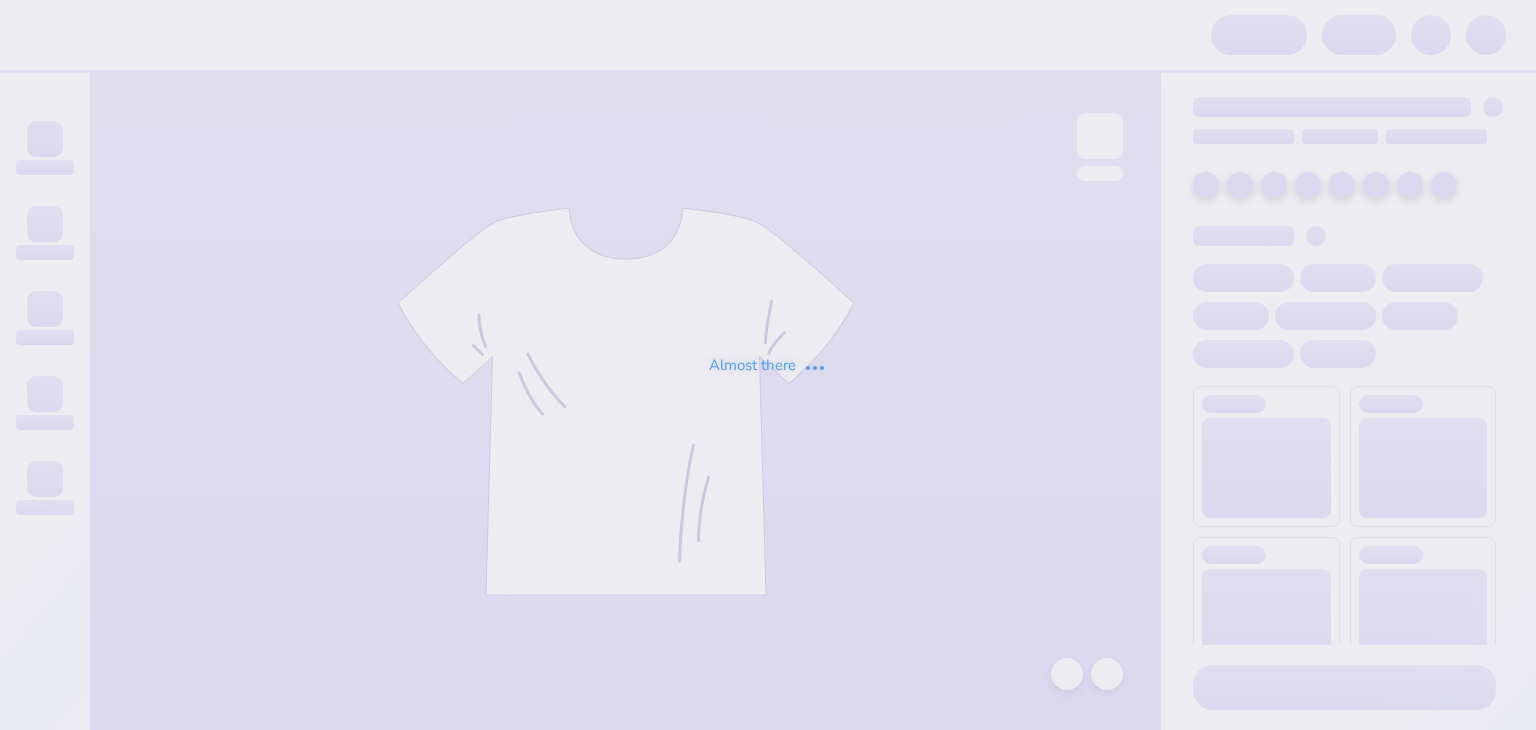 scroll, scrollTop: 0, scrollLeft: 0, axis: both 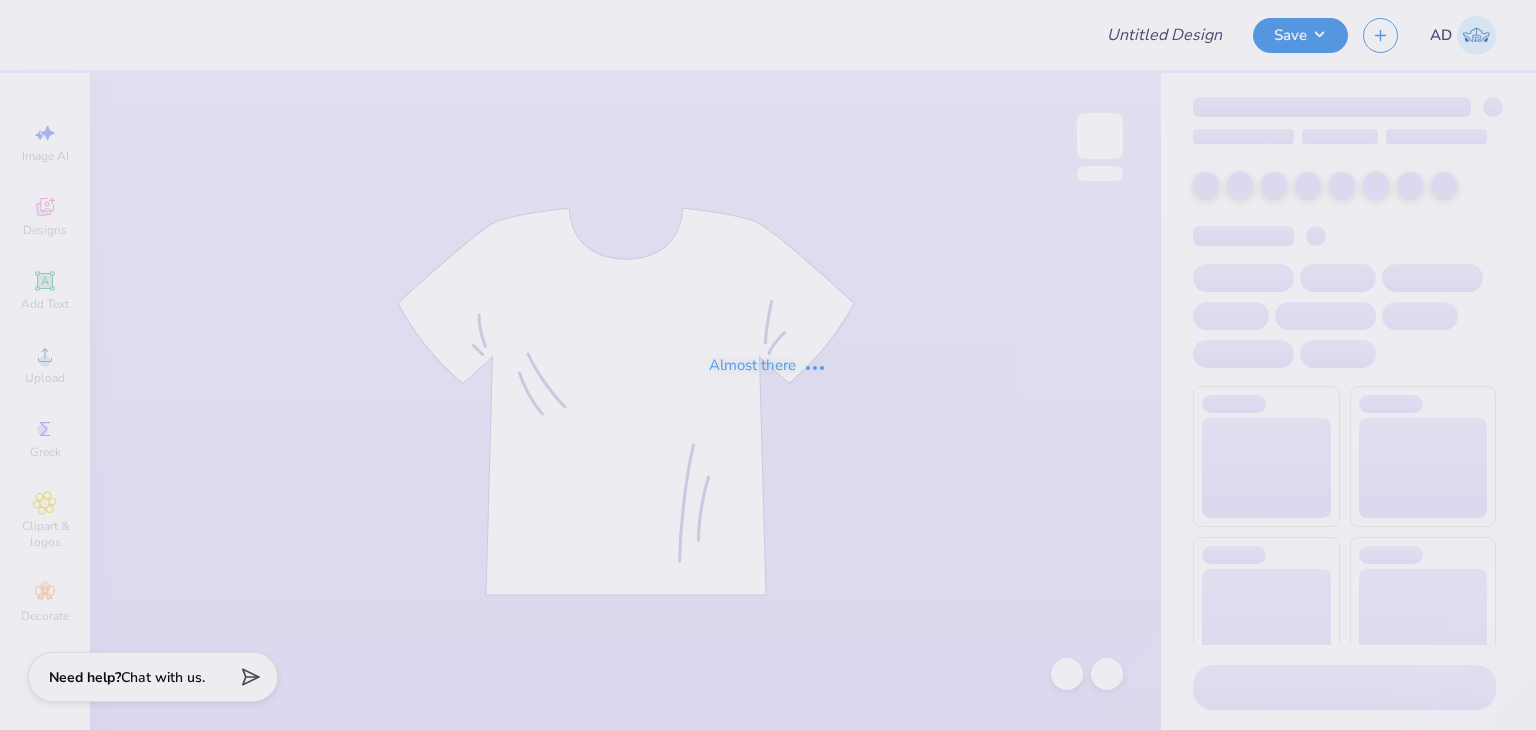 type on "Hoodies for SDT Columbia!" 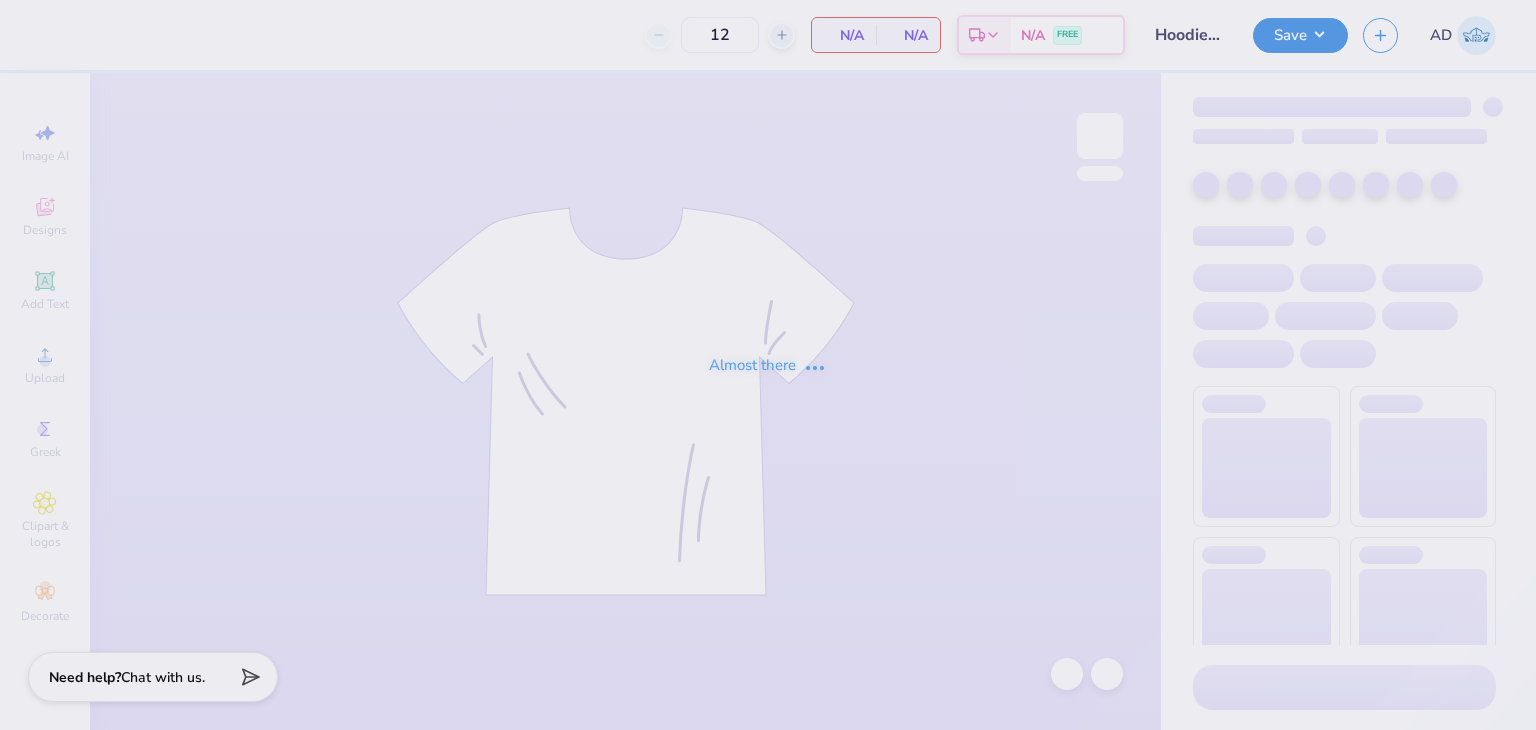 type on "60" 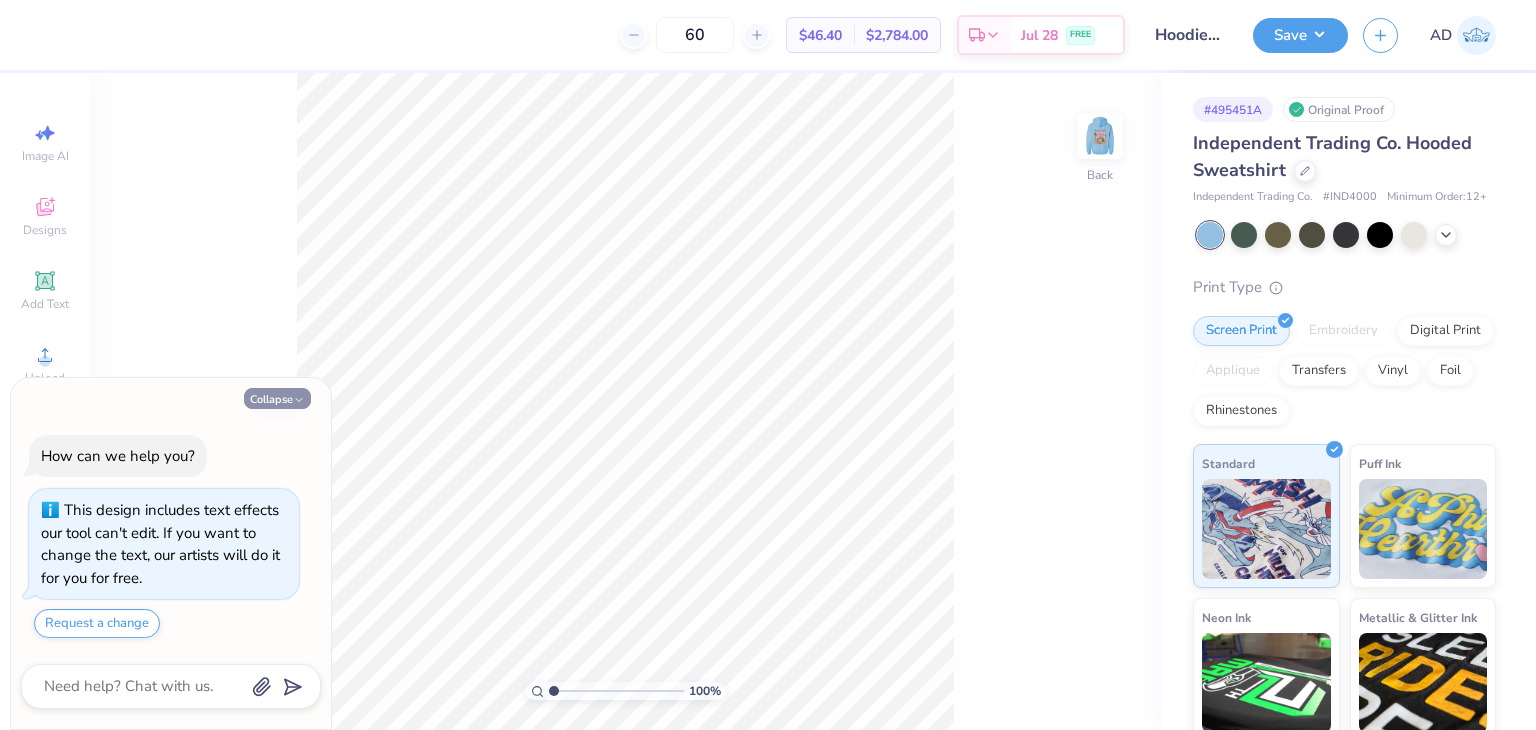 click on "Collapse" at bounding box center (277, 398) 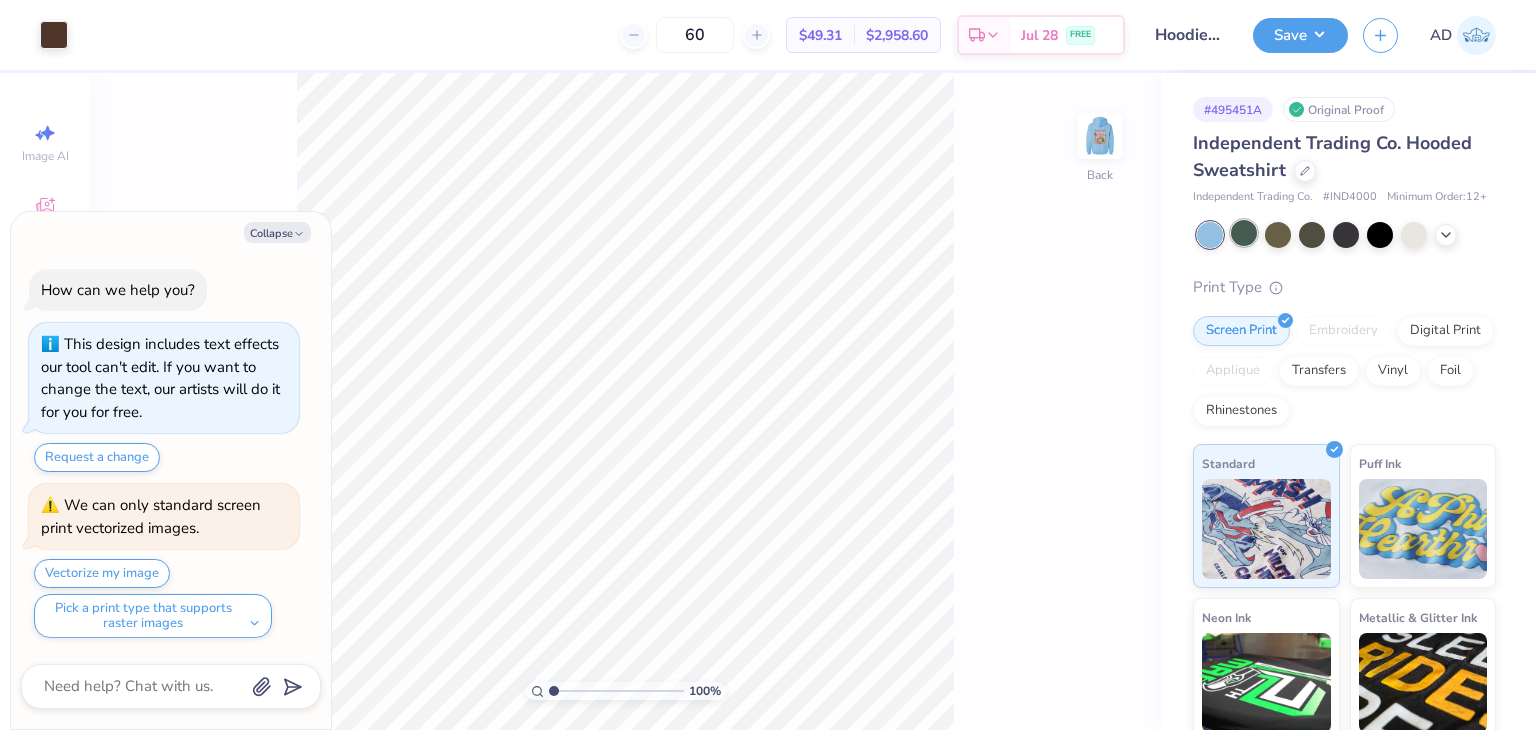click at bounding box center (1244, 233) 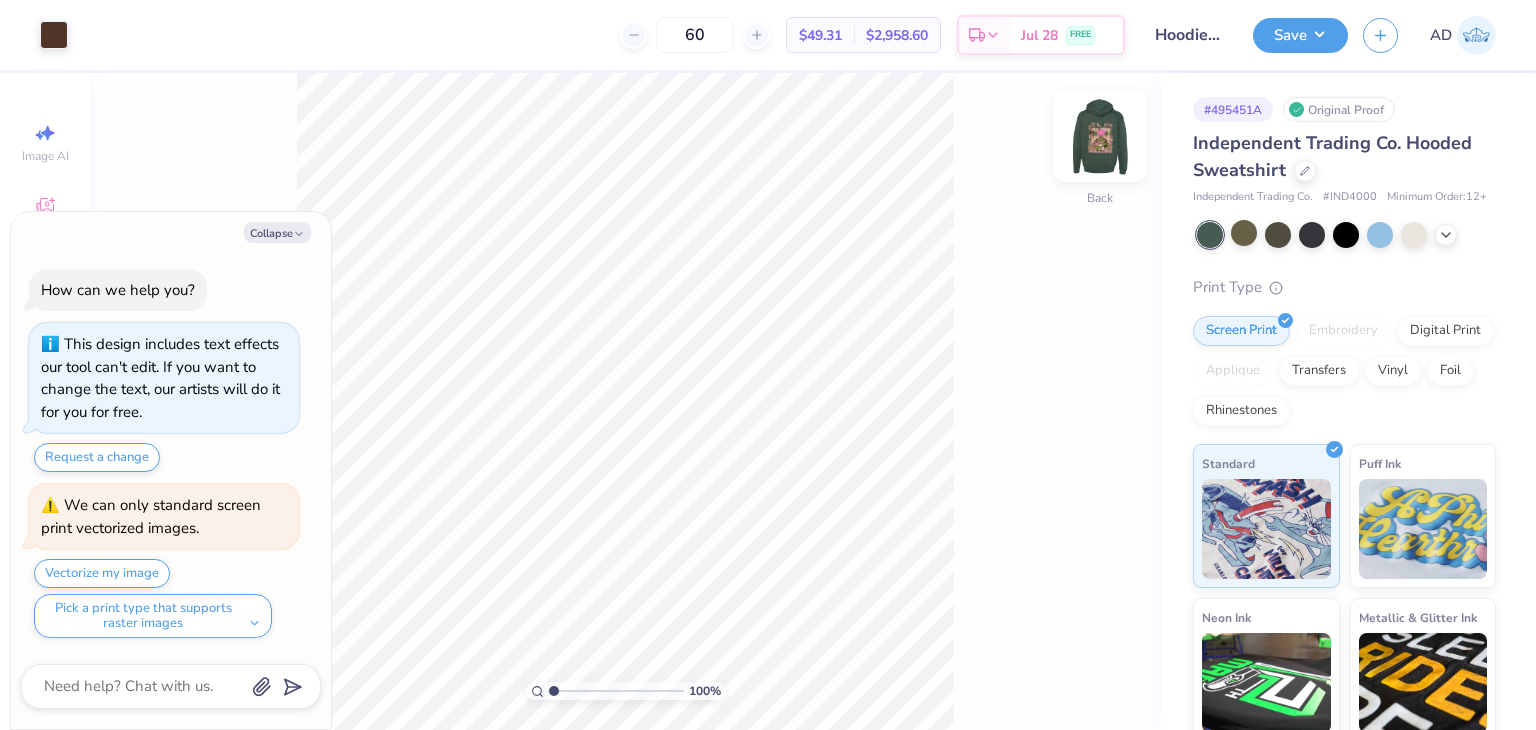 click at bounding box center [1100, 136] 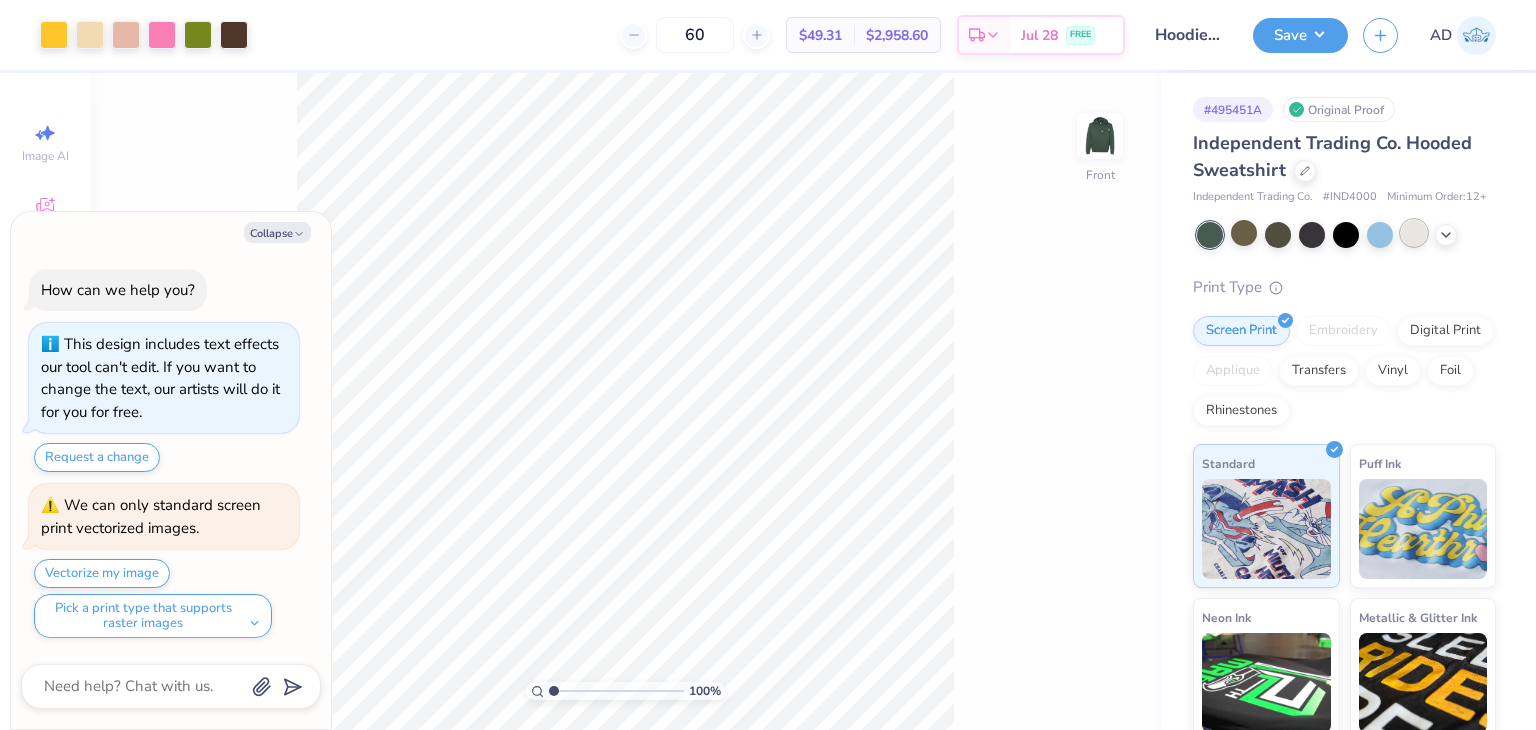 click at bounding box center (1414, 233) 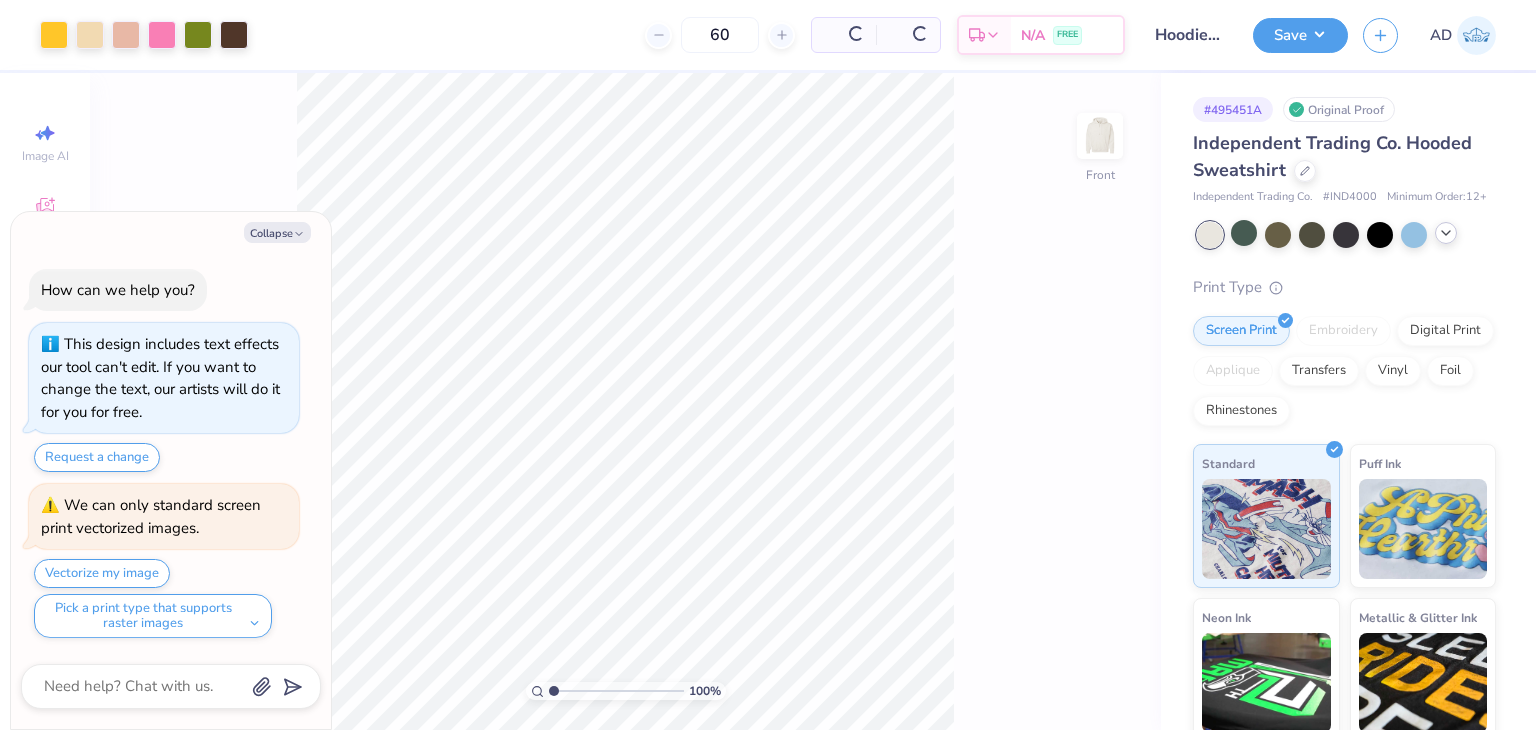 click at bounding box center (1446, 233) 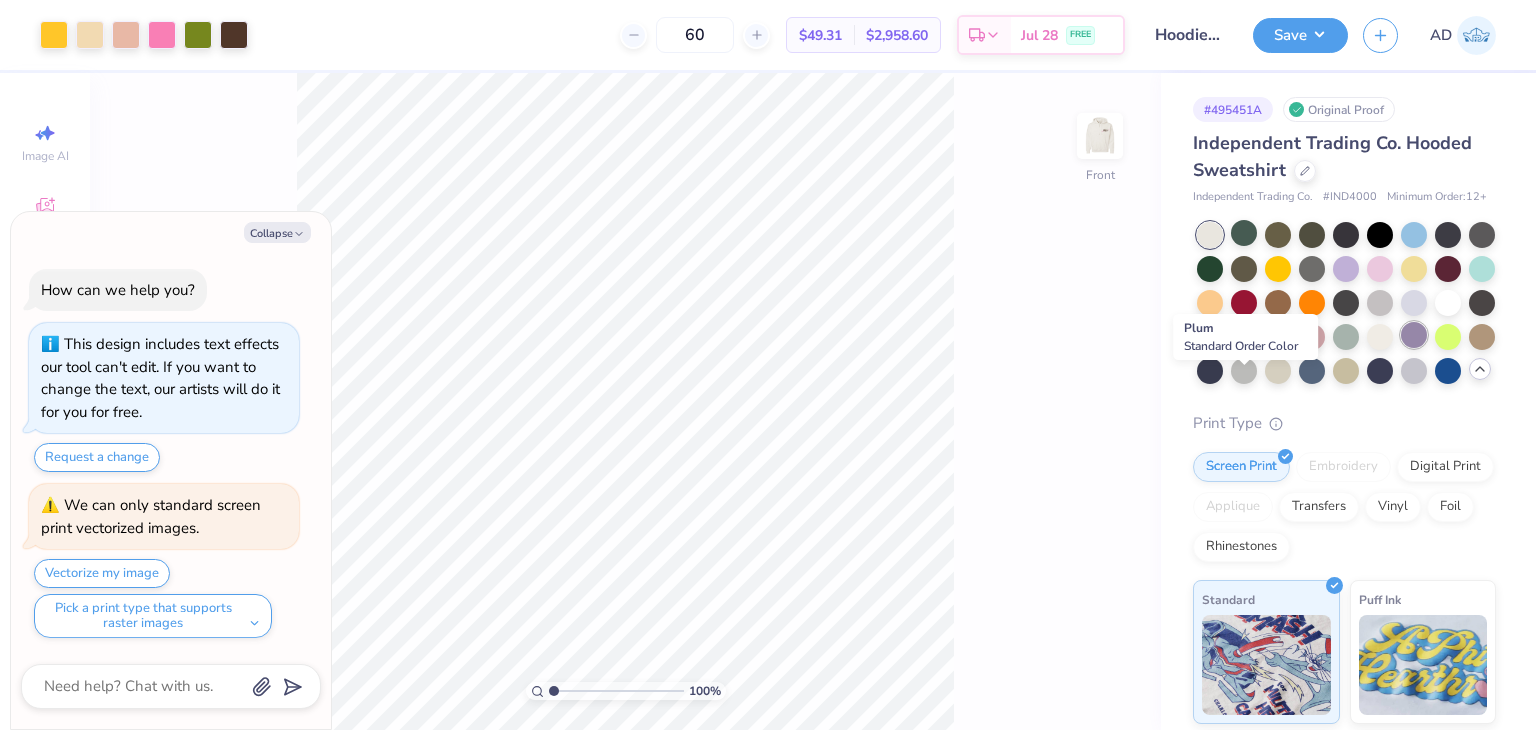 click at bounding box center (1414, 335) 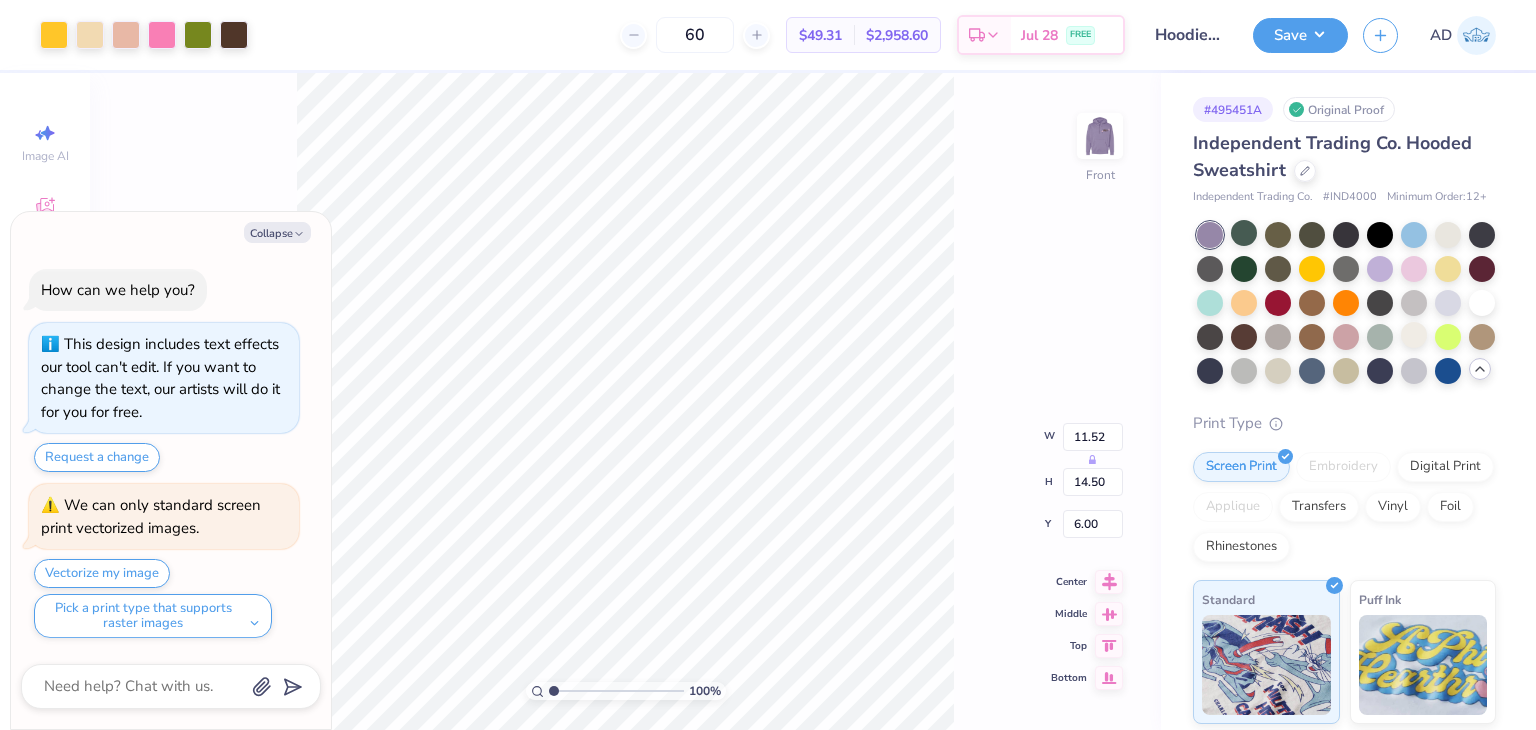 type on "x" 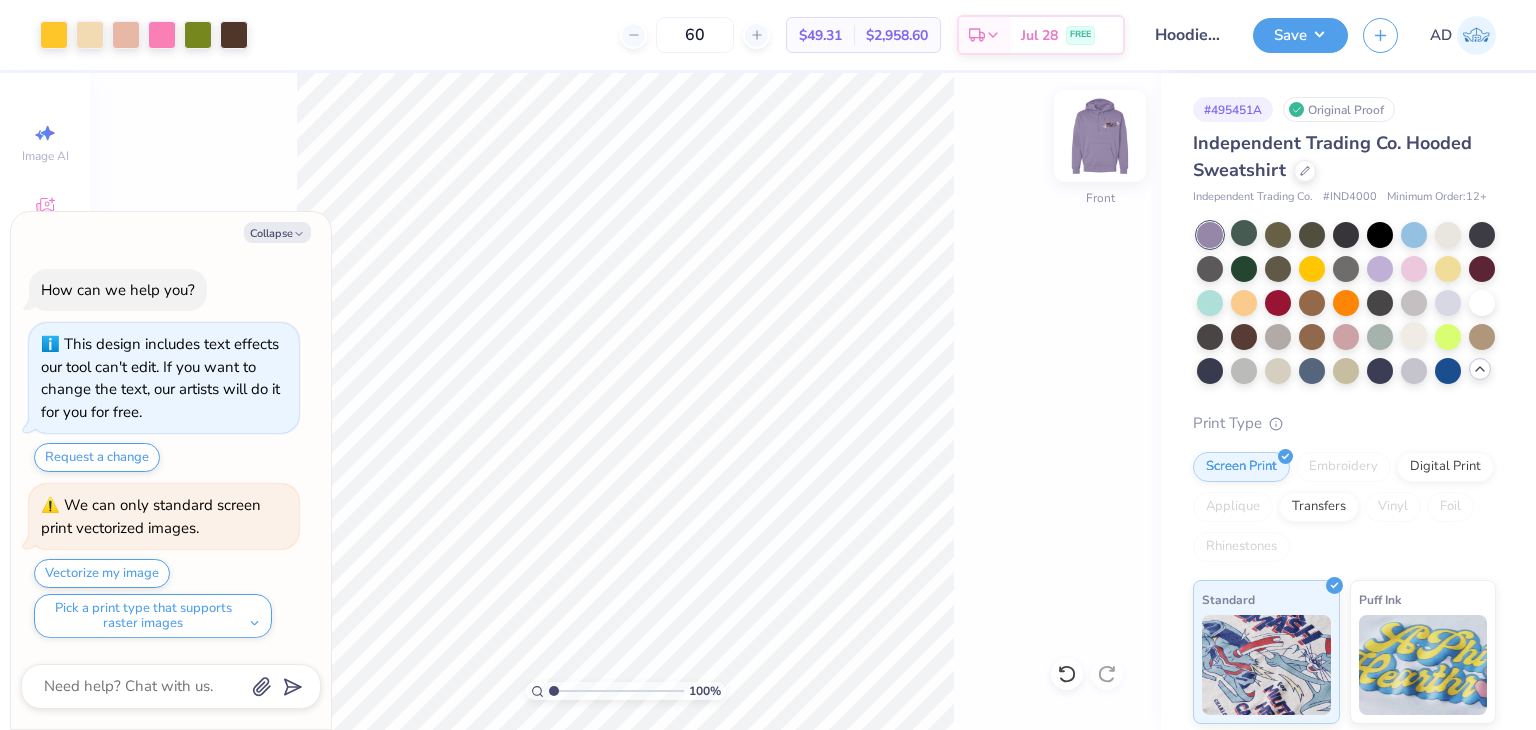 click at bounding box center [1100, 136] 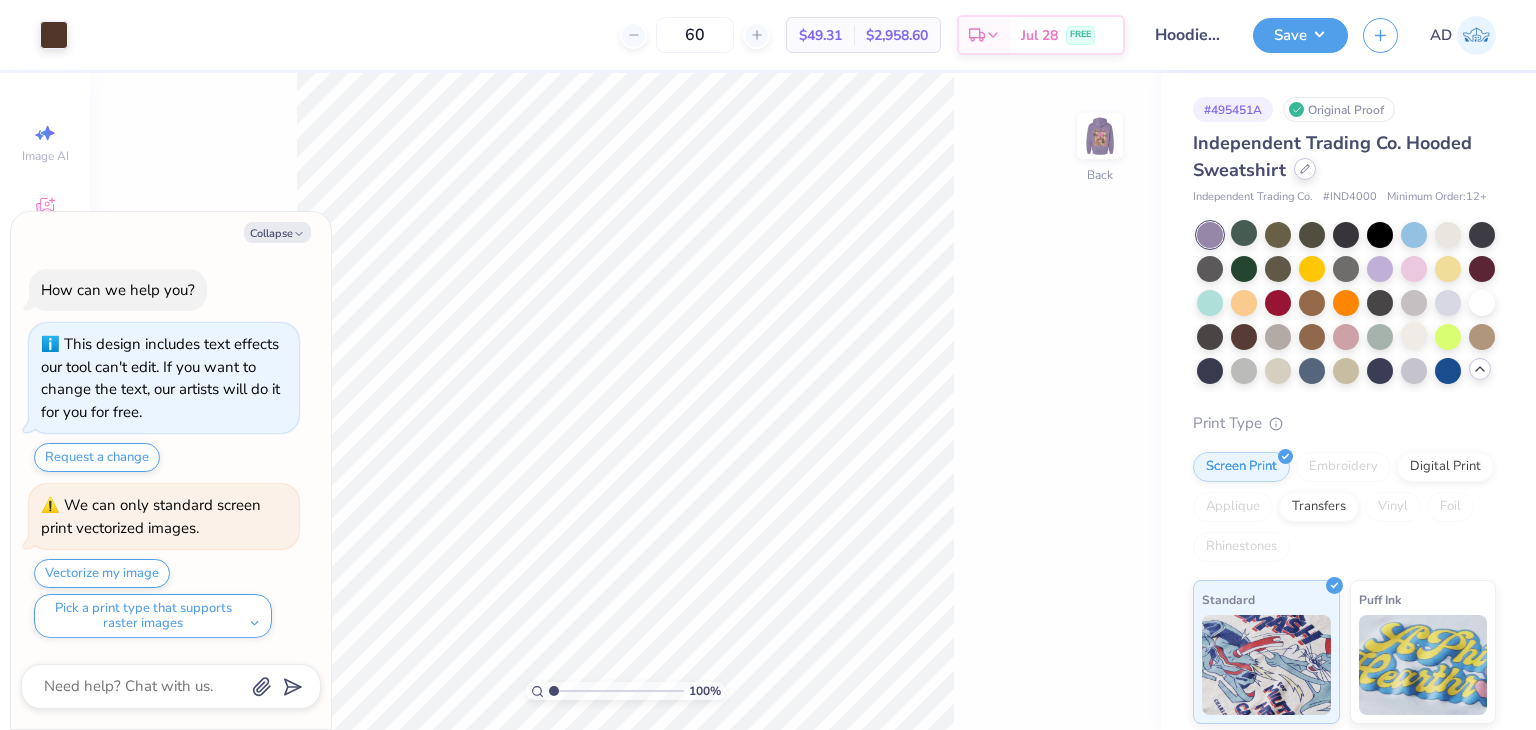 click at bounding box center (1305, 169) 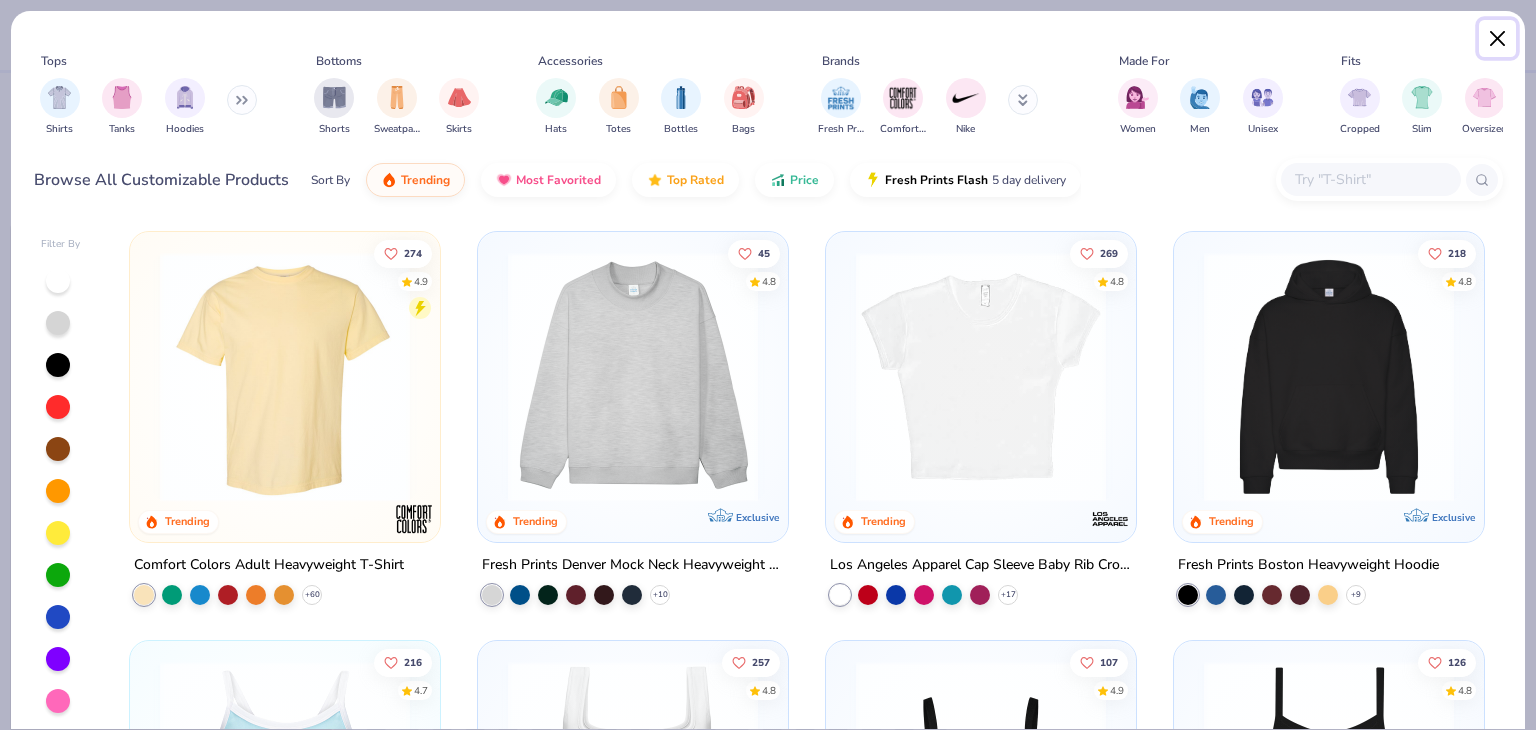 click at bounding box center (1498, 39) 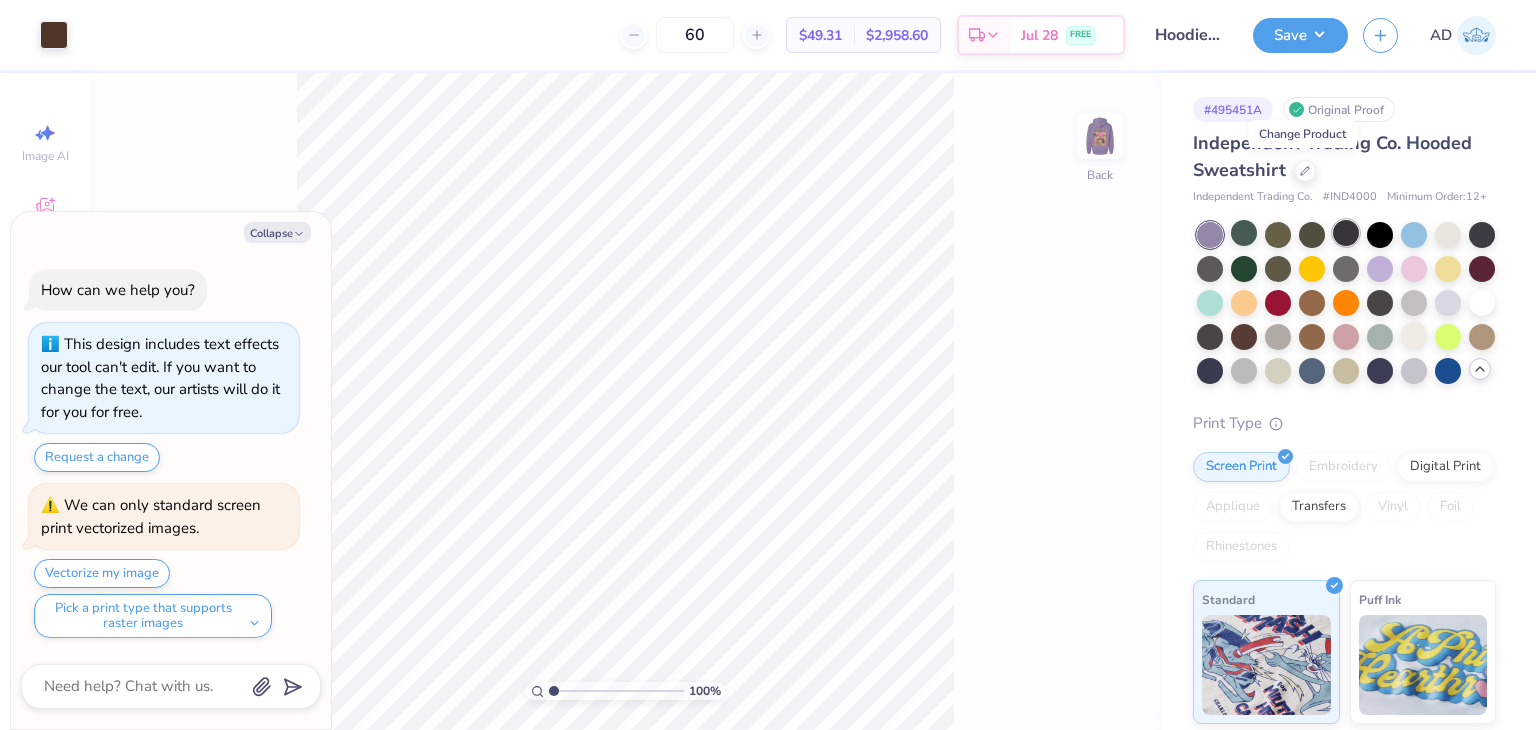 click at bounding box center [1346, 233] 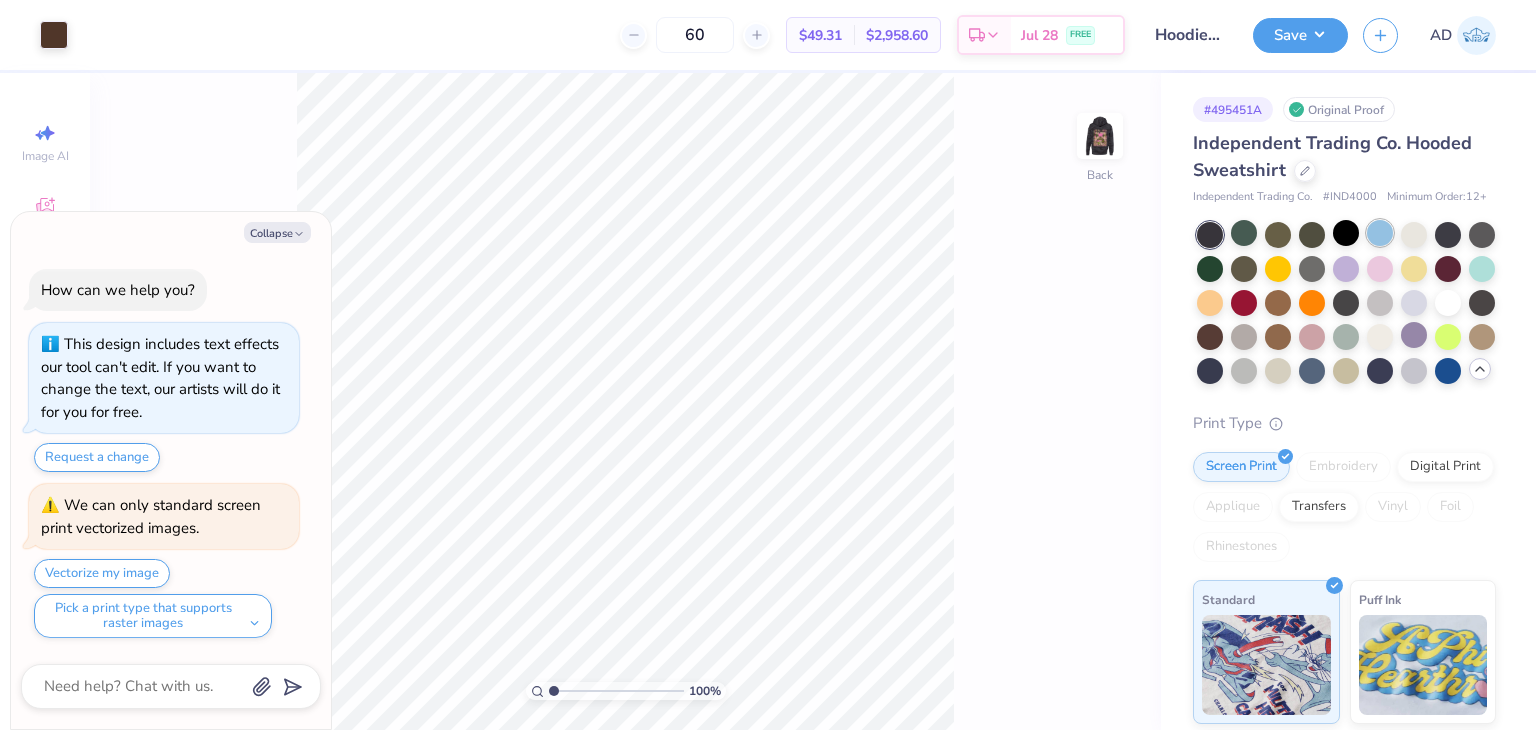 click at bounding box center [1380, 233] 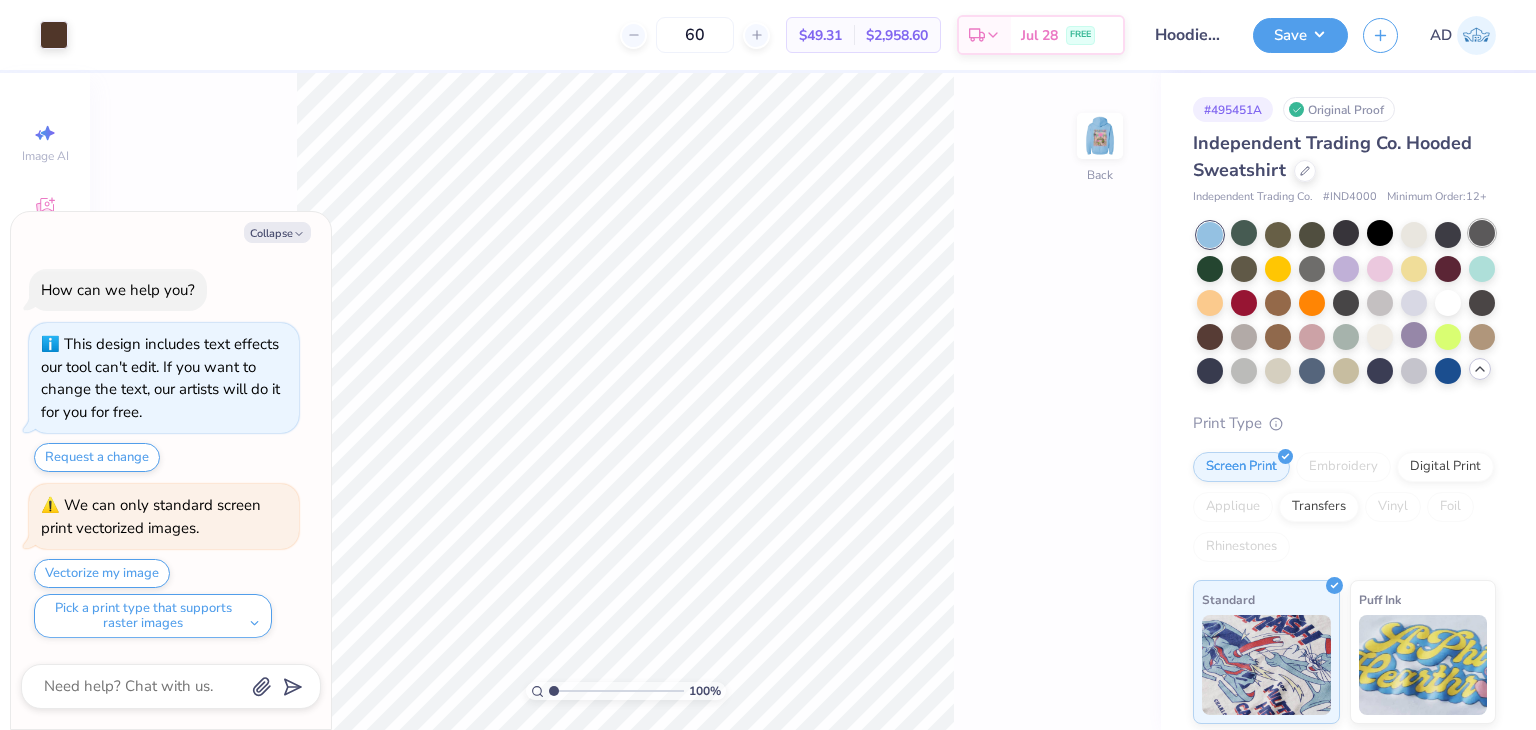 click at bounding box center (1482, 233) 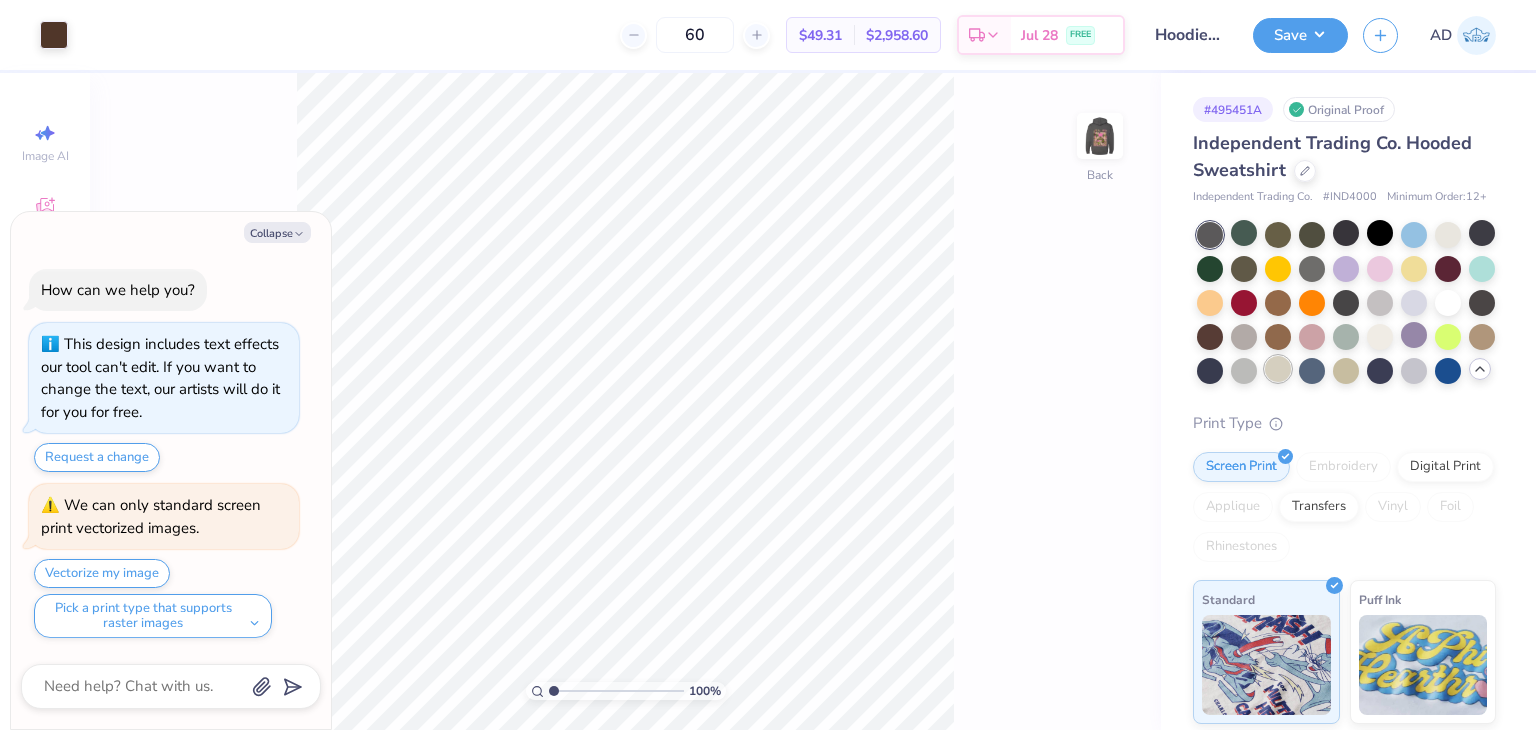 click at bounding box center (1278, 369) 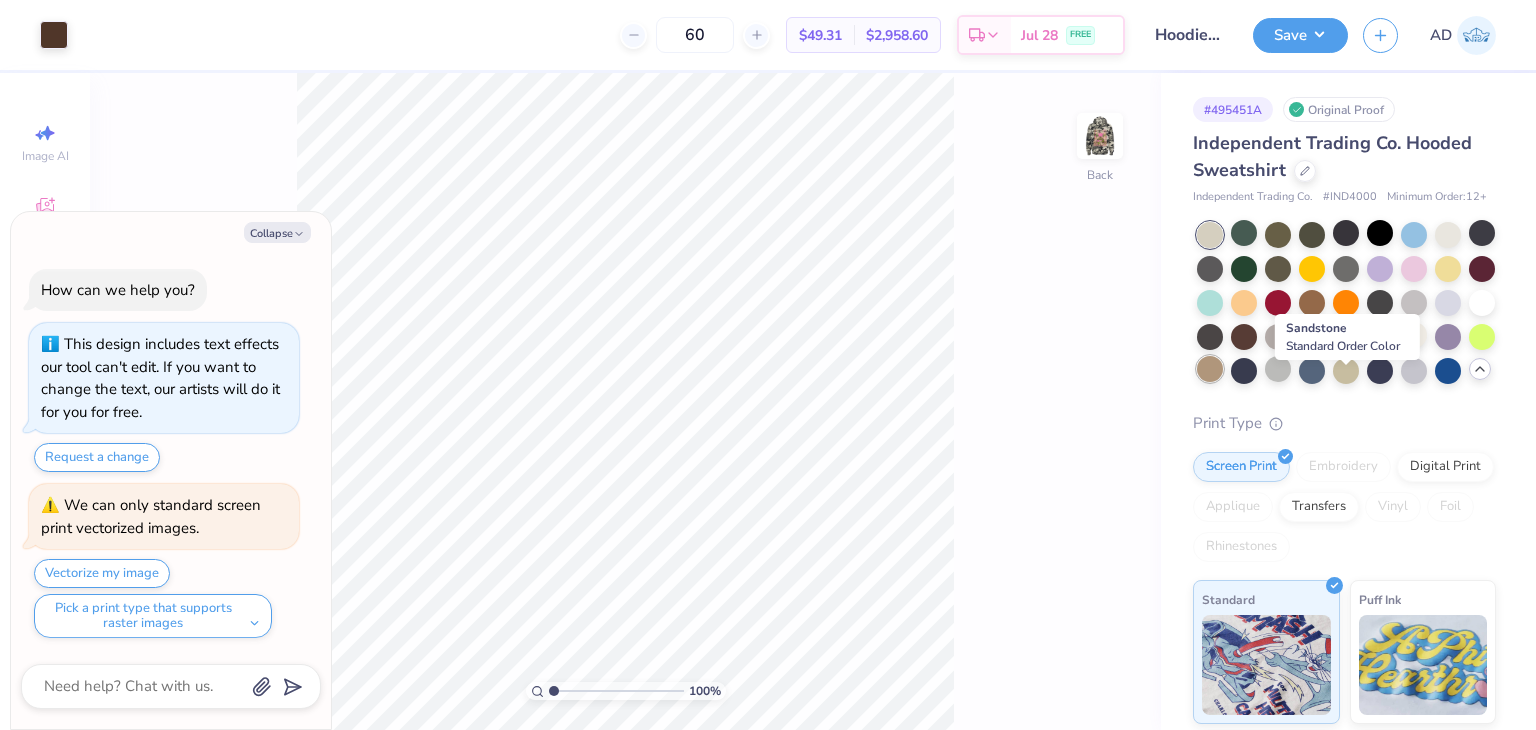 click at bounding box center [1210, 369] 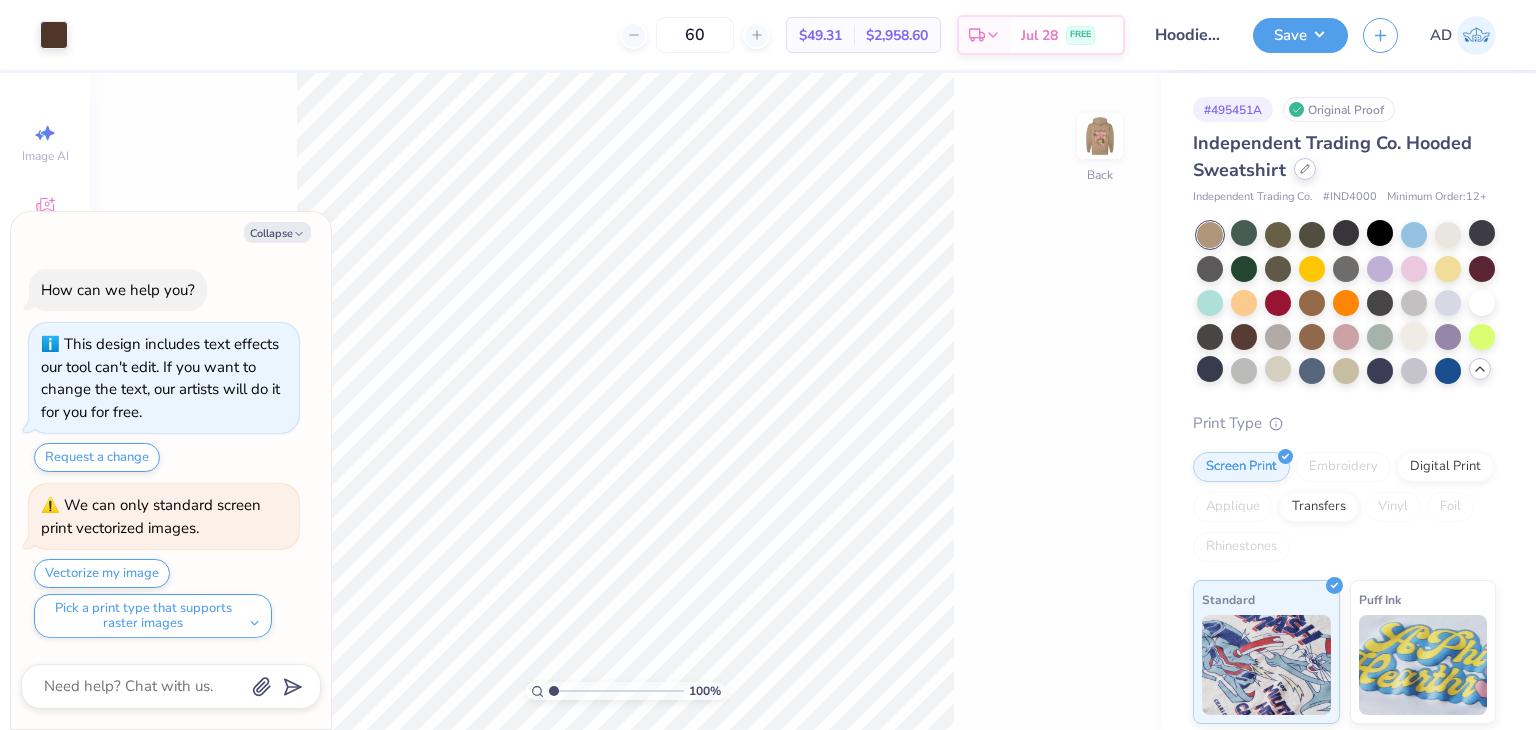 click 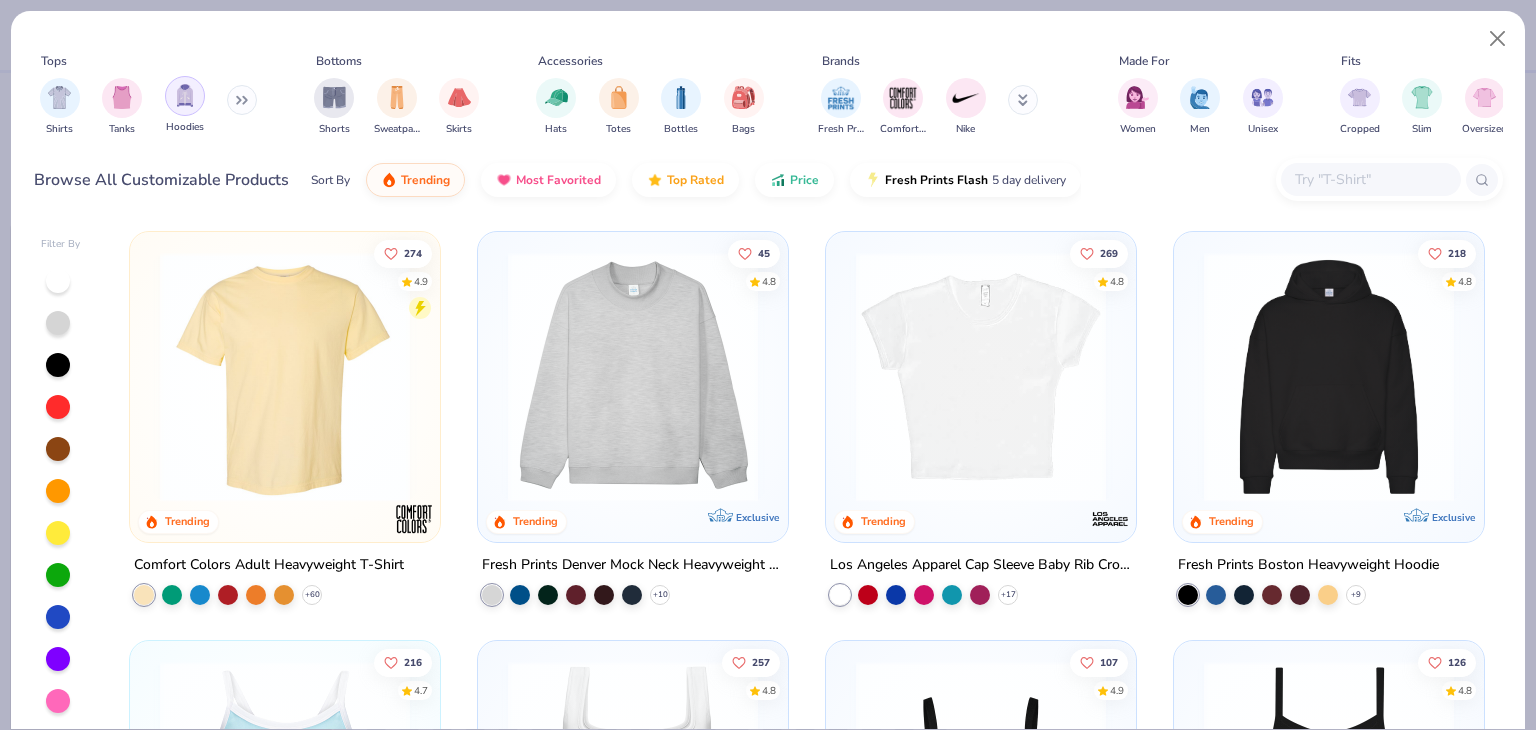 click at bounding box center [185, 96] 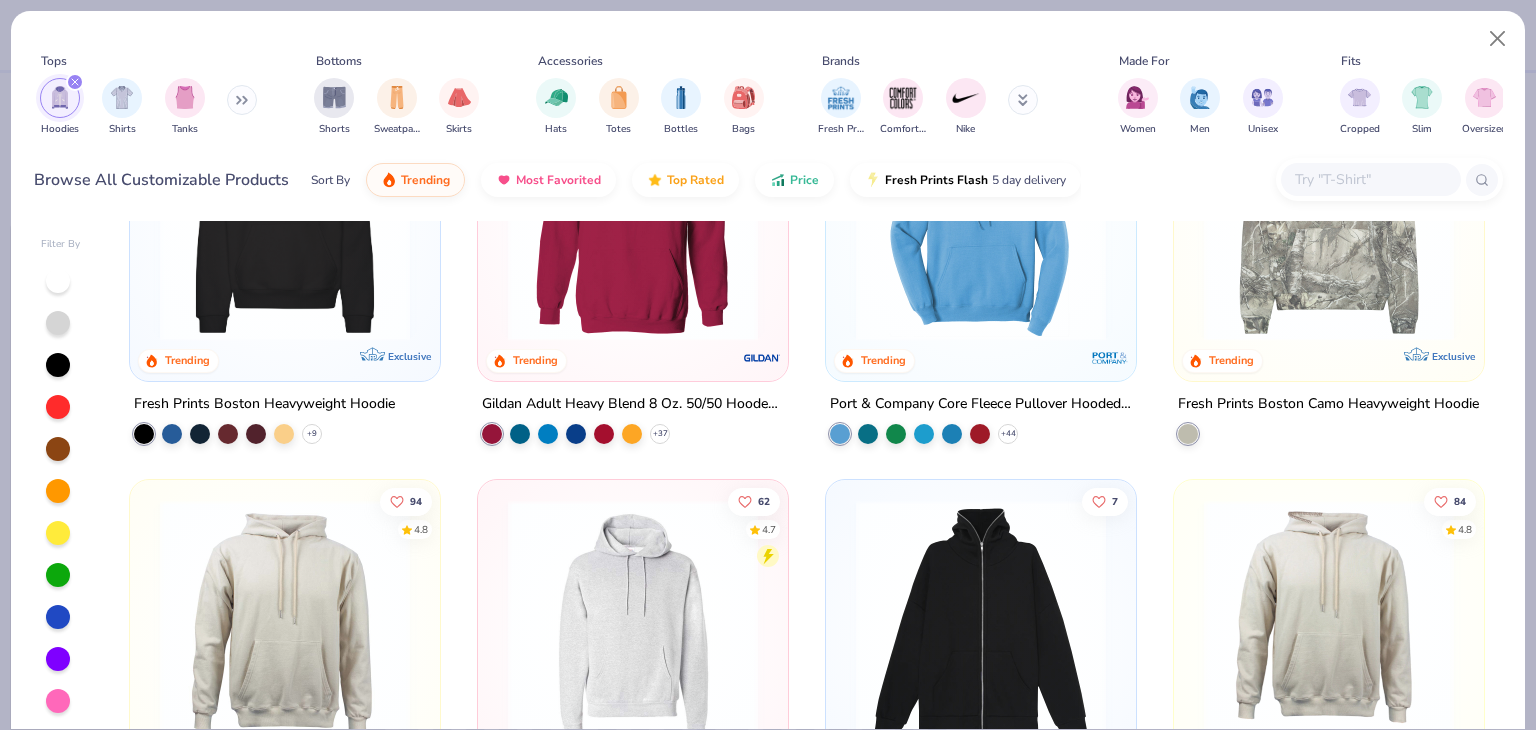 scroll, scrollTop: 300, scrollLeft: 0, axis: vertical 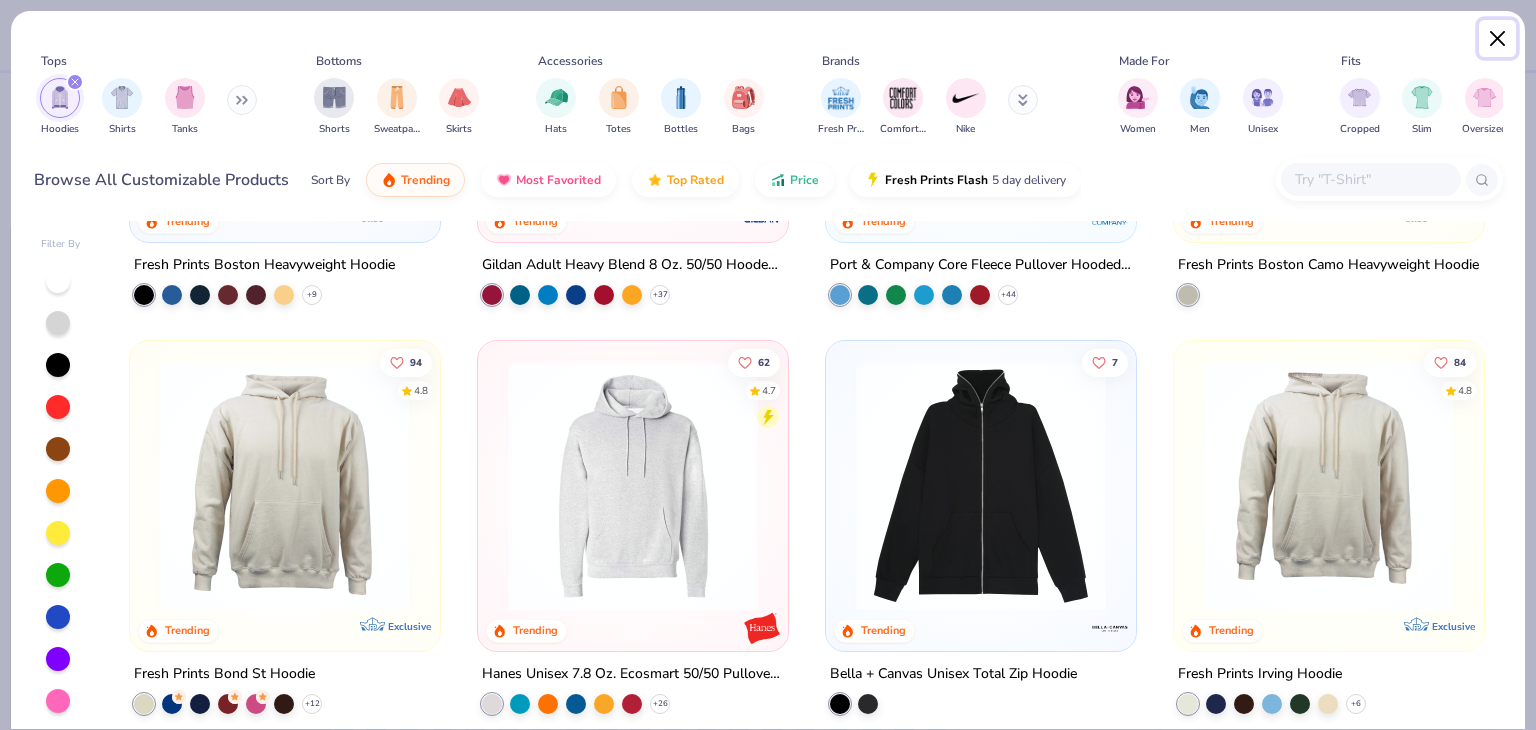 click at bounding box center (1498, 39) 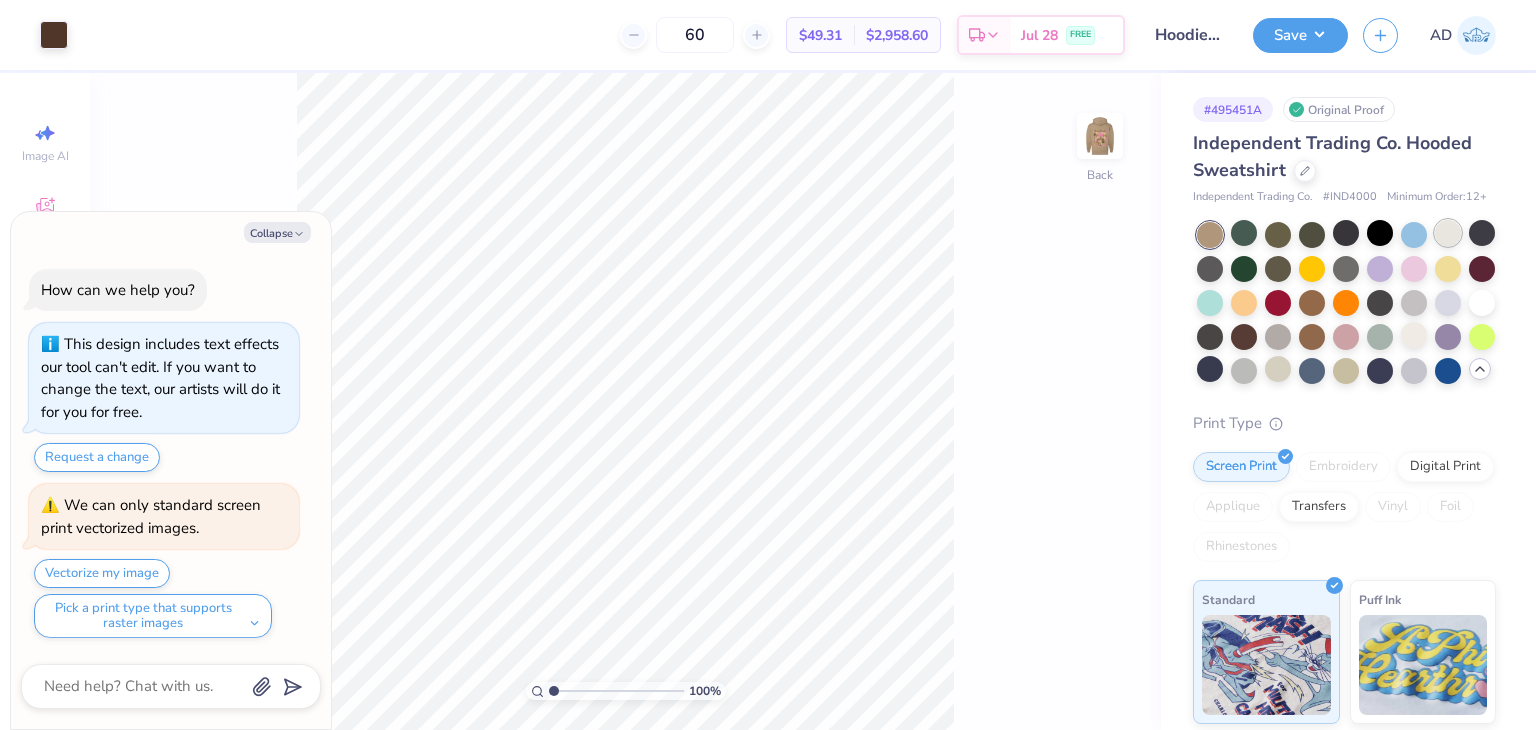 click at bounding box center (1448, 233) 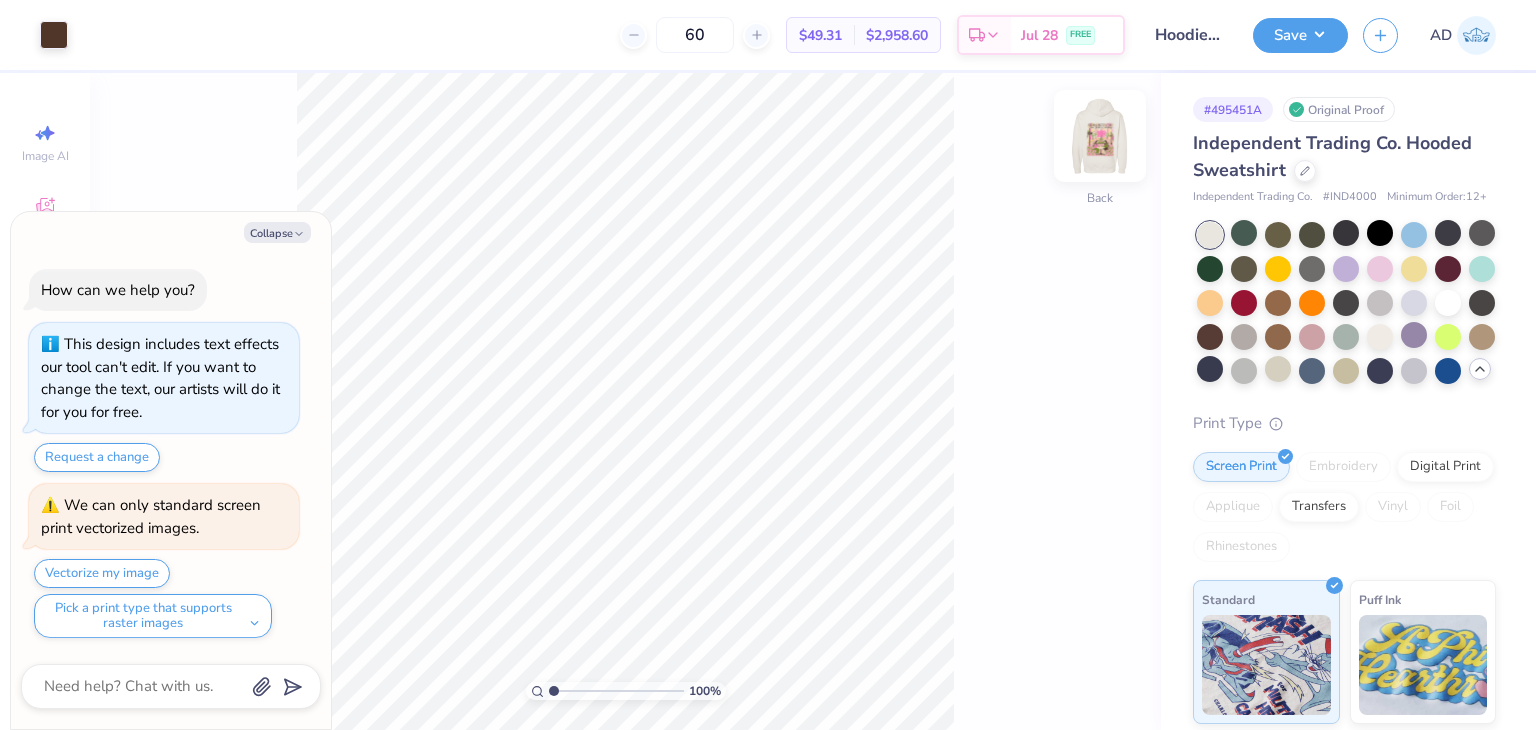 click at bounding box center (1100, 136) 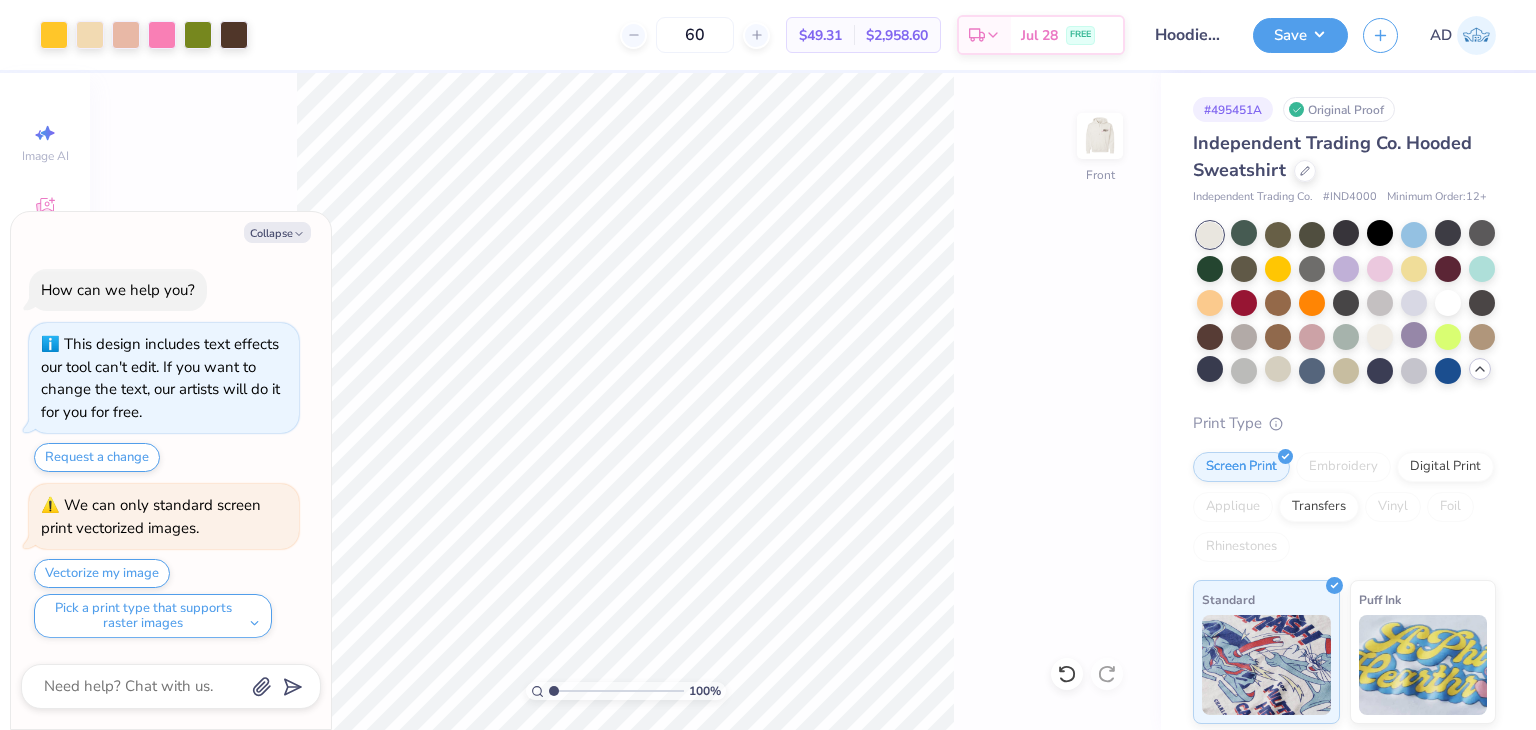 click at bounding box center [1100, 136] 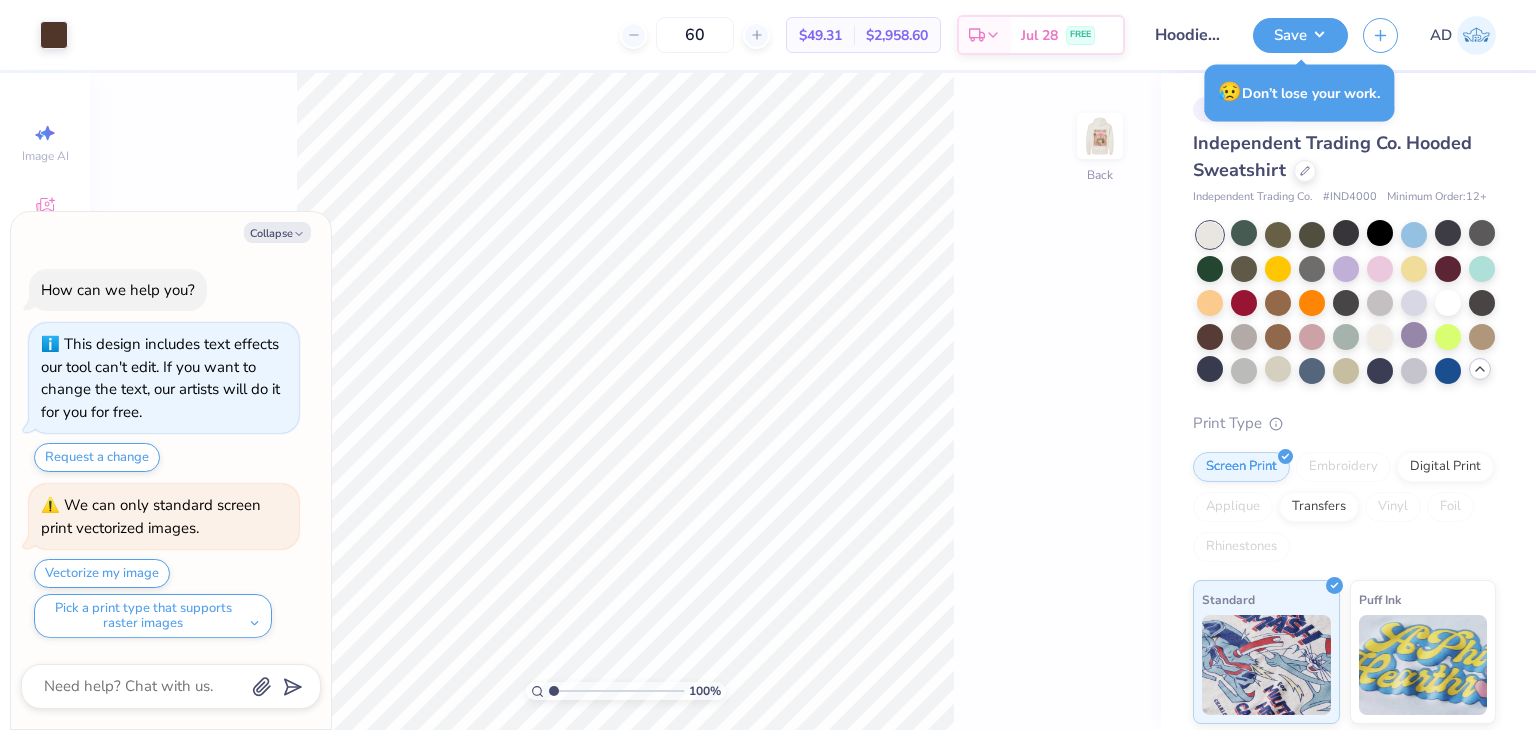 type on "x" 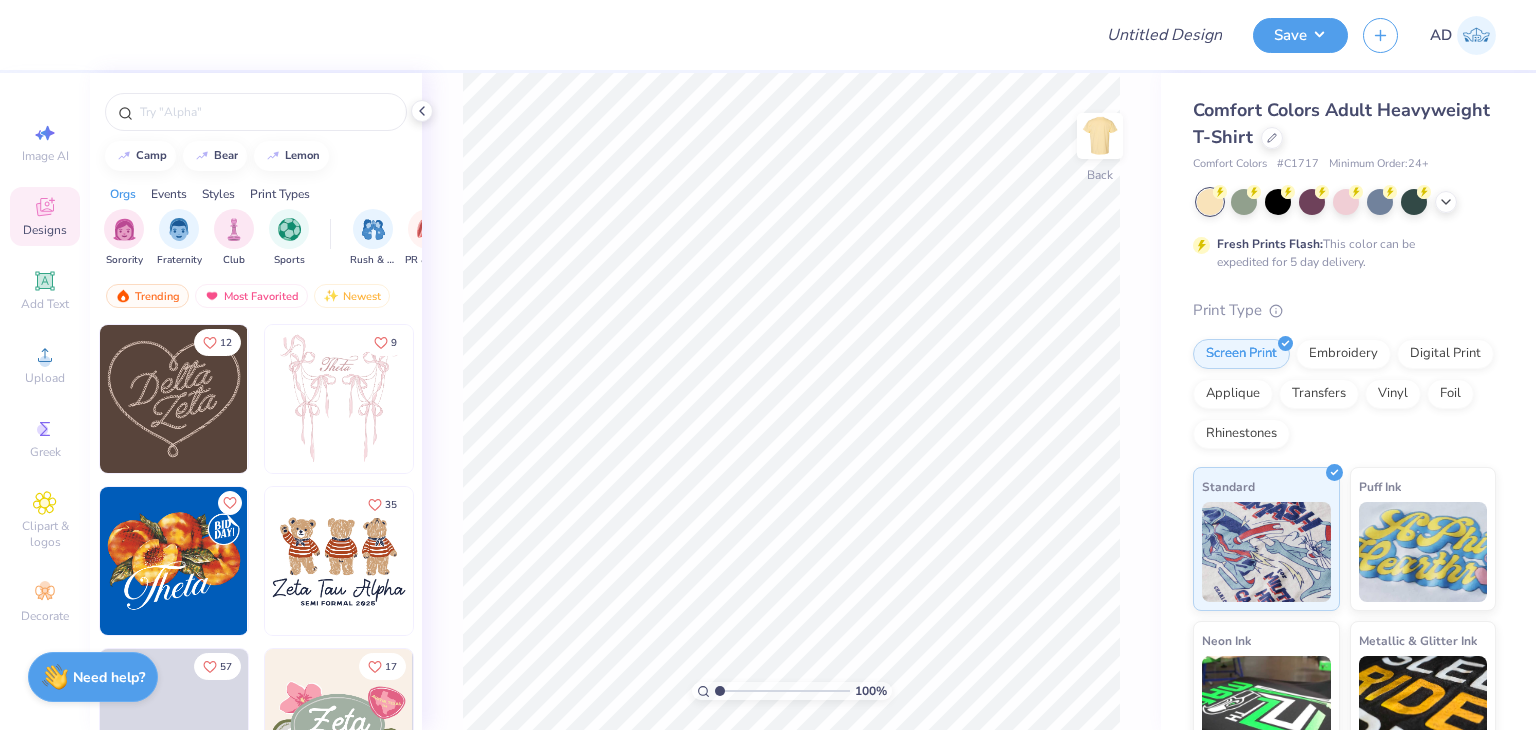 scroll, scrollTop: 0, scrollLeft: 0, axis: both 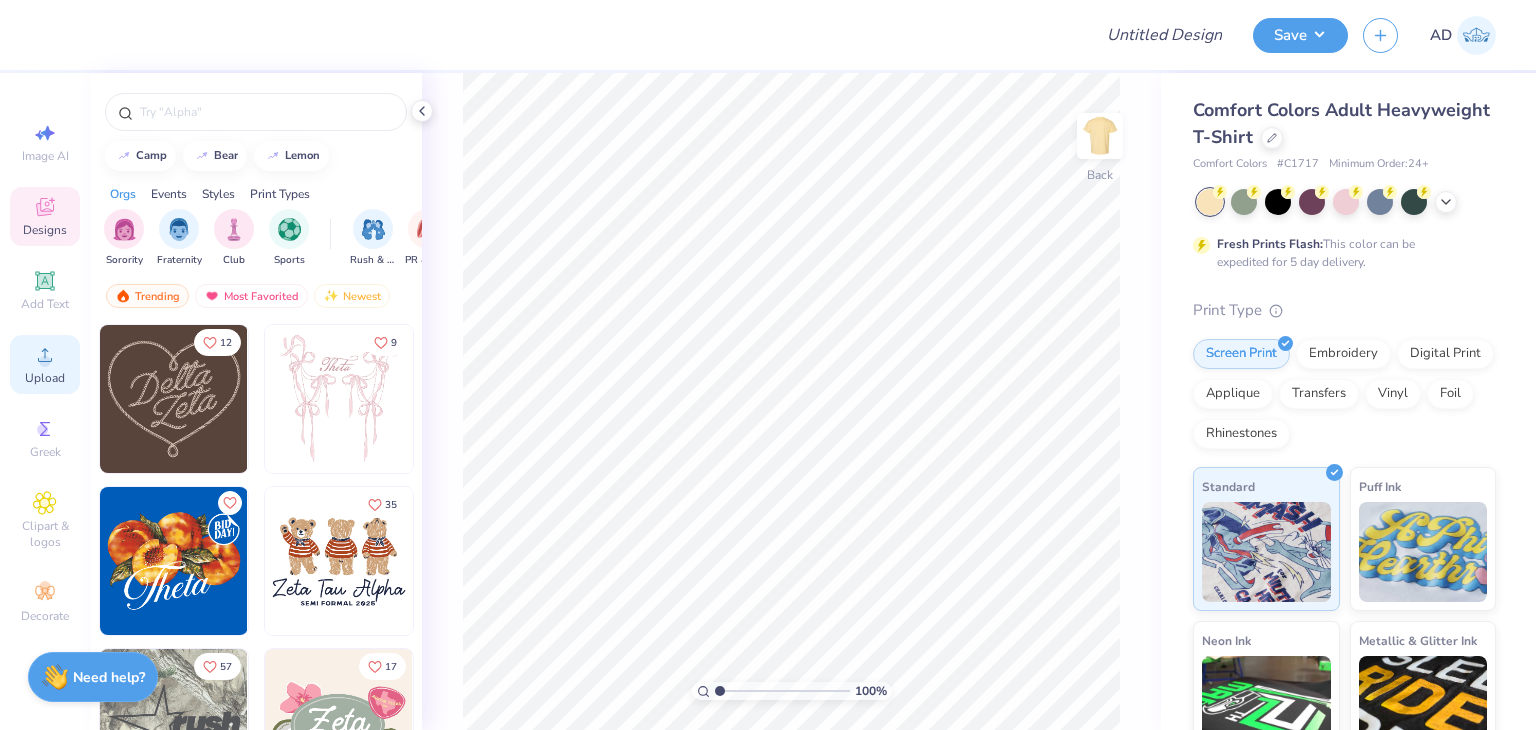 click on "Upload" at bounding box center (45, 364) 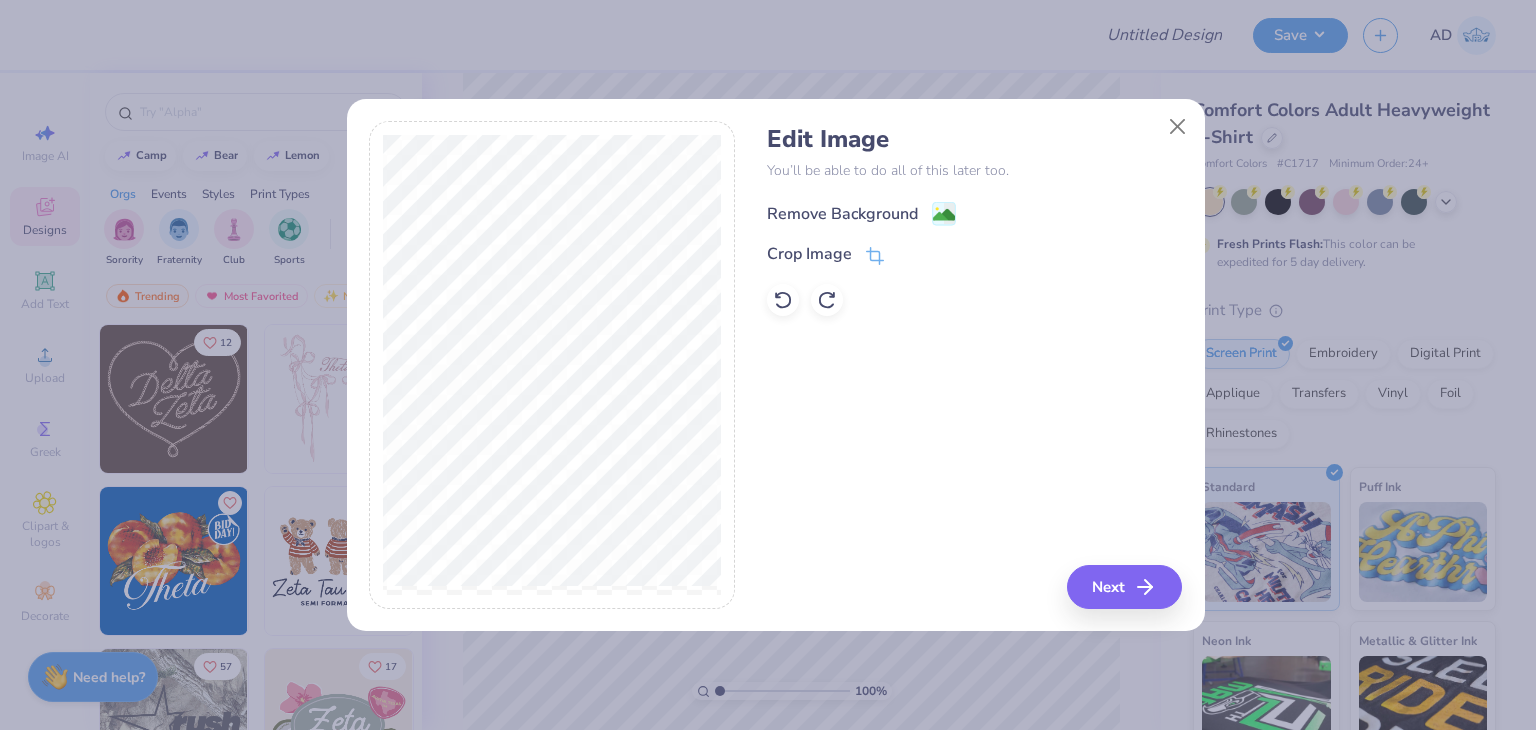 click on "Remove Background" at bounding box center [842, 214] 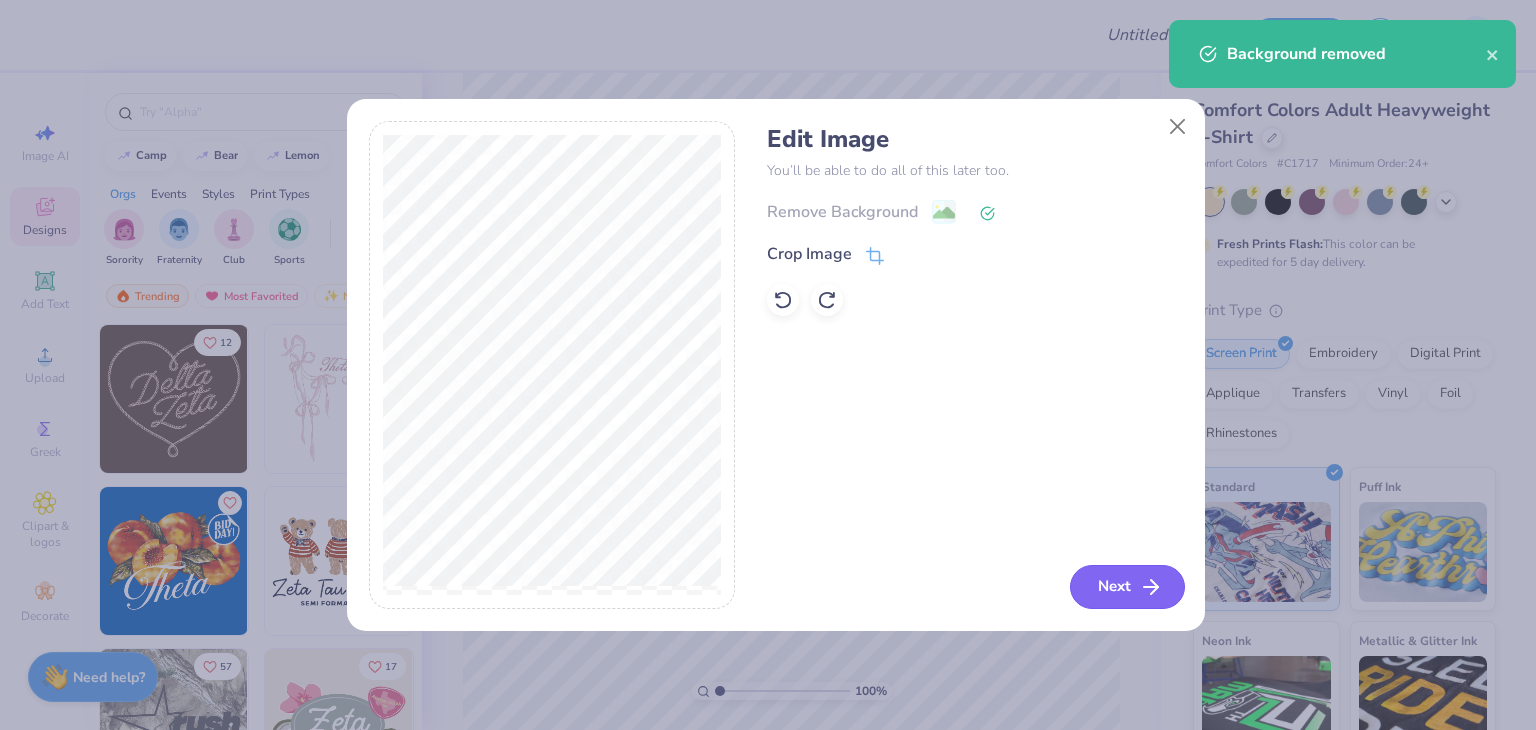 click on "Next" at bounding box center (1127, 587) 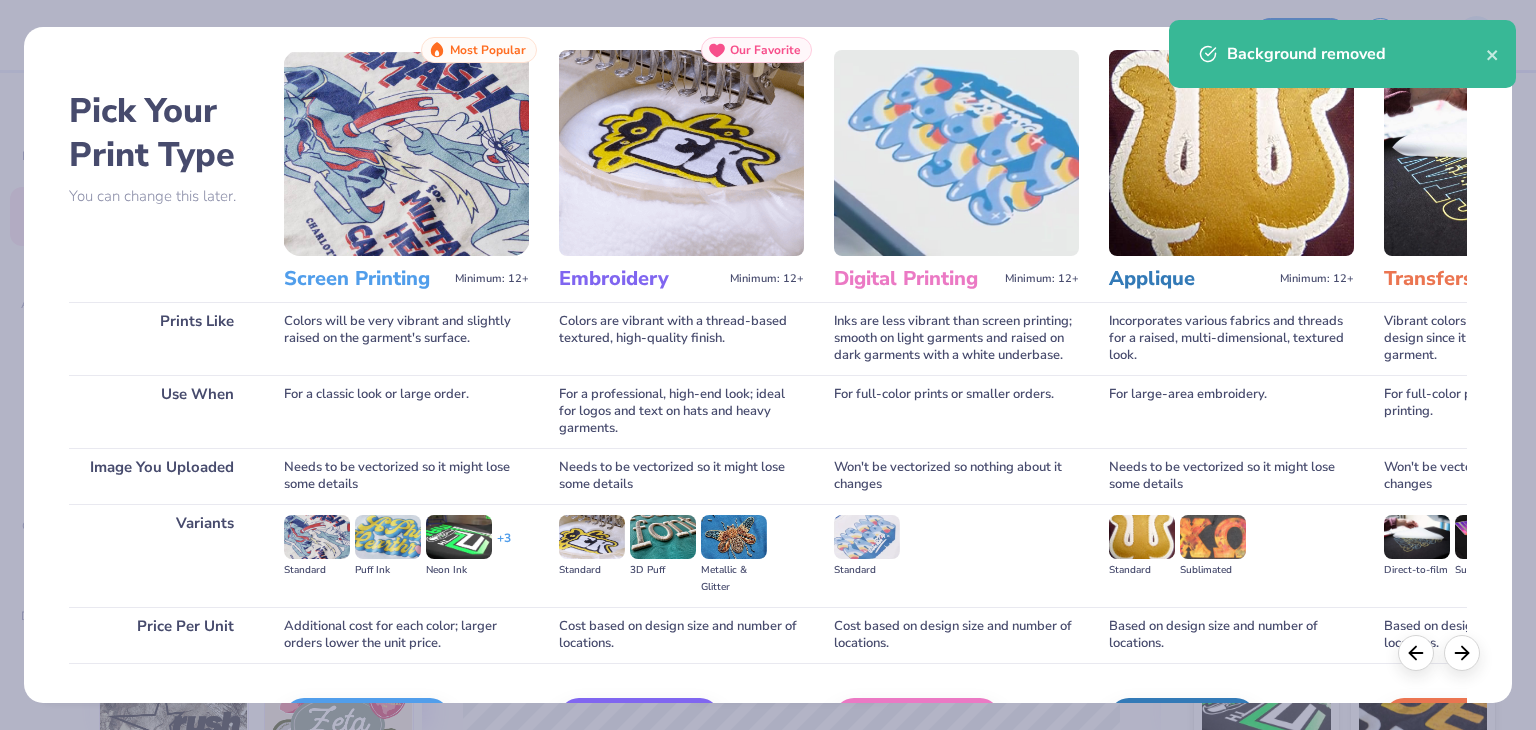 scroll, scrollTop: 167, scrollLeft: 0, axis: vertical 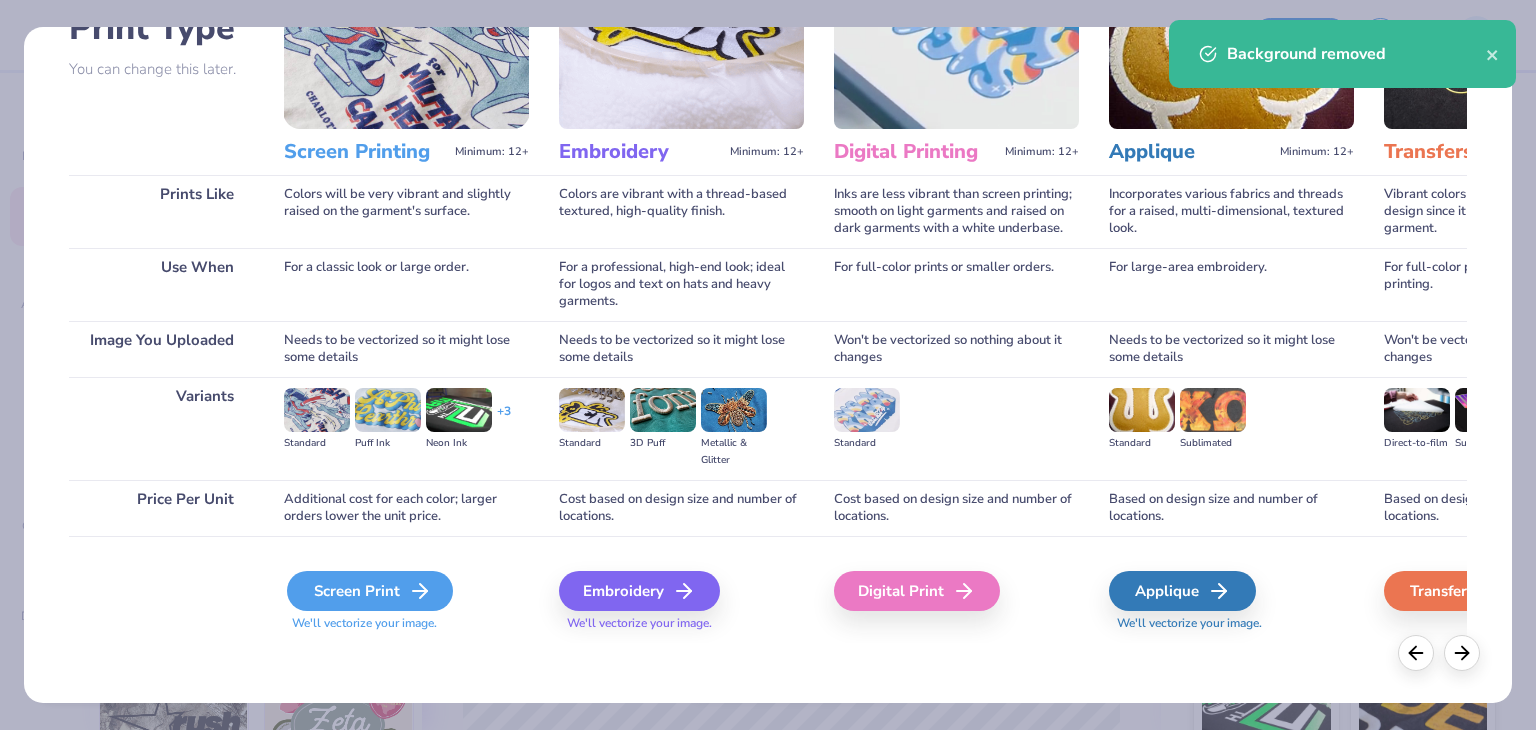 click on "Screen Print" at bounding box center (370, 591) 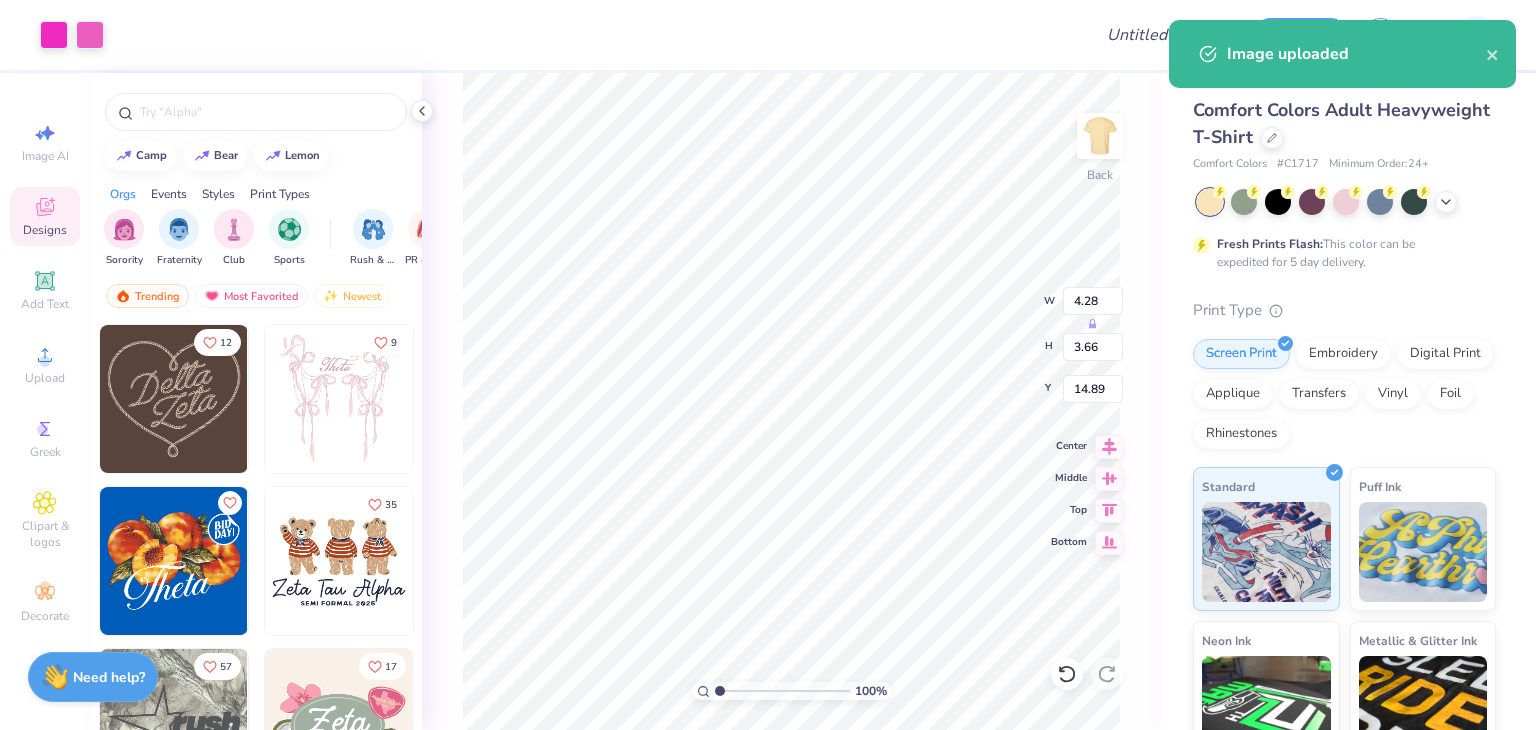 type on "4.28" 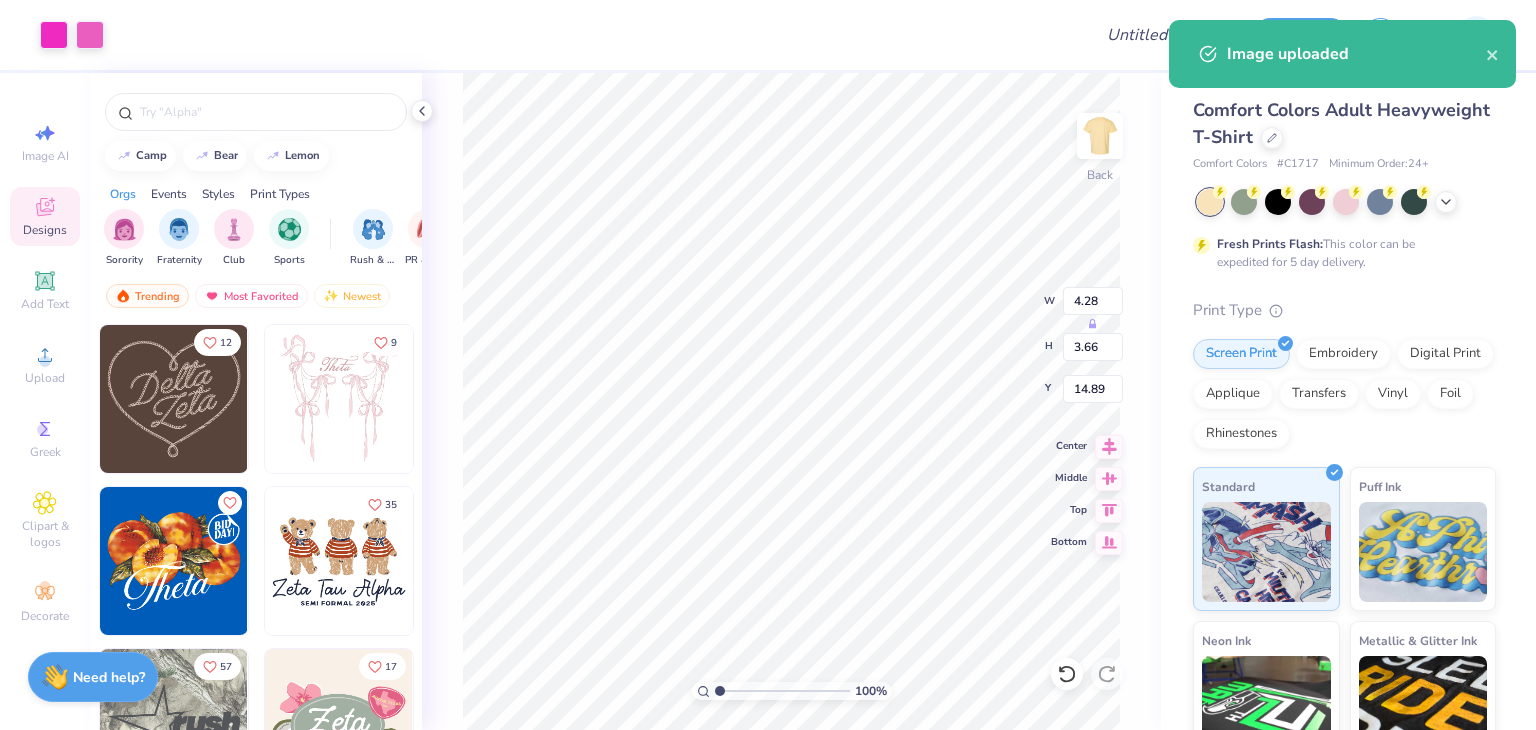 type on "3.66" 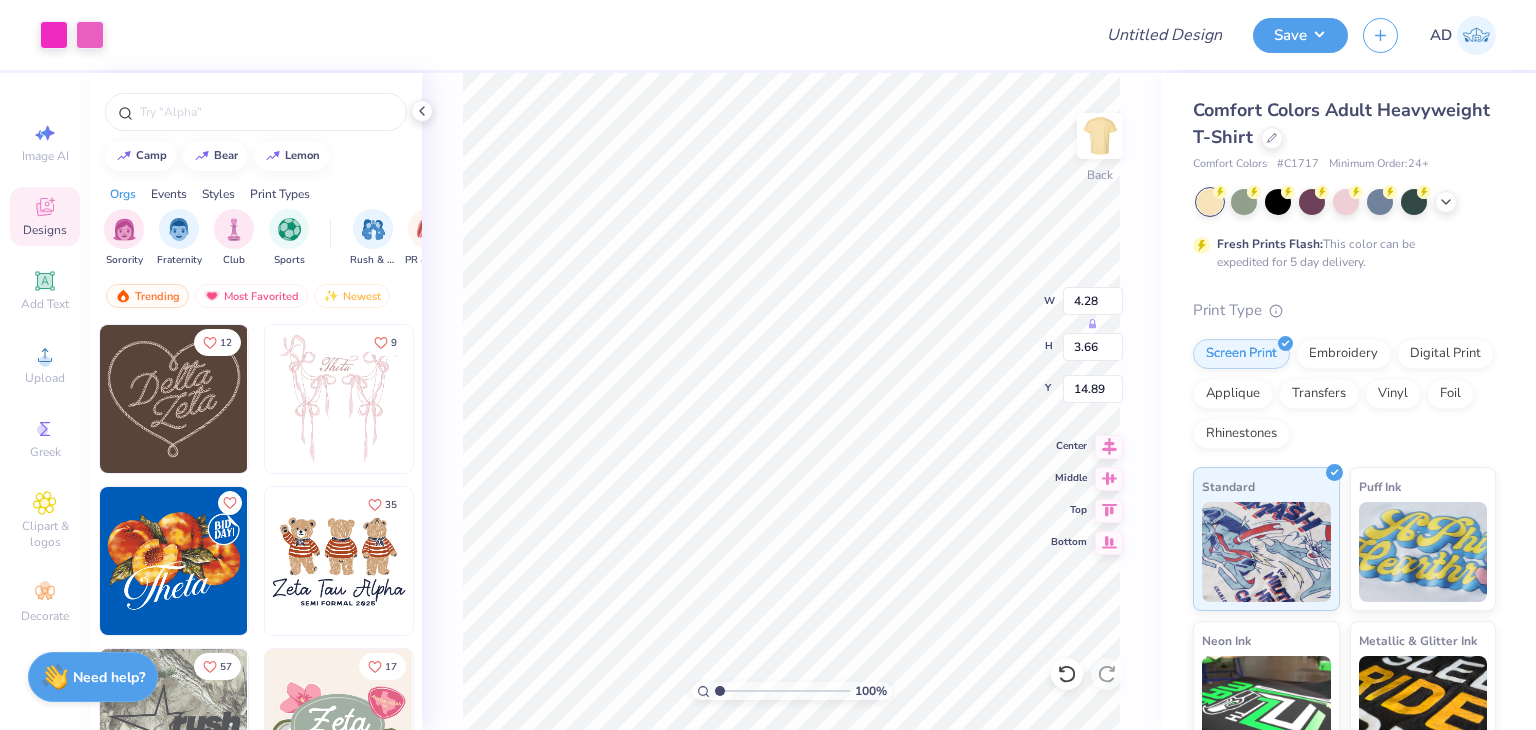 type on "3.00" 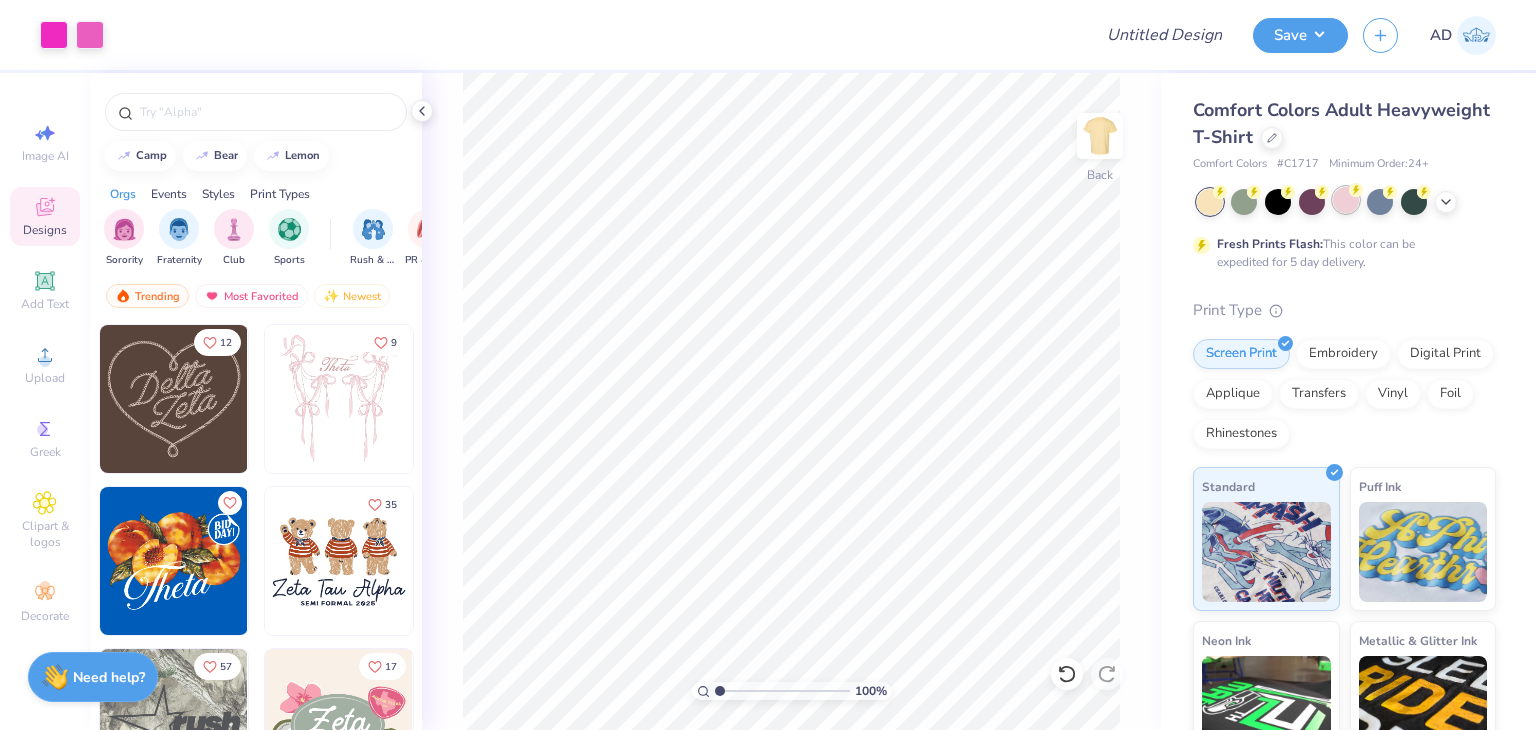 click at bounding box center (1346, 200) 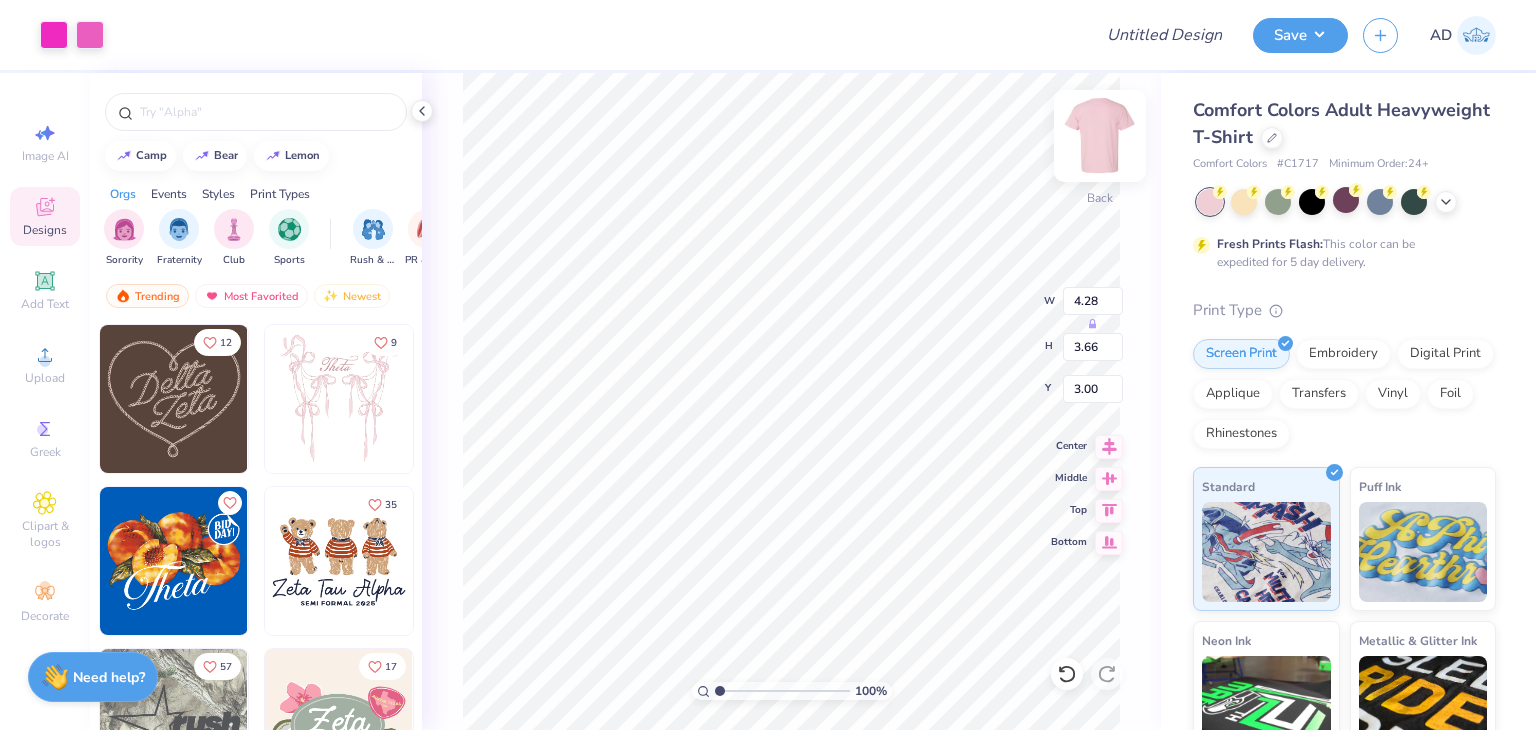 type on "4.73" 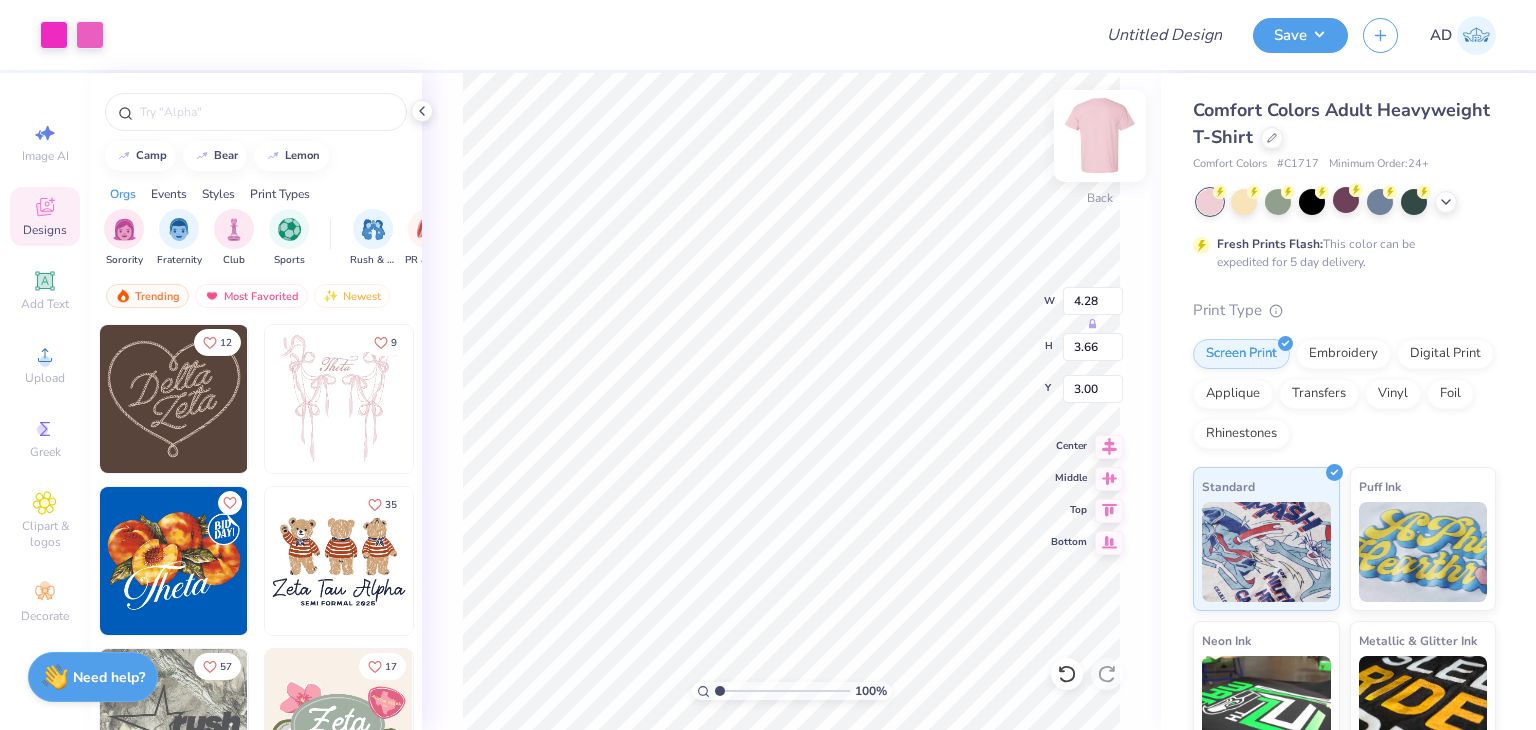 type on "4.05" 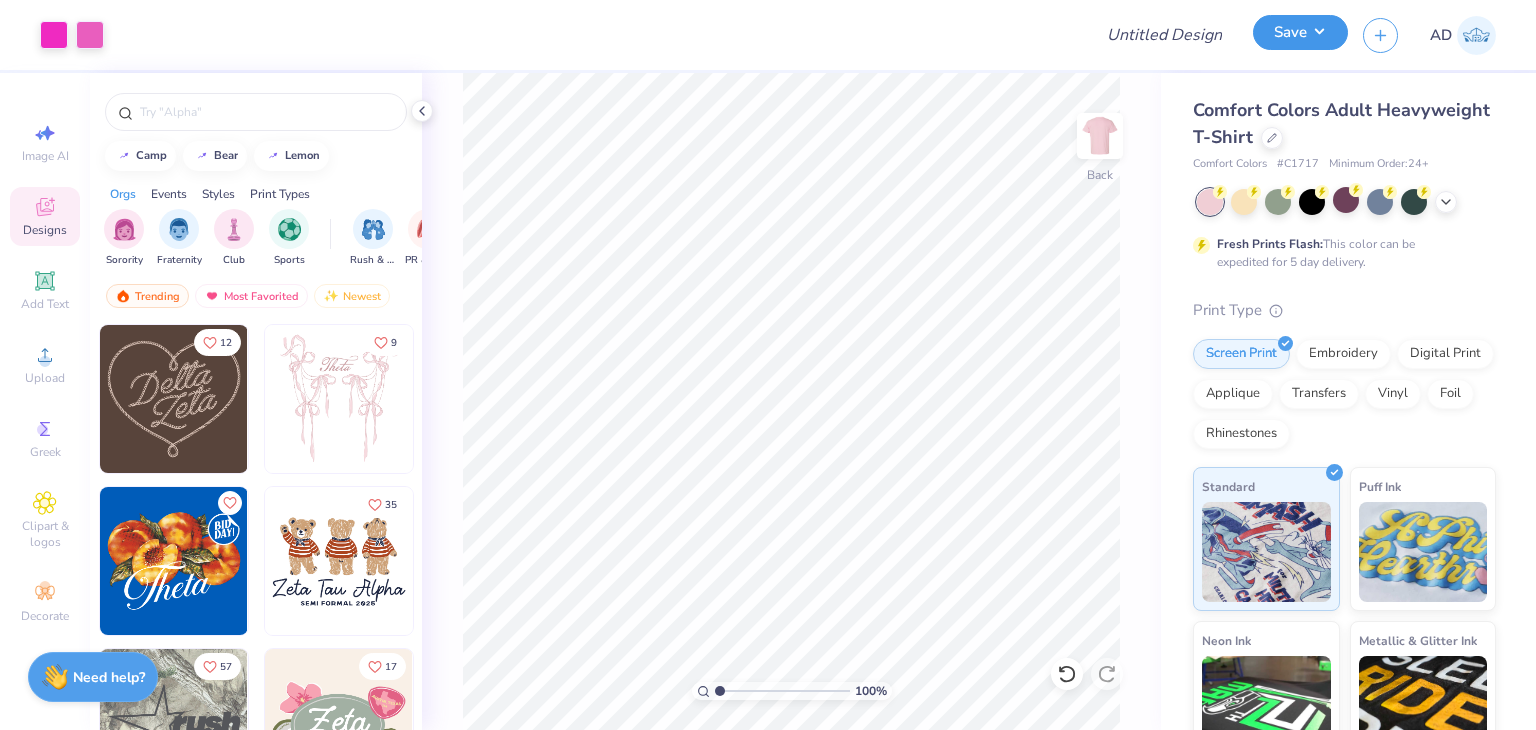 click on "Save" at bounding box center (1300, 32) 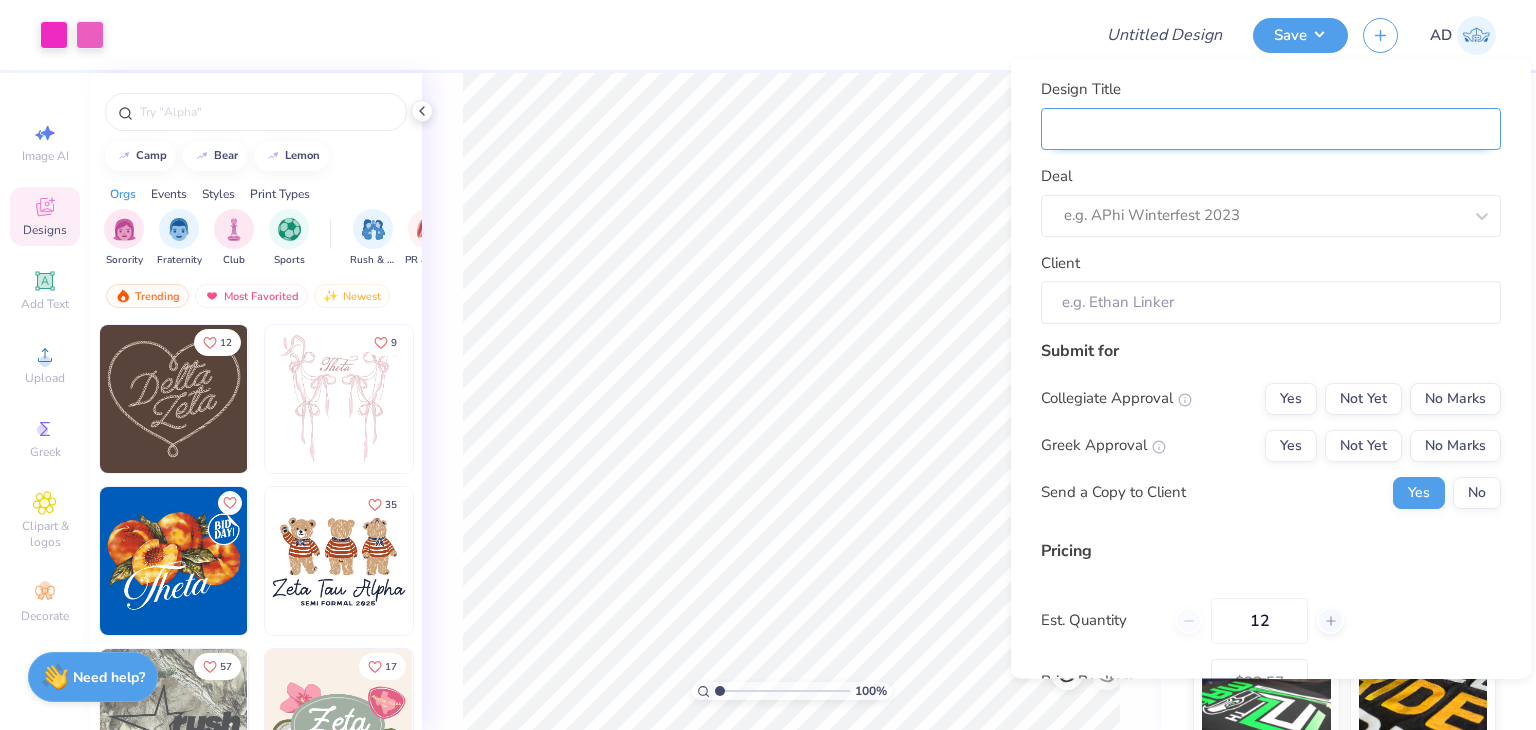 click on "Design Title" at bounding box center [1271, 128] 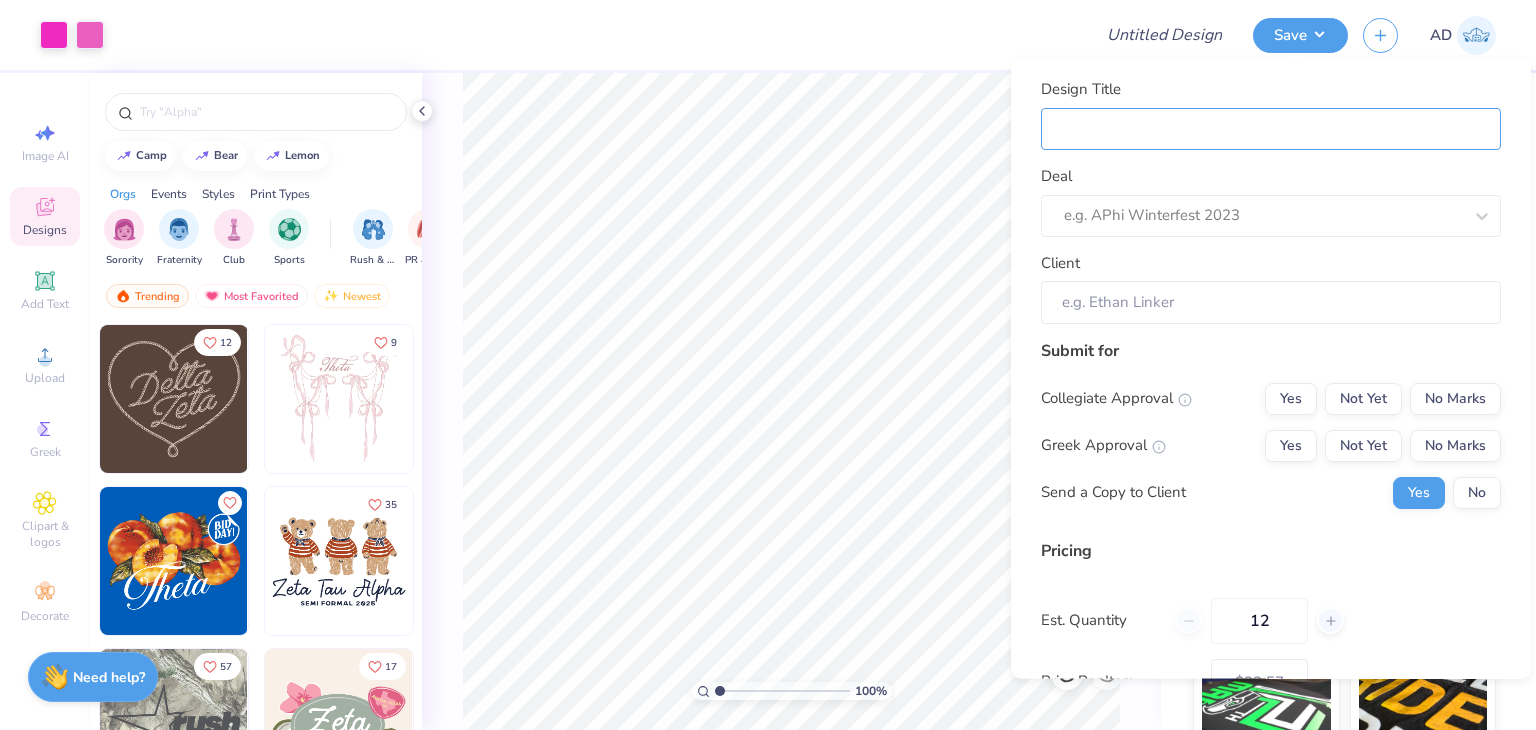 type on "D" 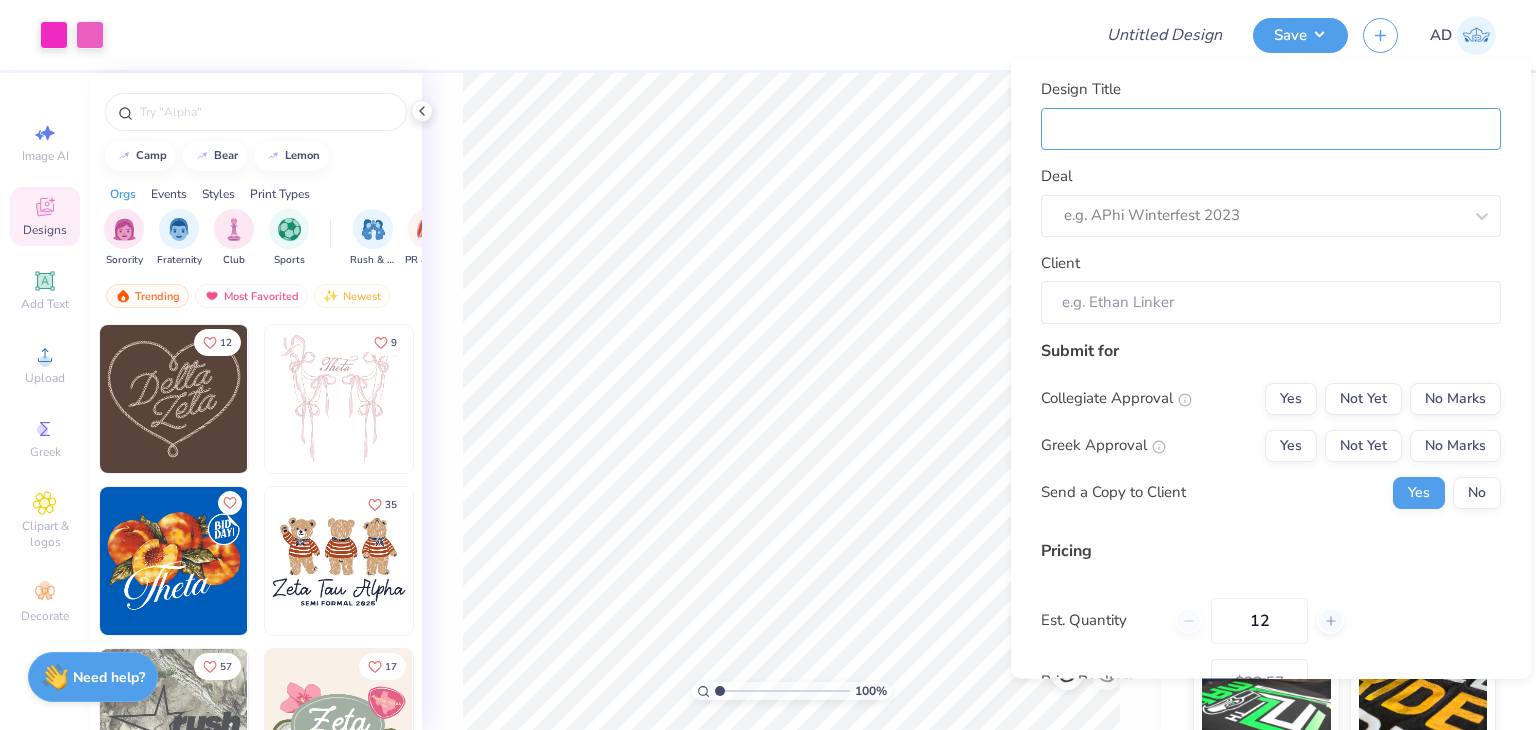 type on "D" 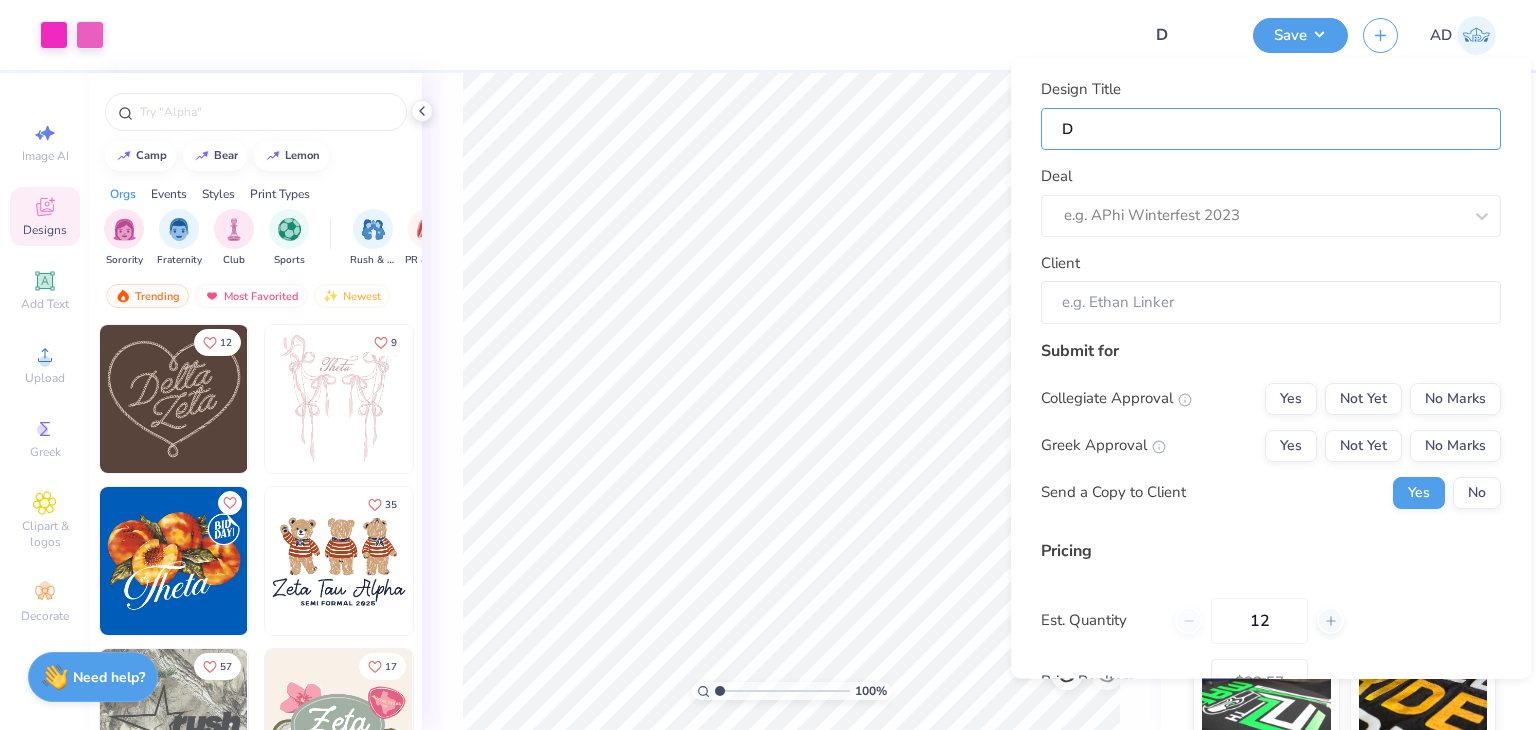 type 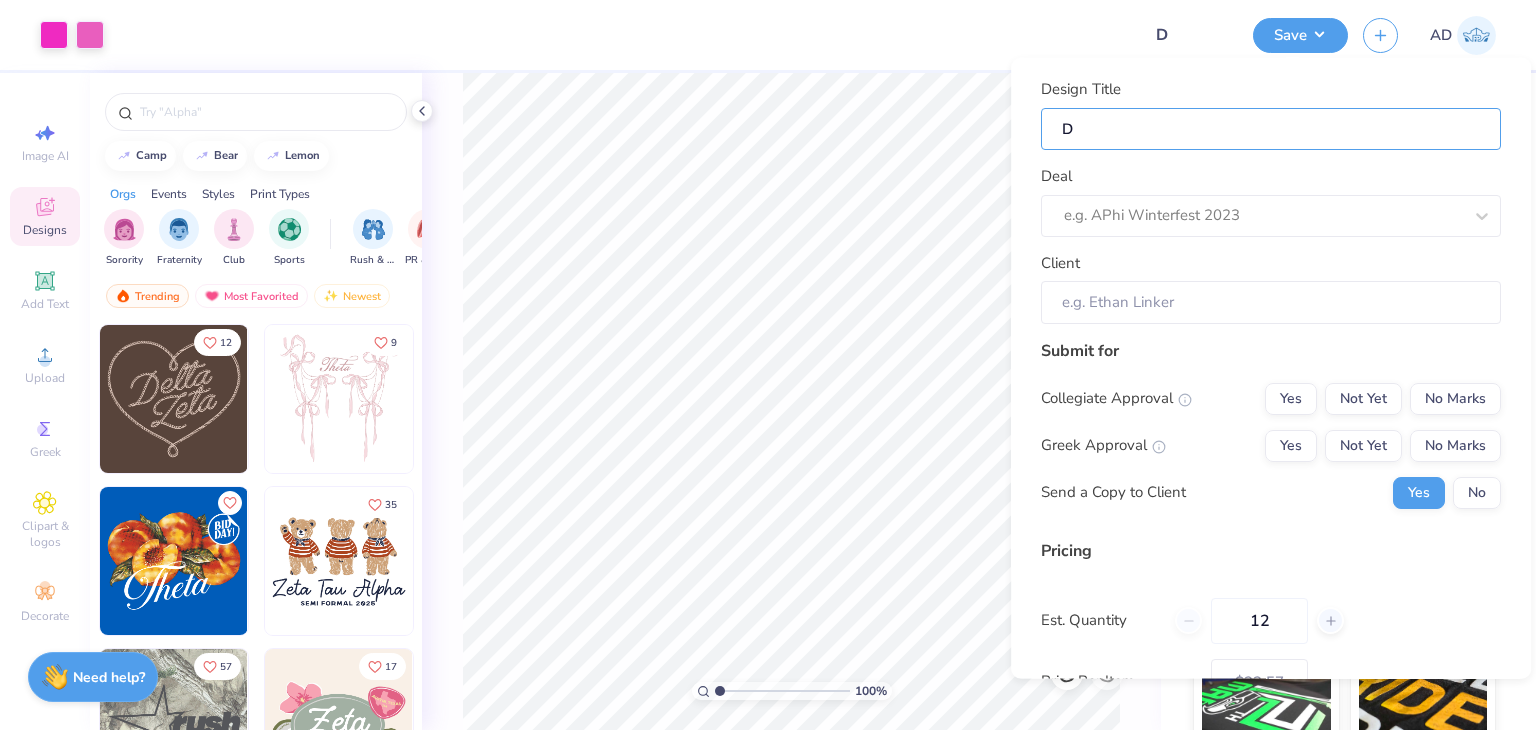 type 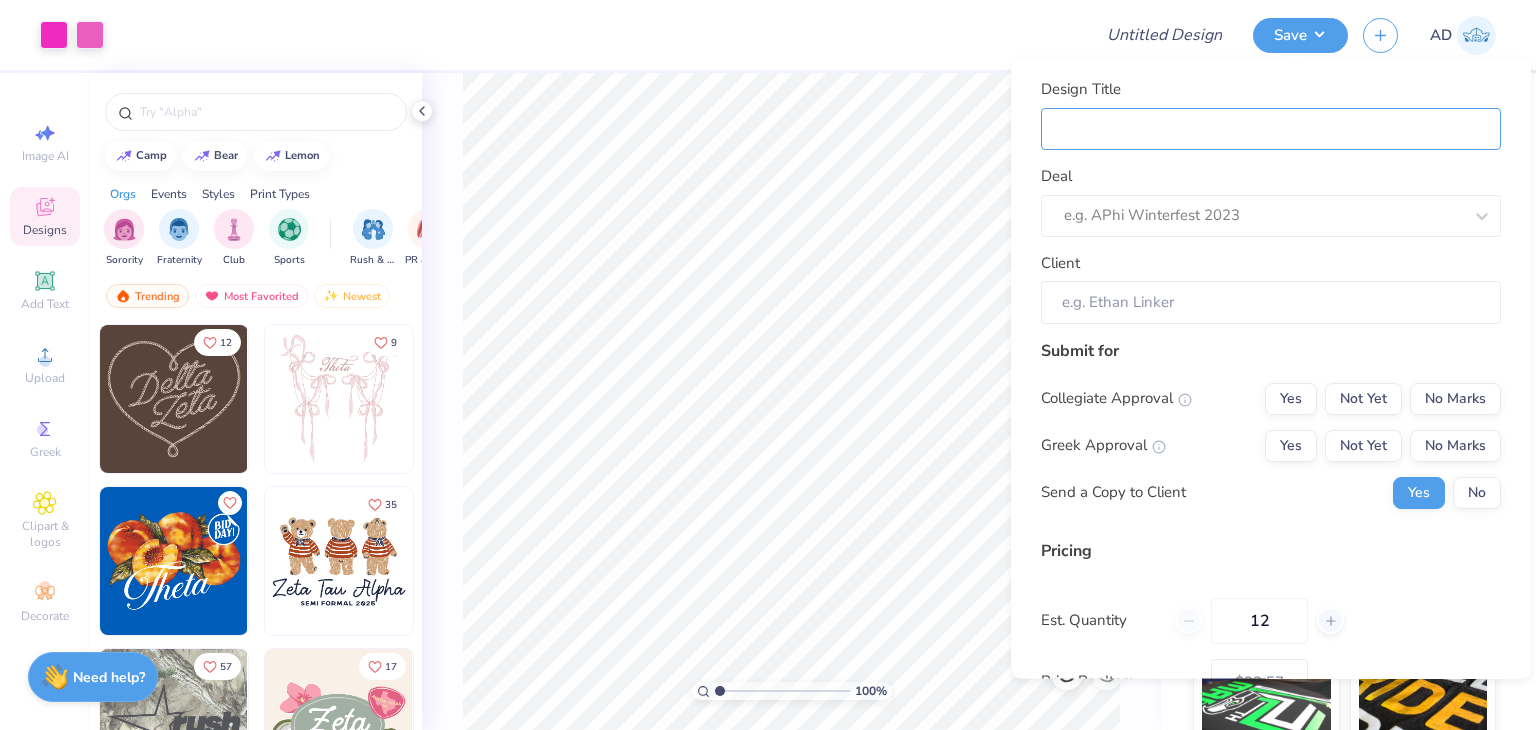 type on "D" 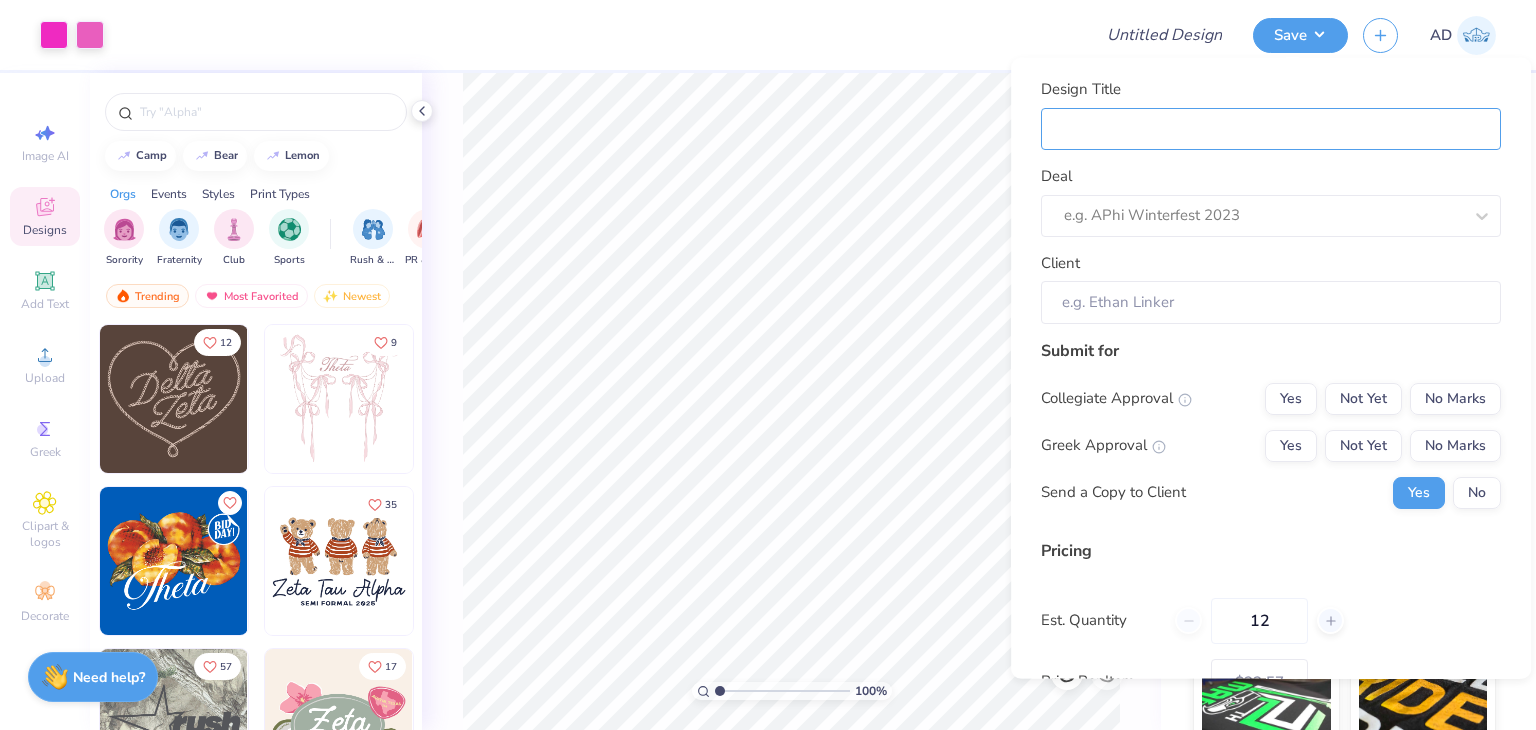 type on "D" 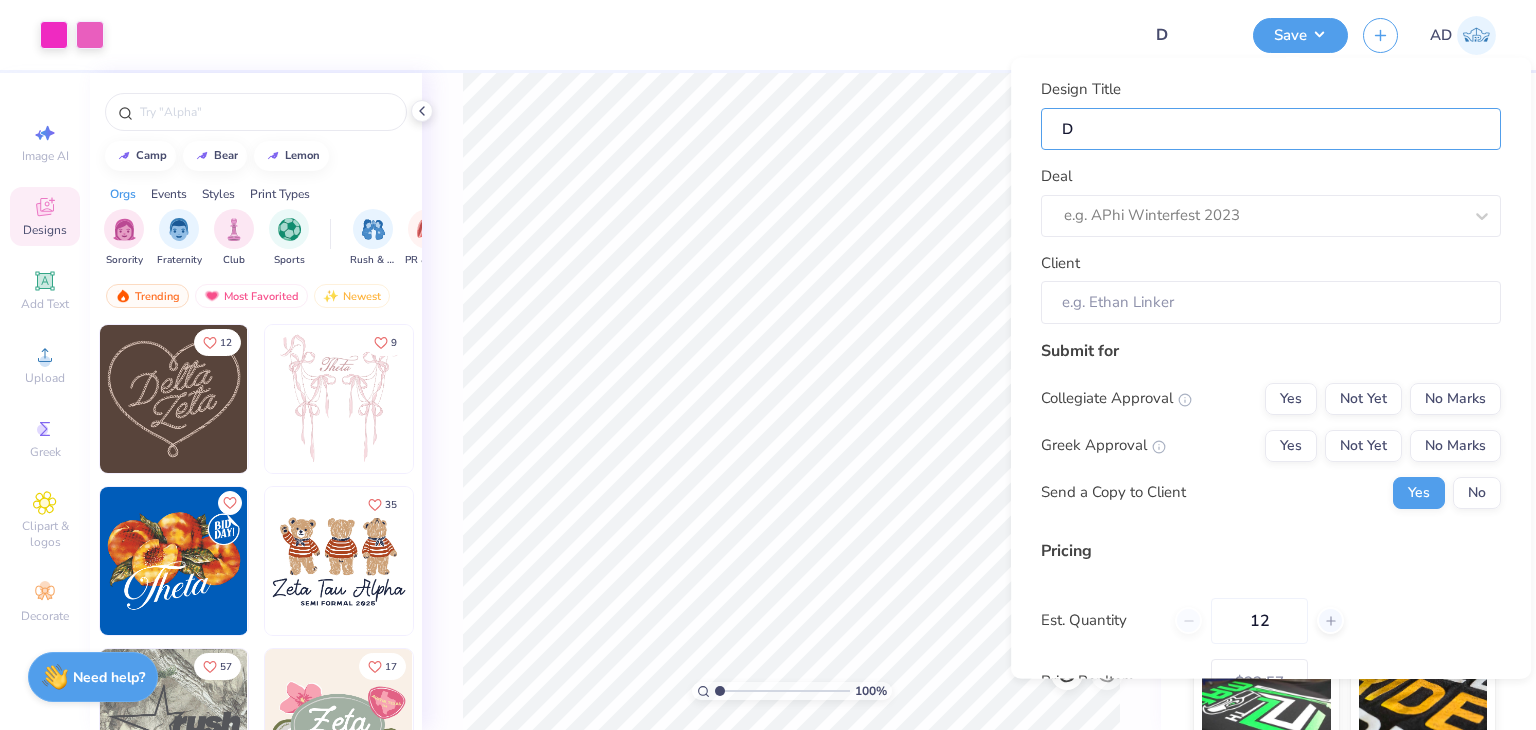 type on "De" 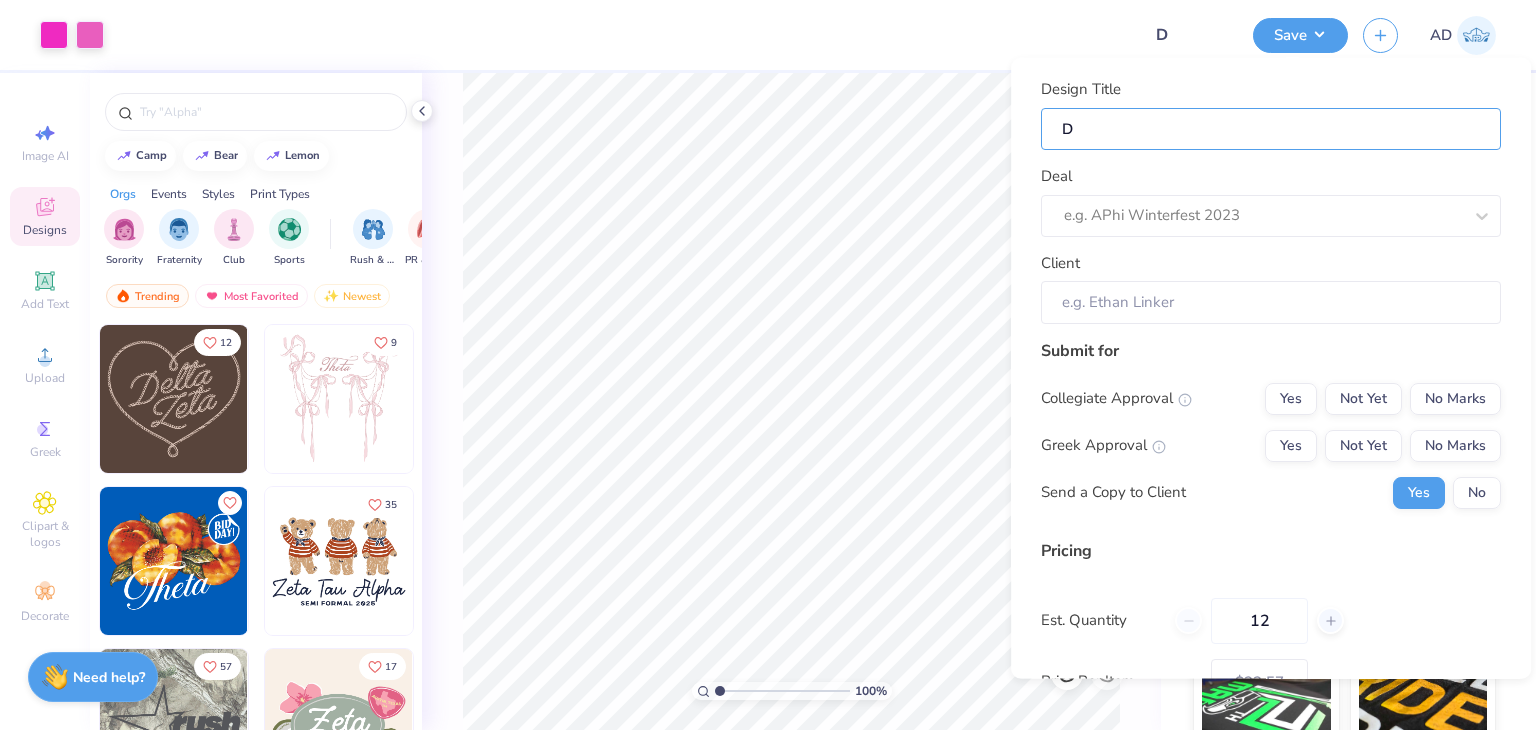 type on "De" 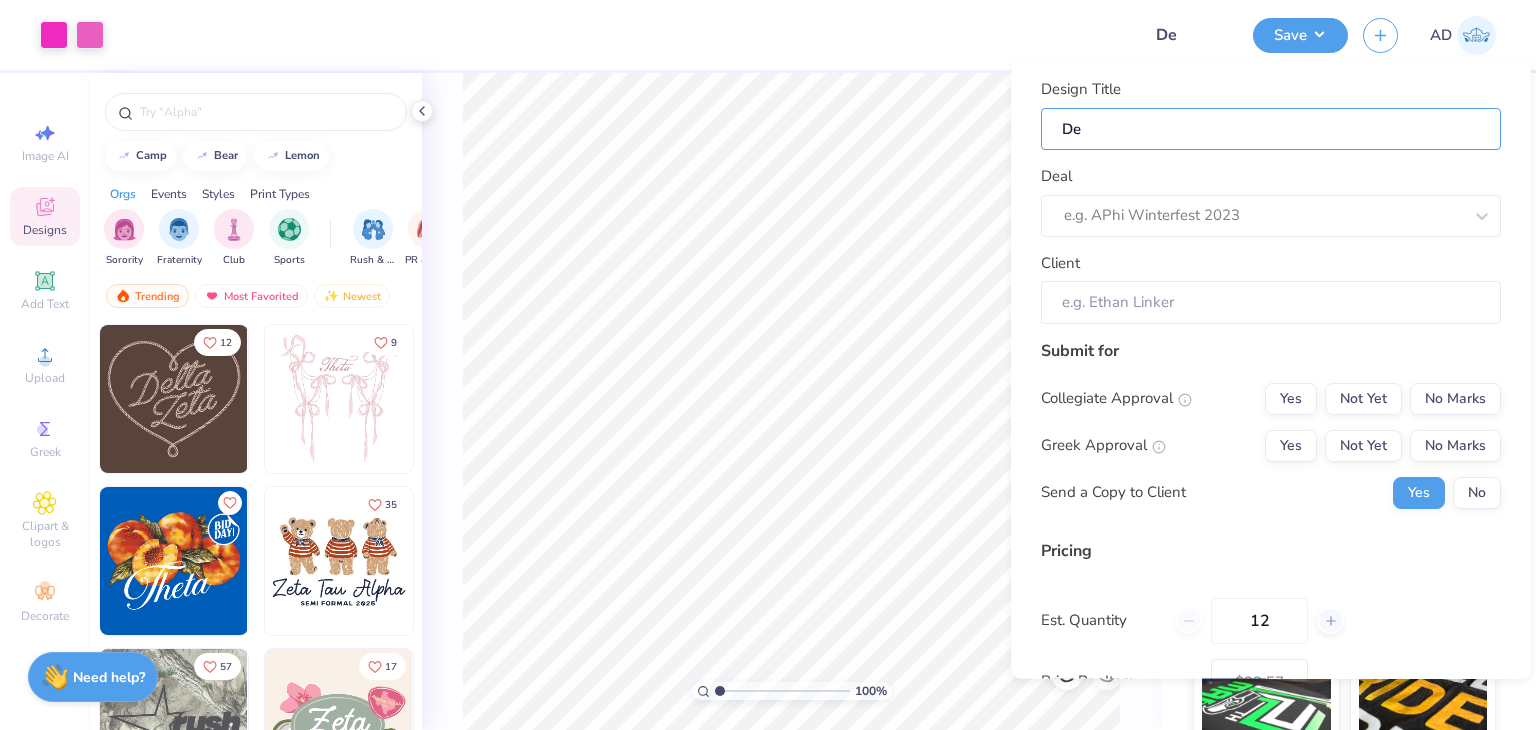 type on "D" 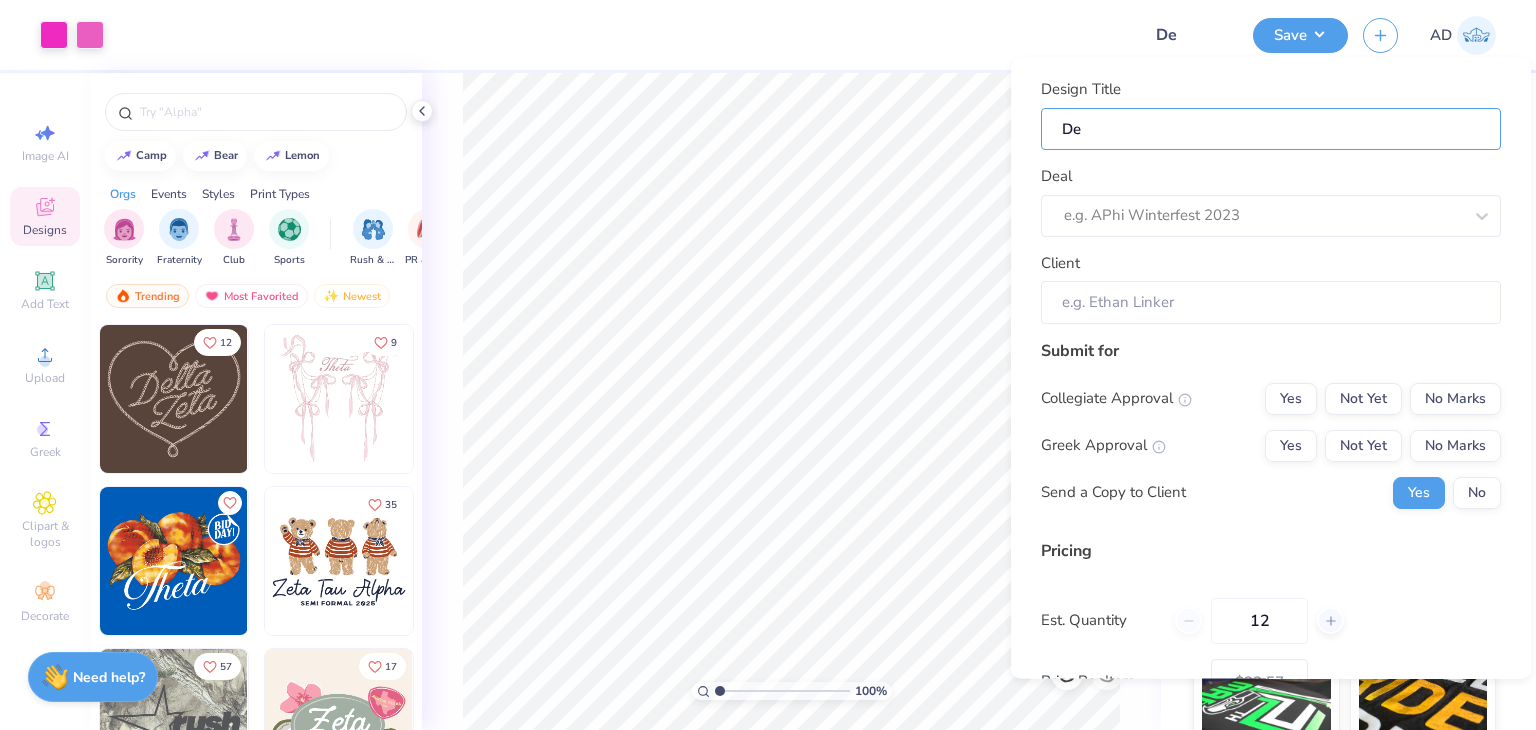 type on "D" 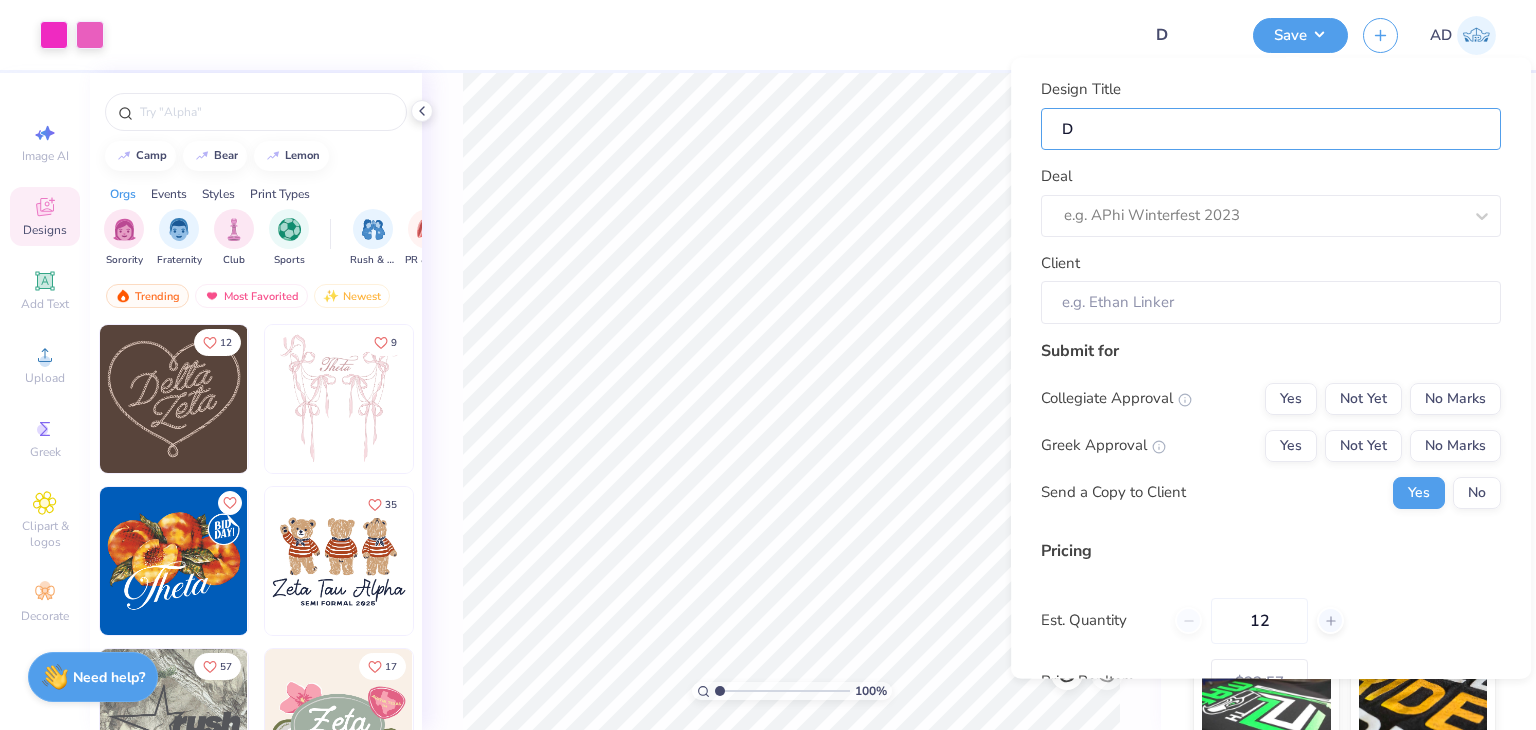 type 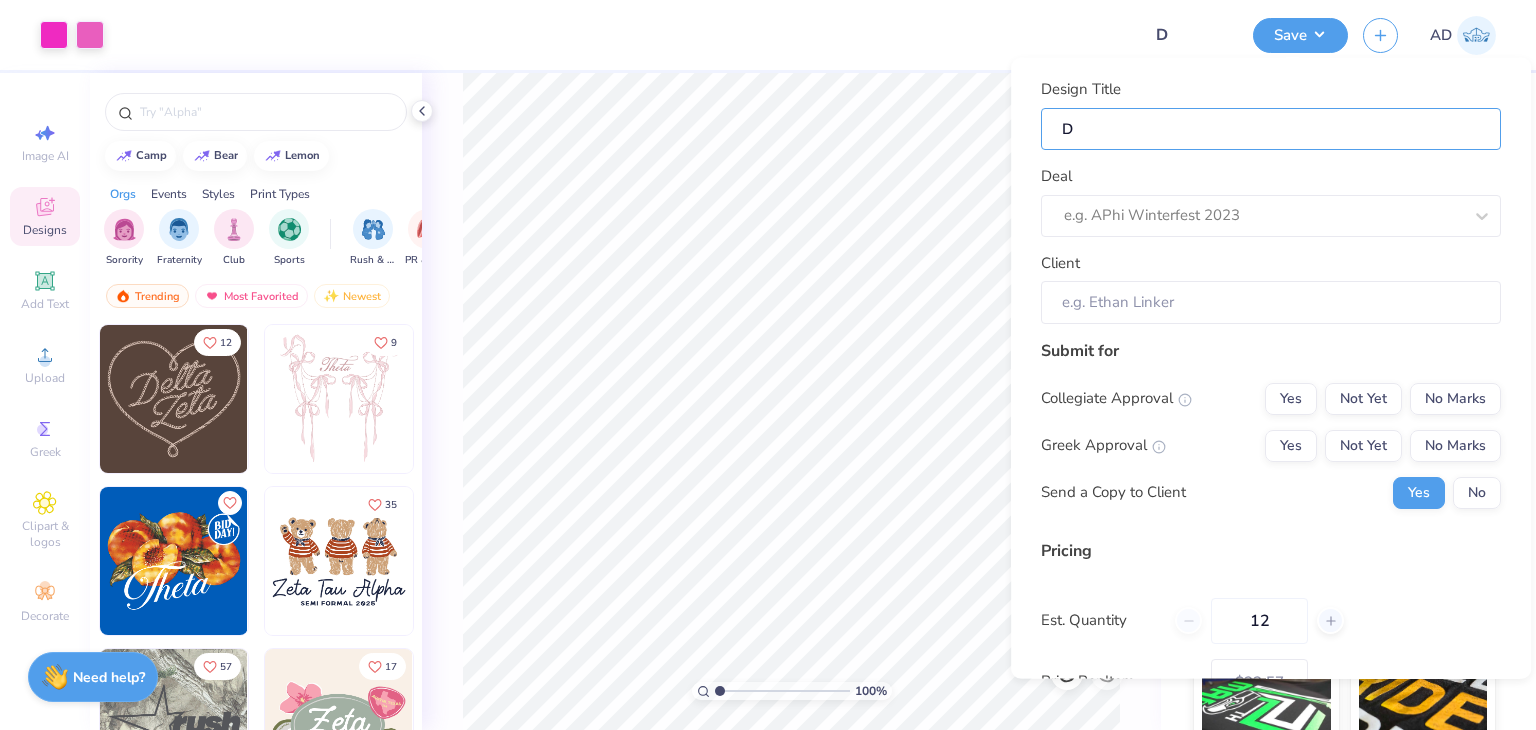 type 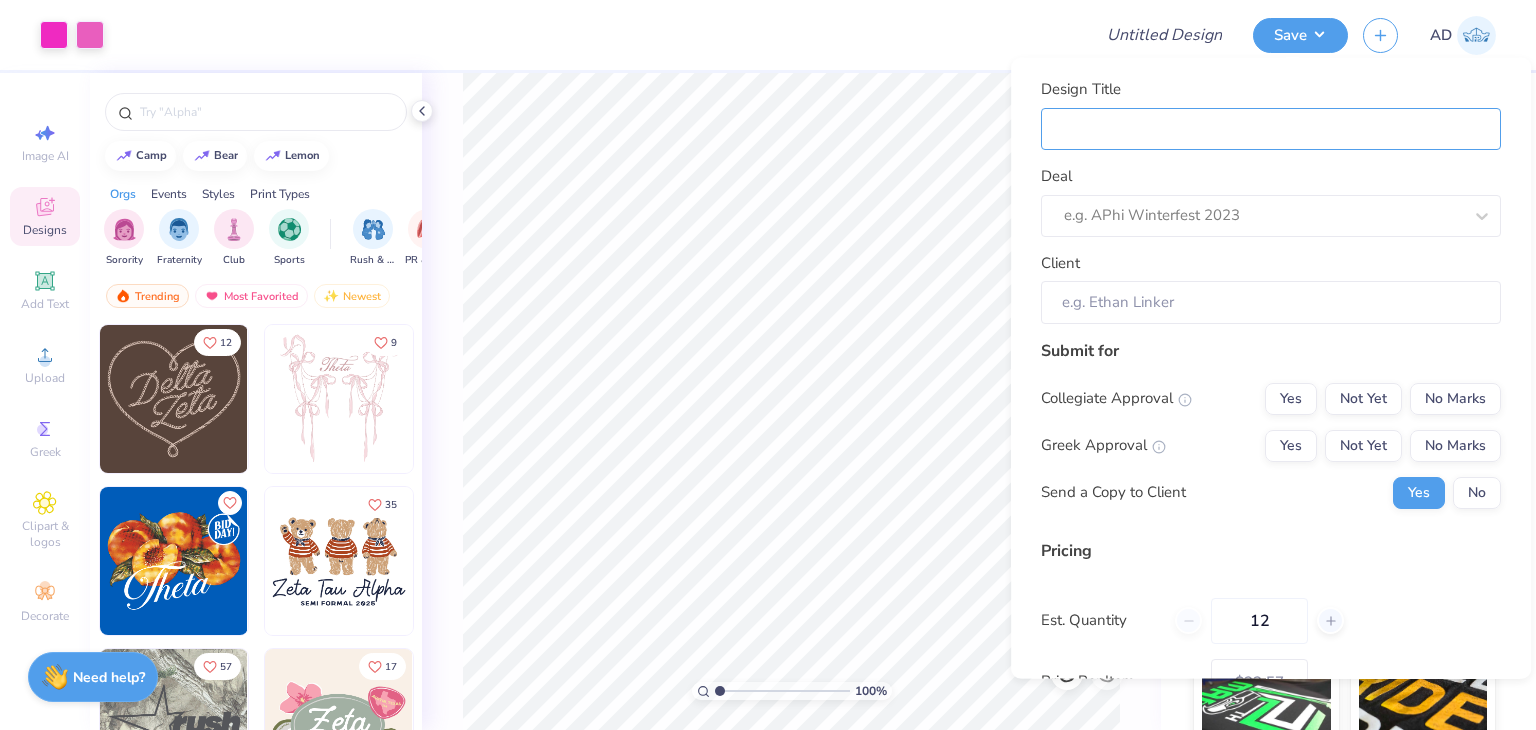 type on "D" 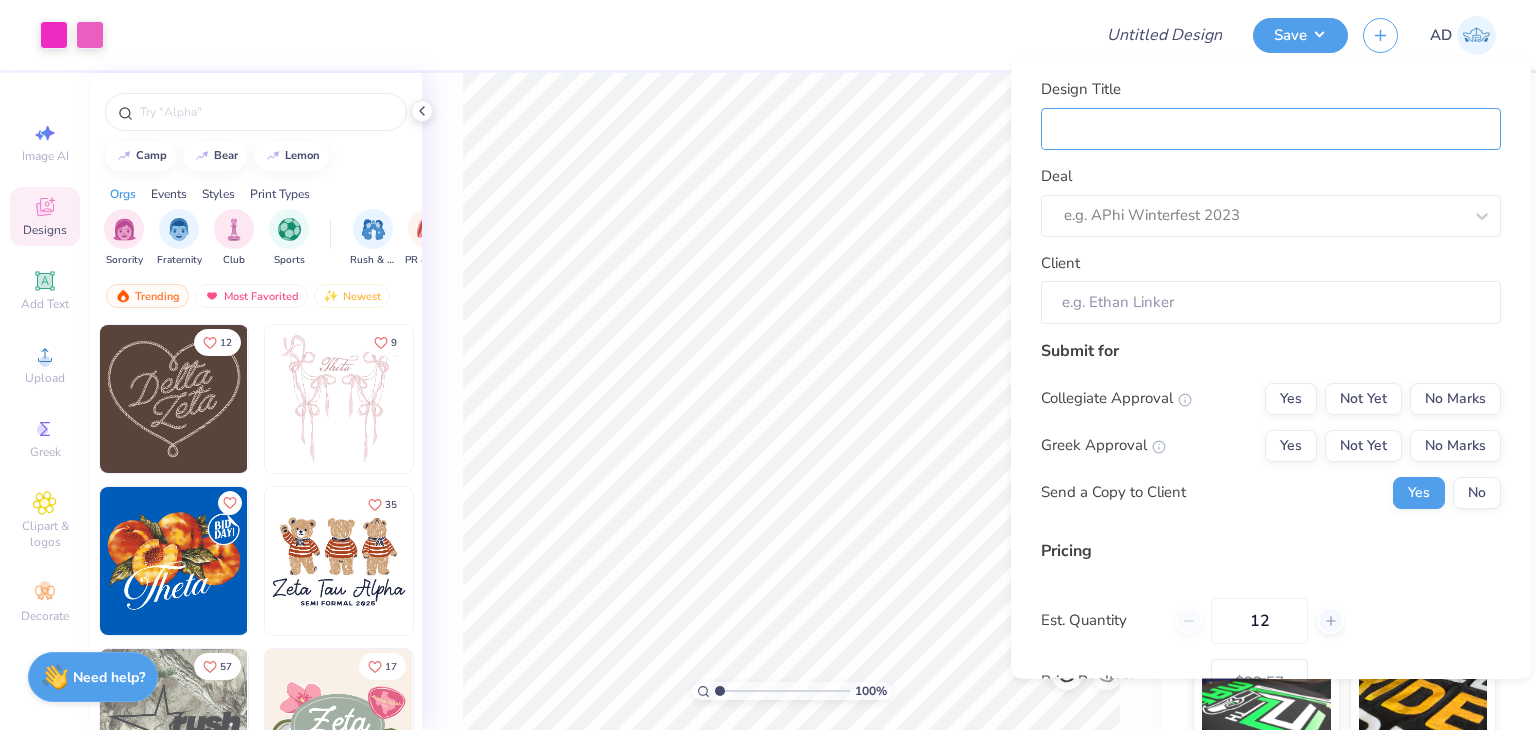 type on "D" 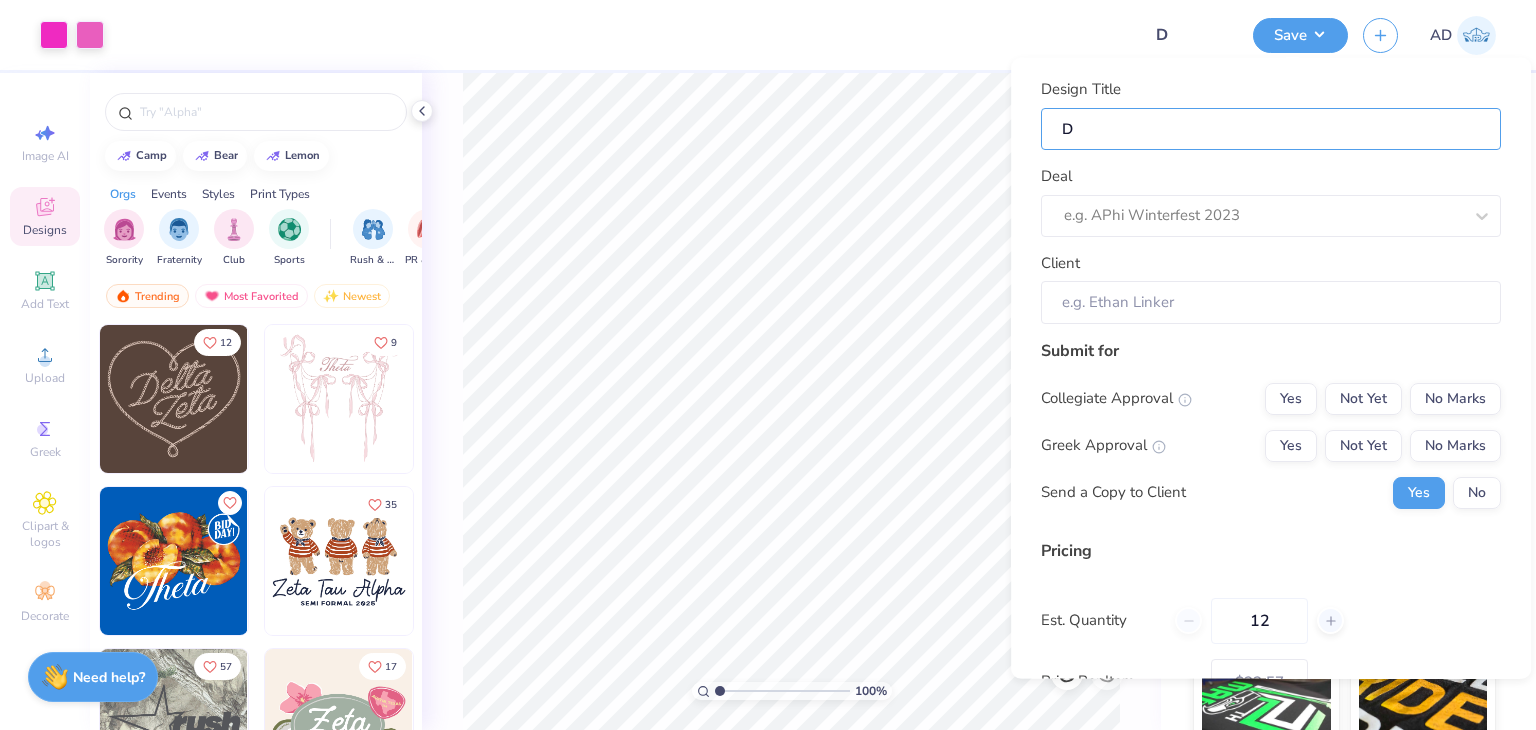 type on "DP" 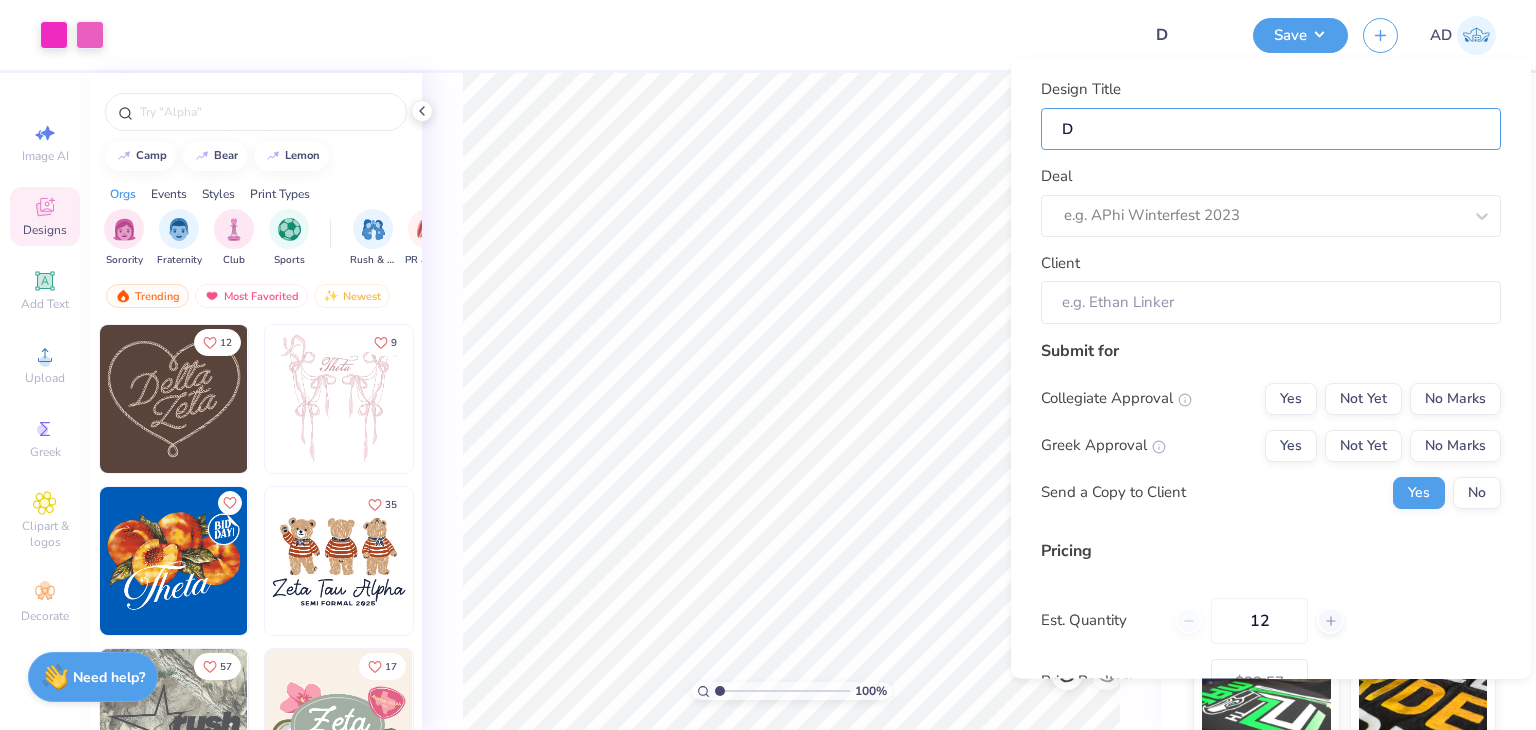 type on "DP" 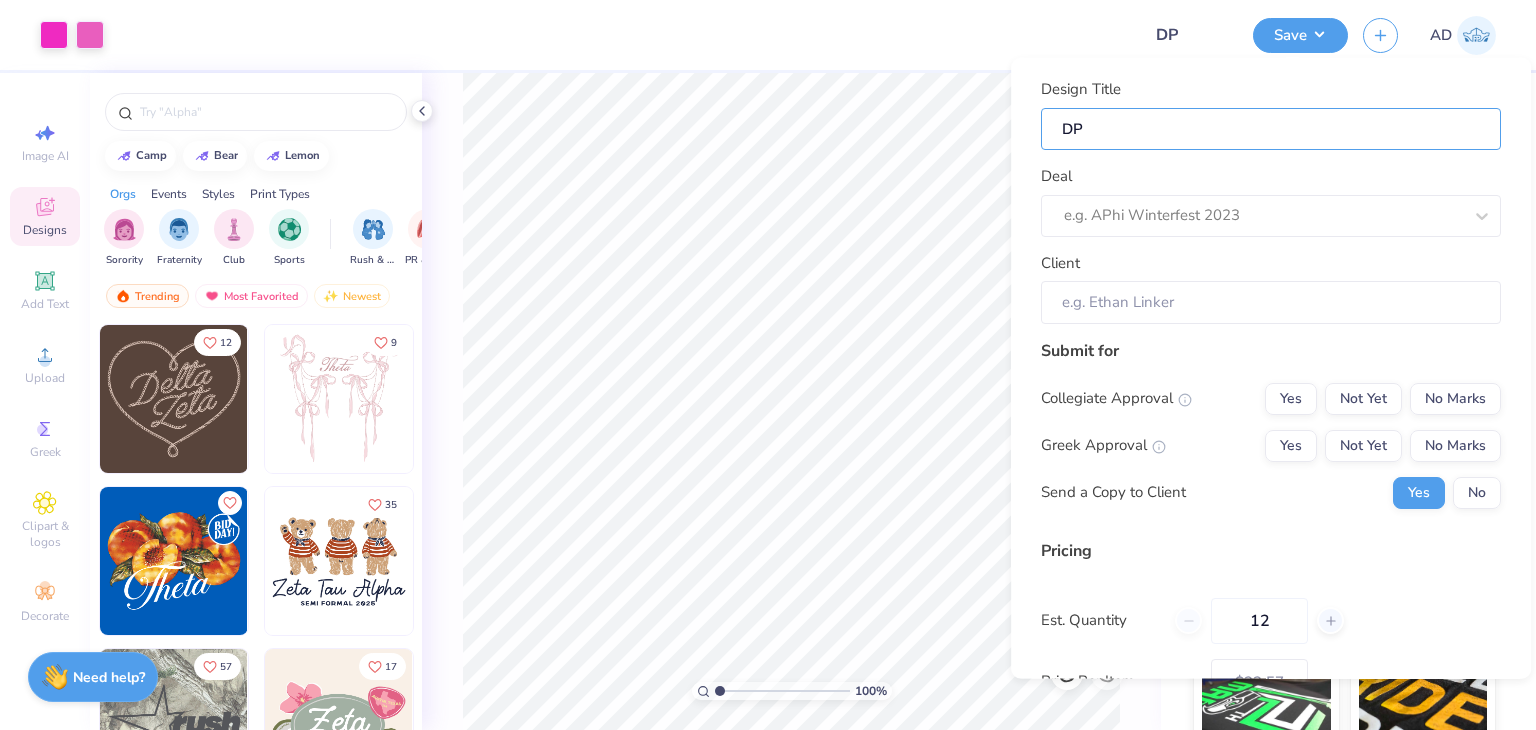 type on "DPh" 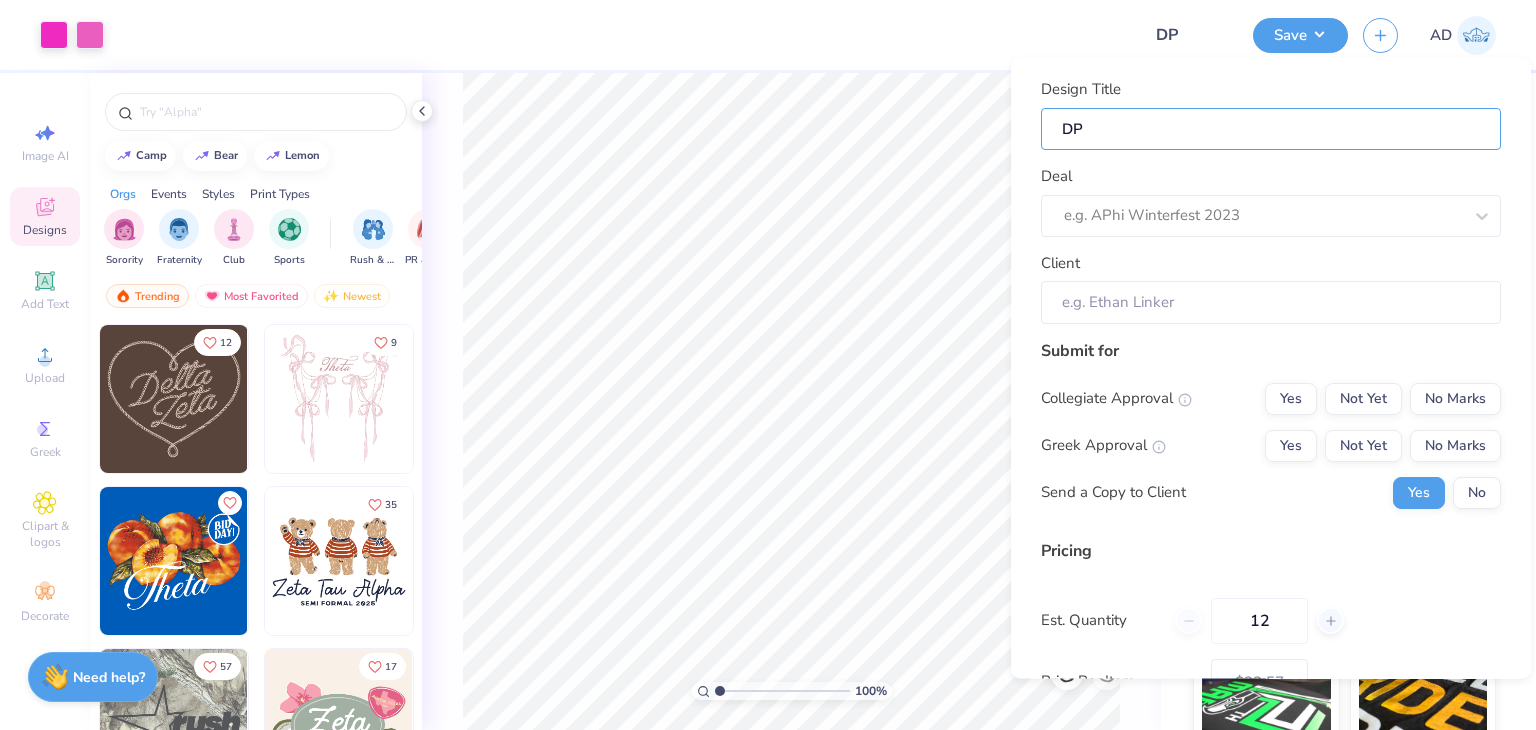 type on "DPh" 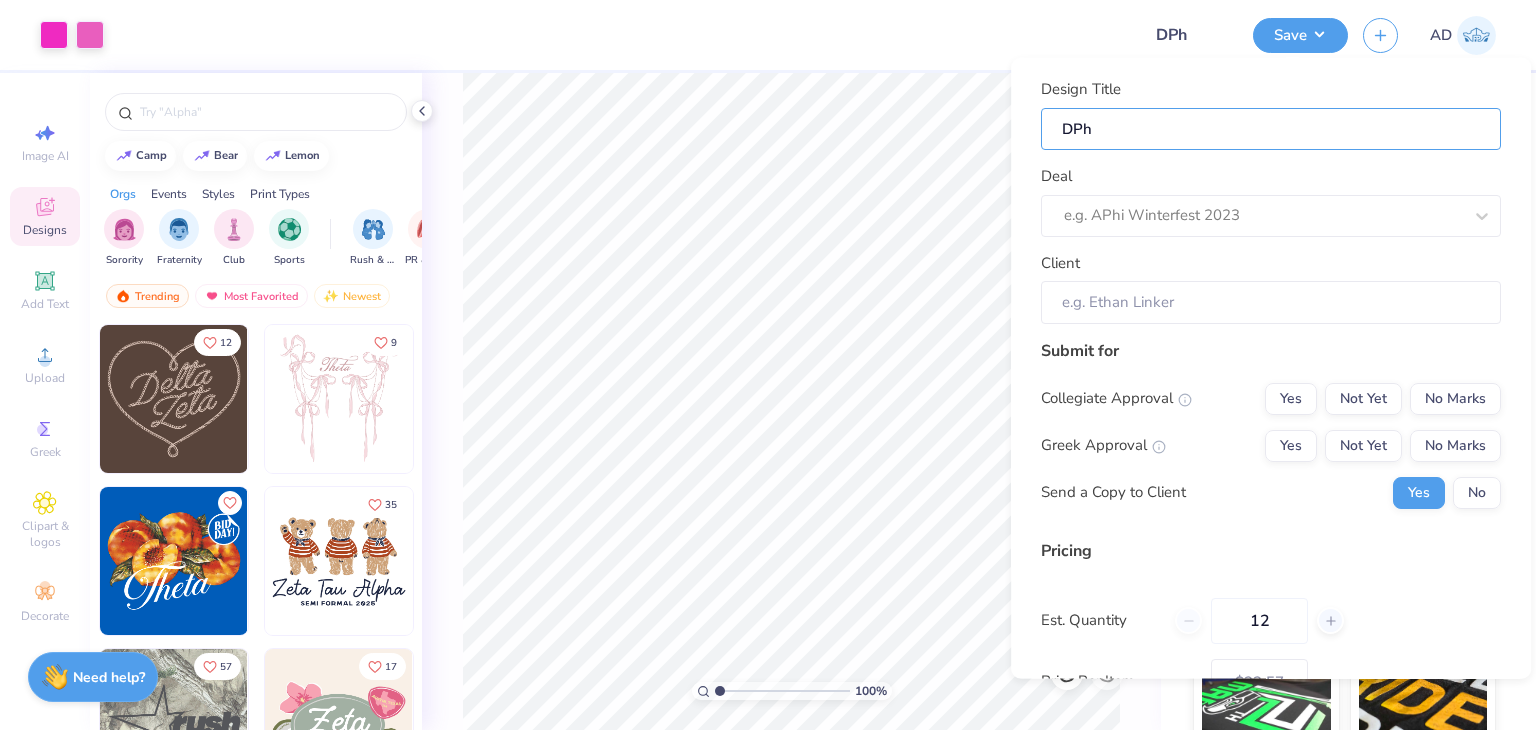 type on "DPhi" 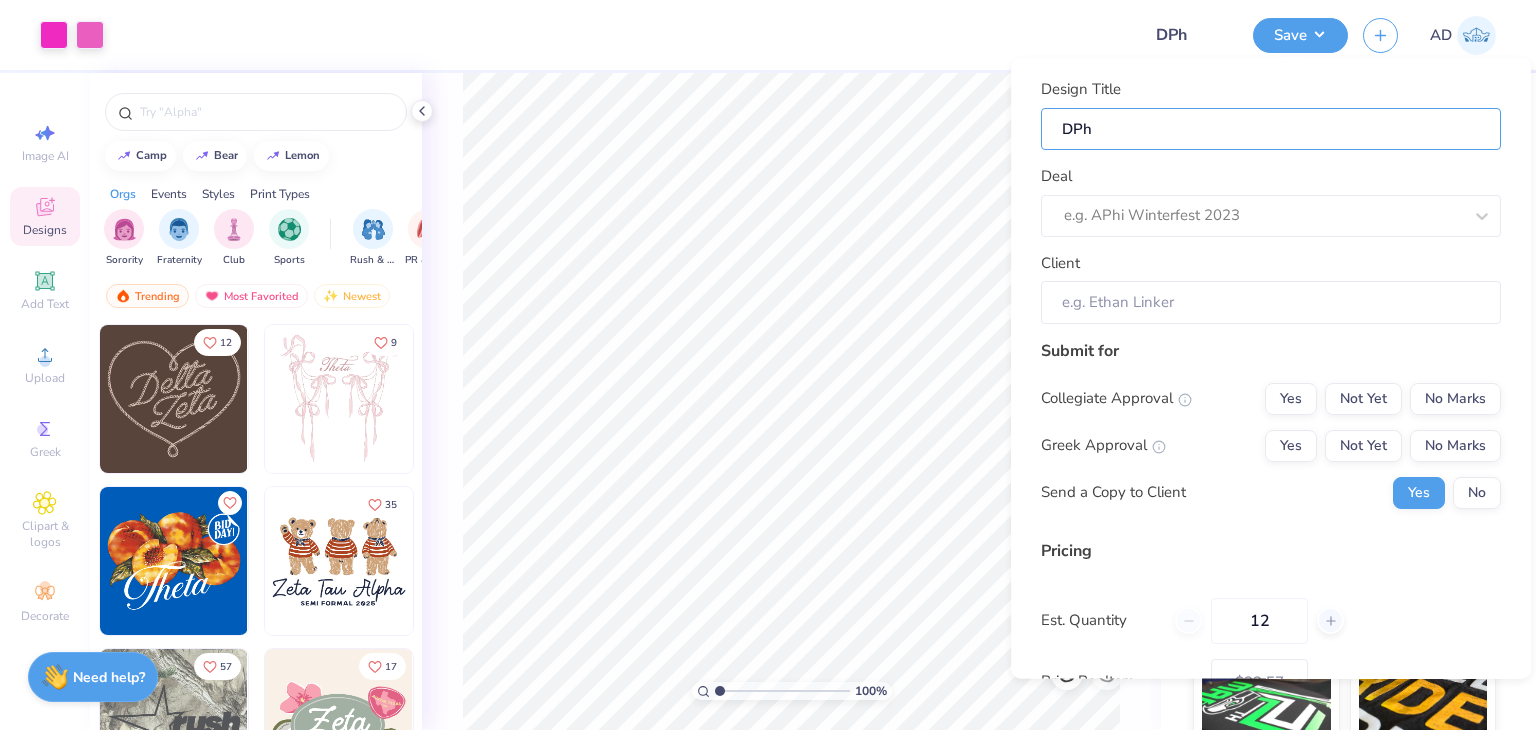 type on "DPhi" 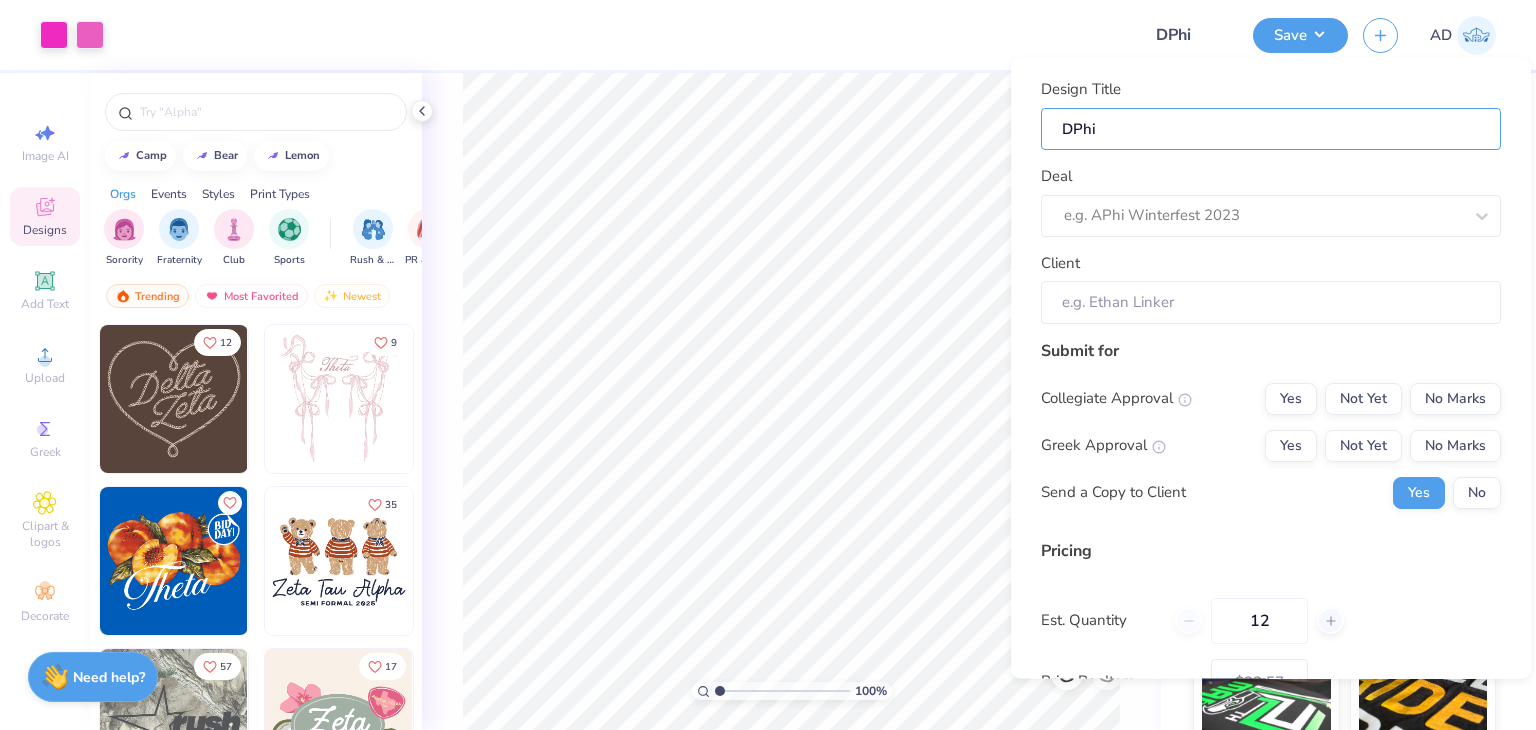type on "DPhiO" 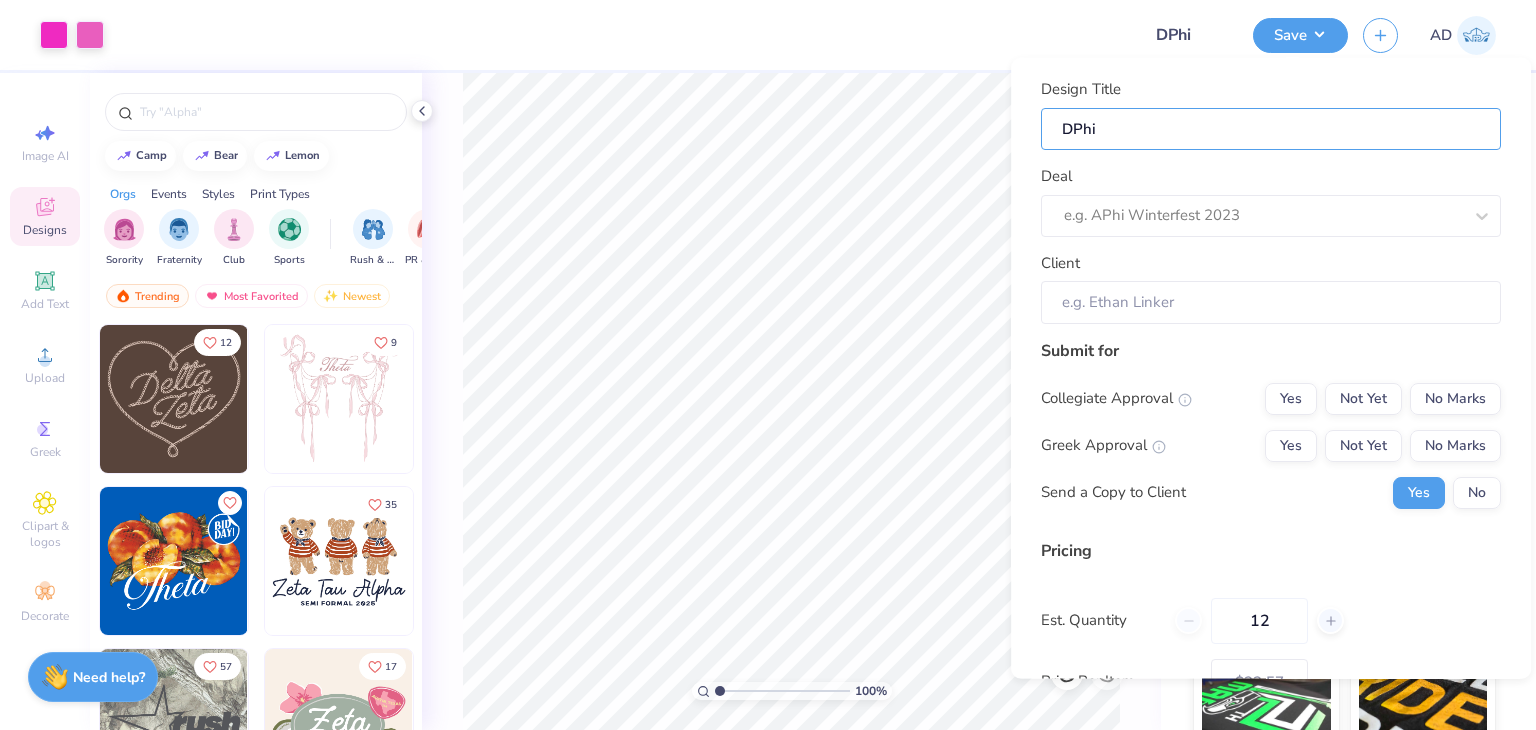 type on "DPhiO" 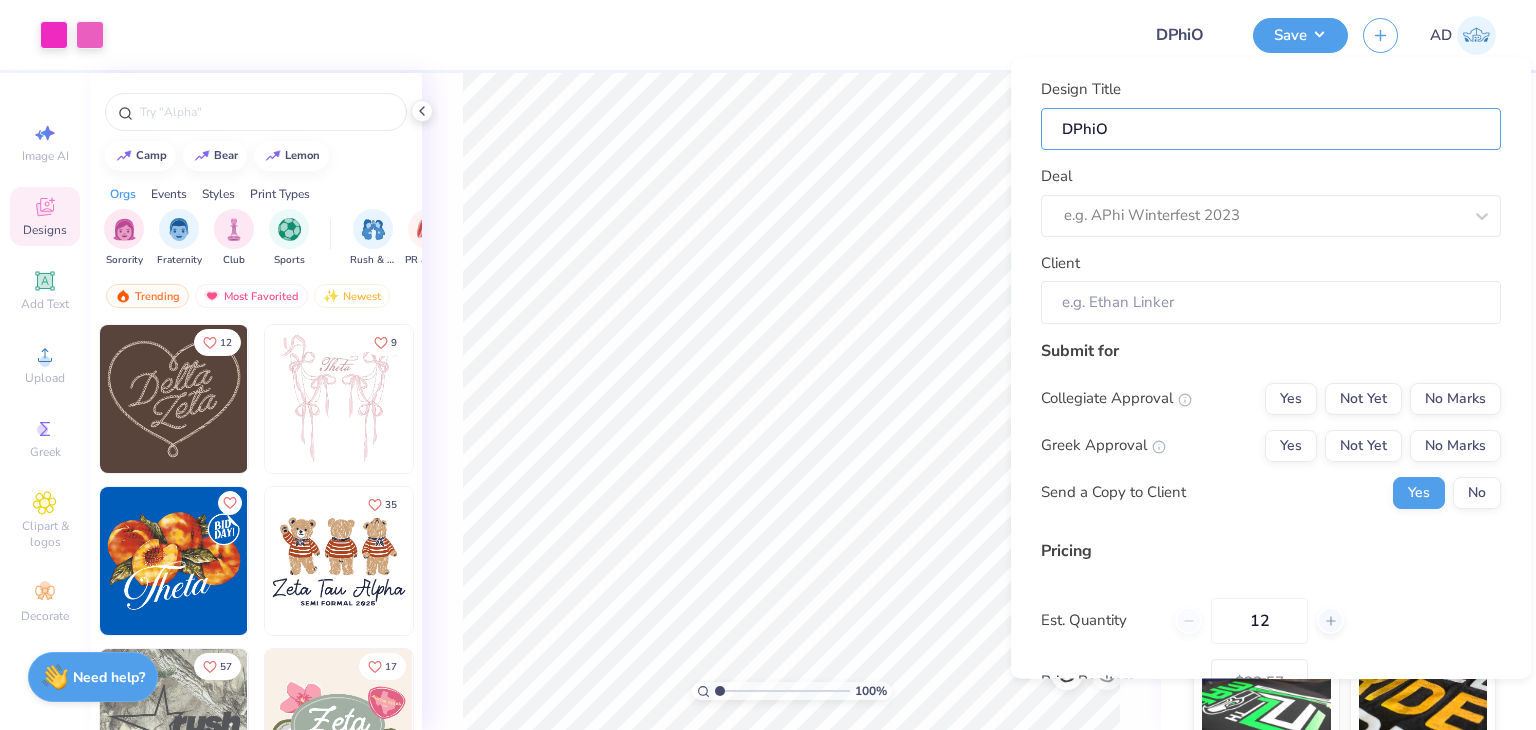 type on "DPhiO" 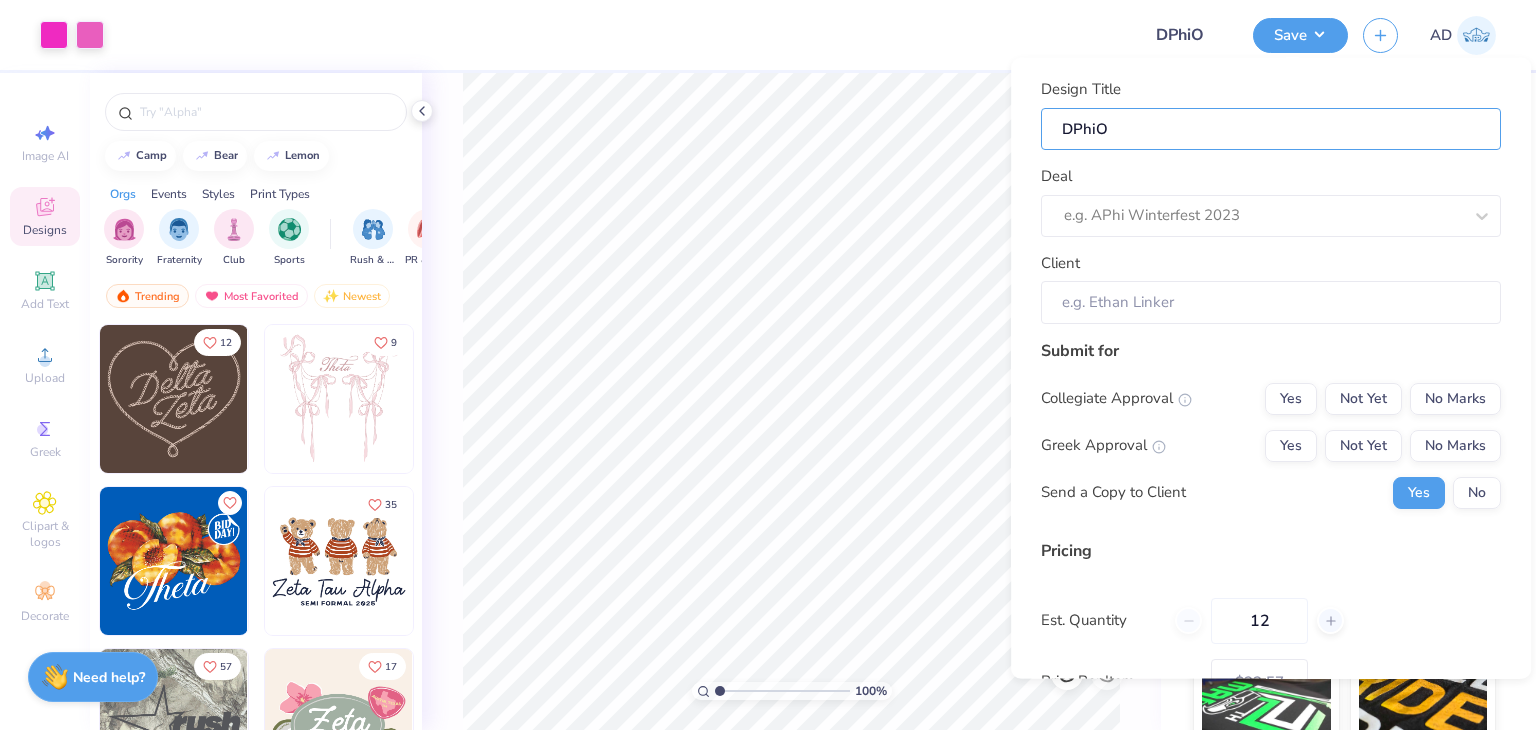 type on "DPhiO" 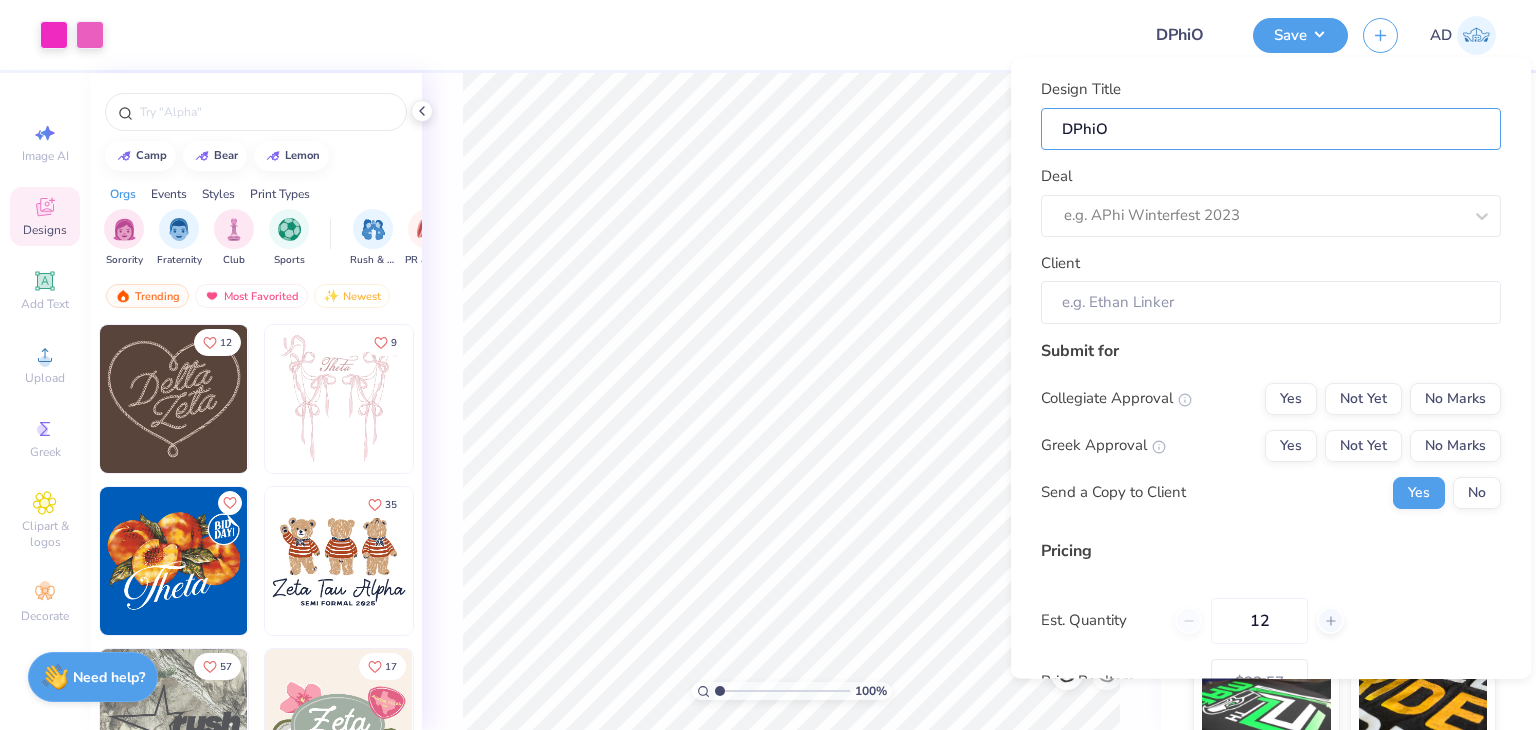 type on "DPhiO G" 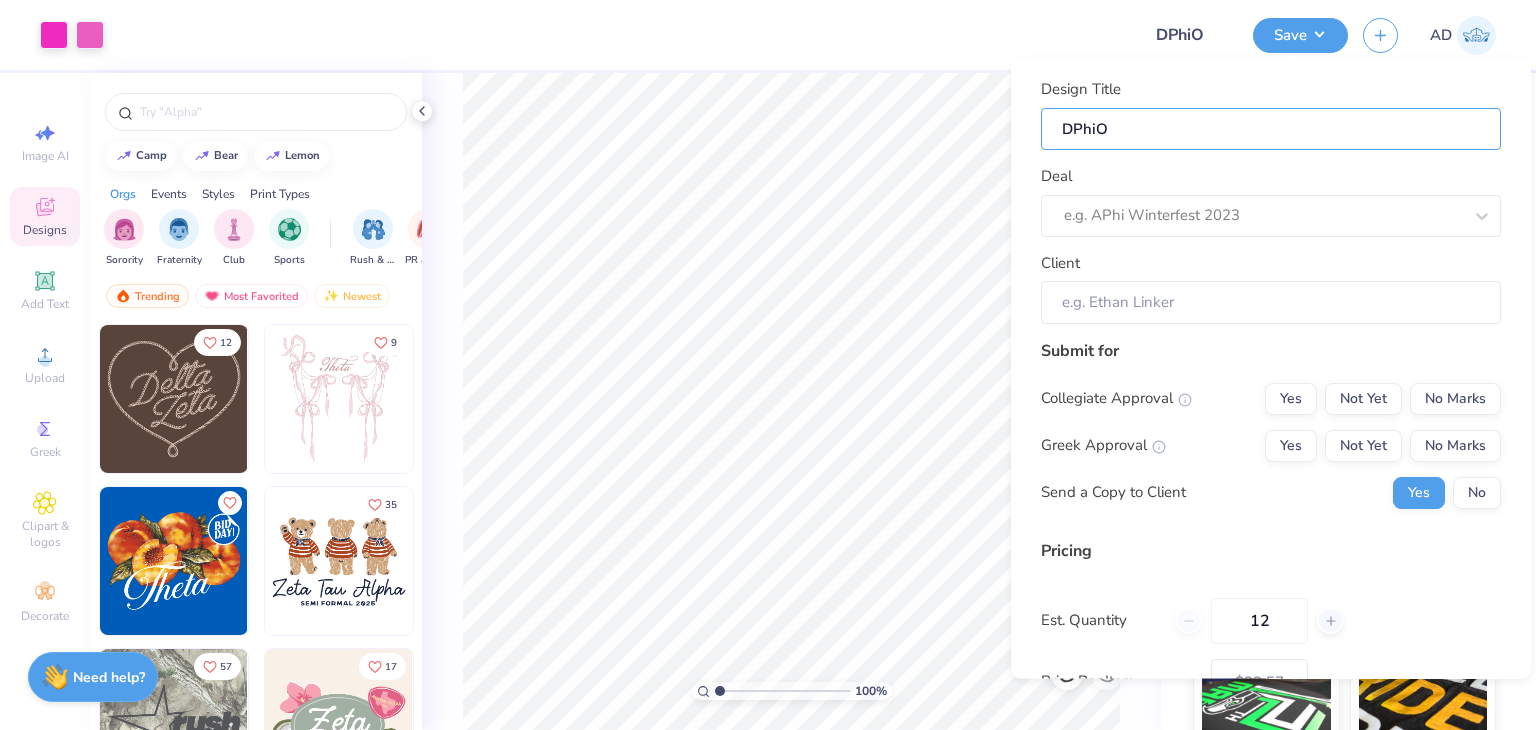type on "DPhiO G" 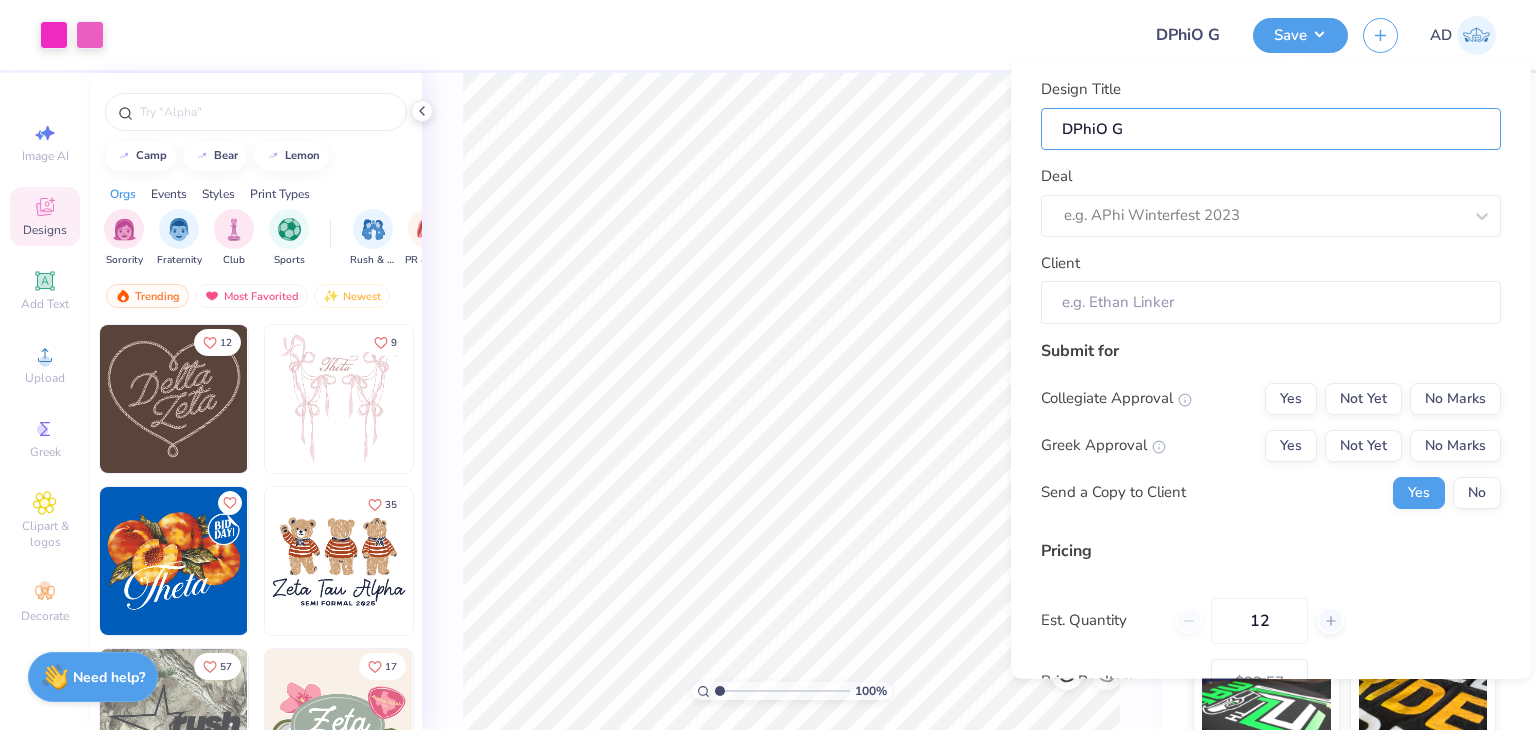 type on "DPhiO Gu" 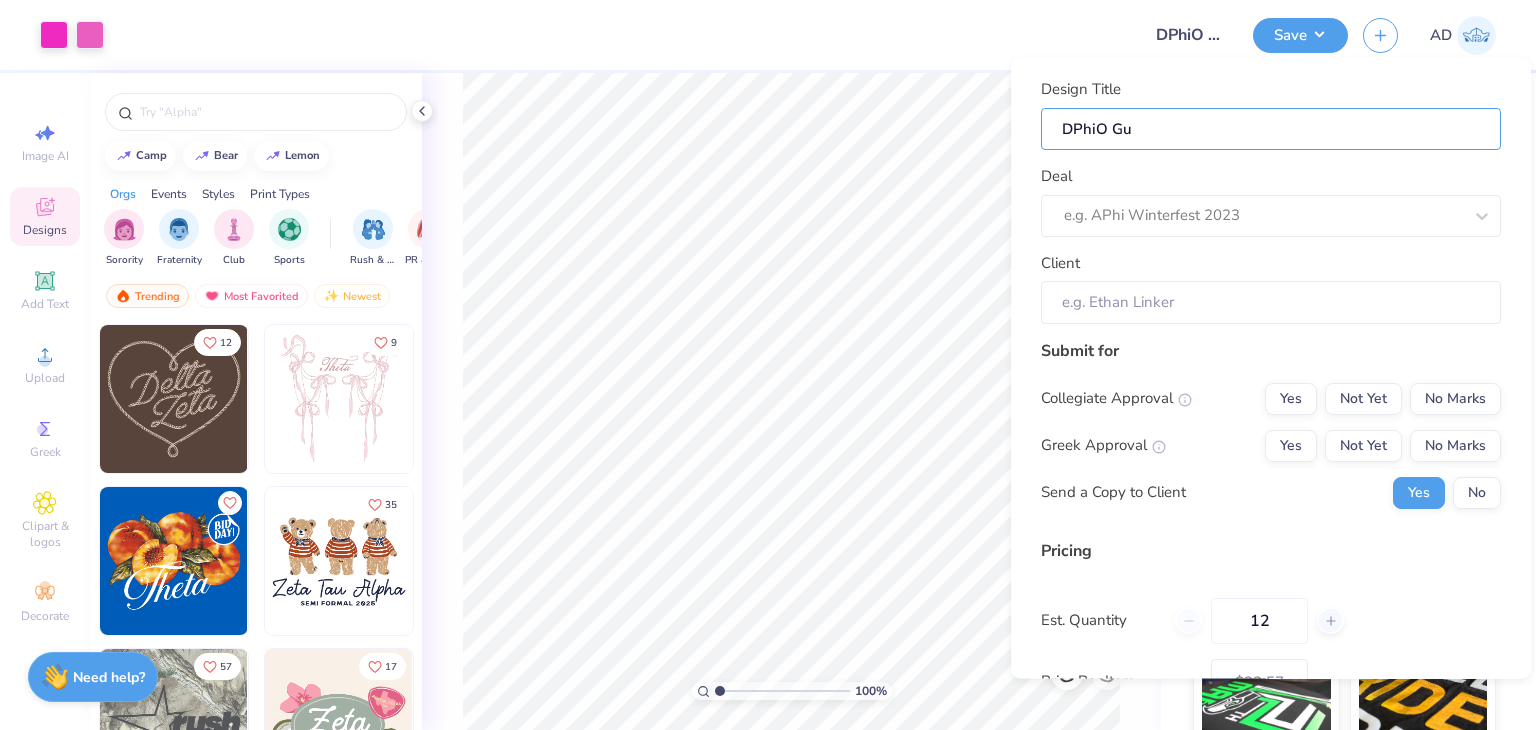 type on "DPhiO Gus" 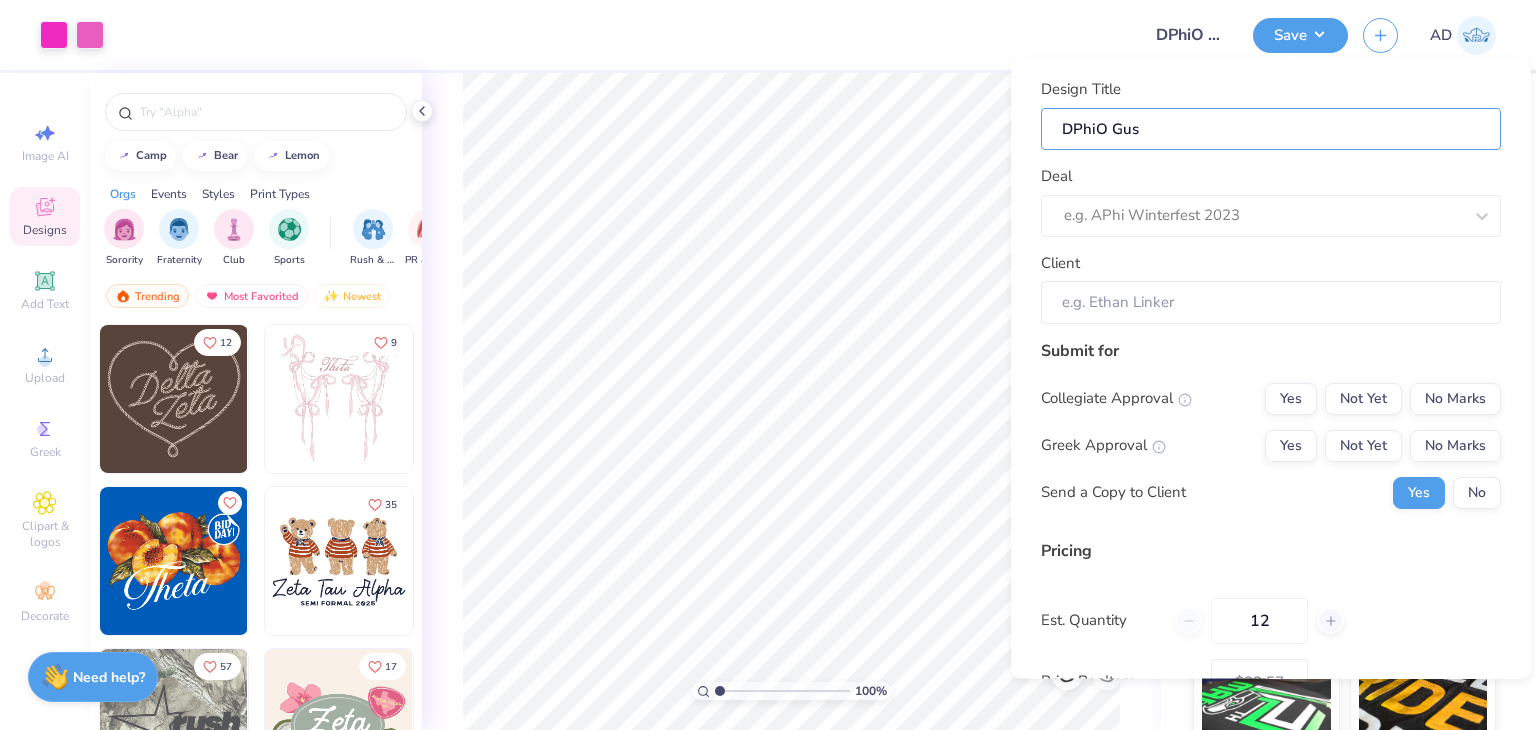 type on "DPhiO Gust" 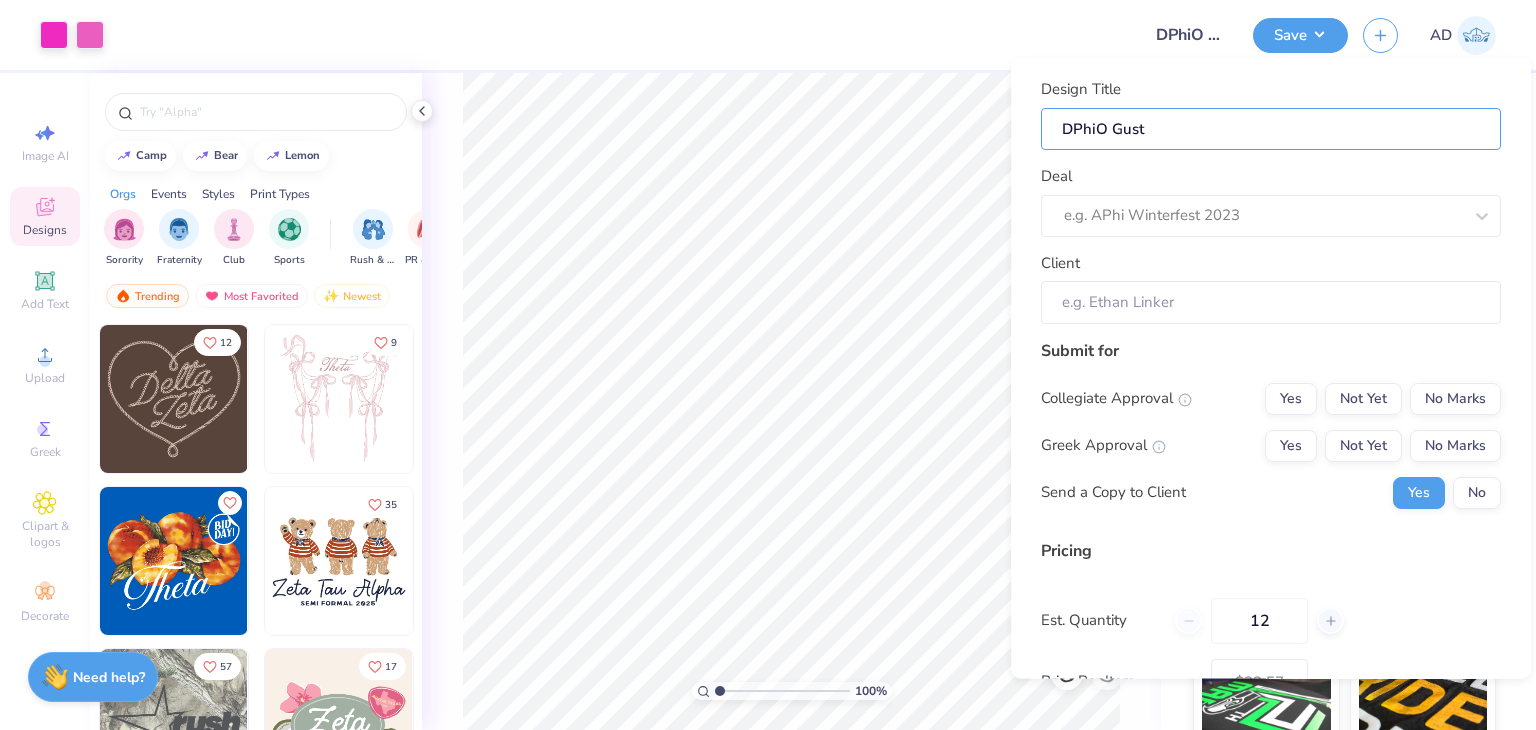 type on "DPhiO Gusta" 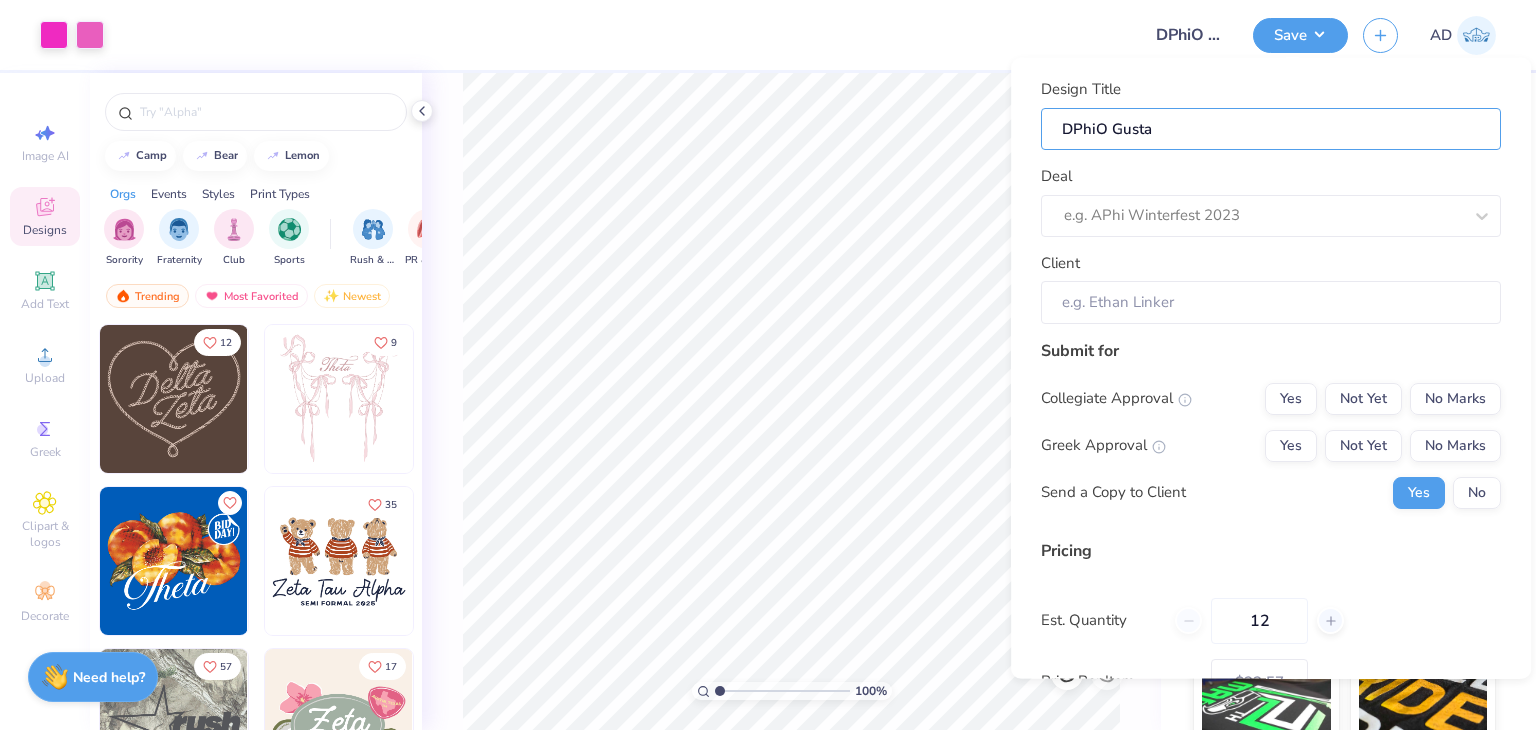 type on "DPhiO Gustav" 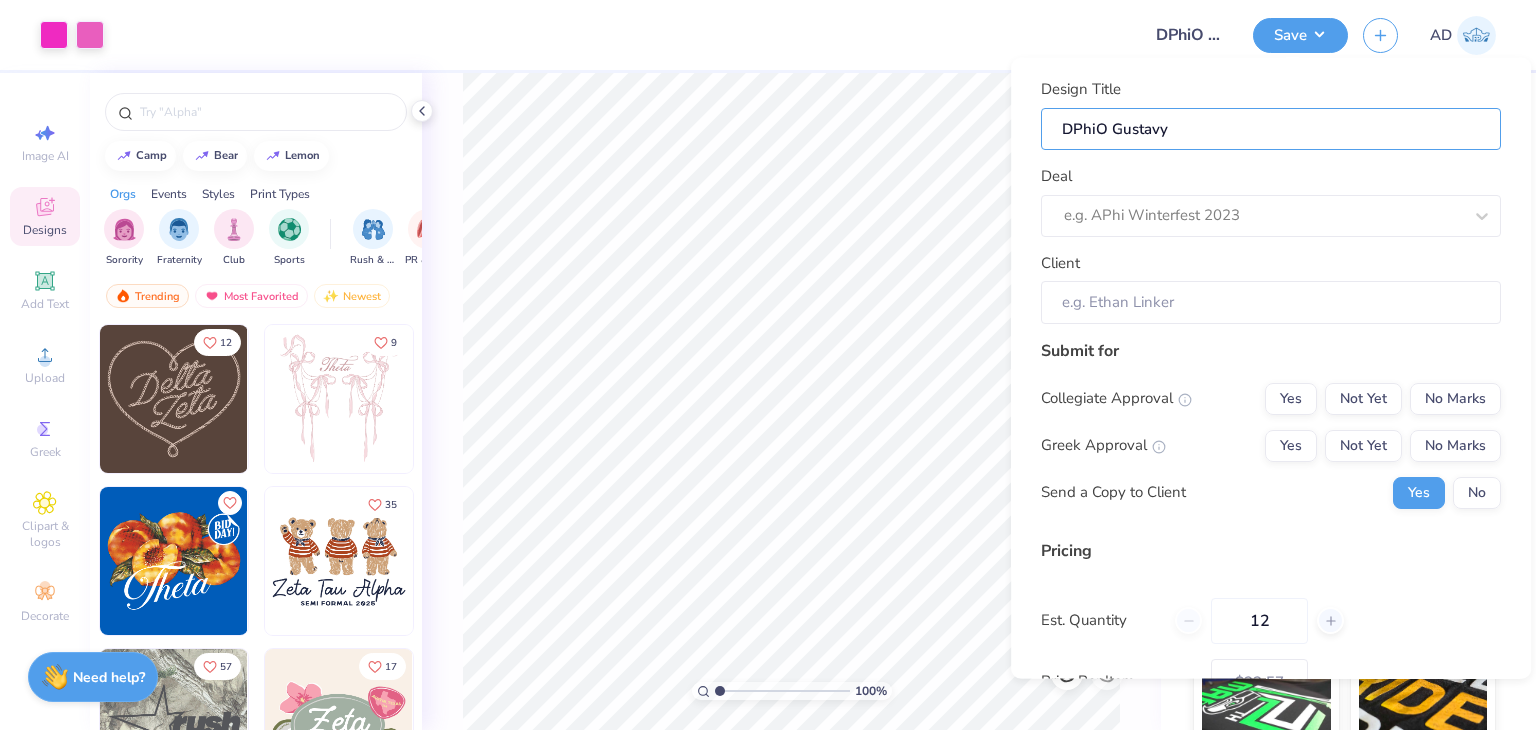 type on "DPhiO Gustavyu" 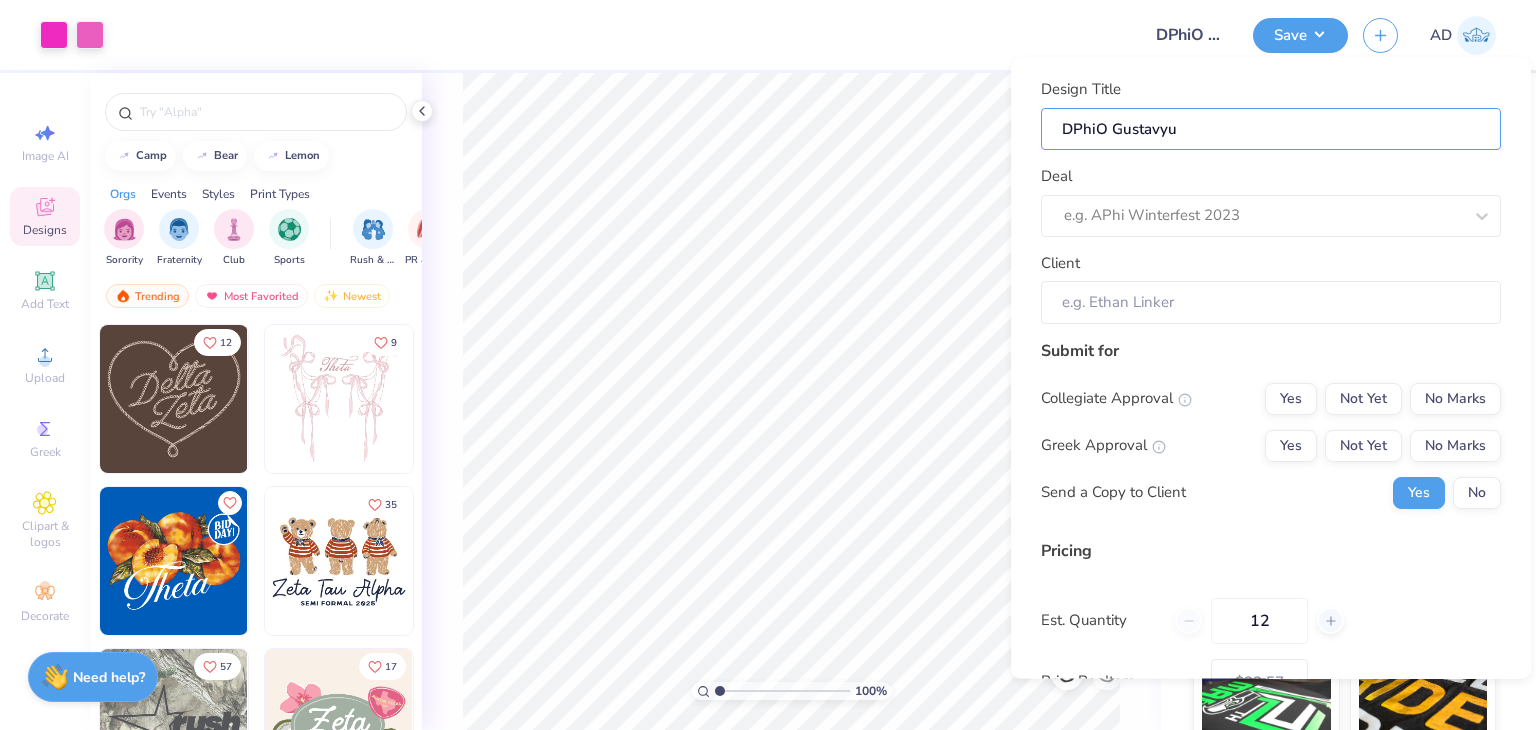 type on "DPhiO Gustavyus" 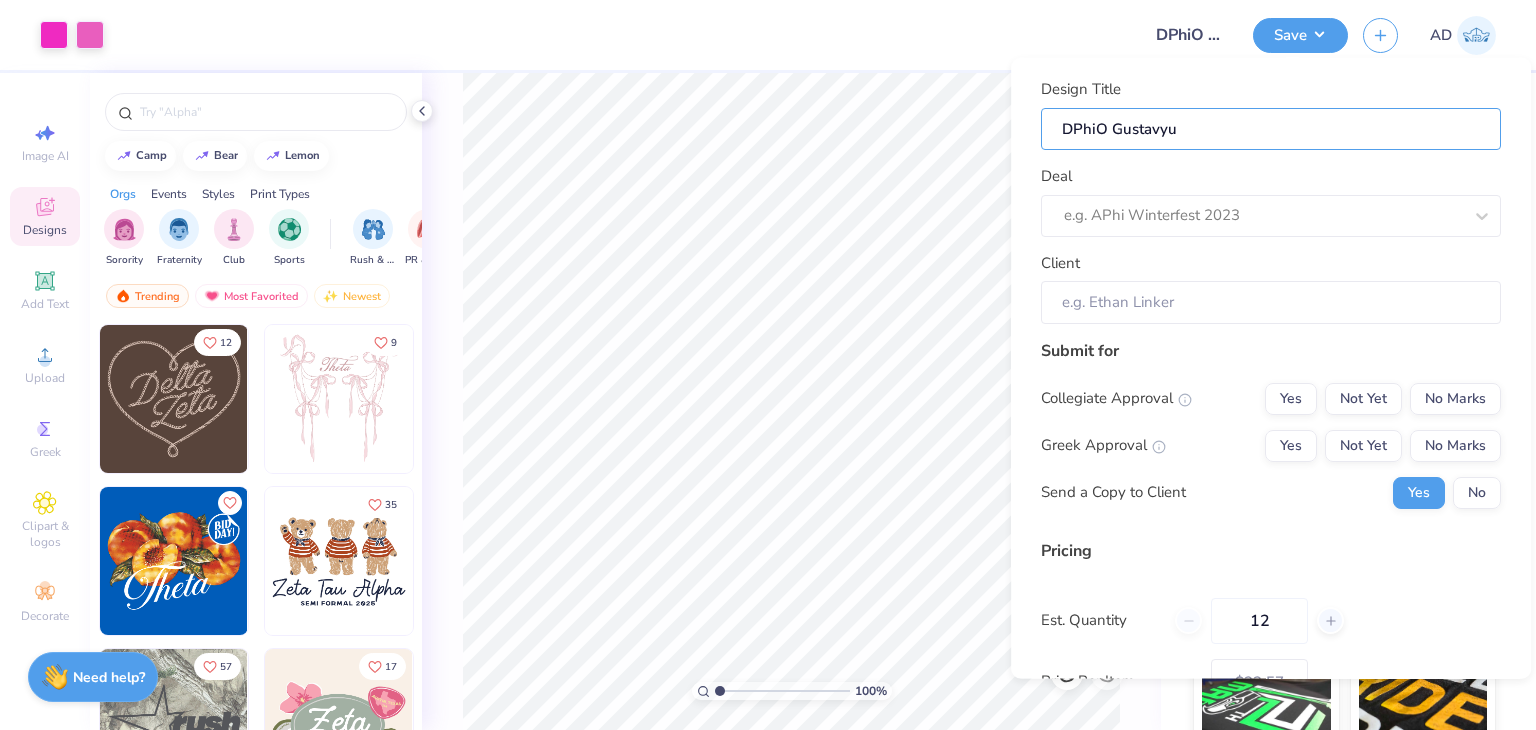 type on "DPhiO Gustavyus" 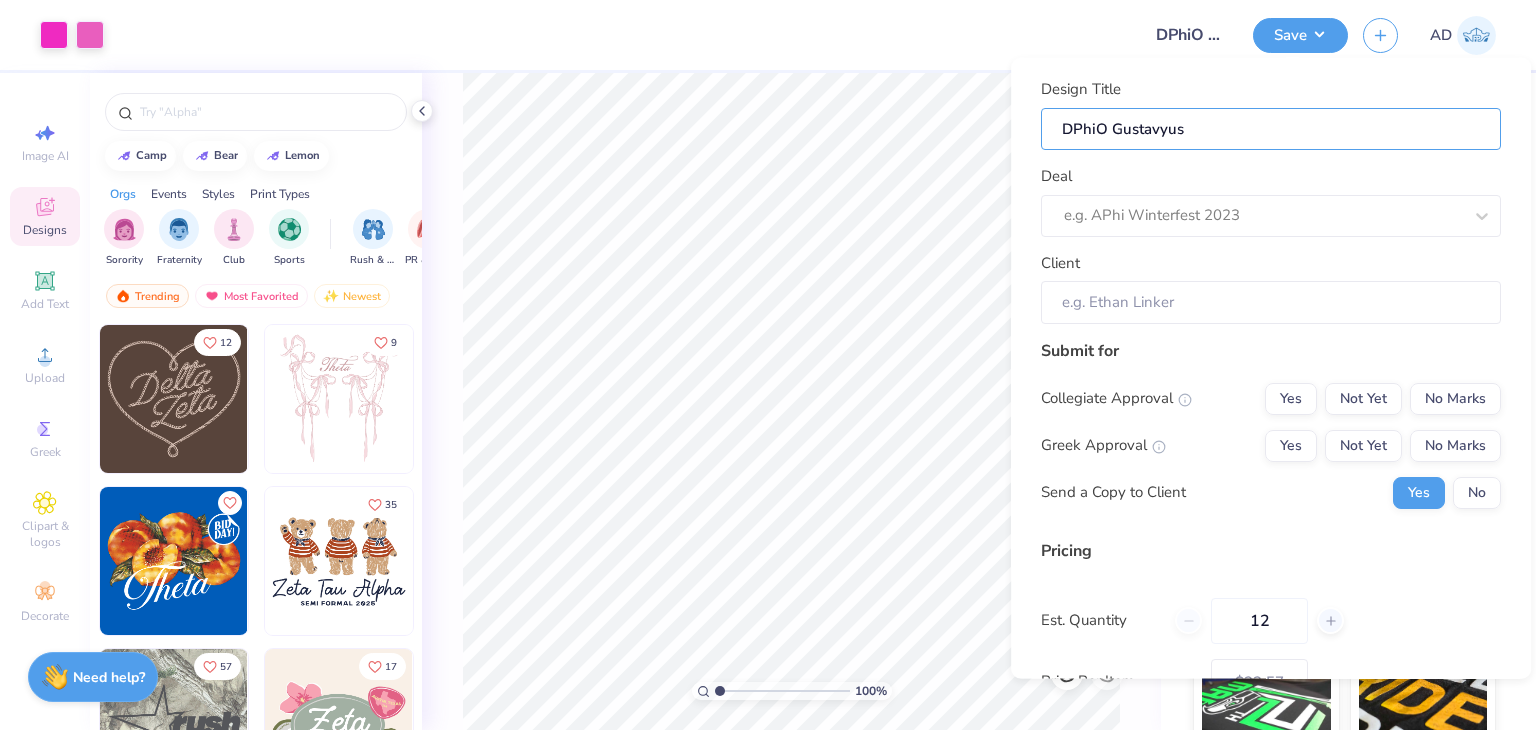 type on "DPhiO Gustavyus" 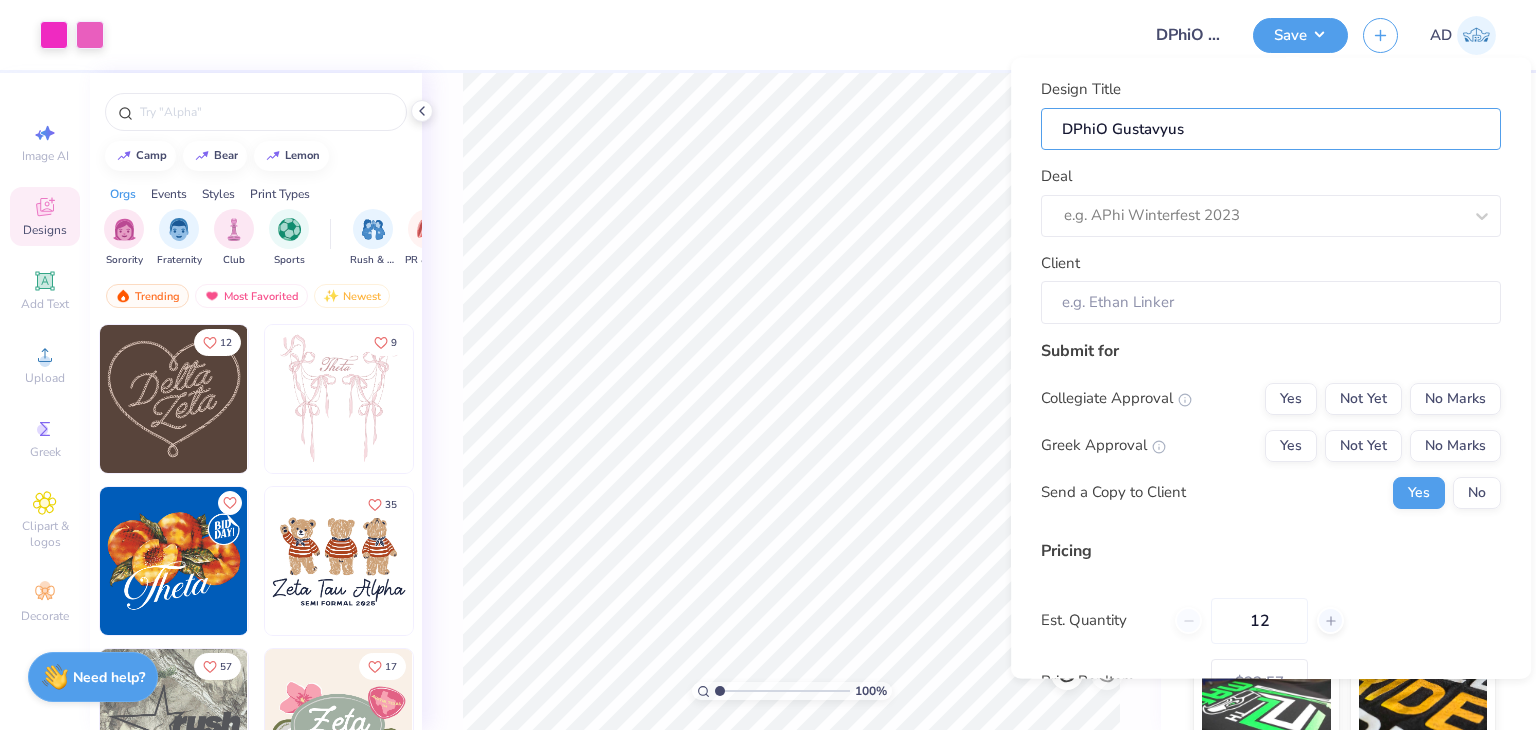 type on "DPhiO Gustavyus" 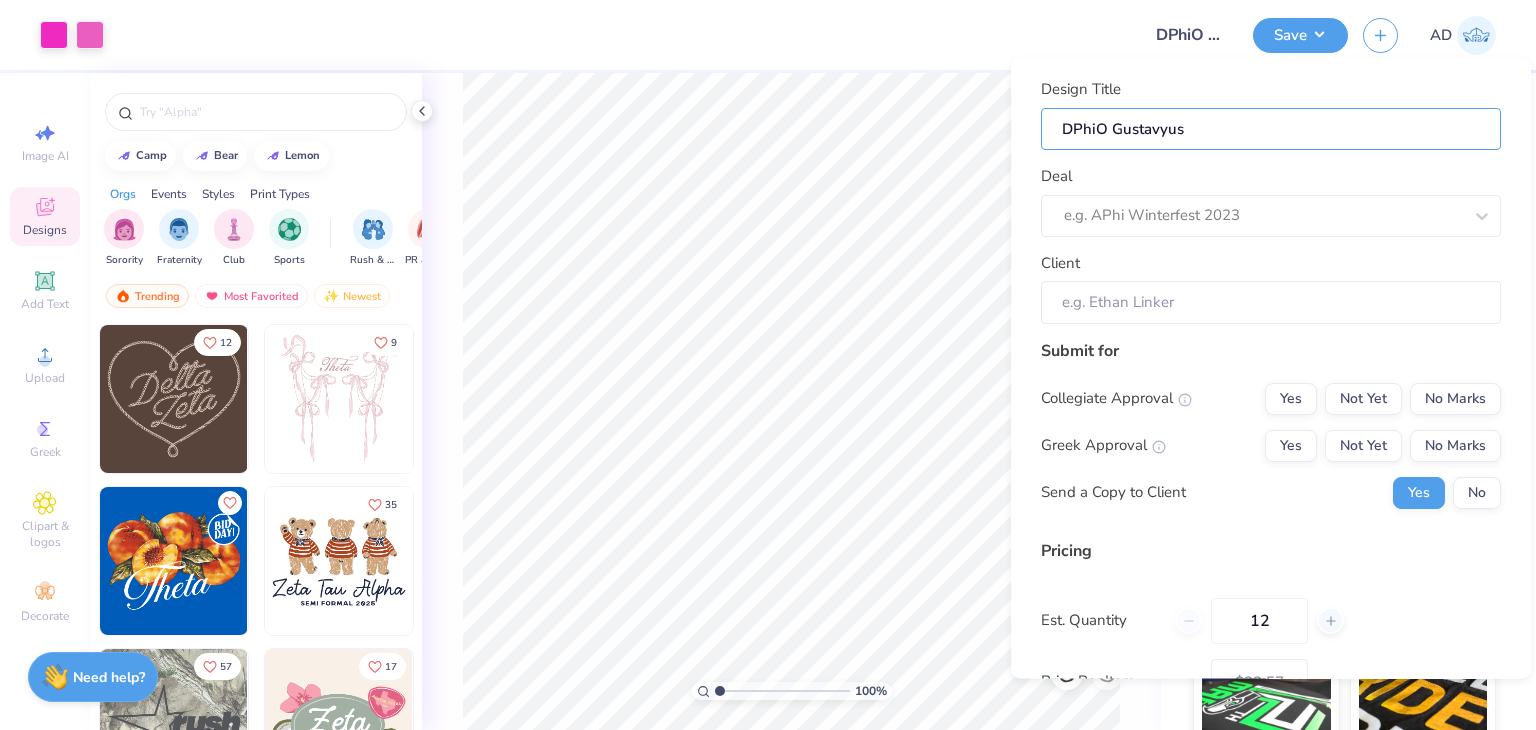 type on "DPhiO Gustavyus" 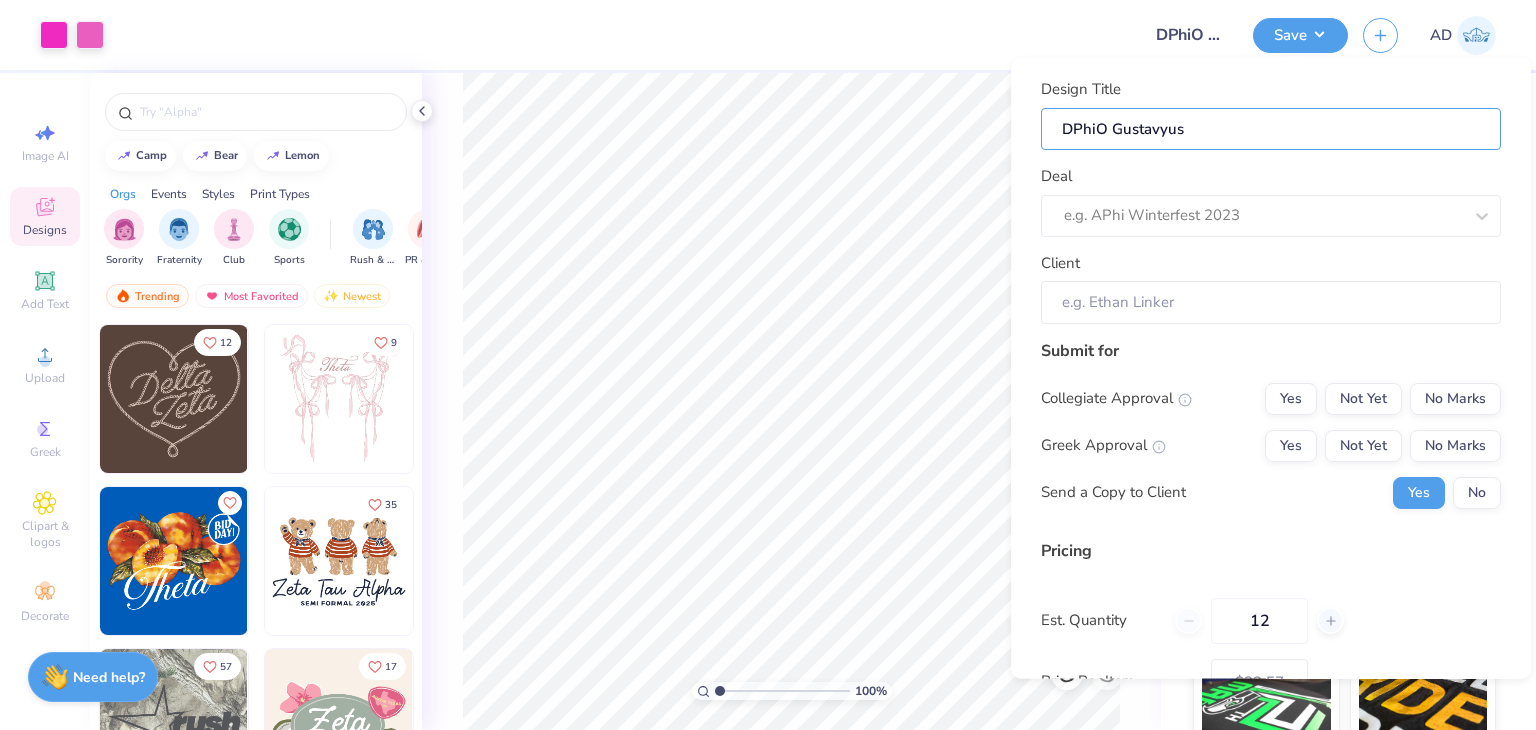 type on "DPhiO Gustavyus" 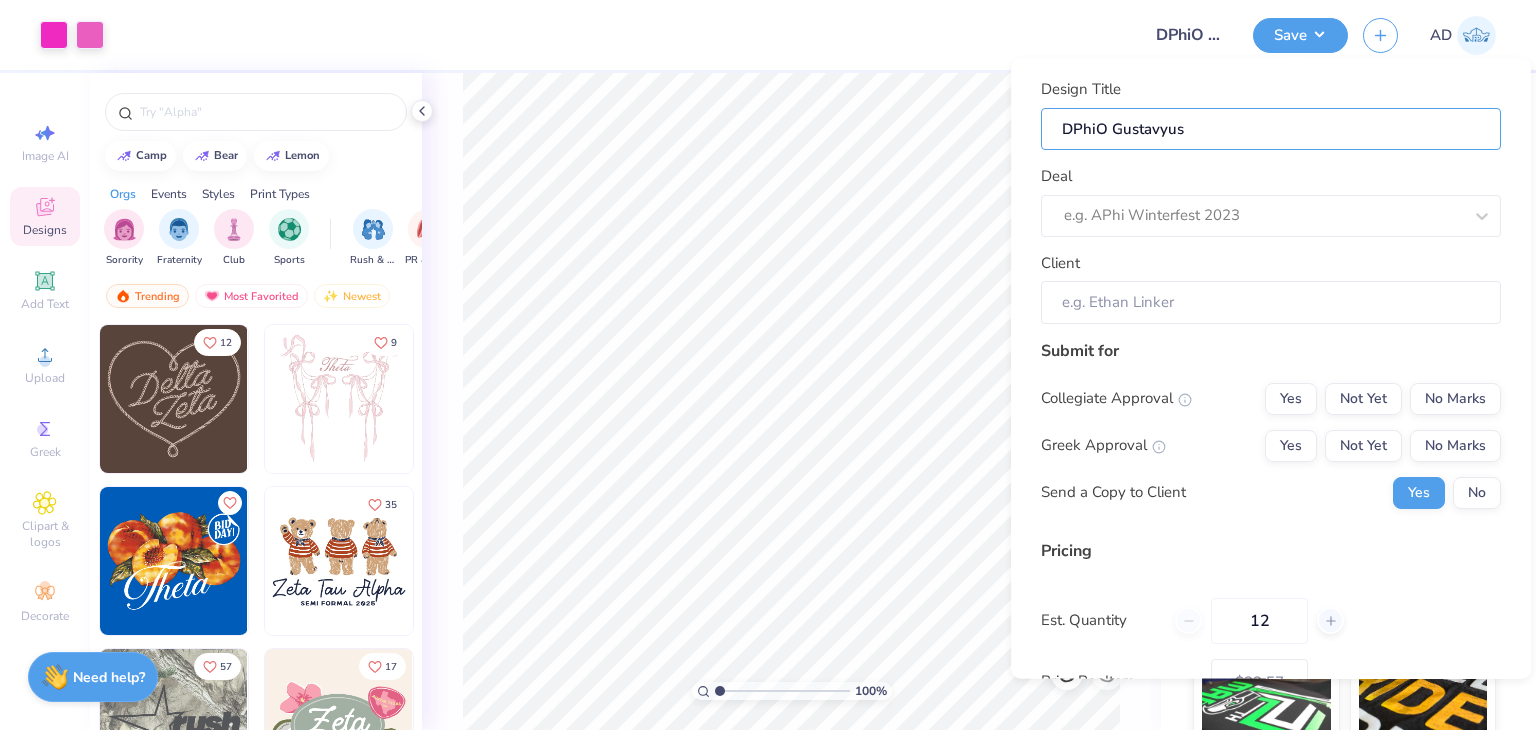 type on "DPhiO Gustavyu" 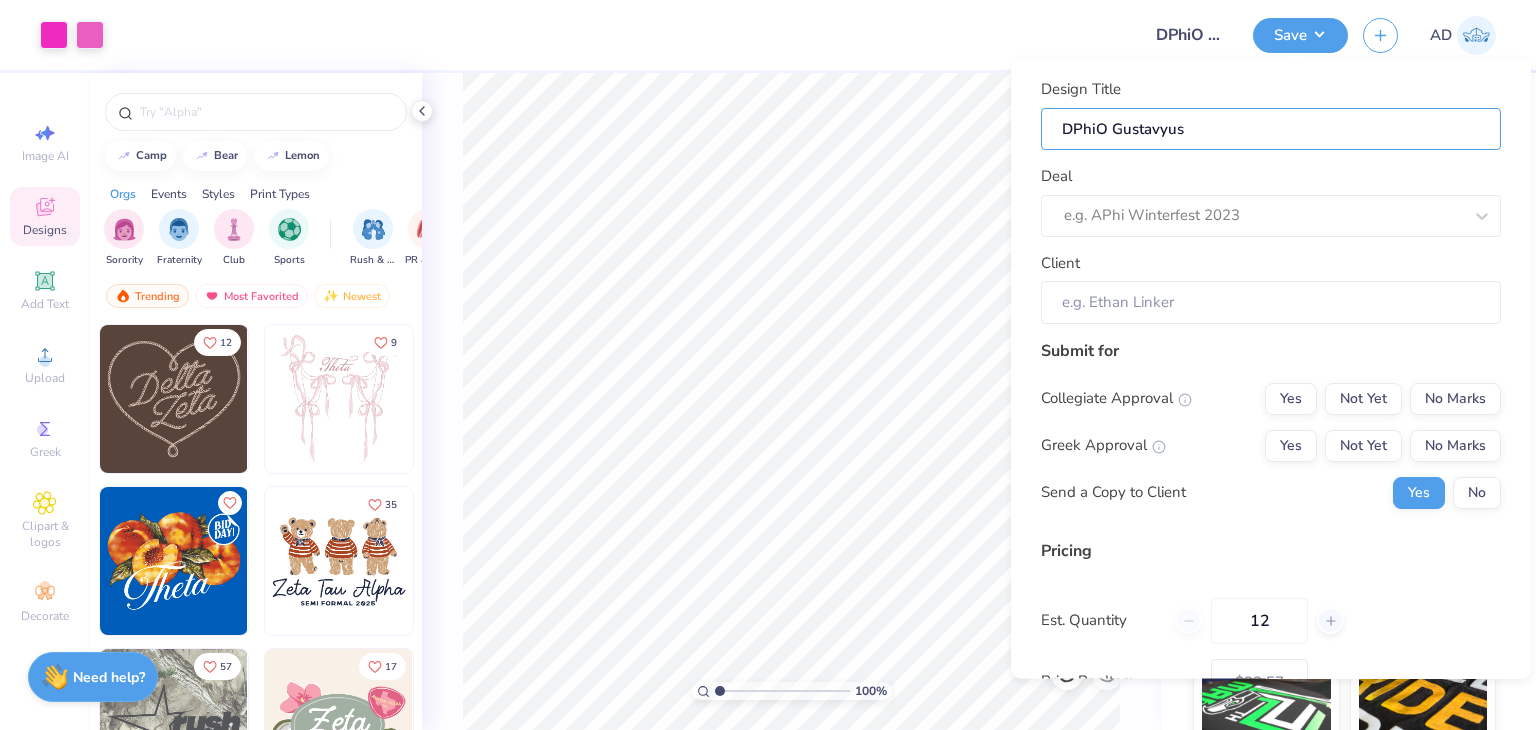 type on "DPhiO Gustavyu" 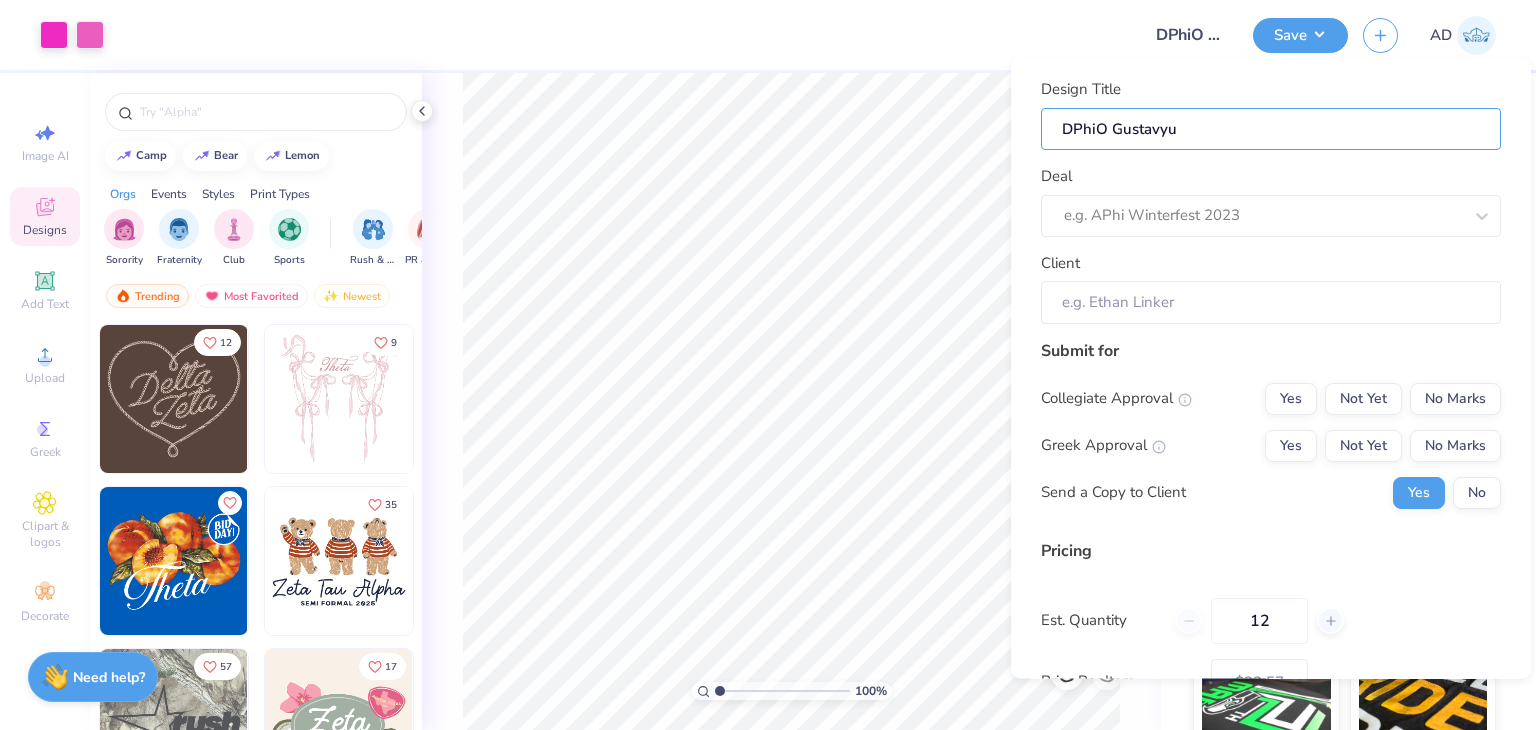 type on "DPhiO Gustavy" 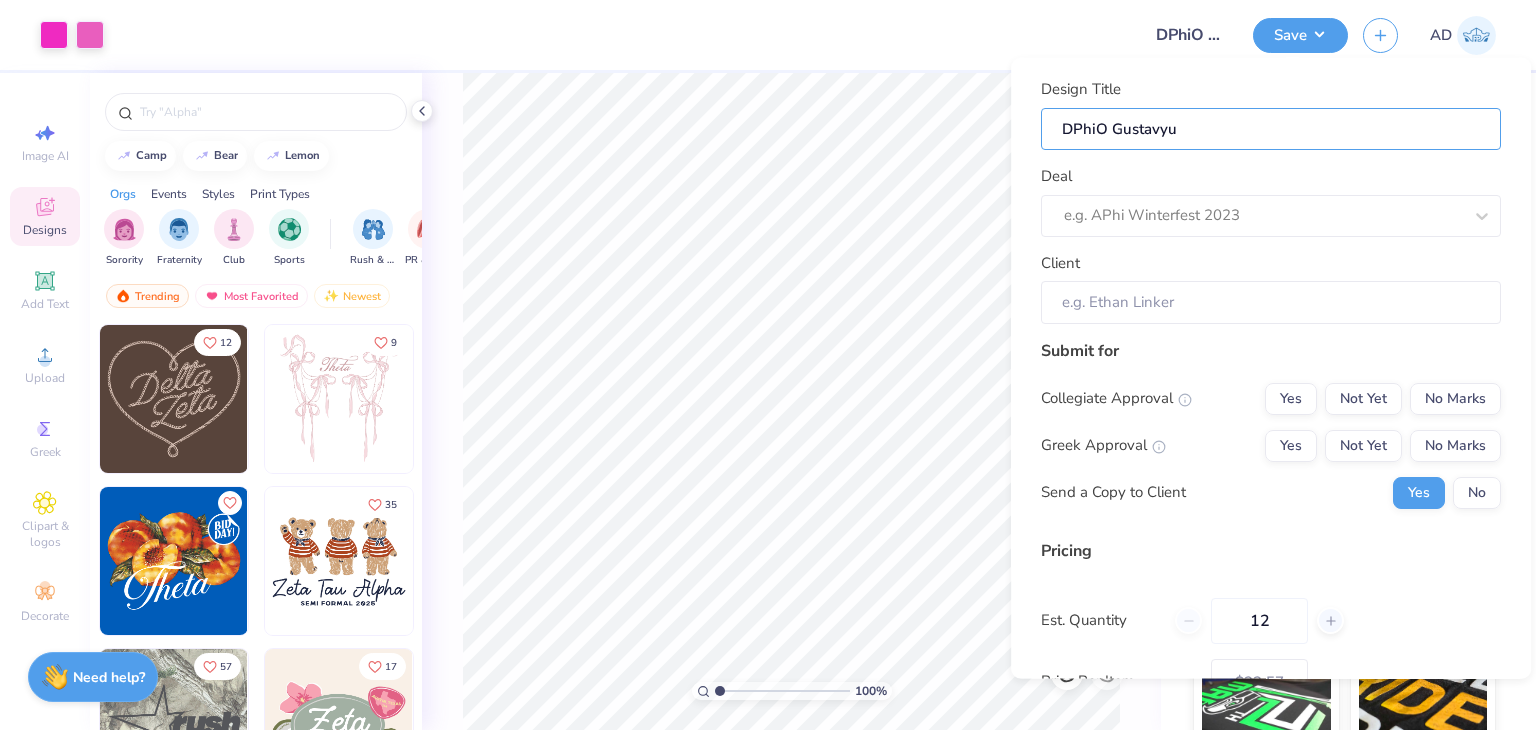 type on "DPhiO Gustavy" 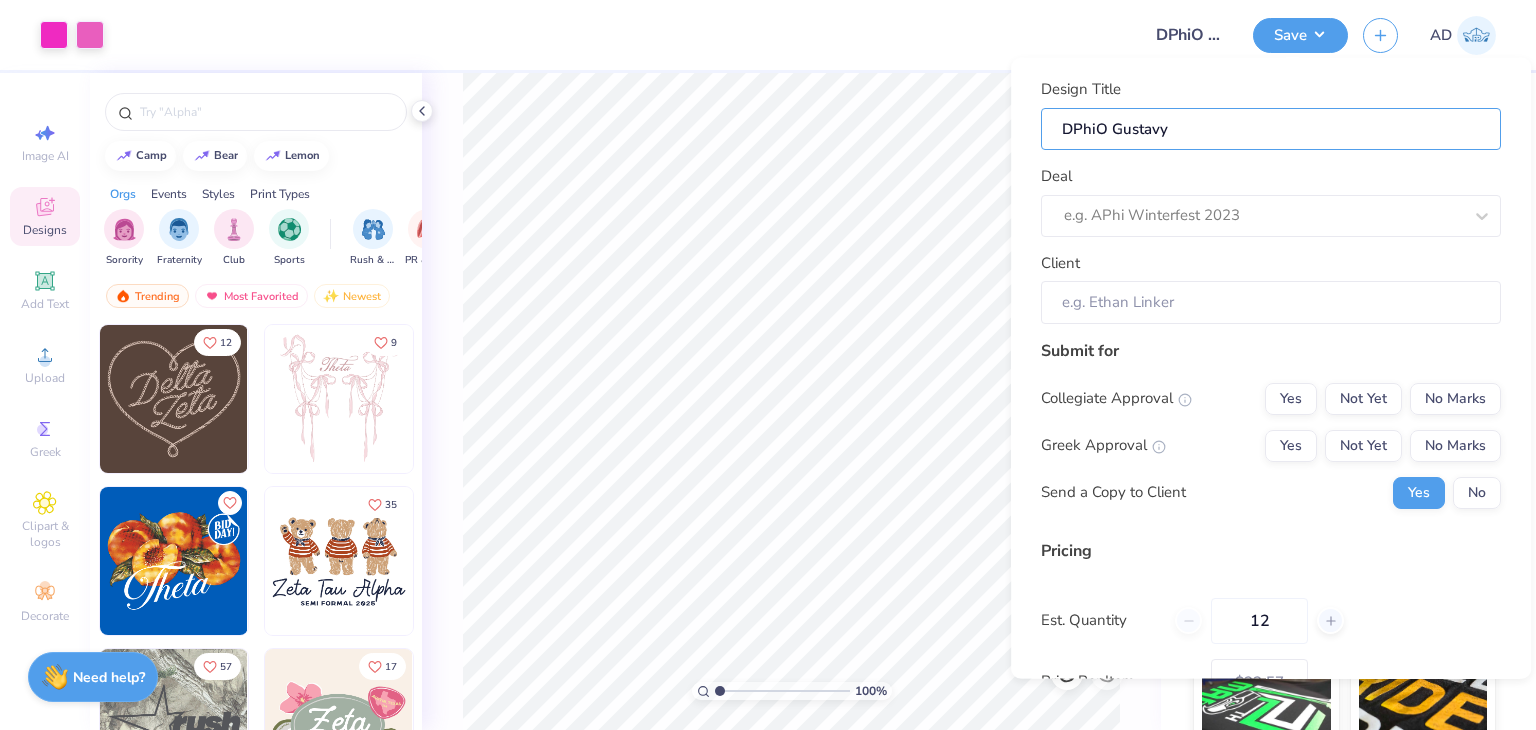 type on "DPhiO Gustav" 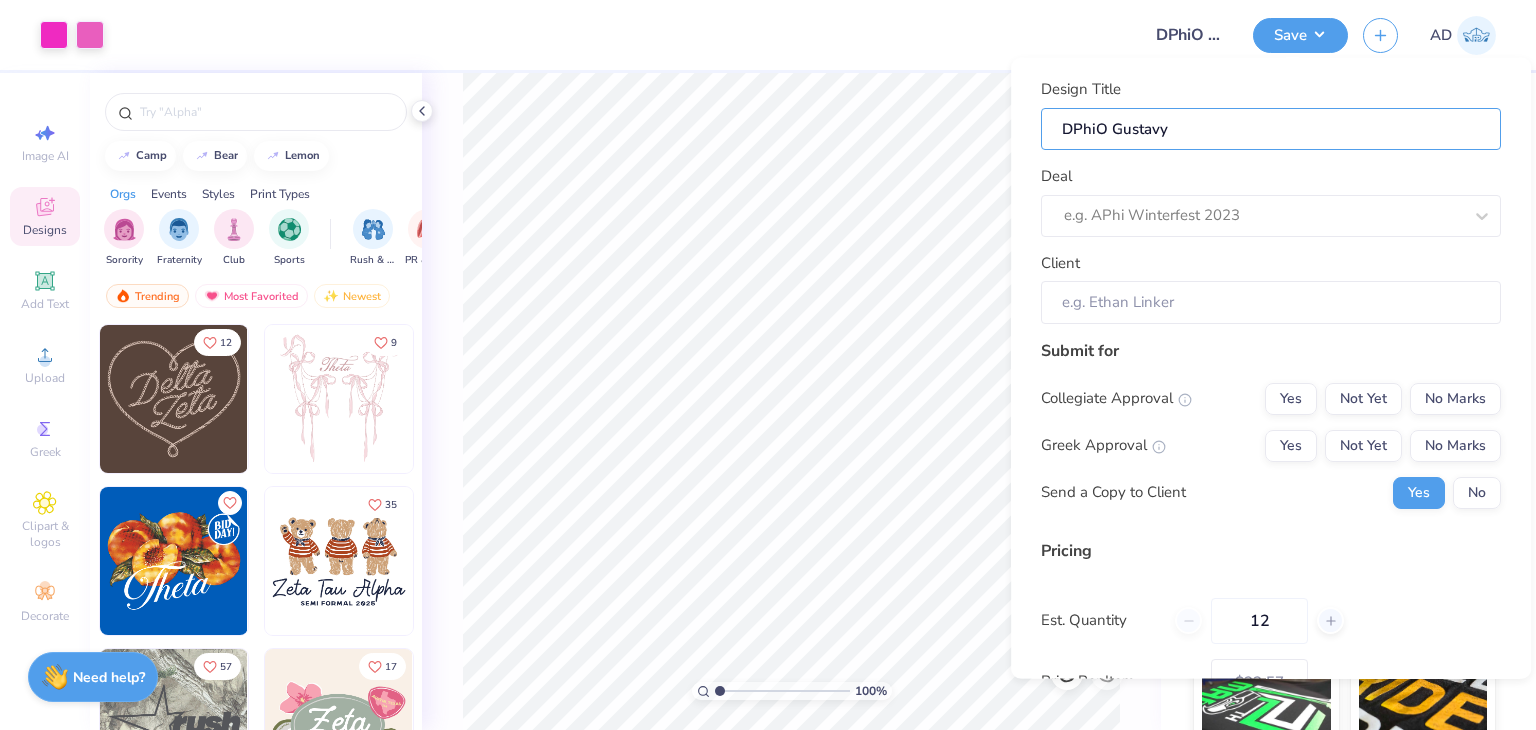 type on "DPhiO Gustav" 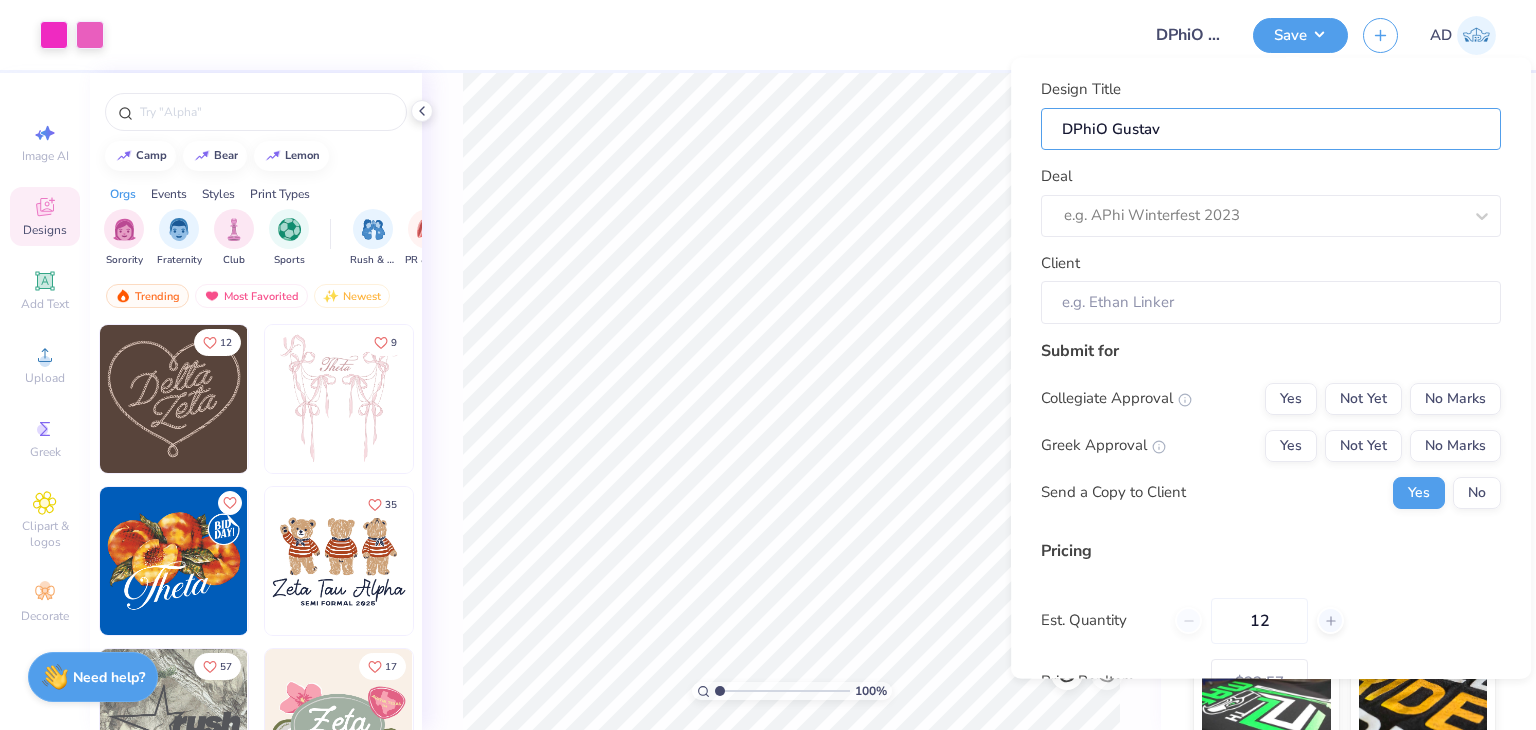 type on "DPhiO Gustavi" 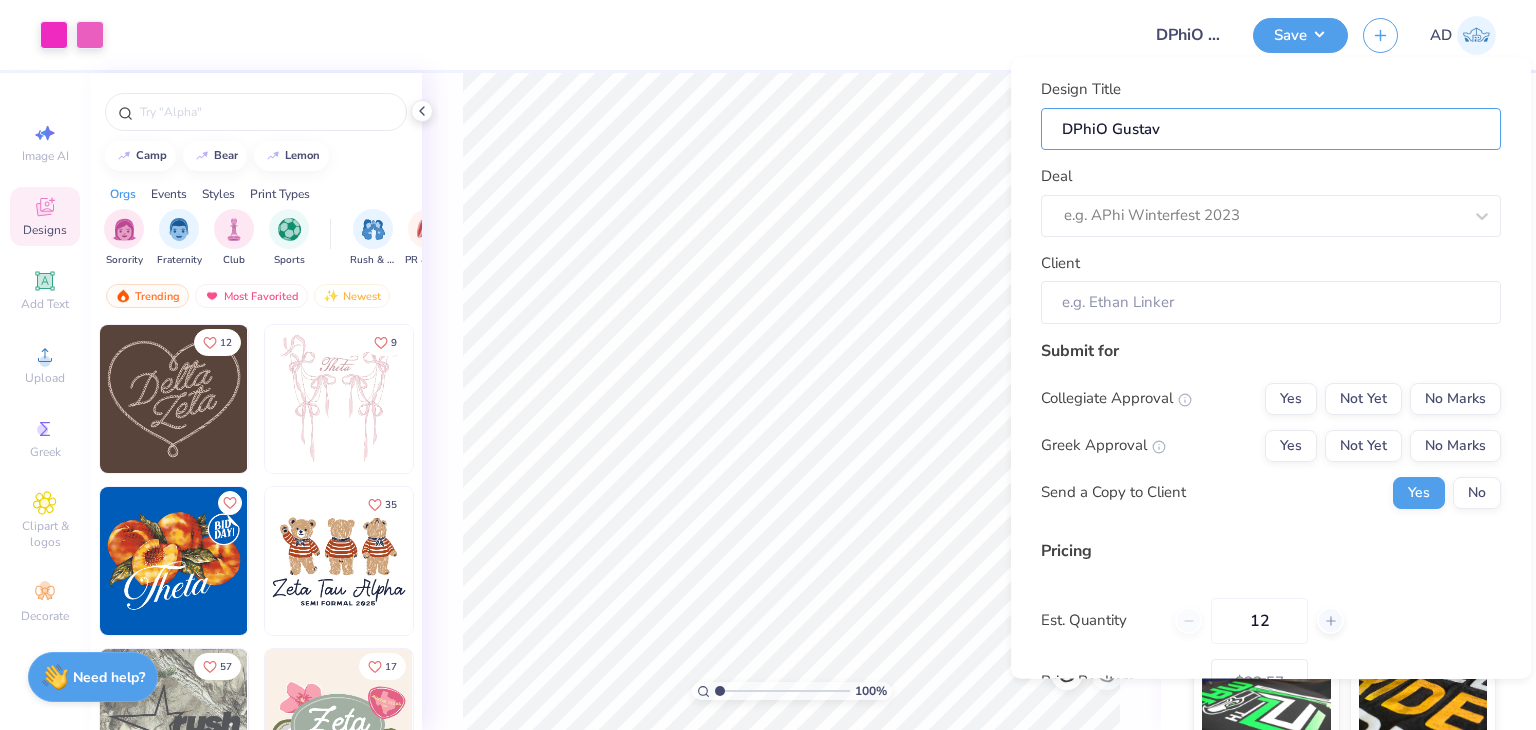 type on "DPhiO Gustavi" 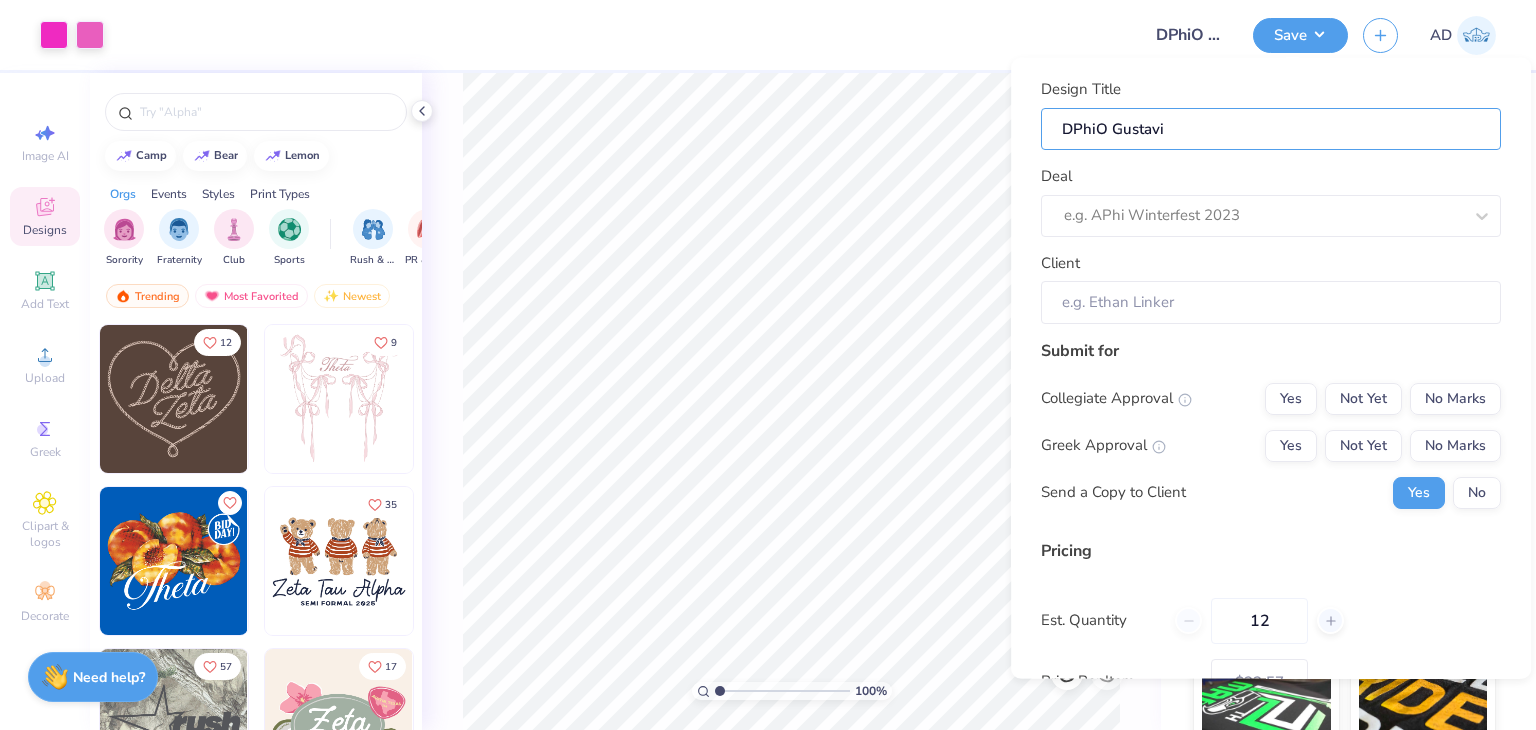 type on "DPhiO Gustav" 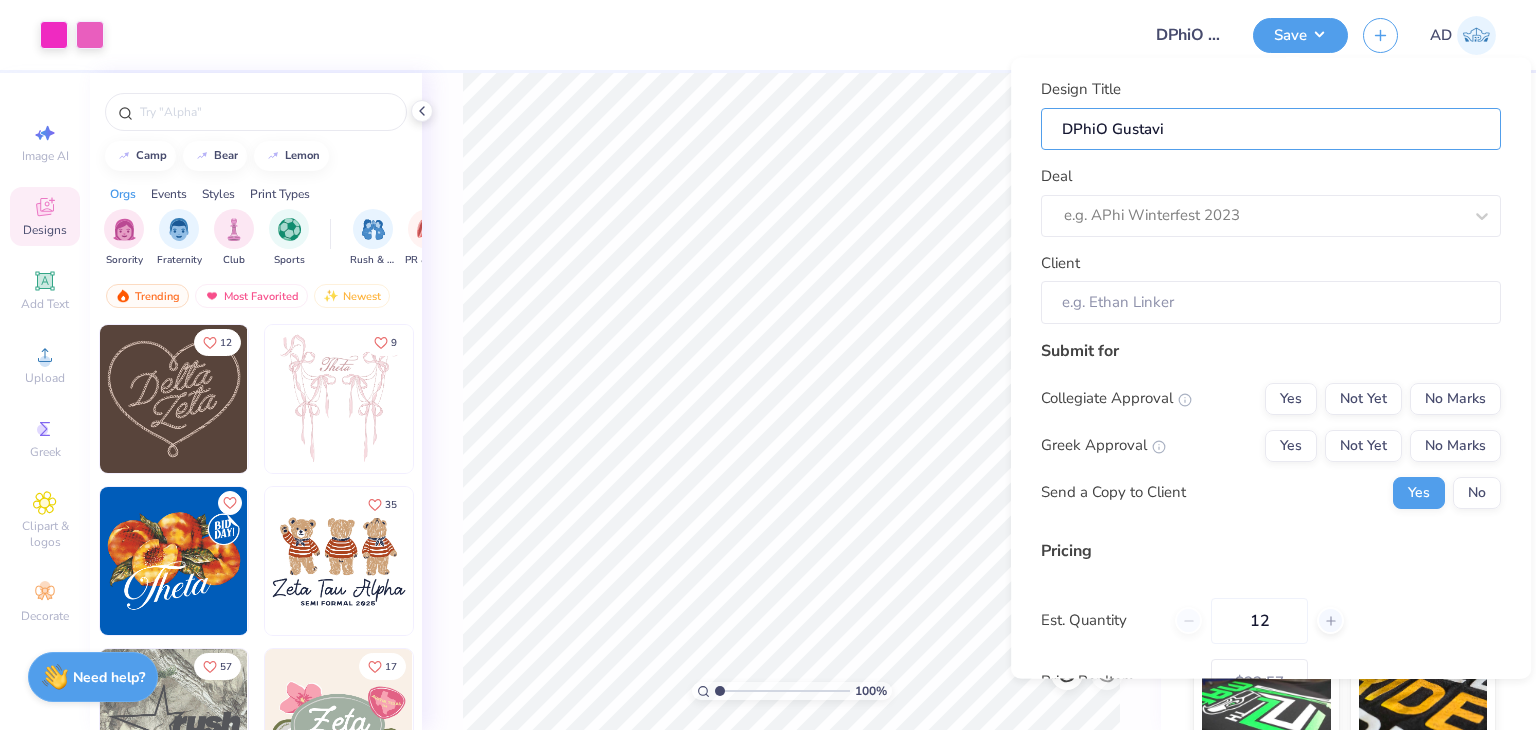 type on "DPhiO Gustav" 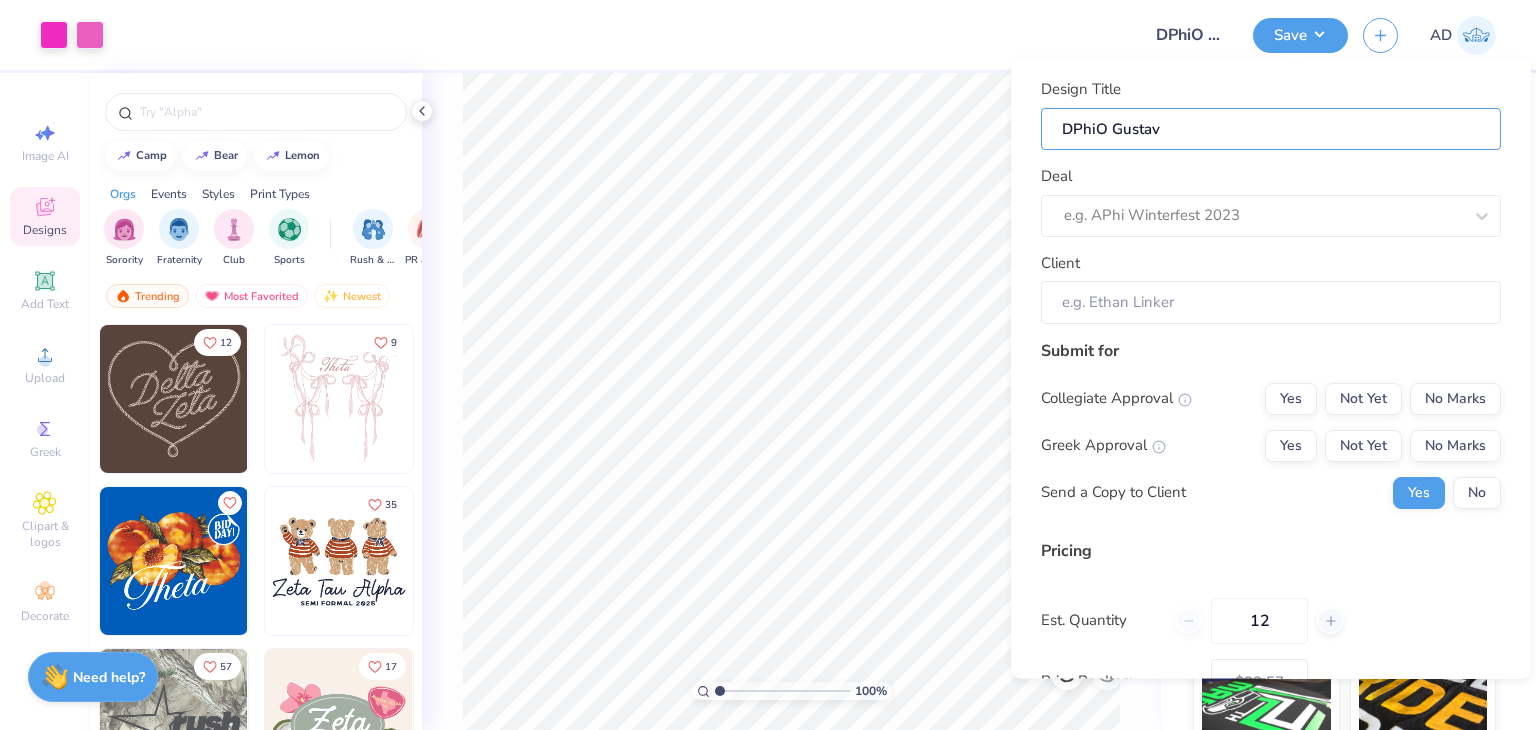 type on "DPhiO Gustavu" 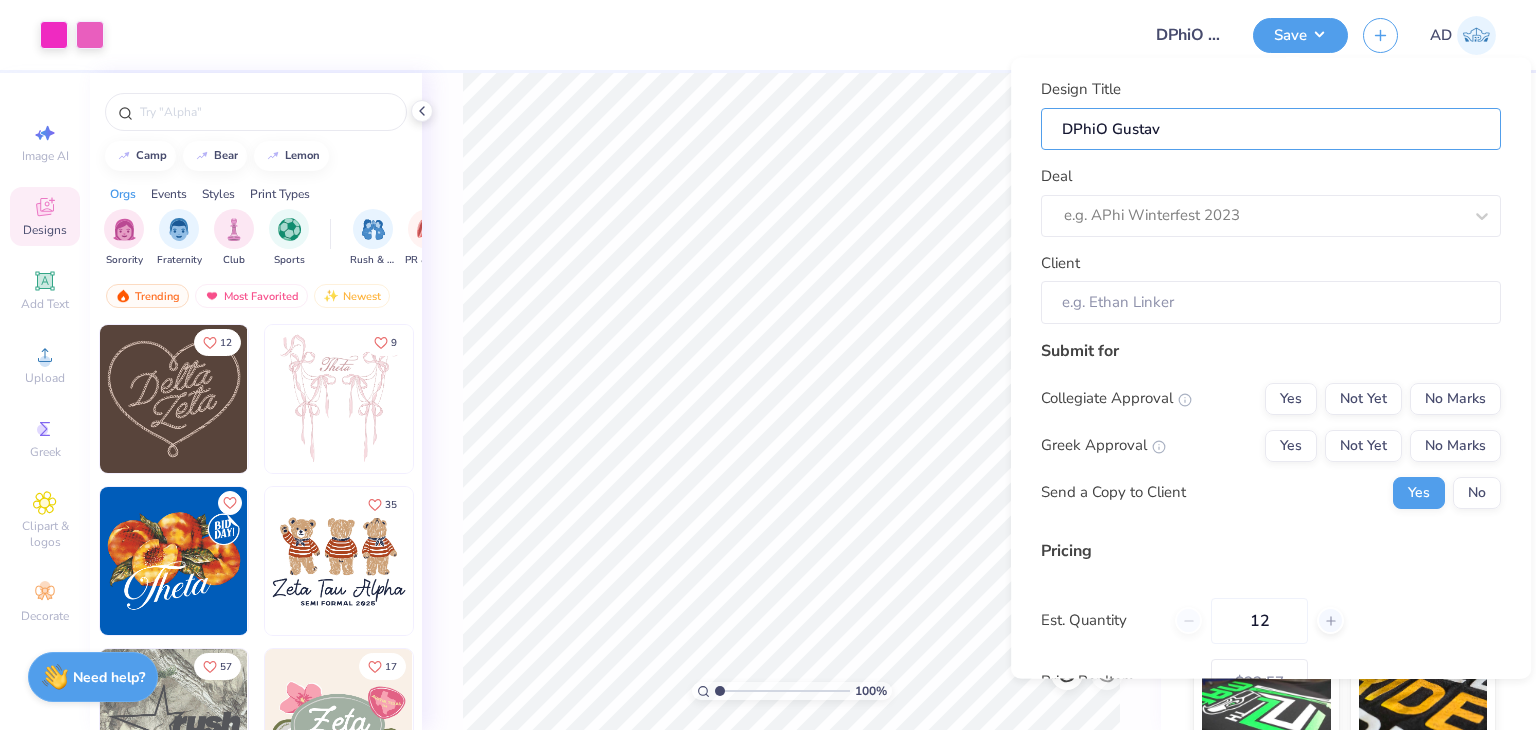 type on "DPhiO Gustavu" 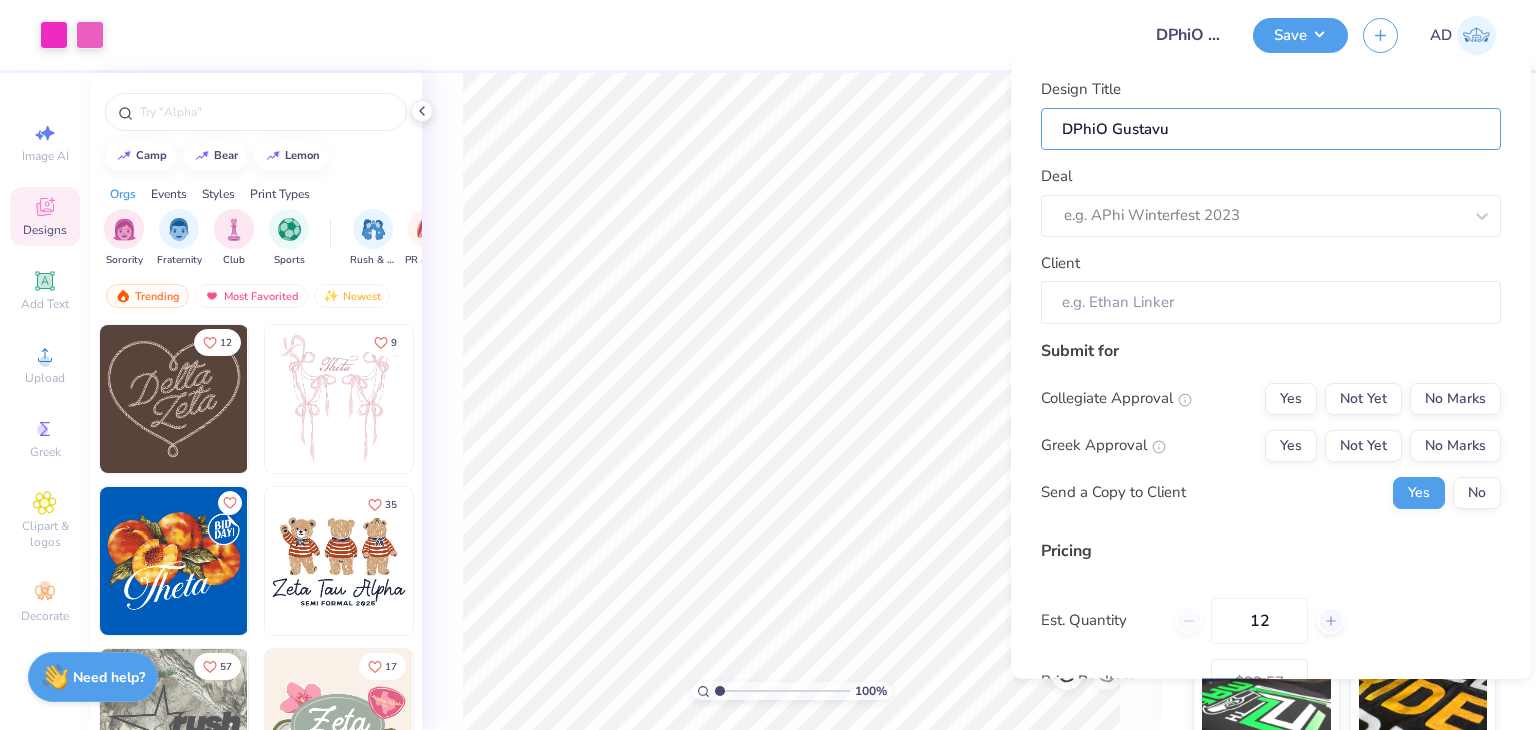 type on "DPhiO Gustavus" 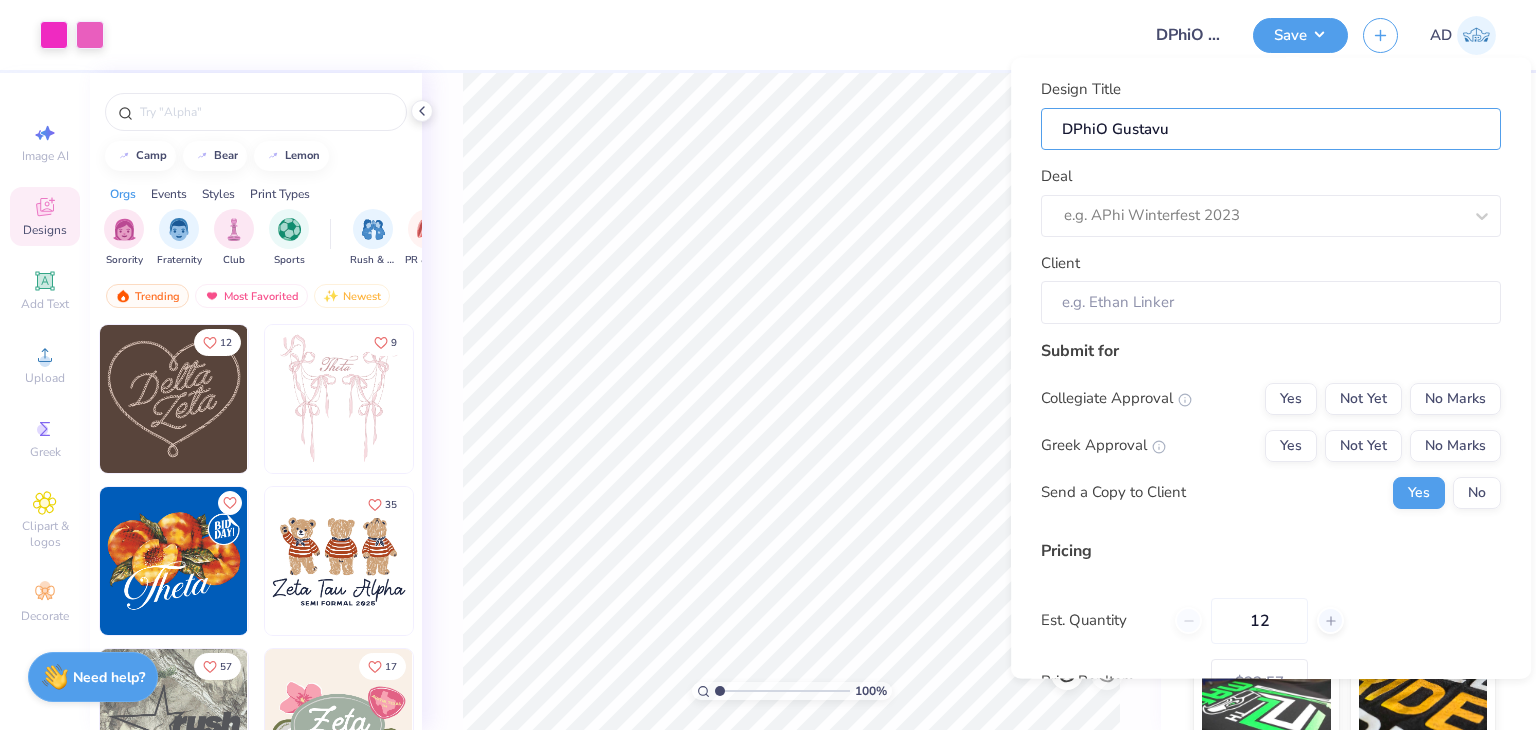 type on "DPhiO Gustavus" 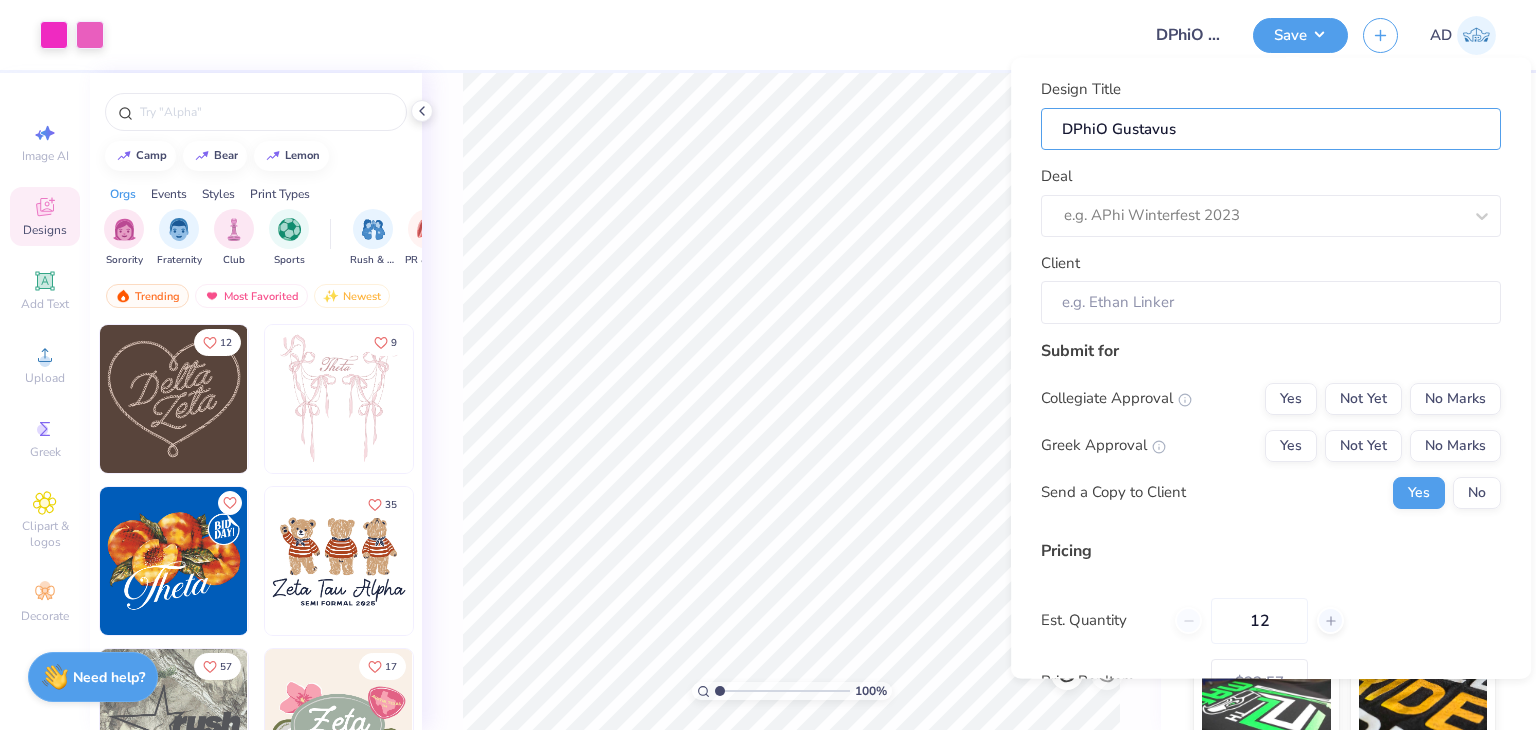 type on "DPhiO Gustavus" 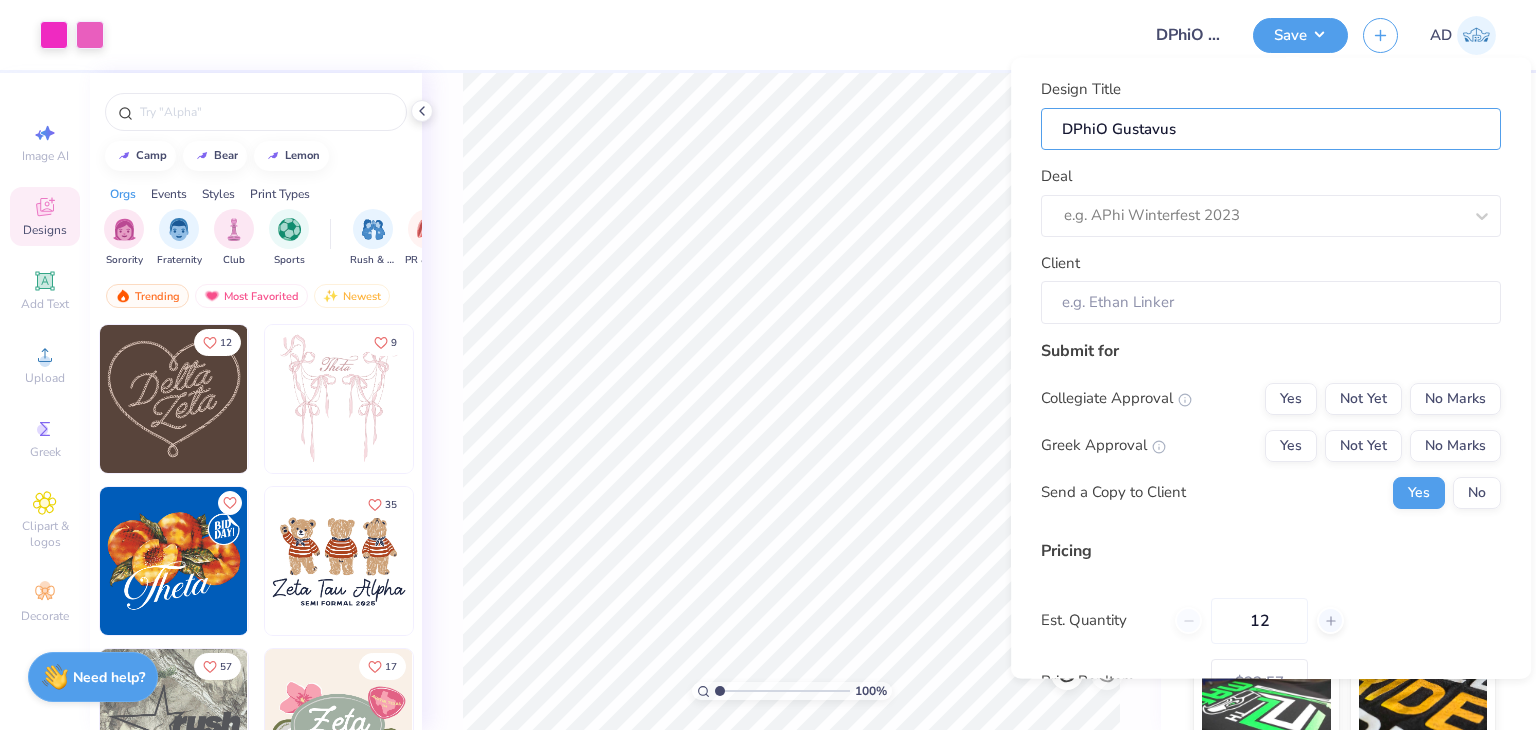type on "DPhiO Gustavus" 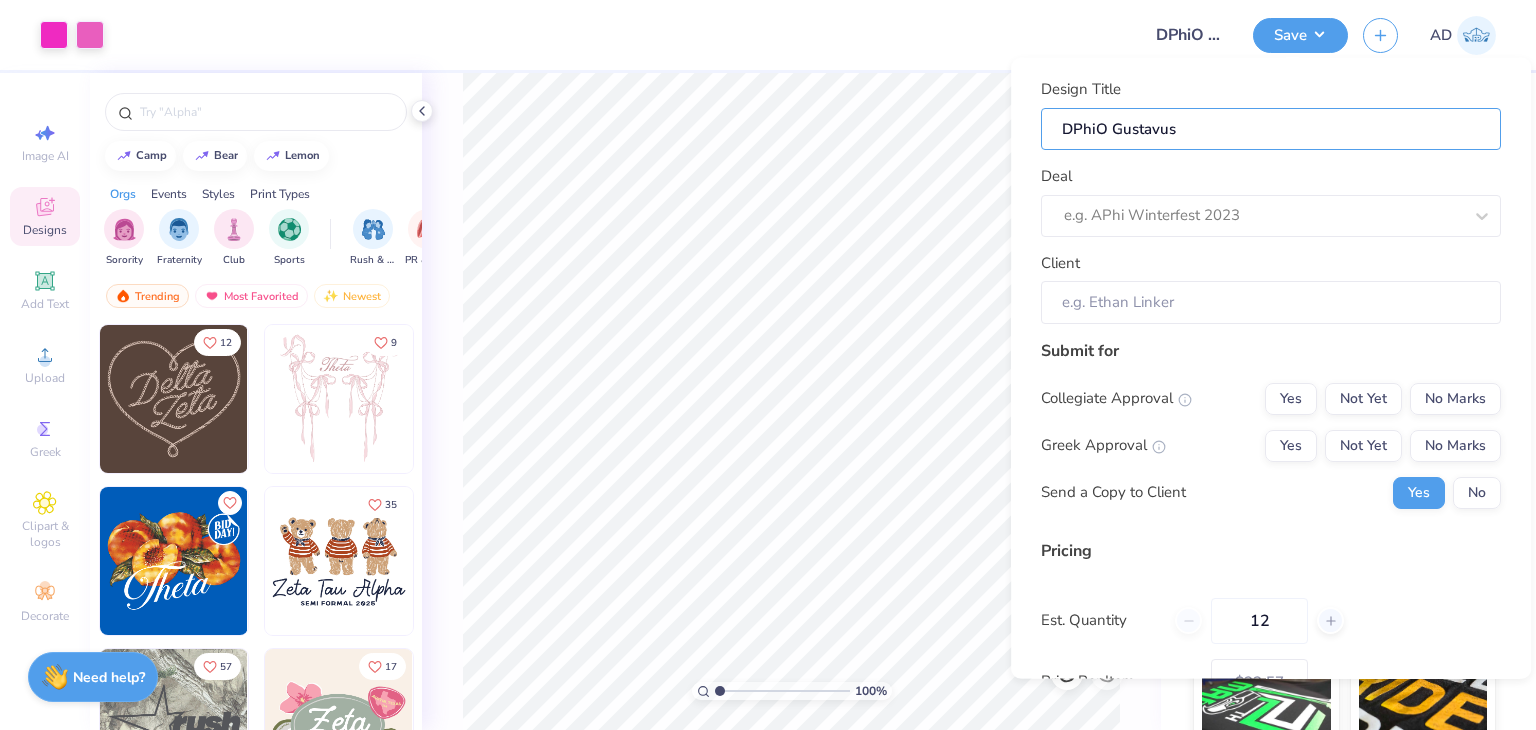 type on "DPhiO Gustavus A" 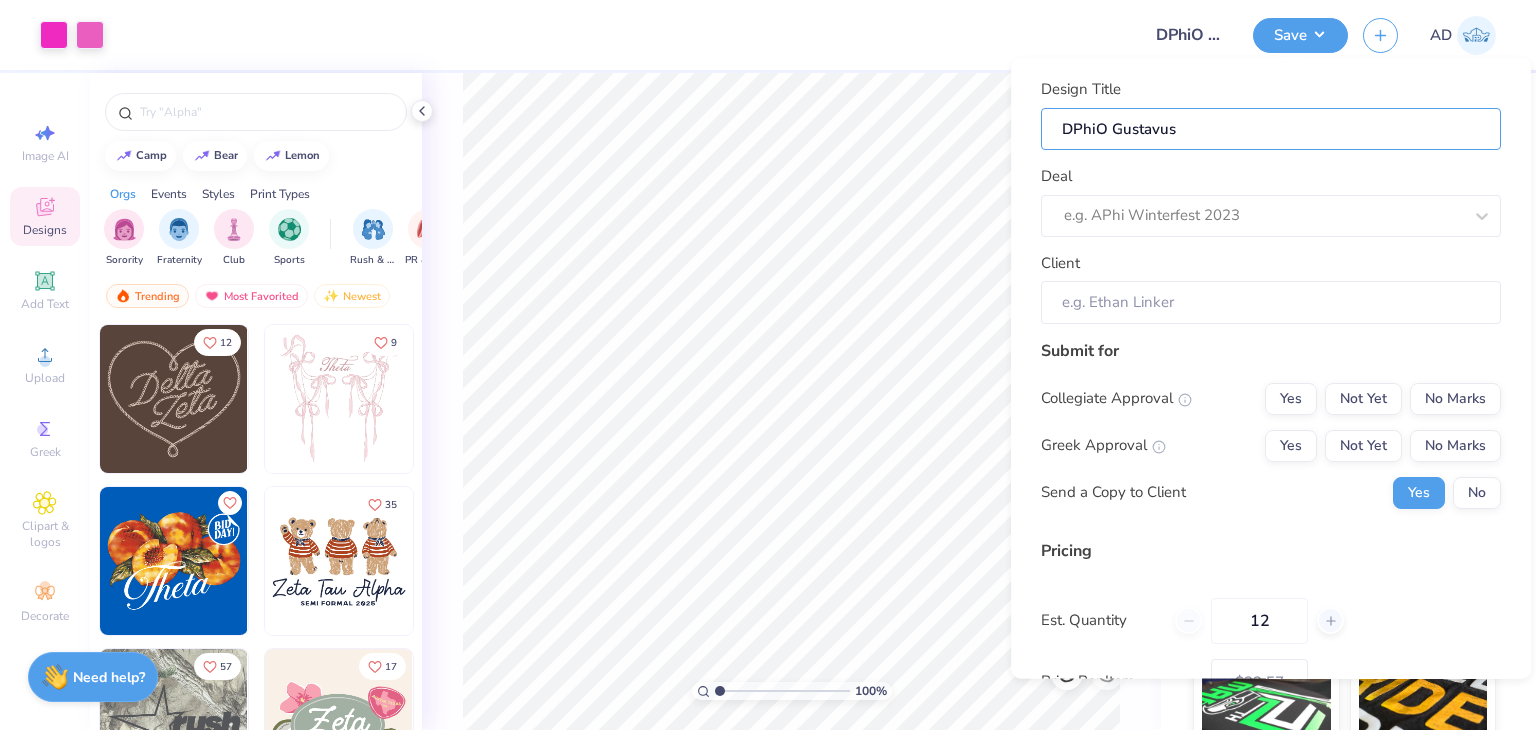 type on "DPhiO Gustavus A" 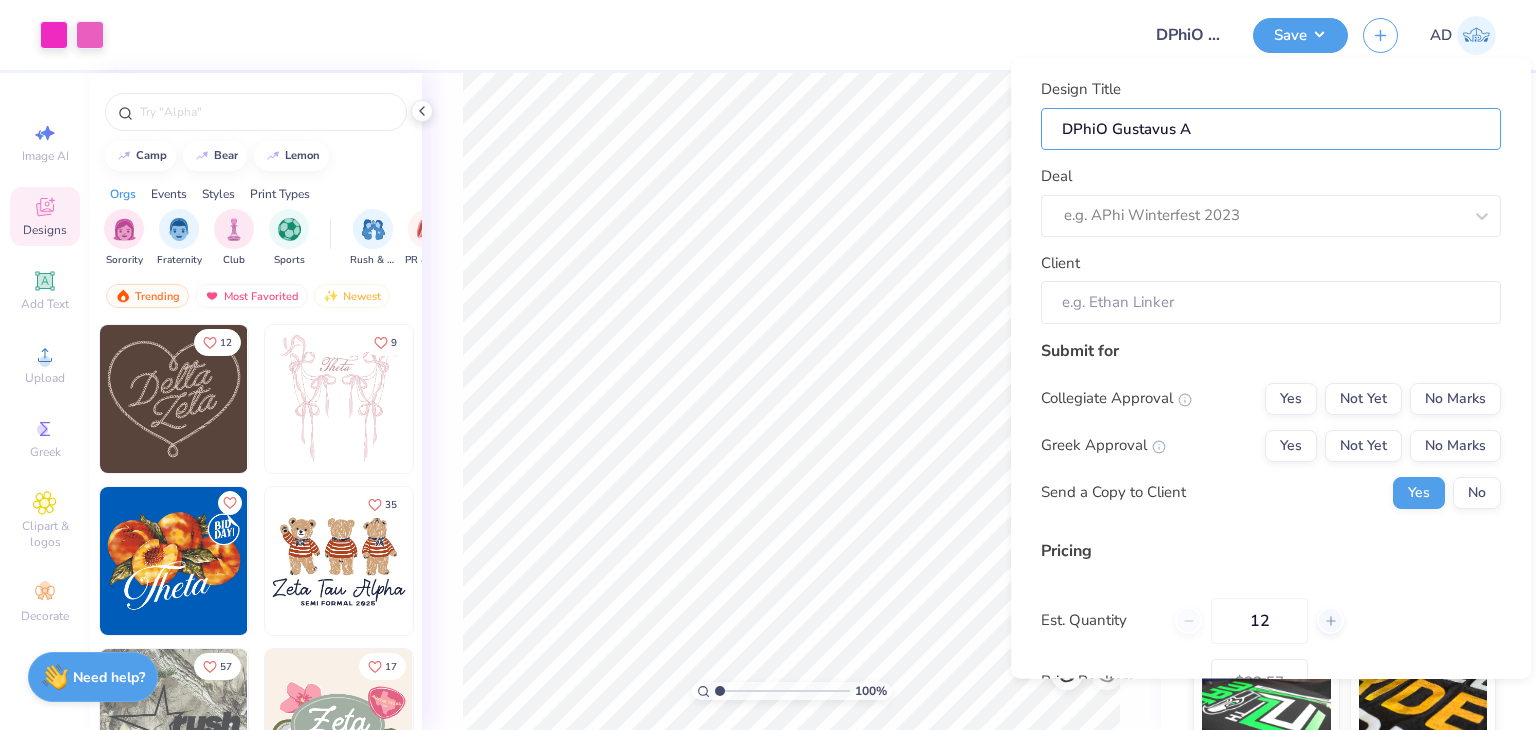 type on "DPhiO Gustavus Ad" 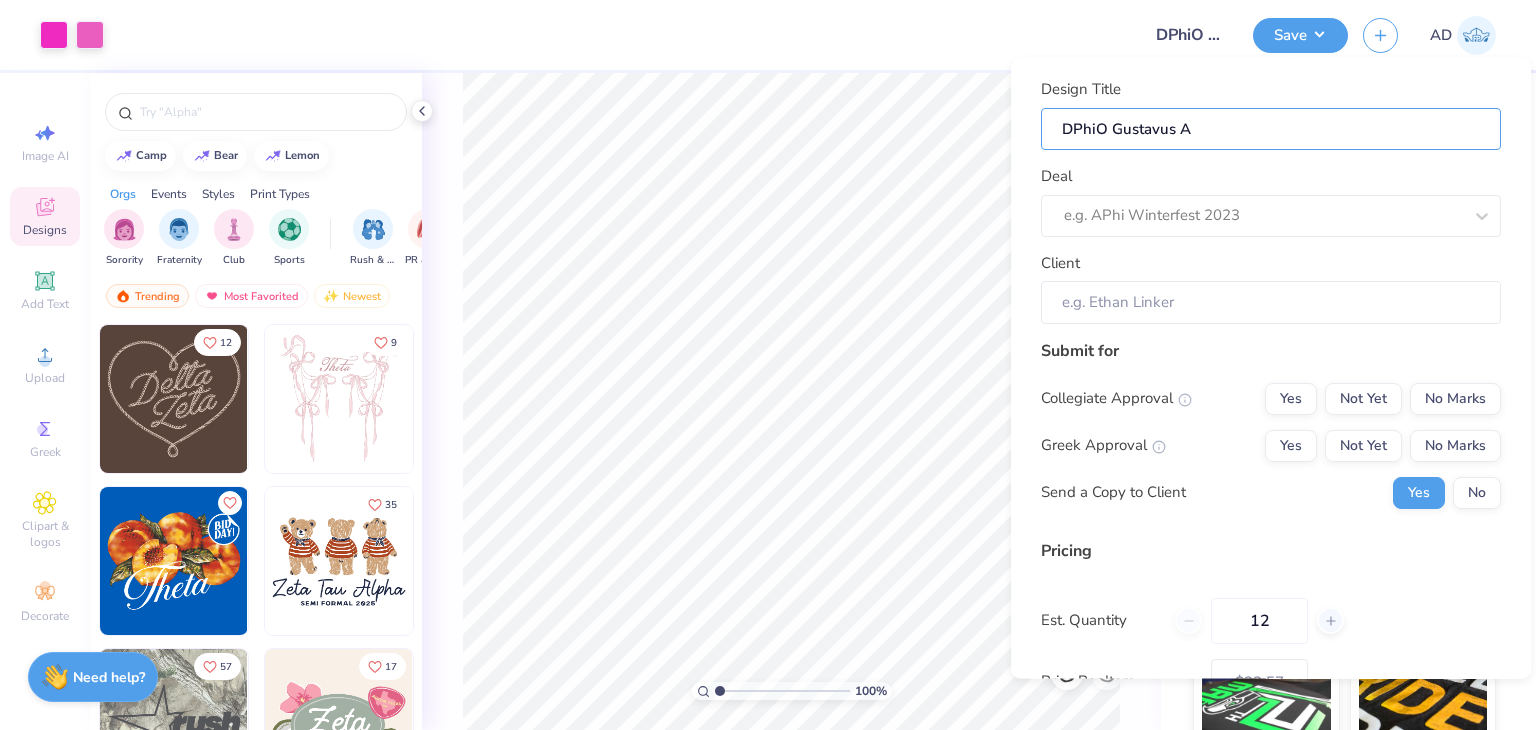 type on "DPhiO Gustavus Ad" 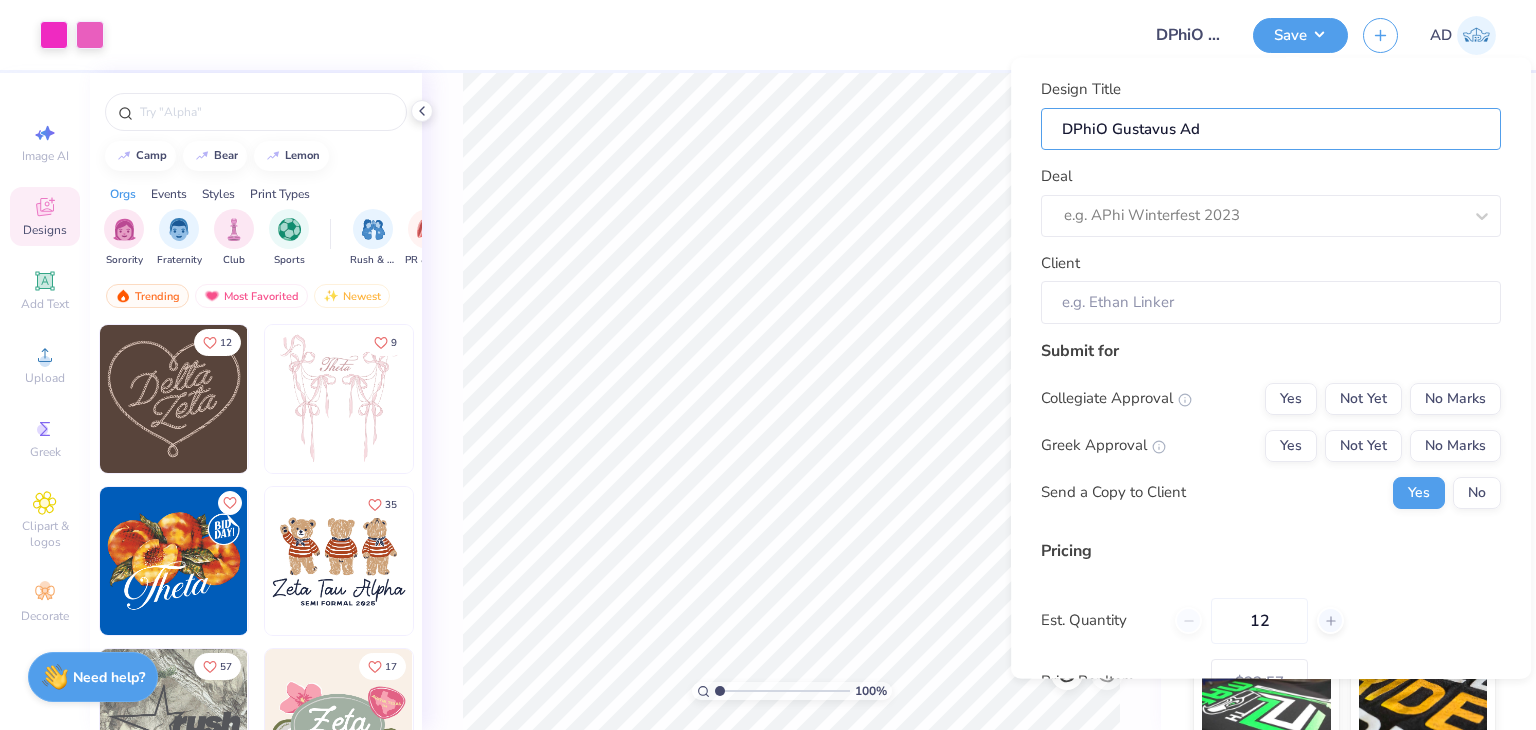 type on "DPhiO Gustavus Ado" 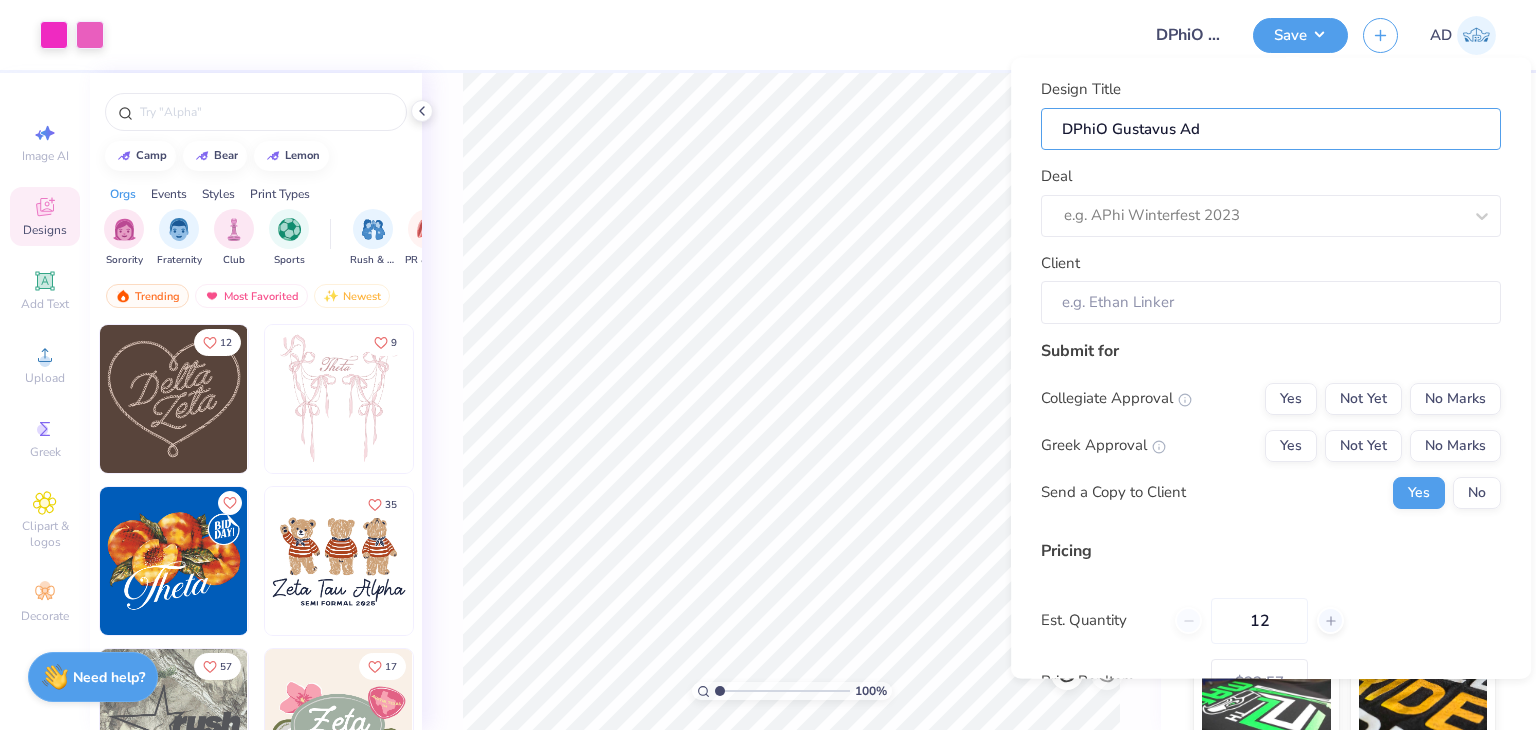 type on "DPhiO Gustavus Ado" 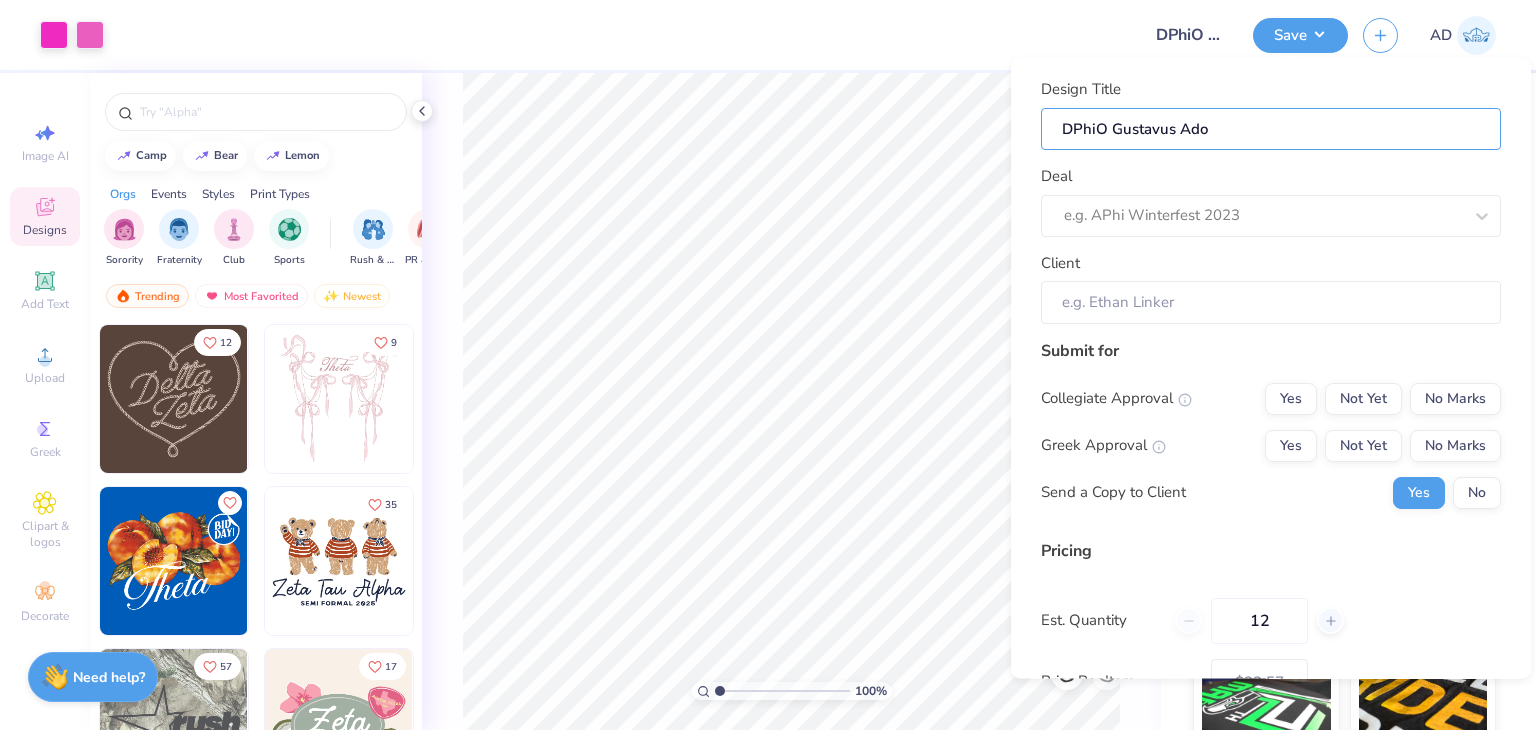 type on "DPhiO Gustavus Adol" 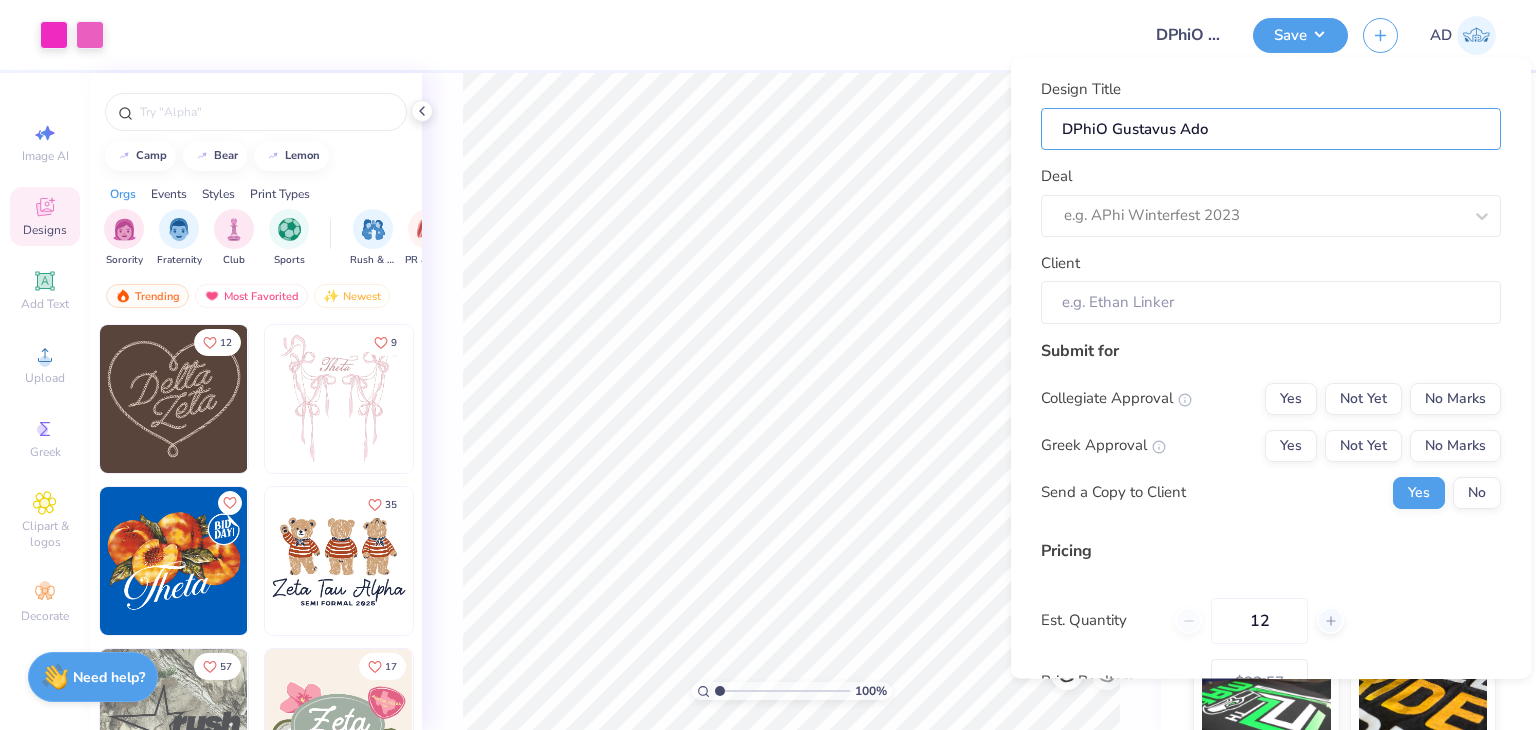 type on "DPhiO Gustavus Adol" 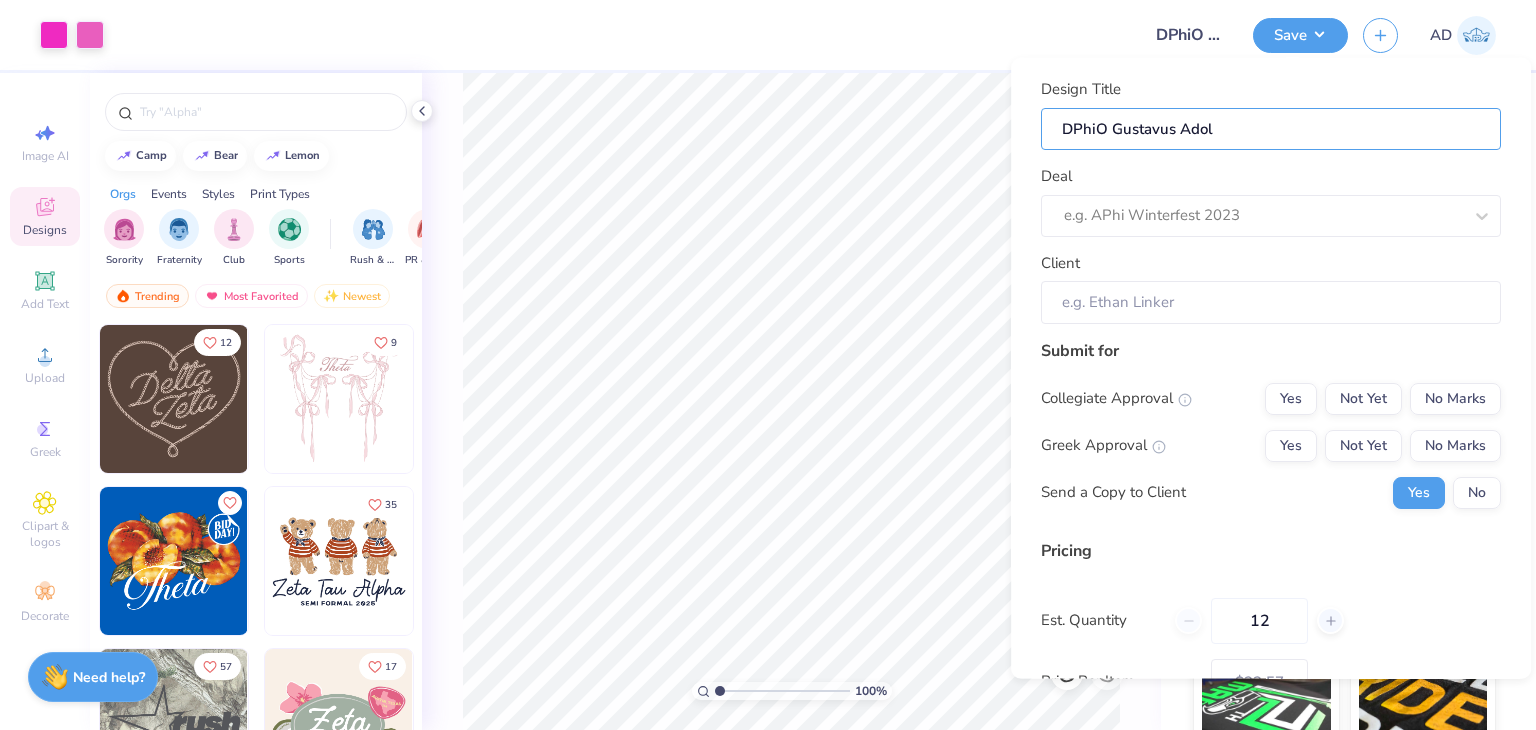 type on "DPhiO Gustavus Adolp" 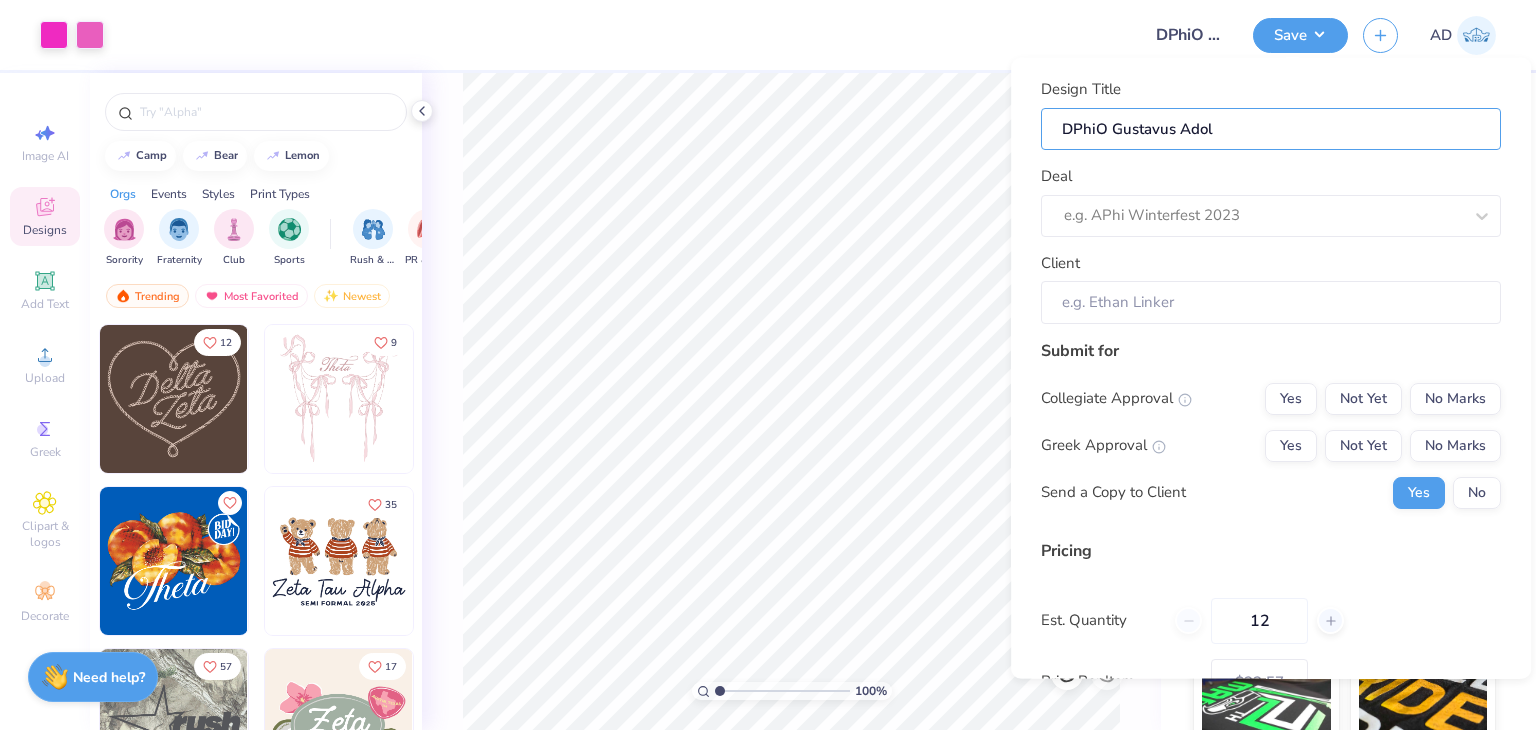 type on "DPhiO Gustavus Adolp" 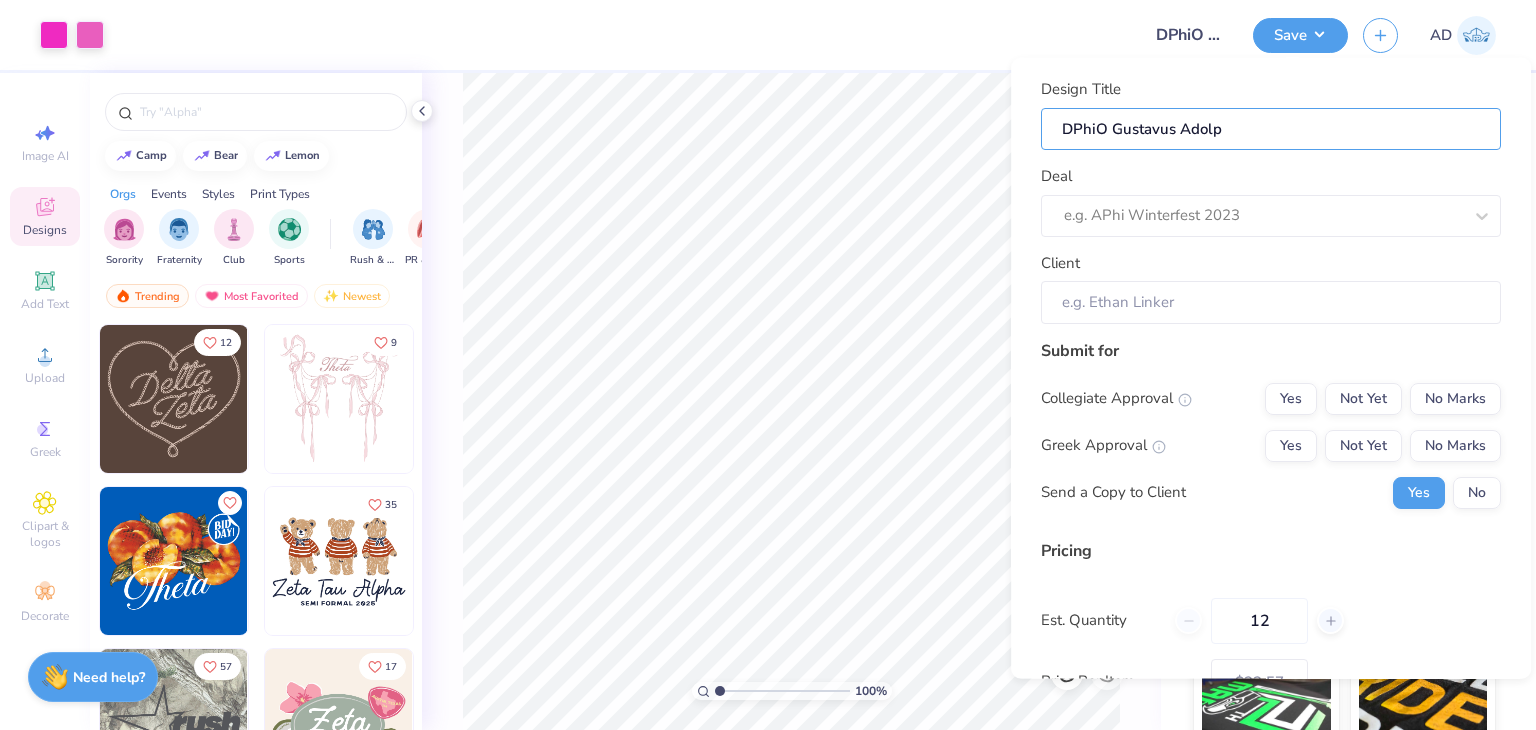 type on "DPhiO Gustavus Adolph" 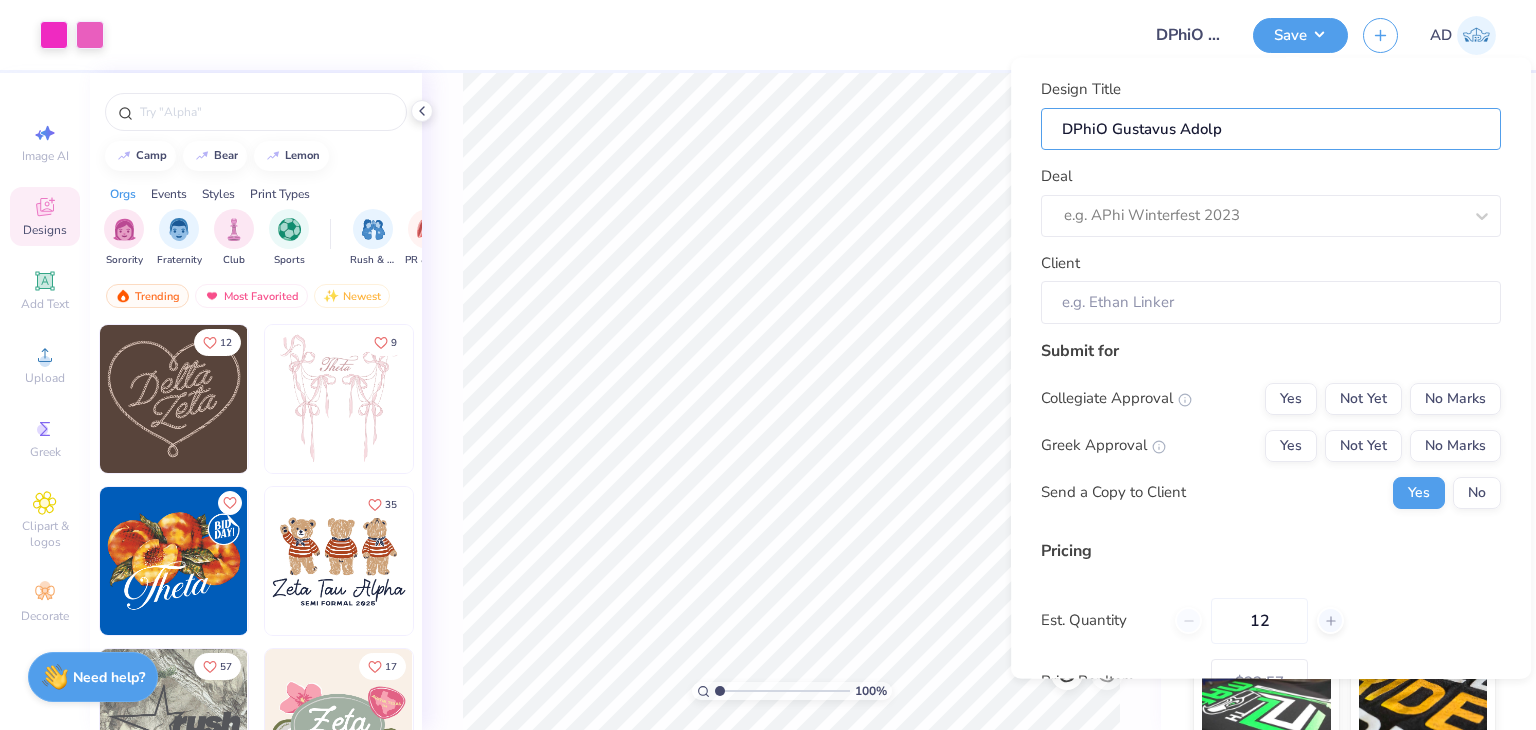 type on "DPhiO Gustavus Adolph" 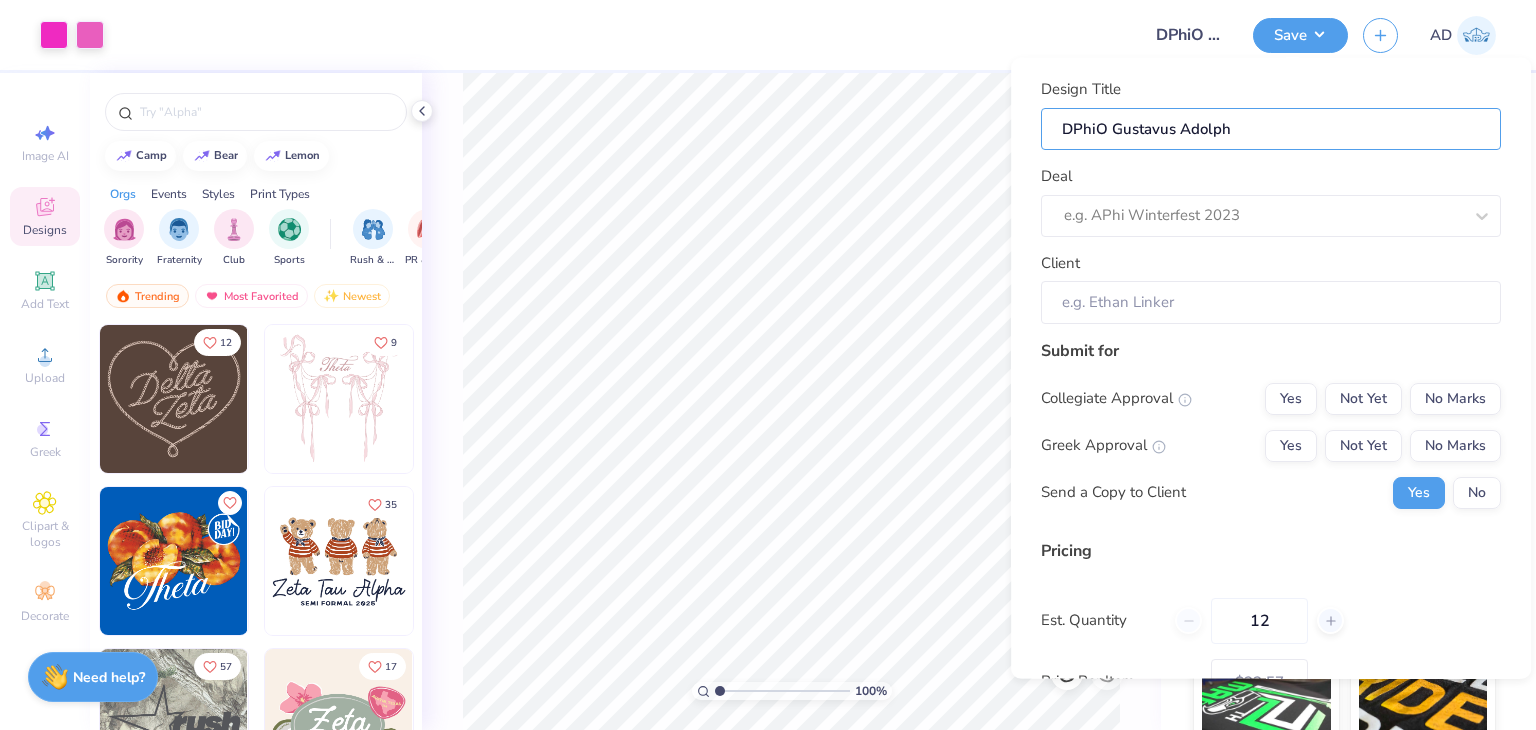 type on "DPhiO Gustavus Adolphi" 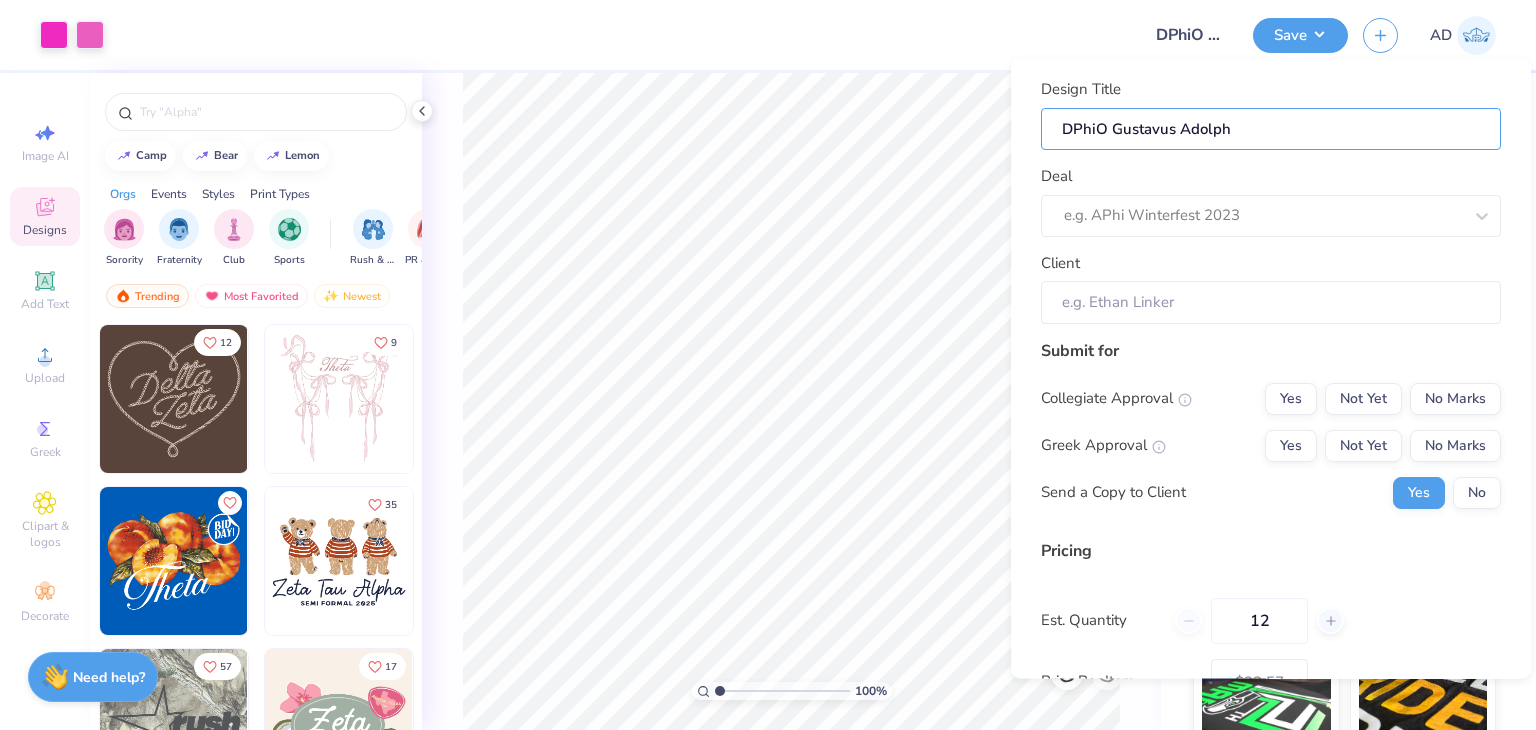 type on "DPhiO Gustavus Adolphi" 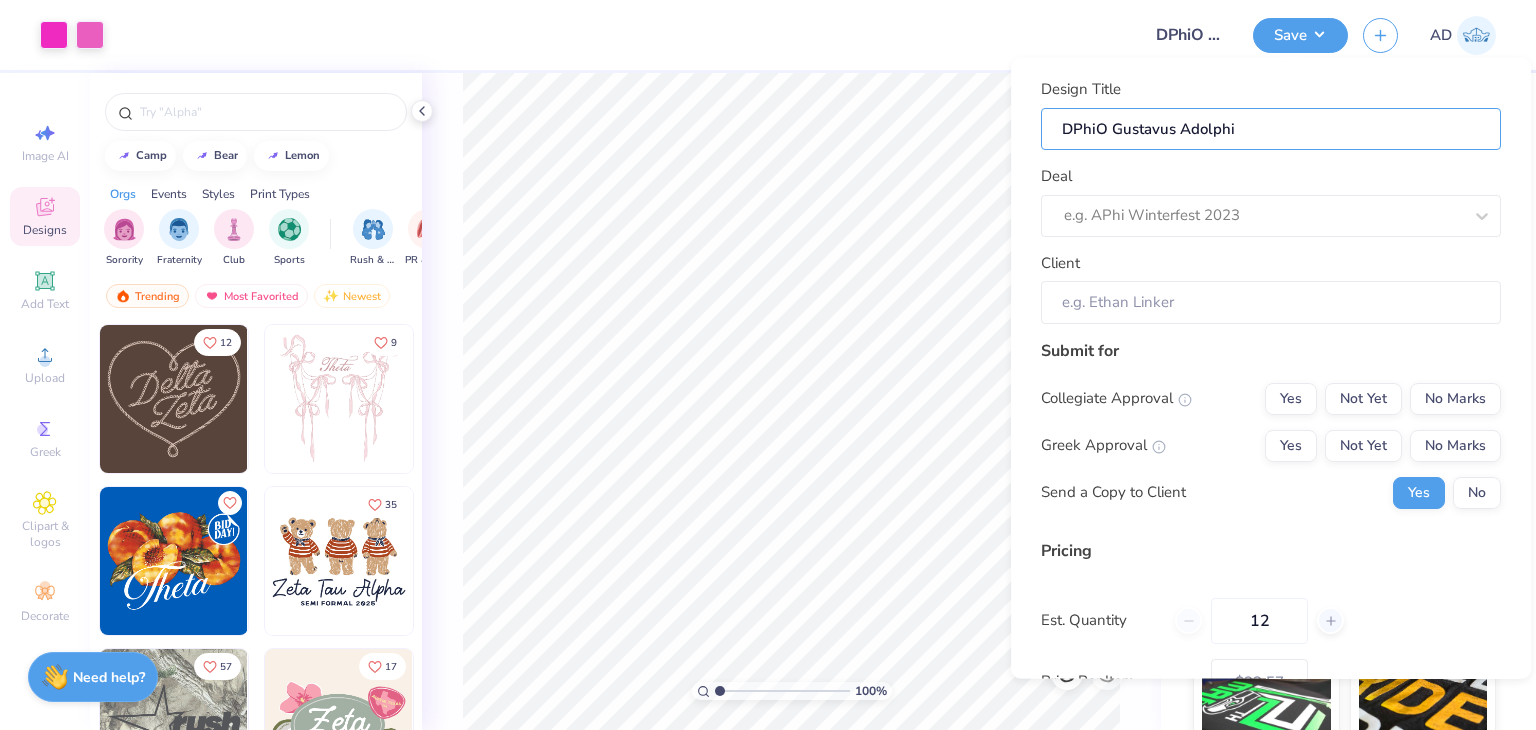 type on "DPhiO Gustavus Adolph" 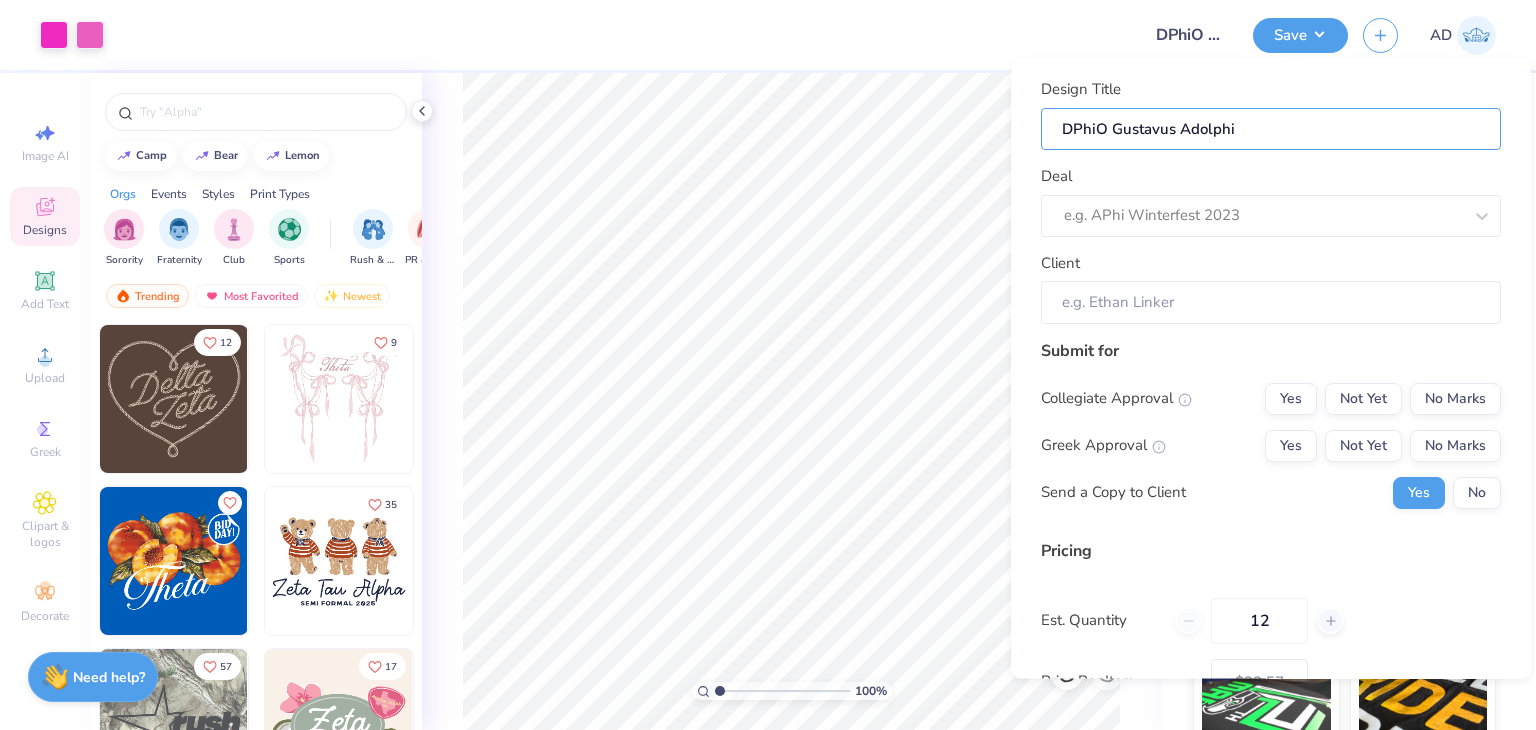 type on "DPhiO Gustavus Adolph" 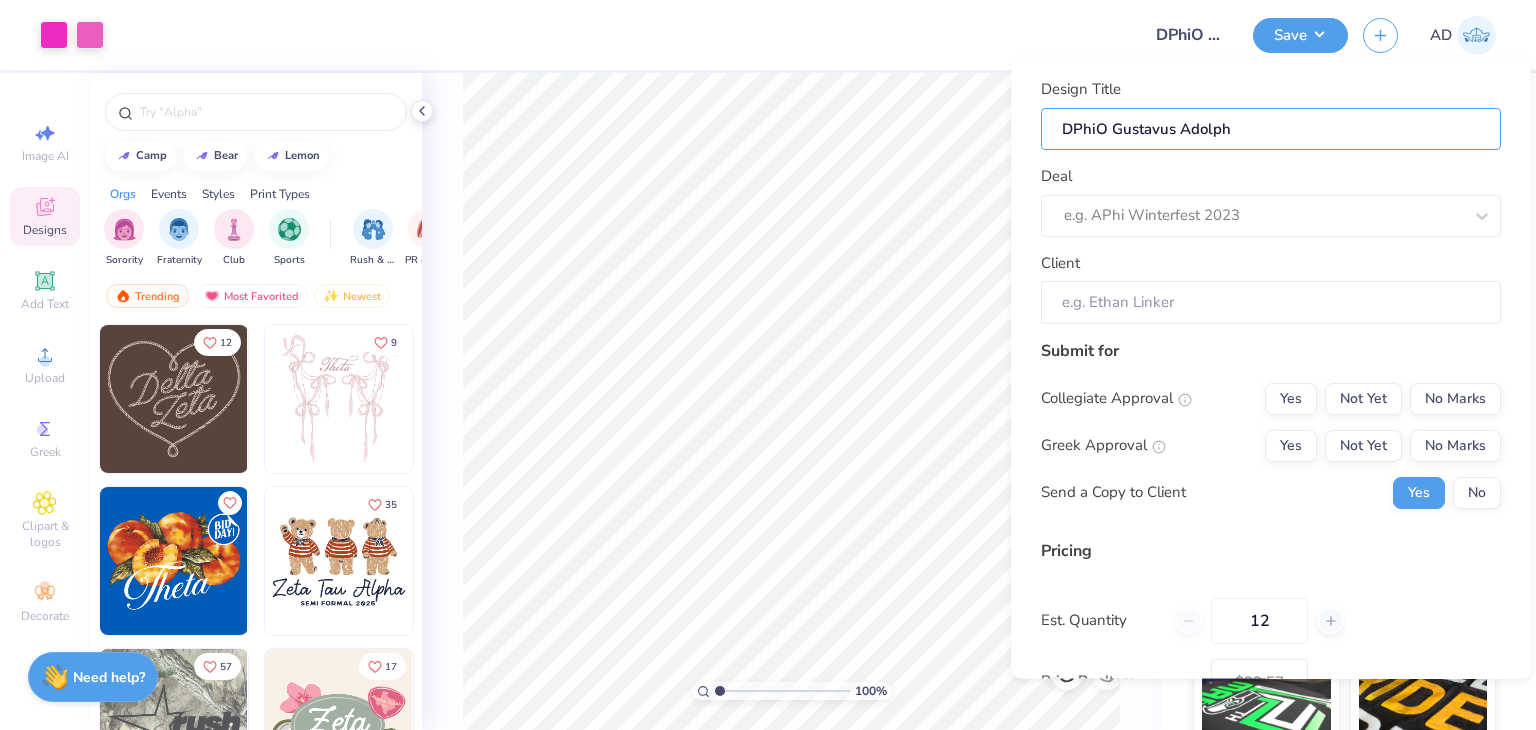 type on "DPhiO Gustavus Adolphu" 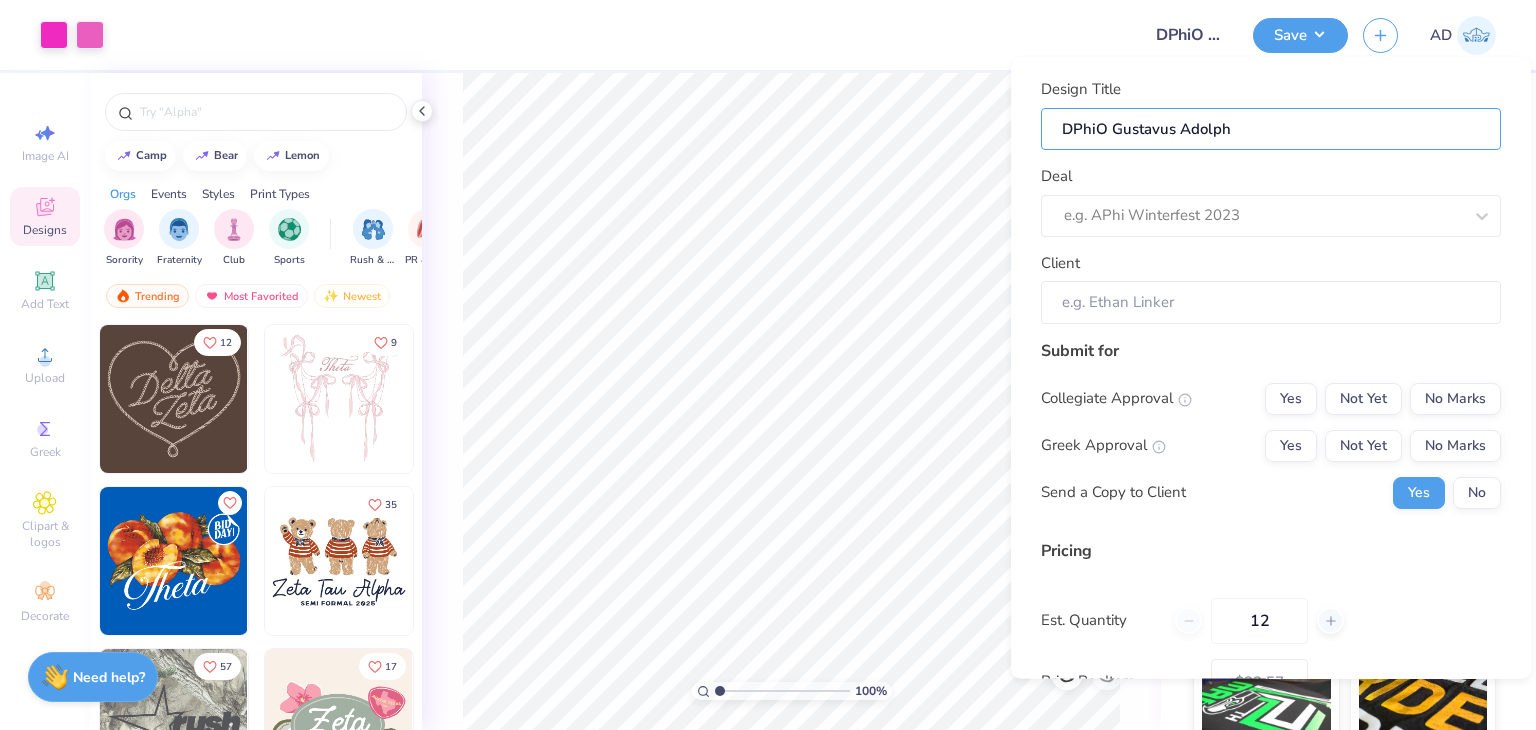 type on "DPhiO Gustavus Adolphu" 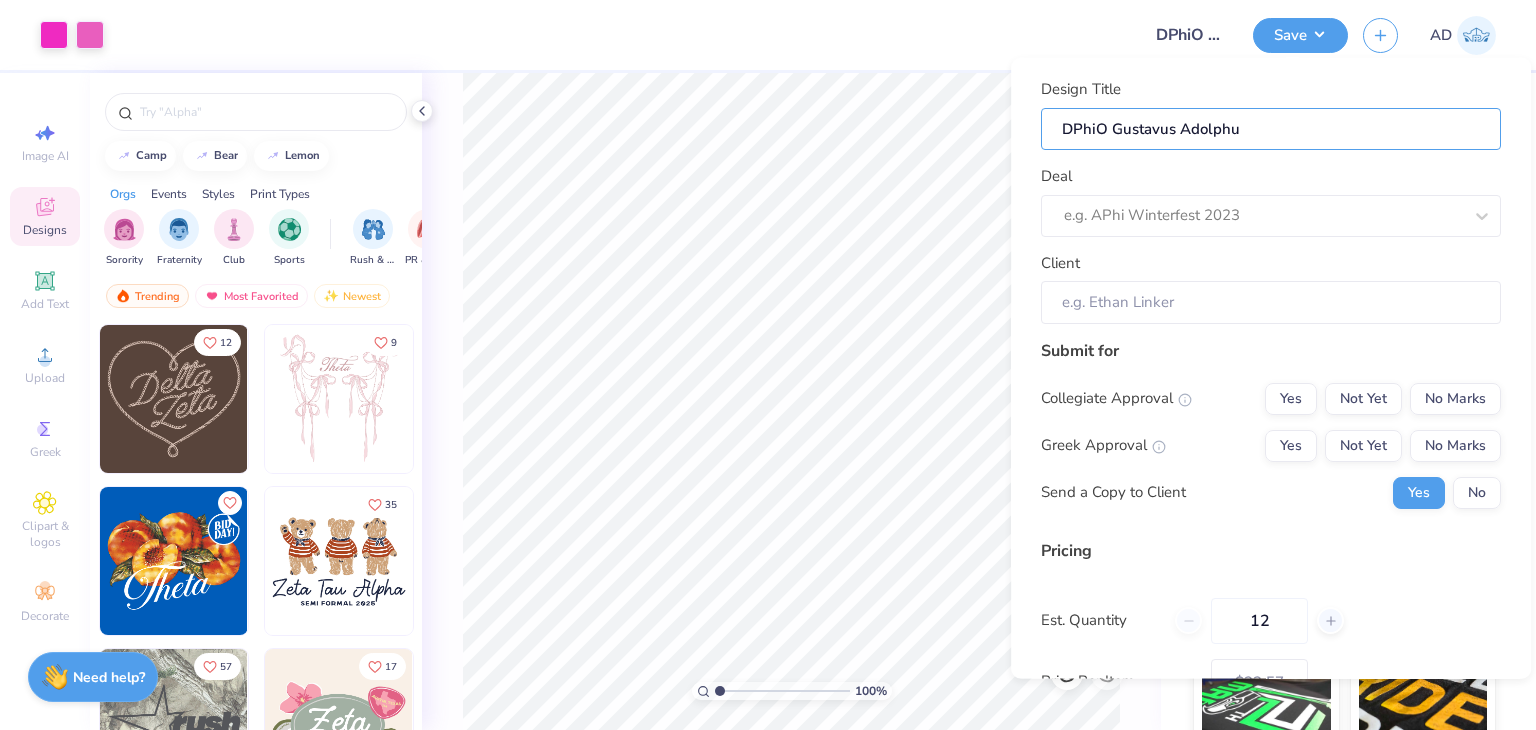 type on "DPhiO Gustavus Adolphus" 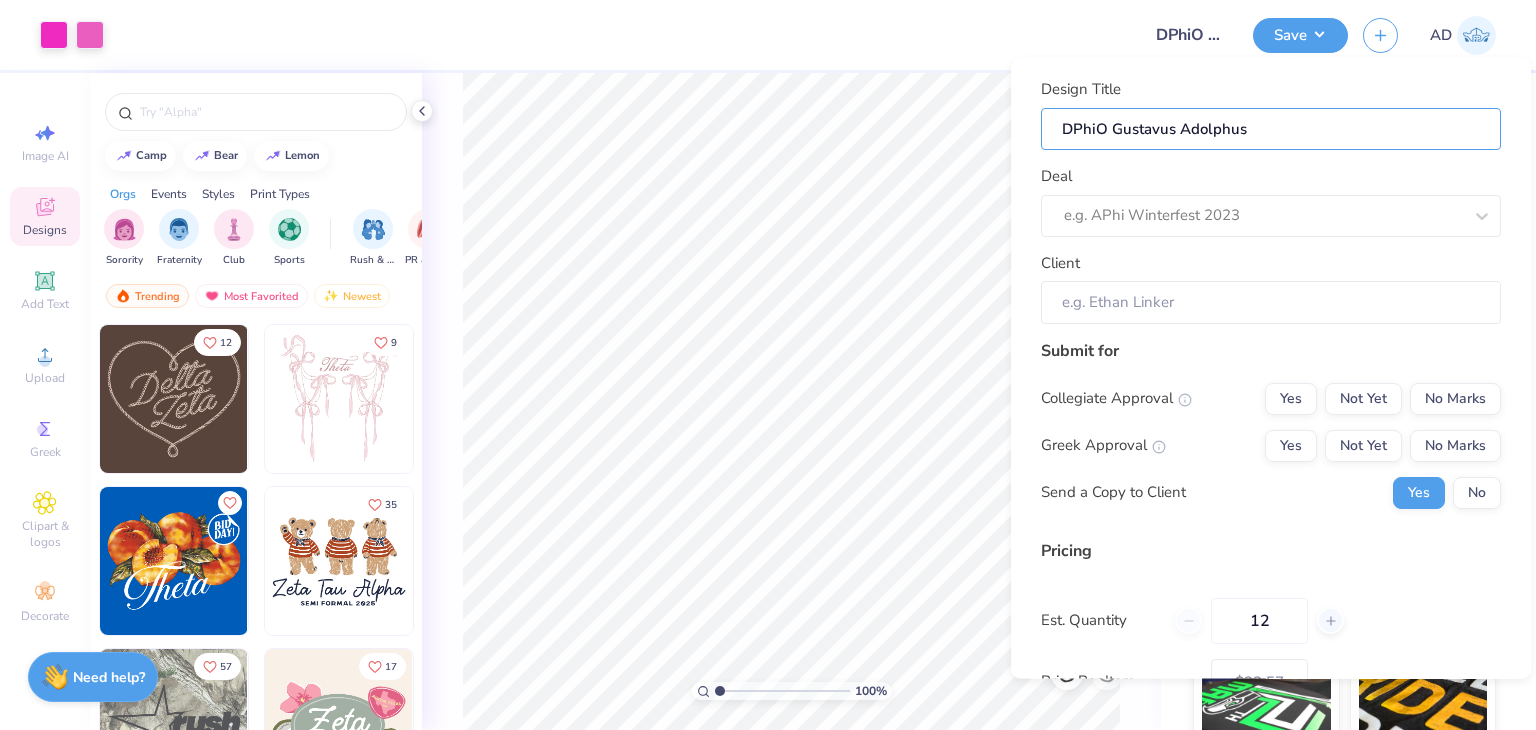 type on "DPhiO Gustavus Adolphus" 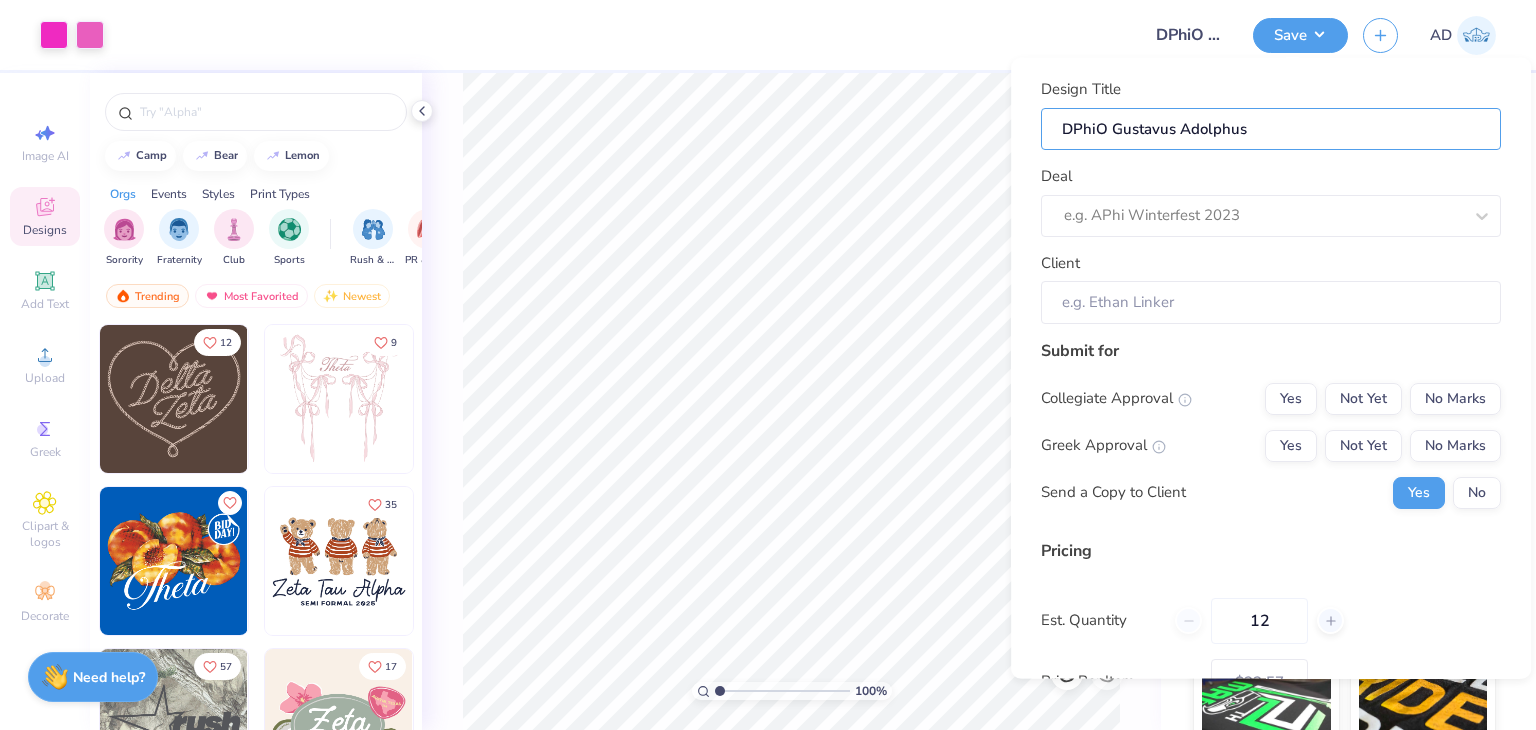 type on "DPhiO Gustavus Adolphus r" 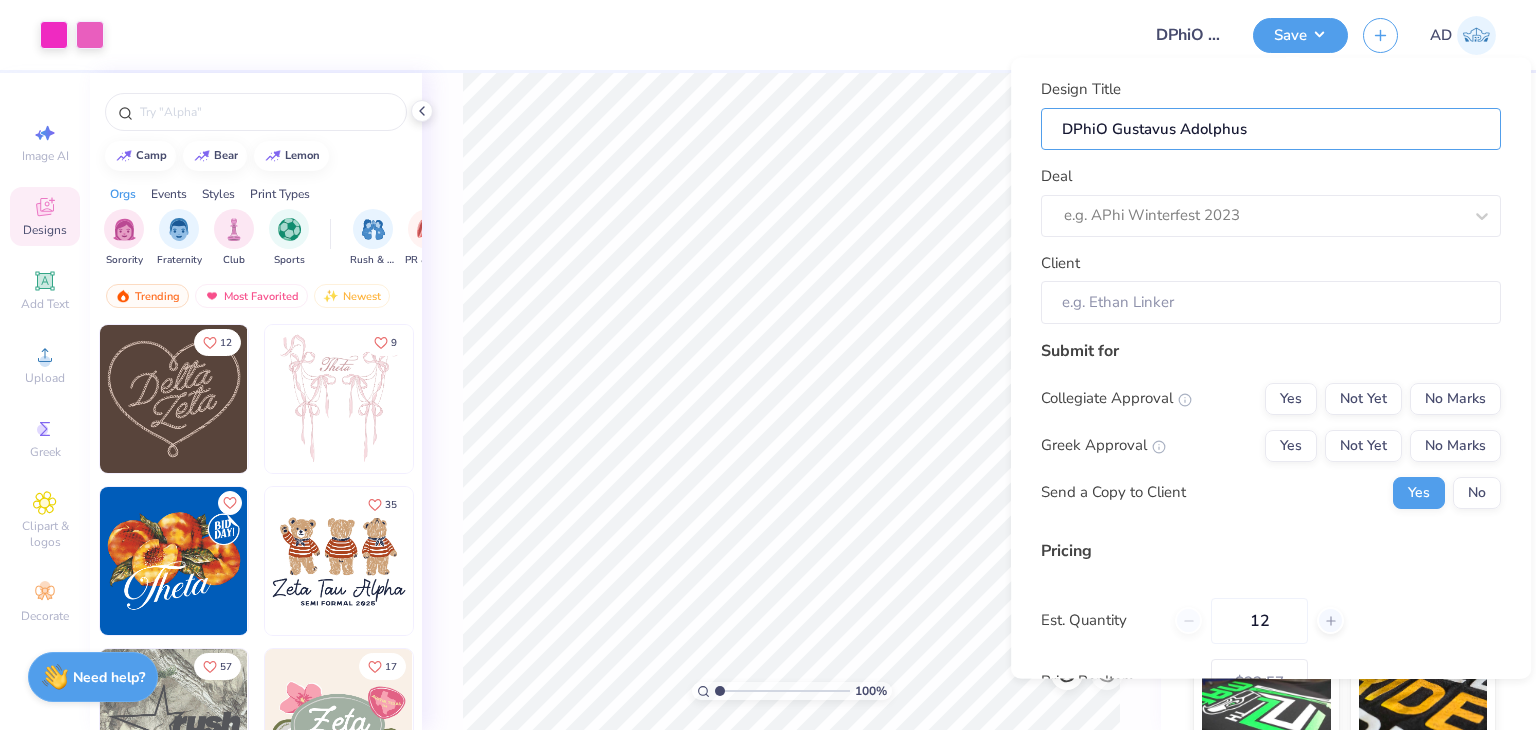 type on "DPhiO Gustavus Adolphus r" 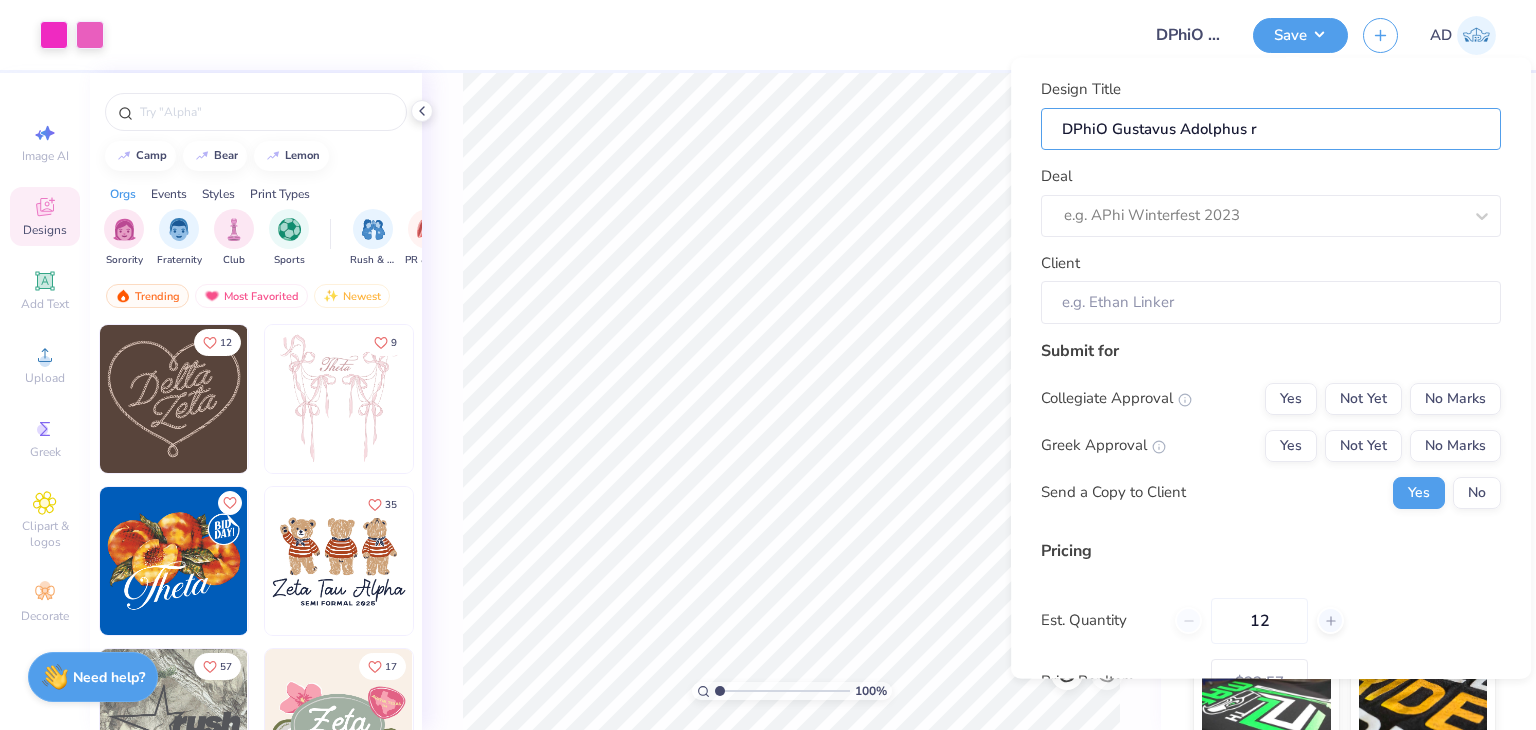 type on "DPhiO Gustavus Adolphus re" 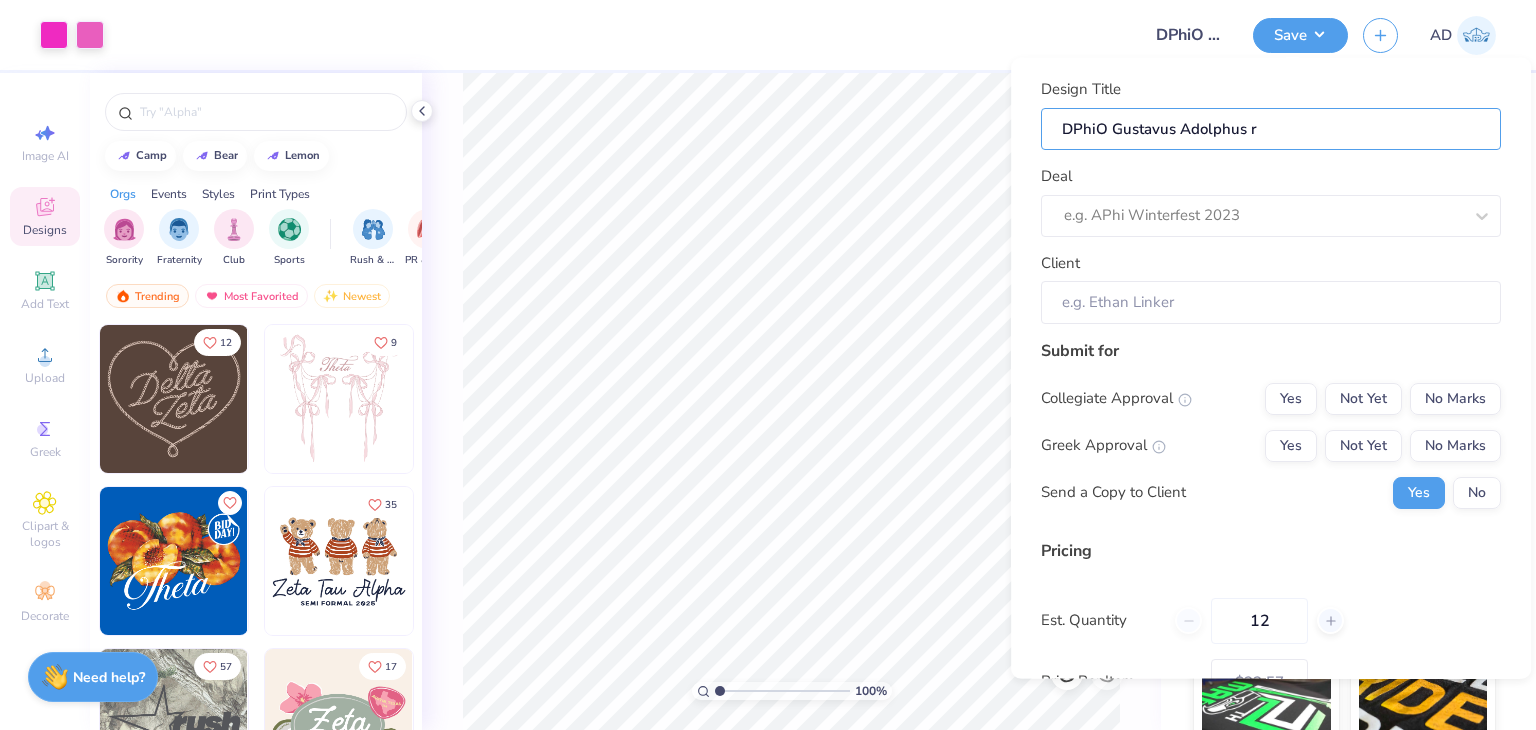 type on "DPhiO Gustavus Adolphus re" 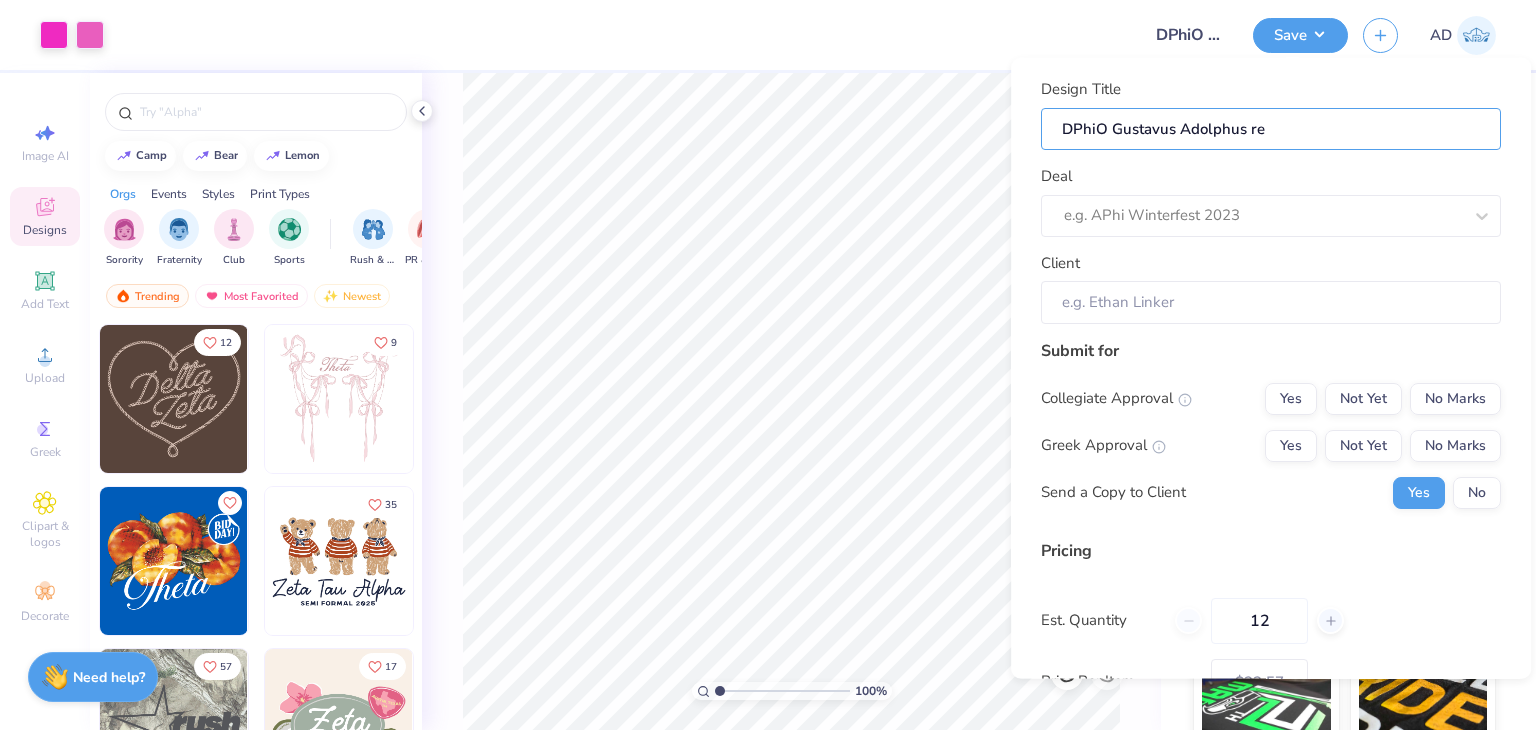 type on "DPhiO Gustavus Adolphus rec" 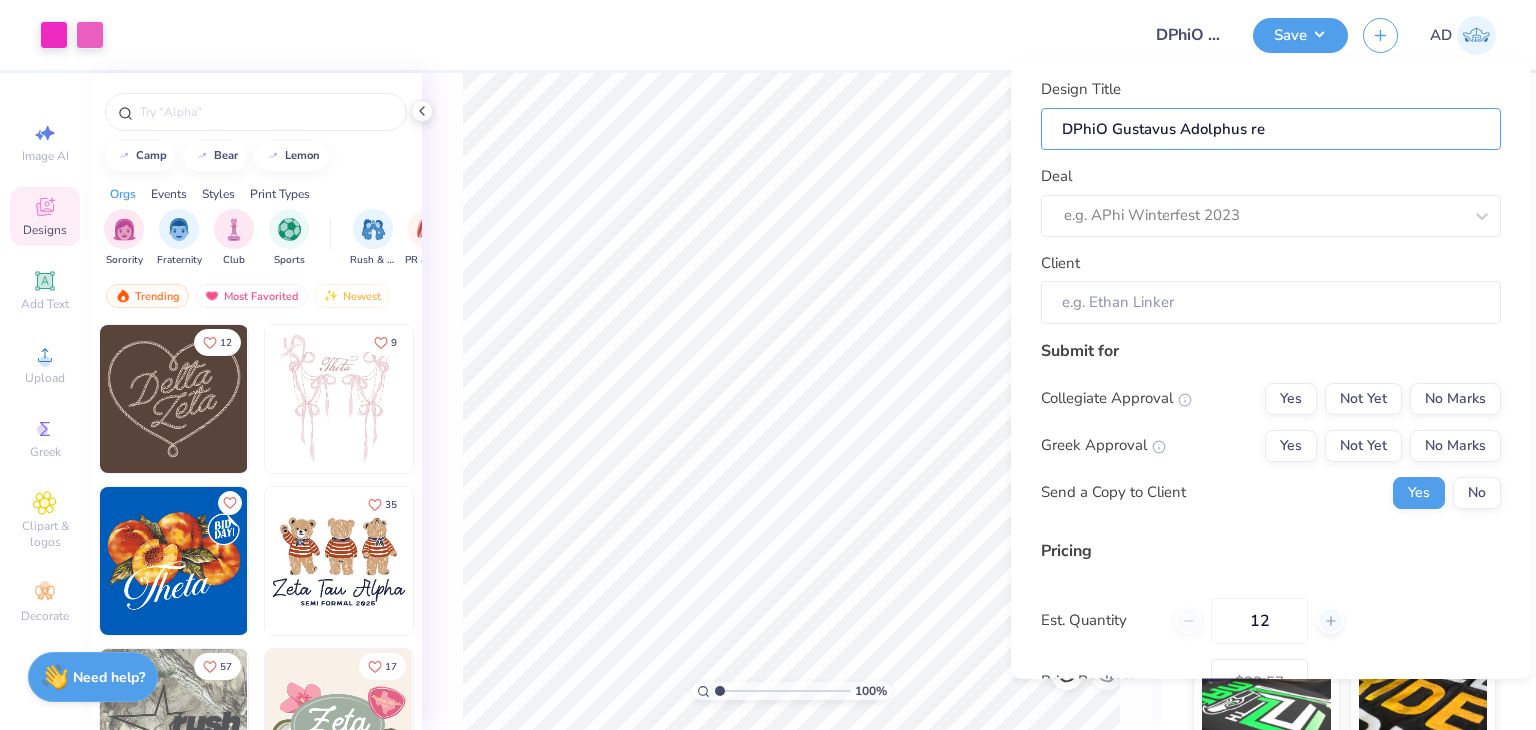 type on "DPhiO Gustavus Adolphus rec" 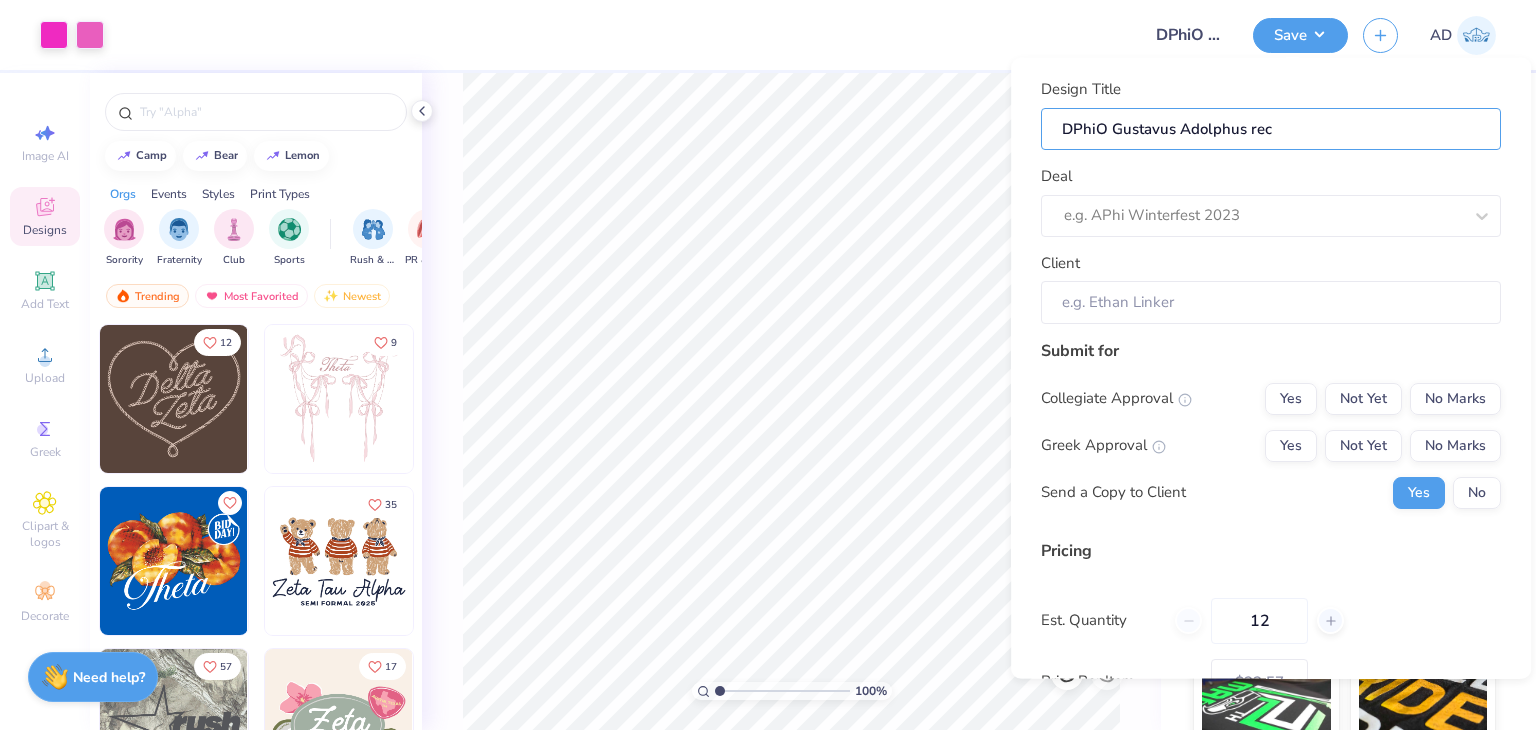 type on "DPhiO Gustavus Adolphus recr" 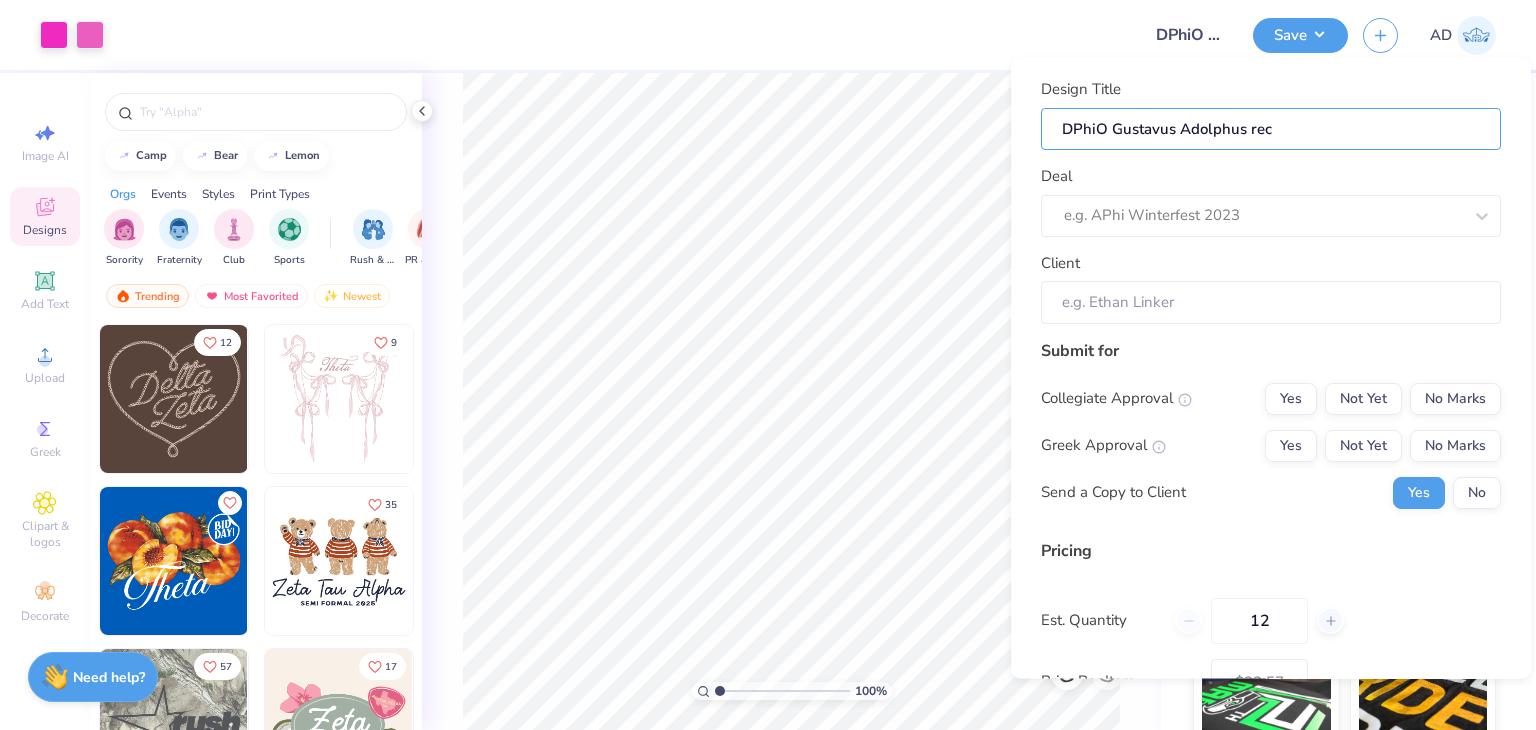type on "DPhiO Gustavus Adolphus recr" 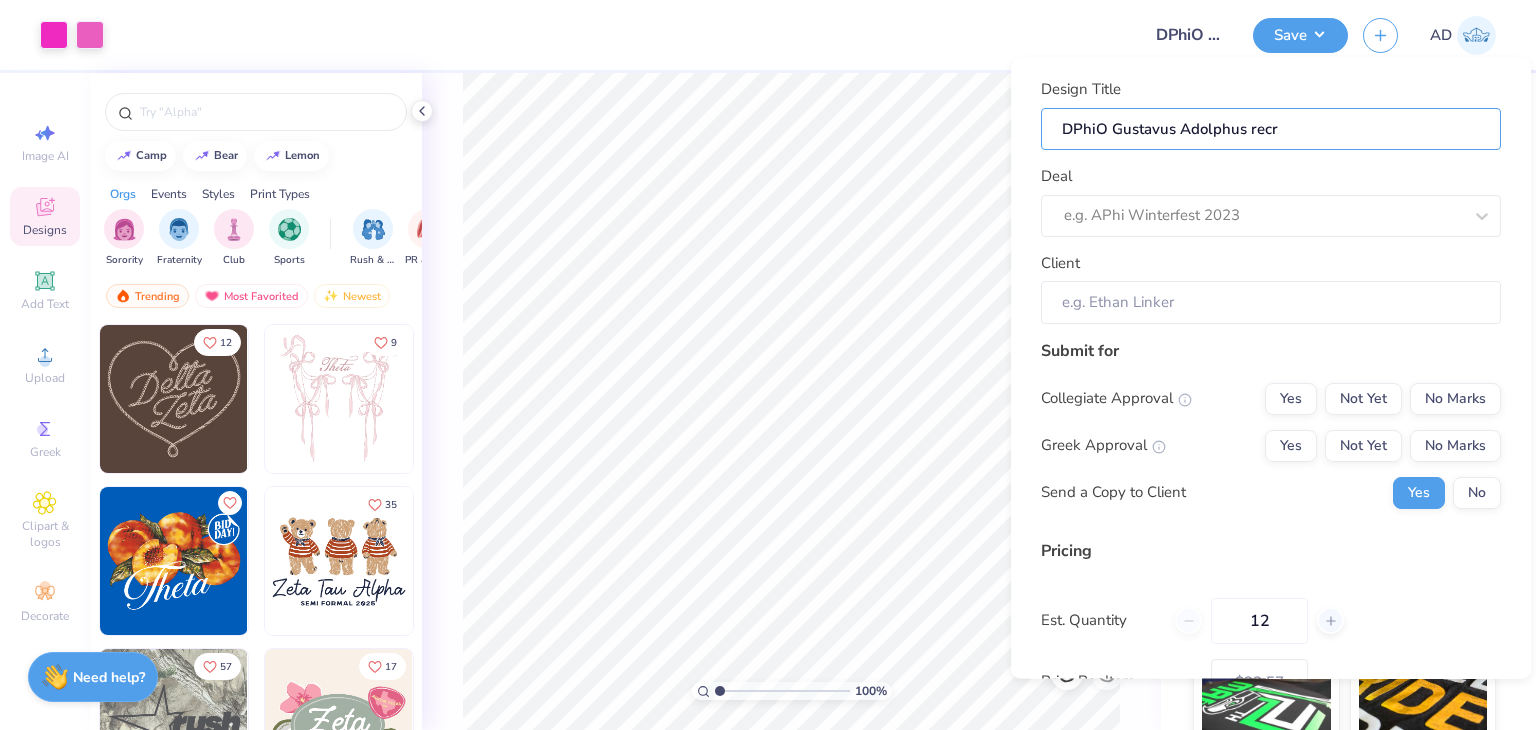 type on "DPhiO Gustavus Adolphus recru" 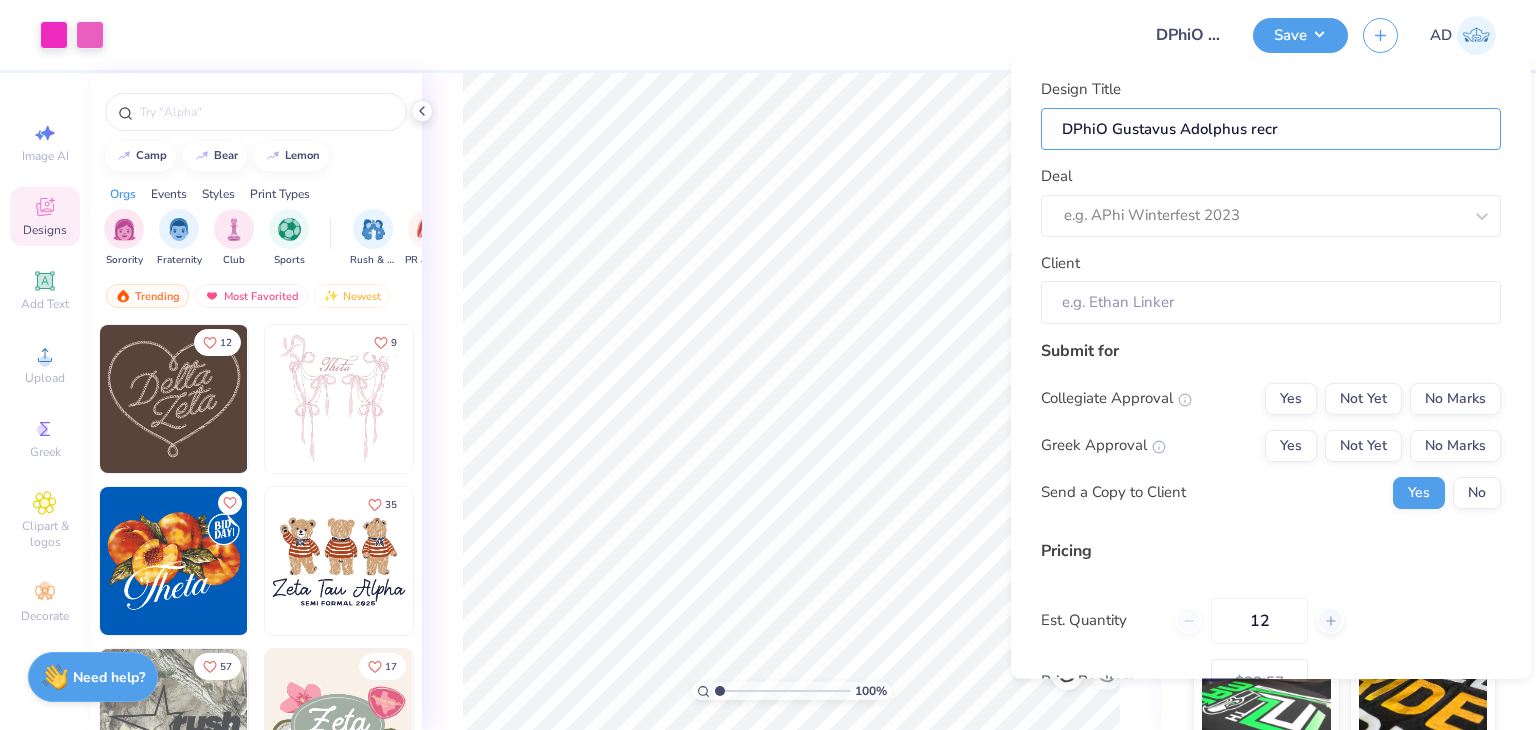 type on "DPhiO Gustavus Adolphus recru" 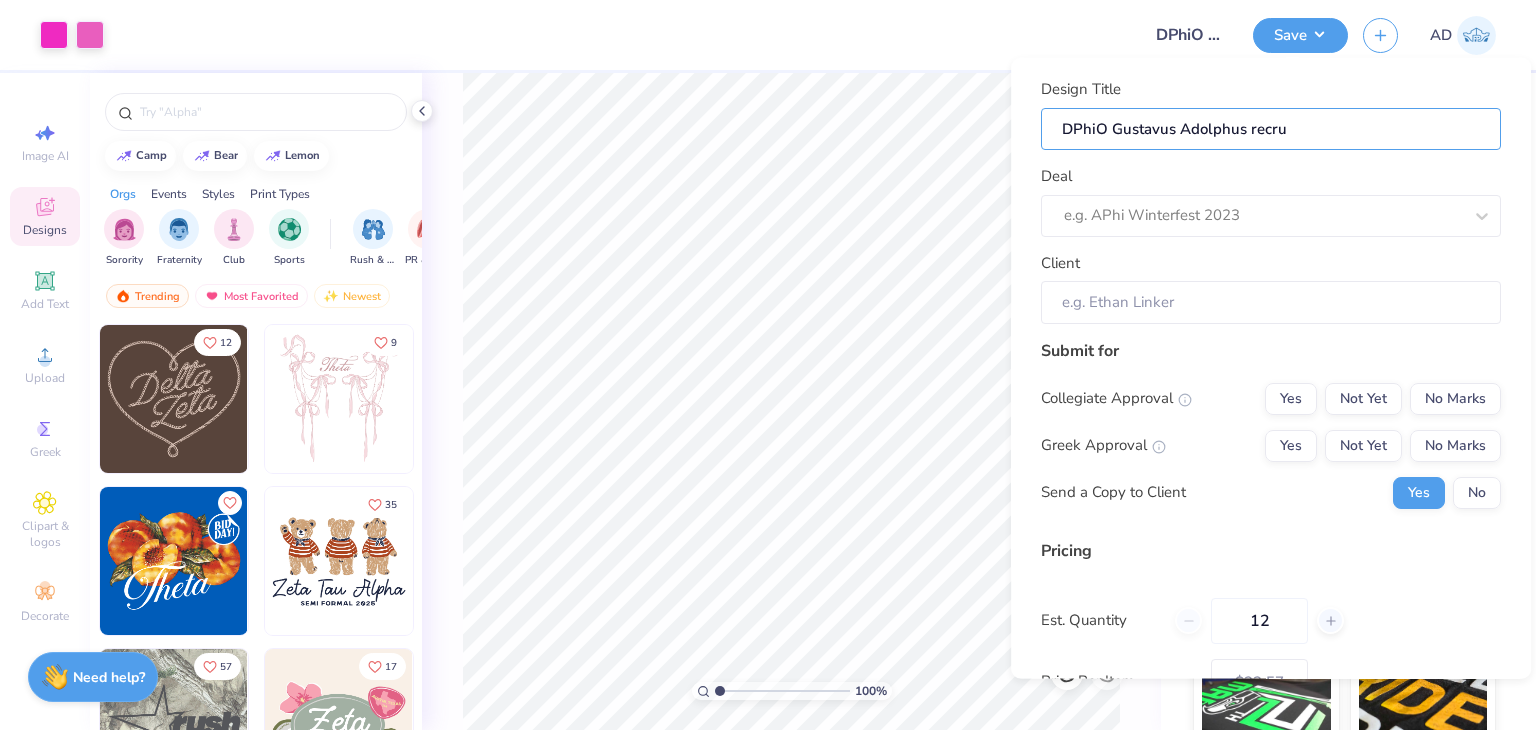 type on "DPhiO Gustavus Adolphus recrui" 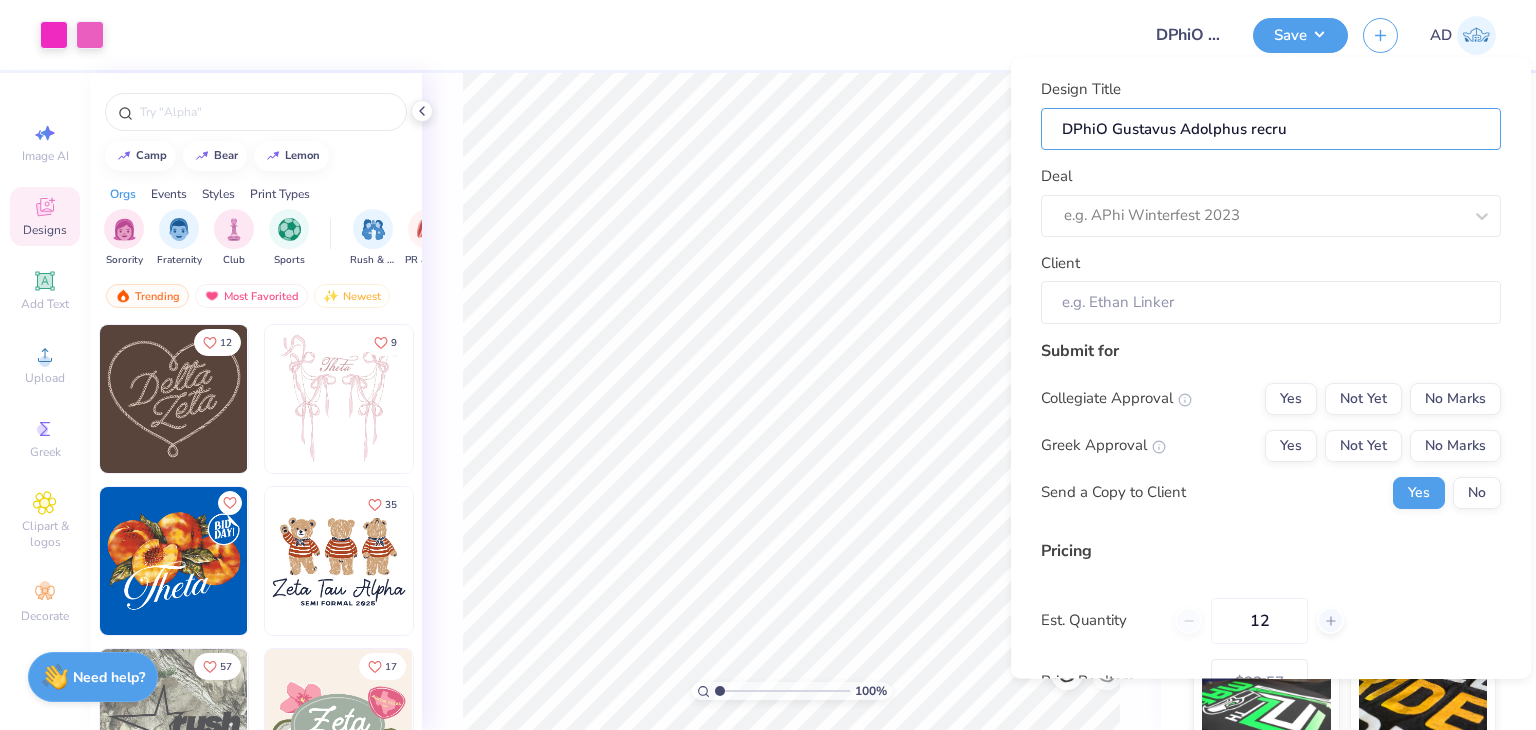 type on "DPhiO Gustavus Adolphus recrui" 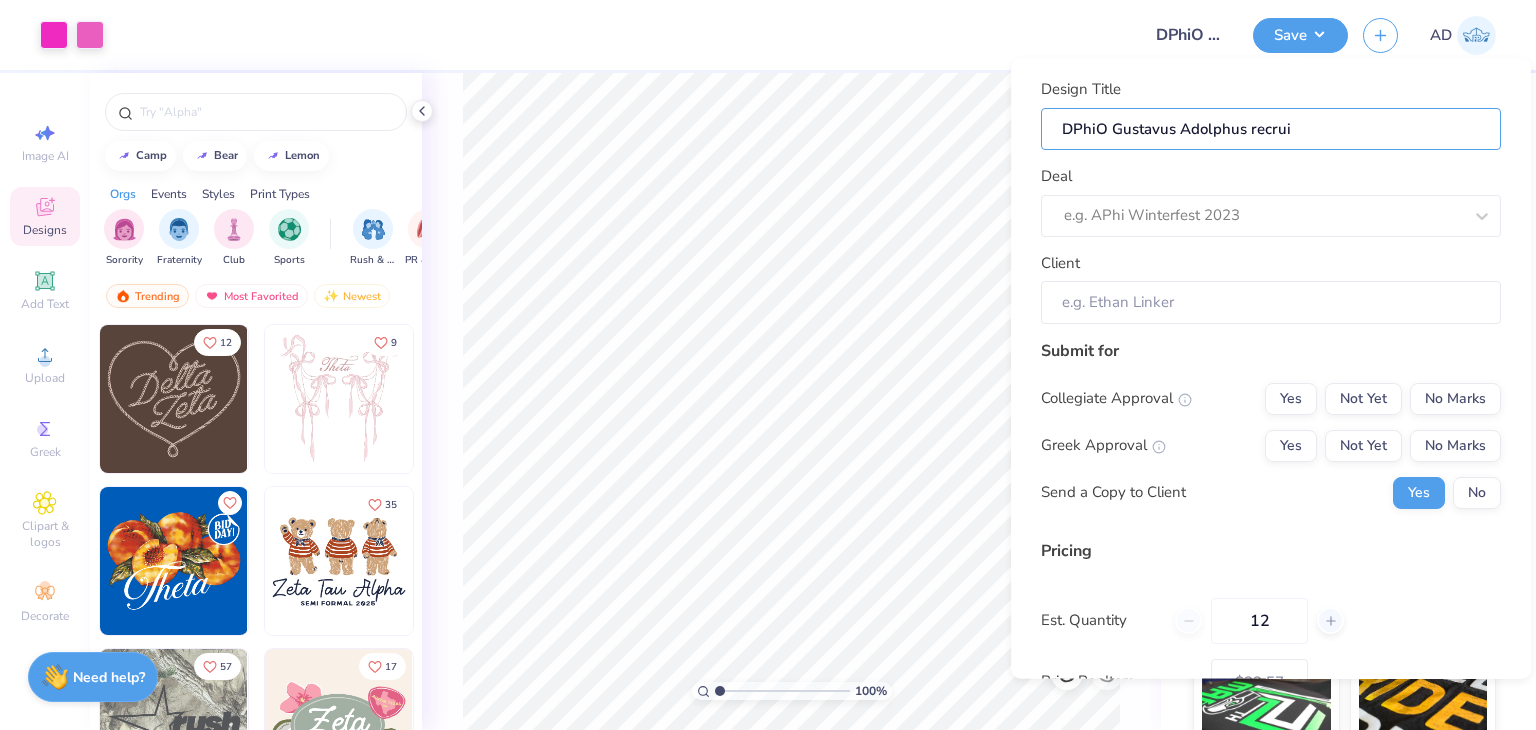 type on "DPhiO Gustavus Adolphus recruit" 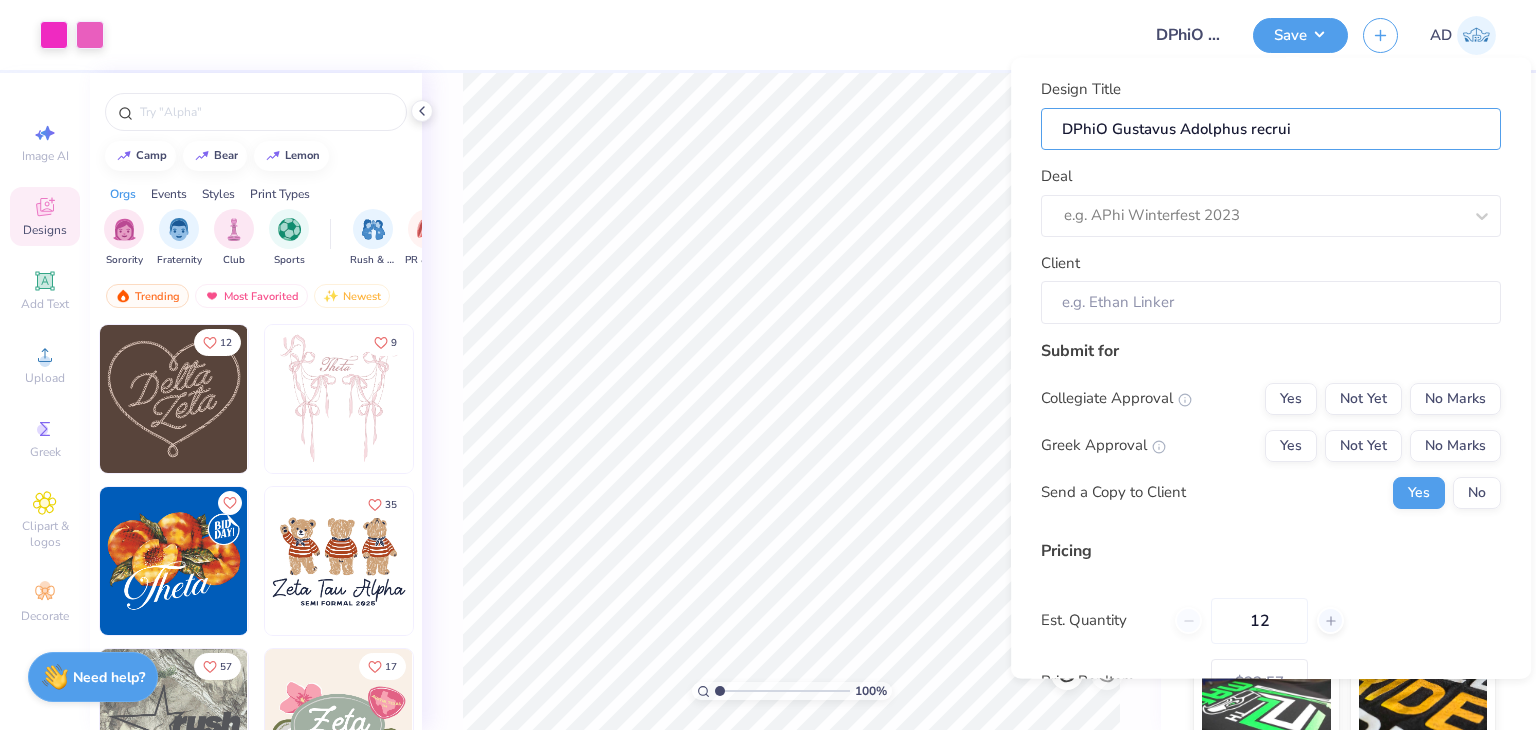 type on "DPhiO Gustavus Adolphus recruit" 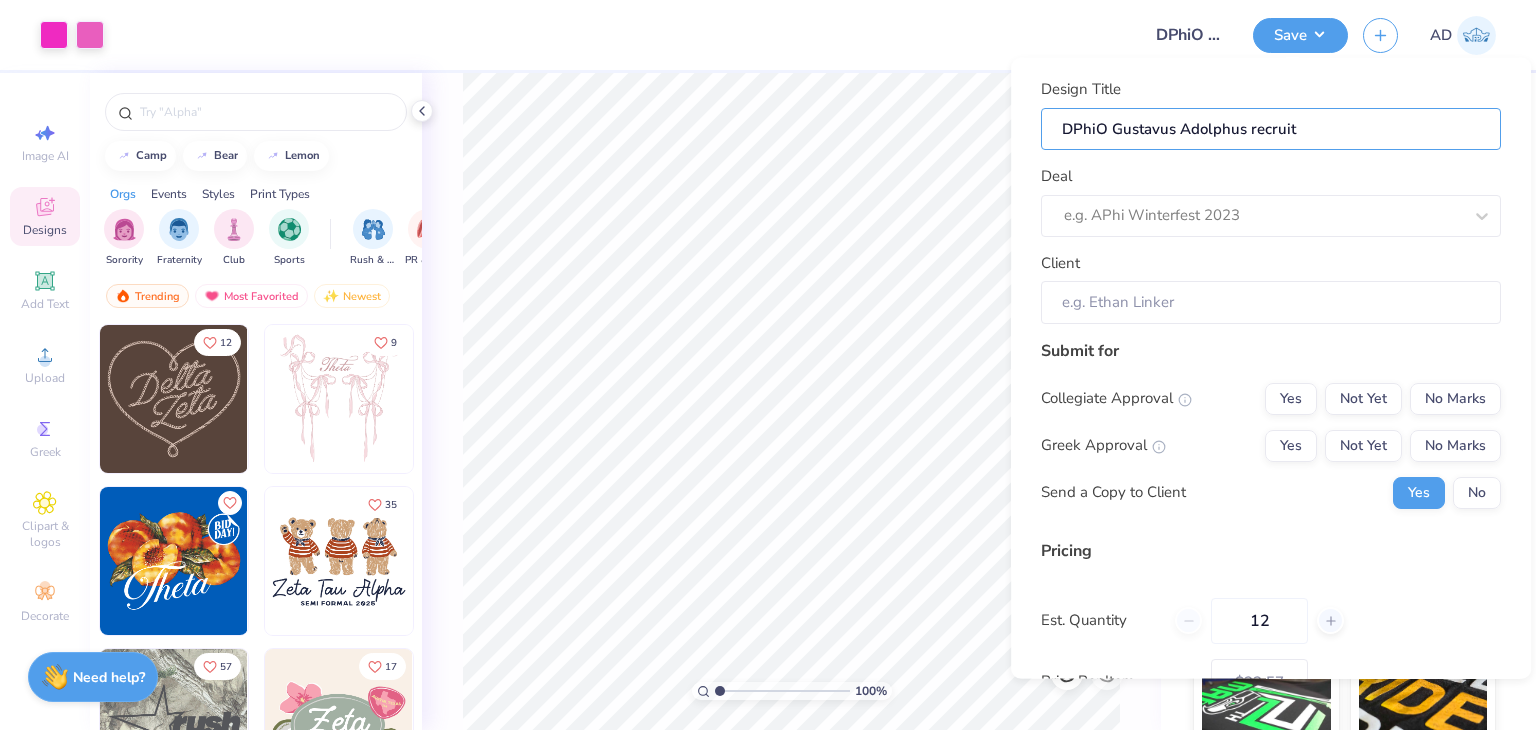 type on "DPhiO Gustavus Adolphus recruitm" 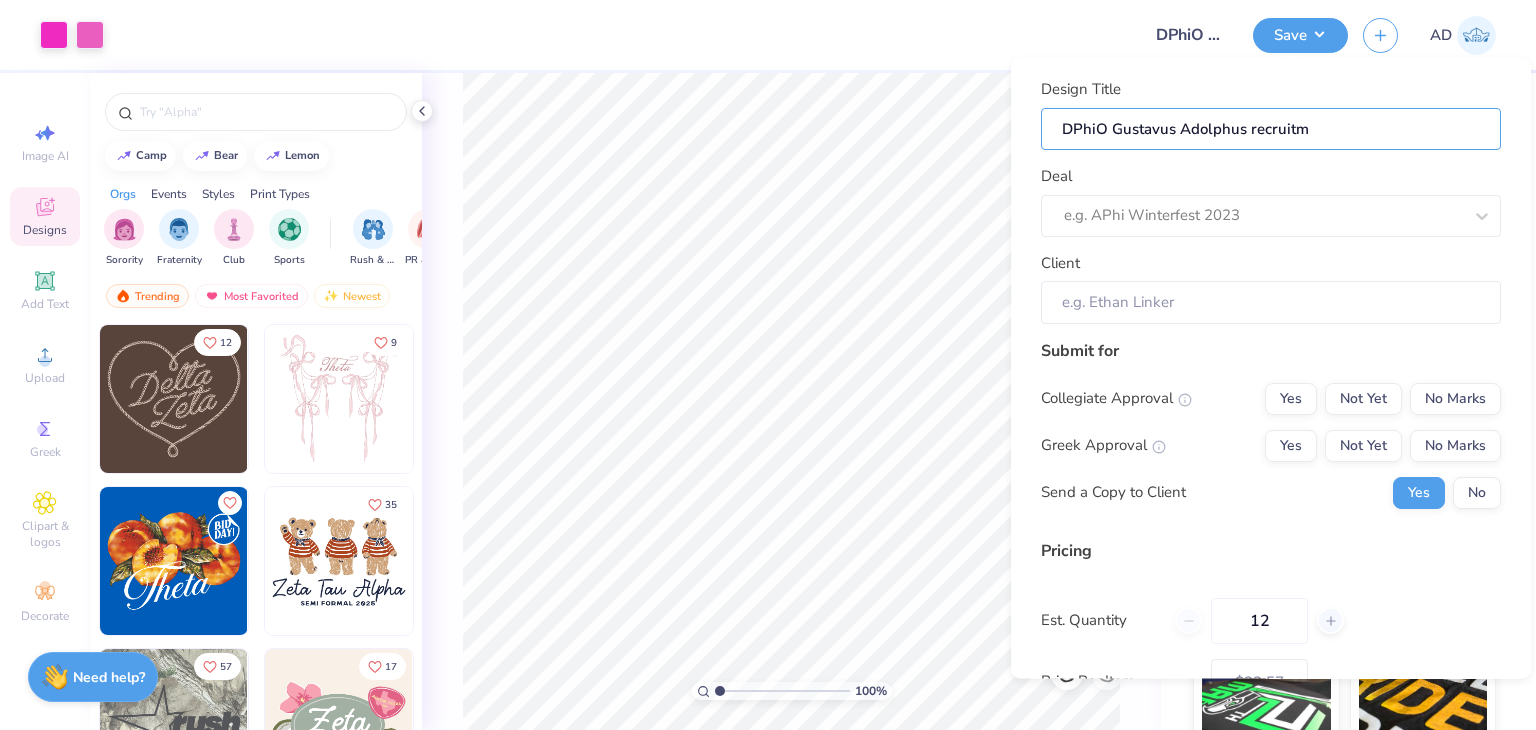 type on "DPhiO Gustavus Adolphus recruitme" 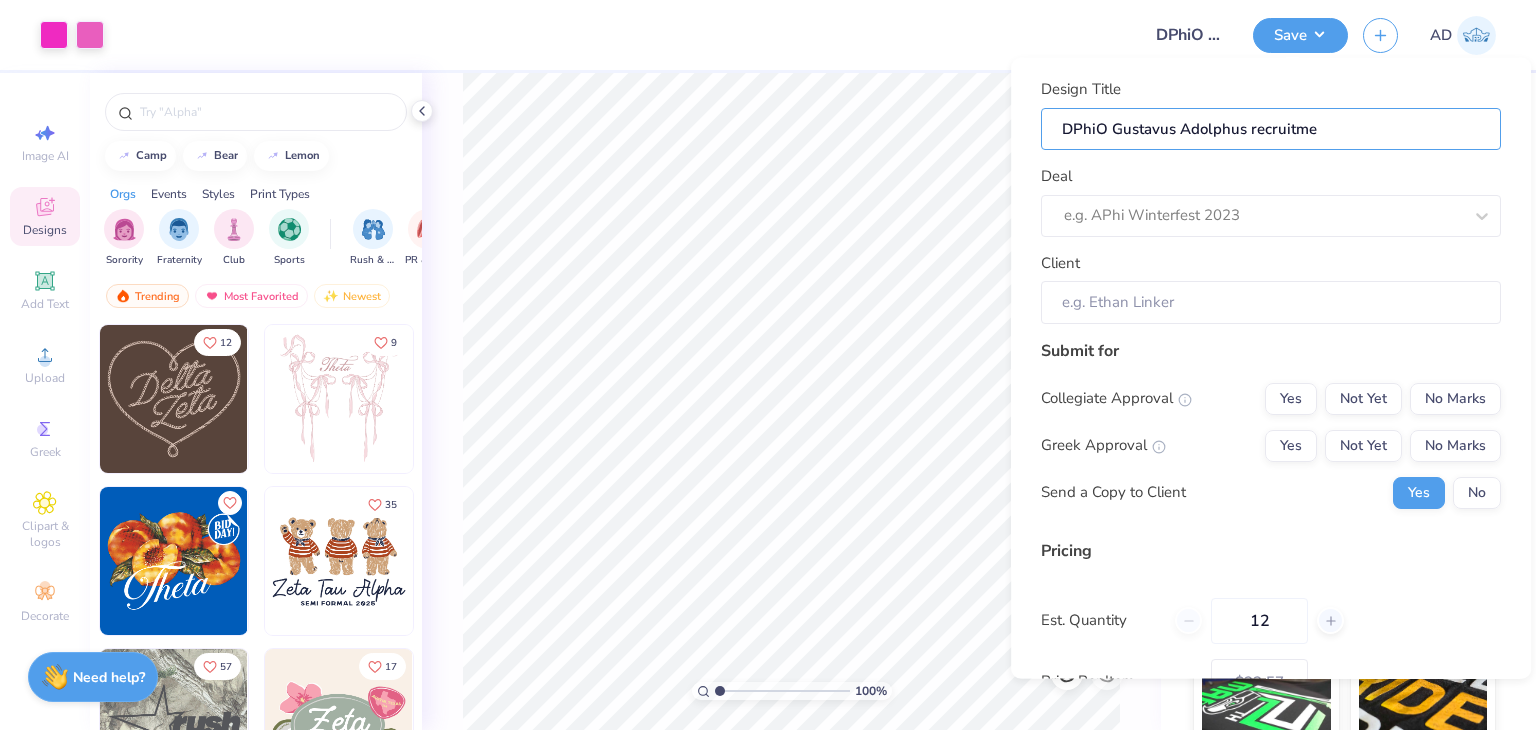 type on "DPhiO Gustavus Adolphus recruitme" 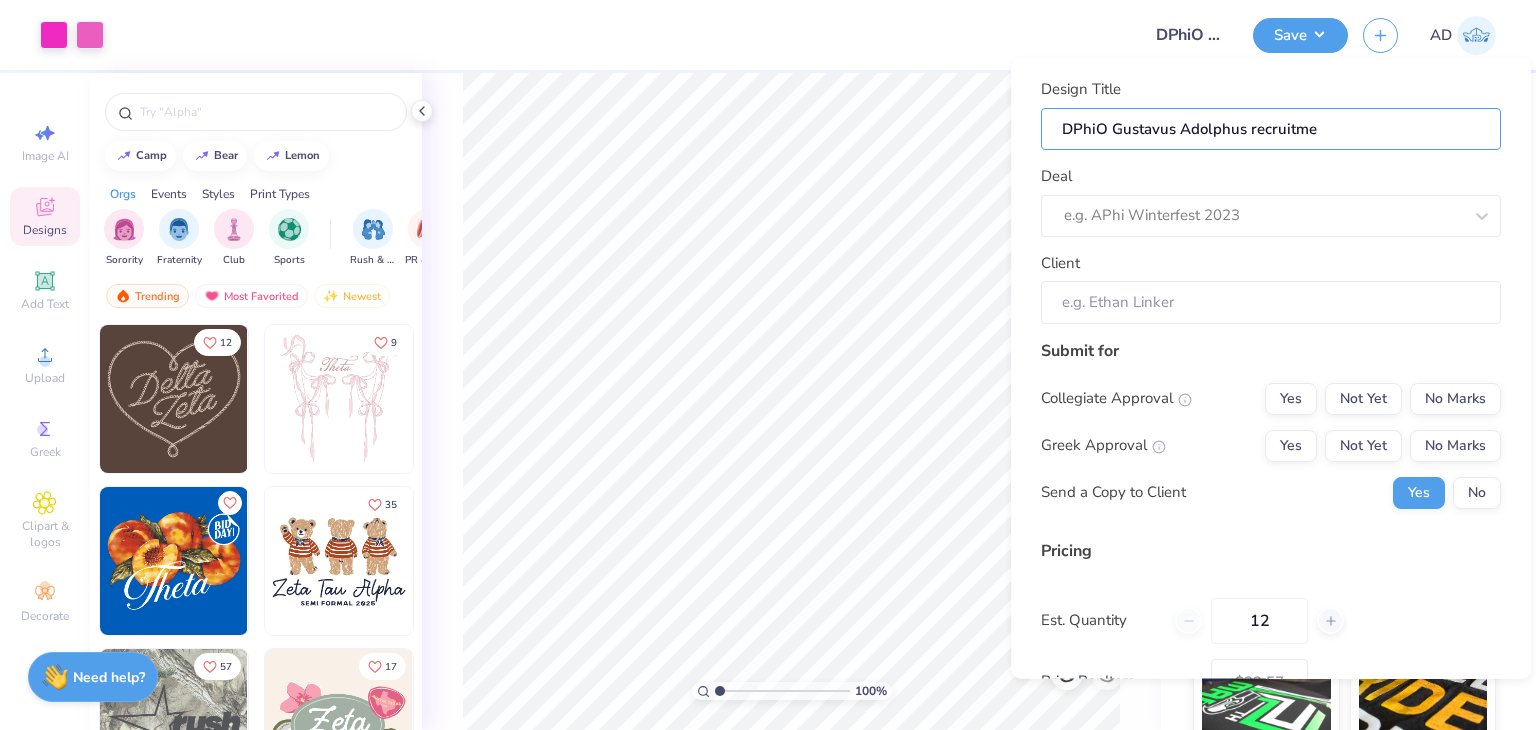 type on "DPhiO Gustavus Adolphus recruitmen" 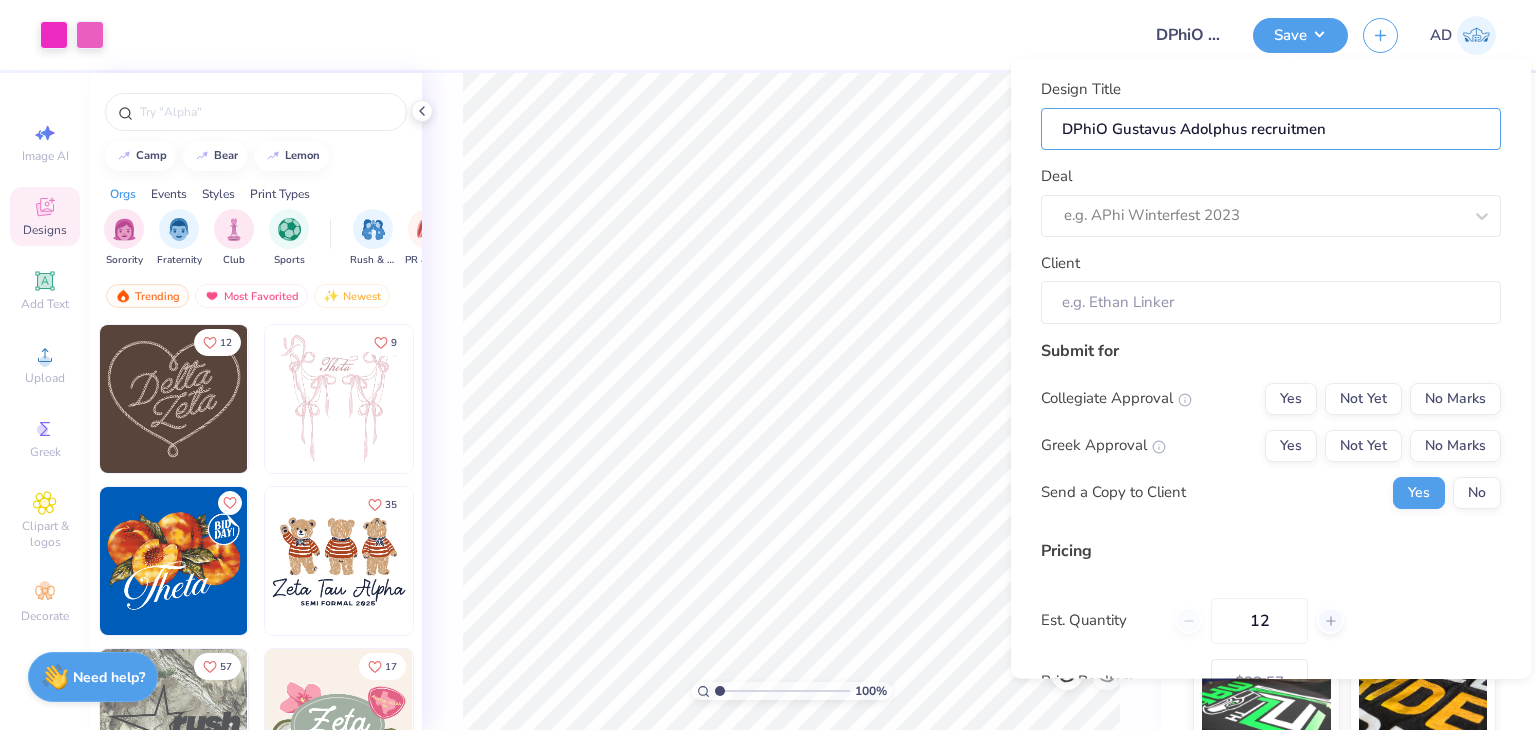 type on "DPhiO Gustavus Adolphus recruitmen" 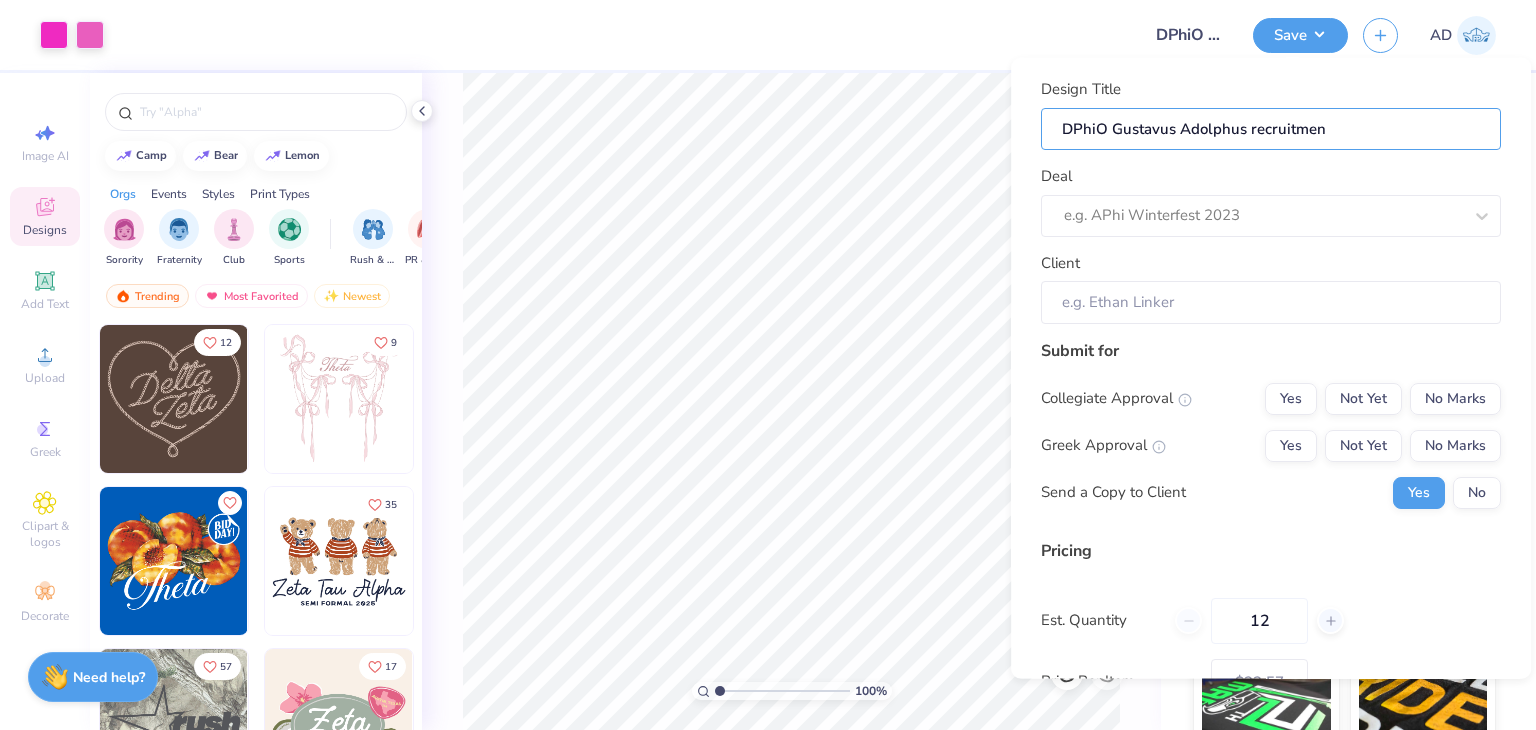 type on "DPhiO Gustavus Adolphus recruitment" 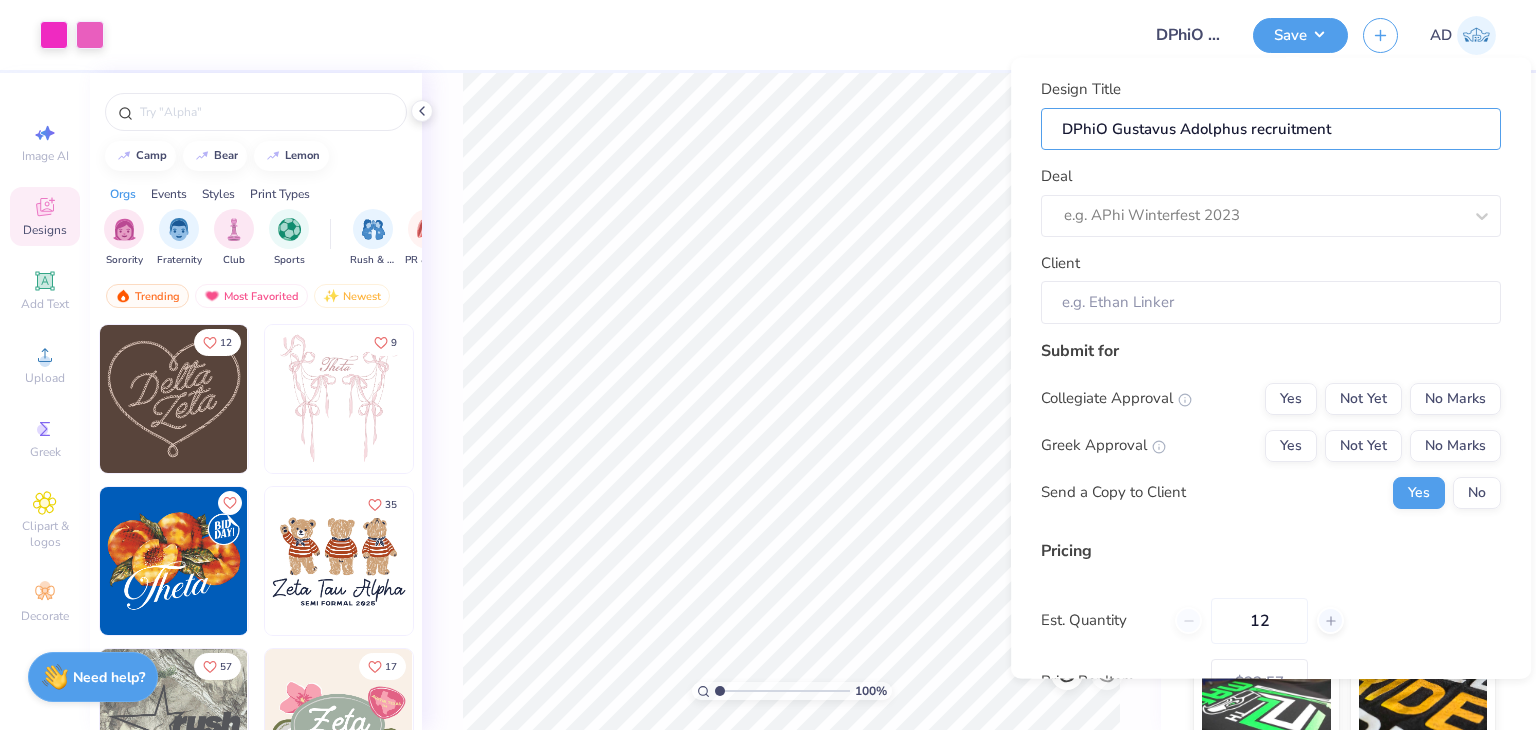 type on "DPhiO Gustavus Adolphus recruitment" 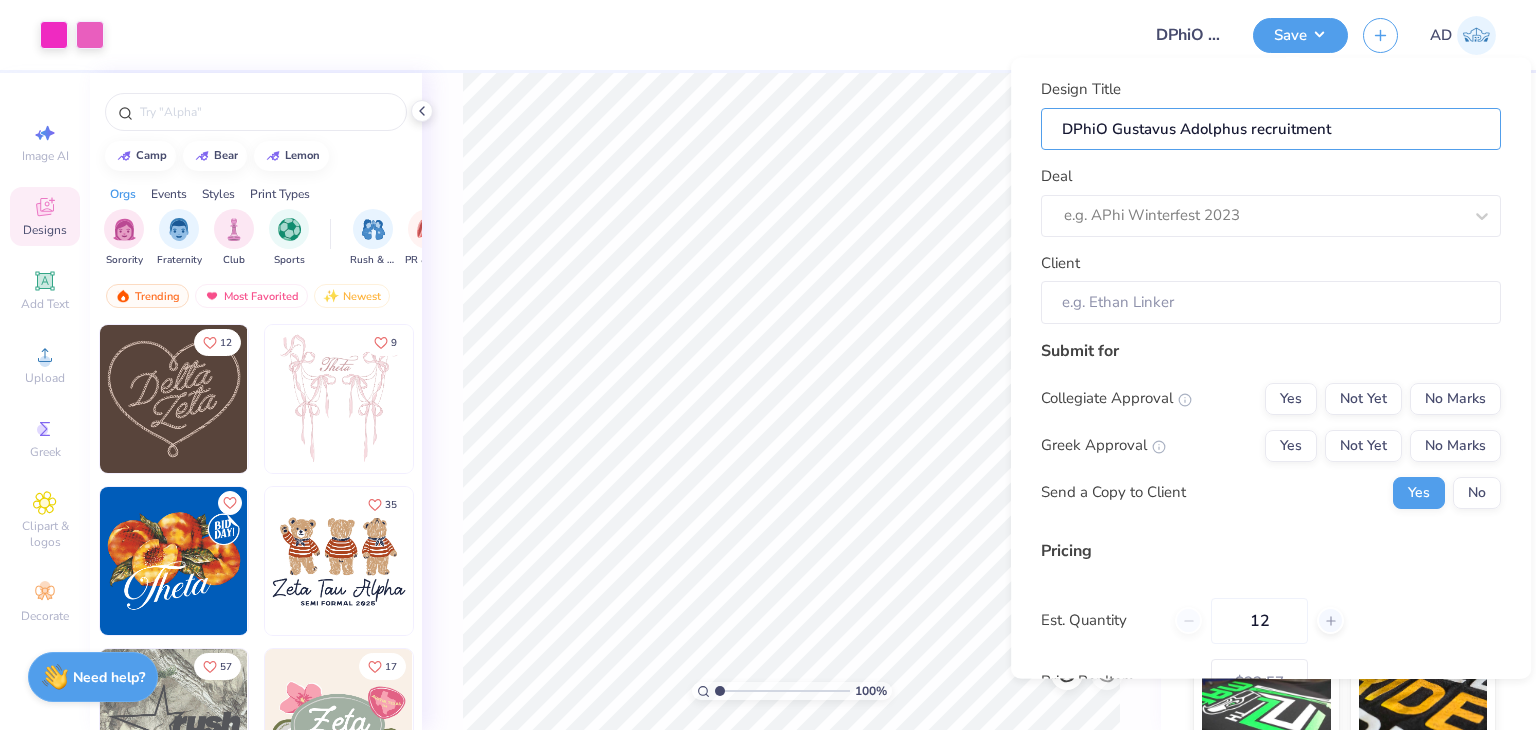 type on "DPhiO Gustavus Adolphus recruitment" 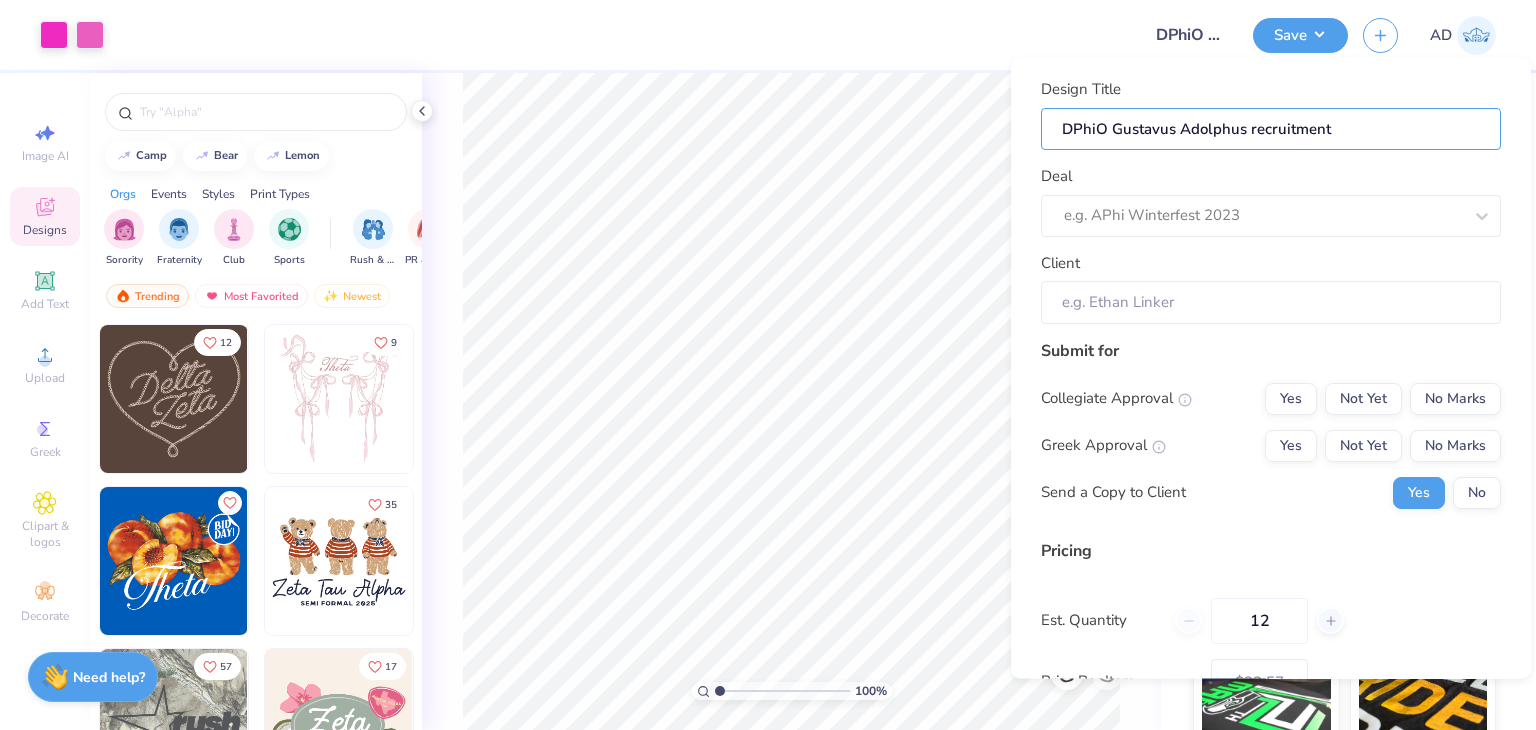 type on "DPhiO Gustavus Adolphus recruitment m" 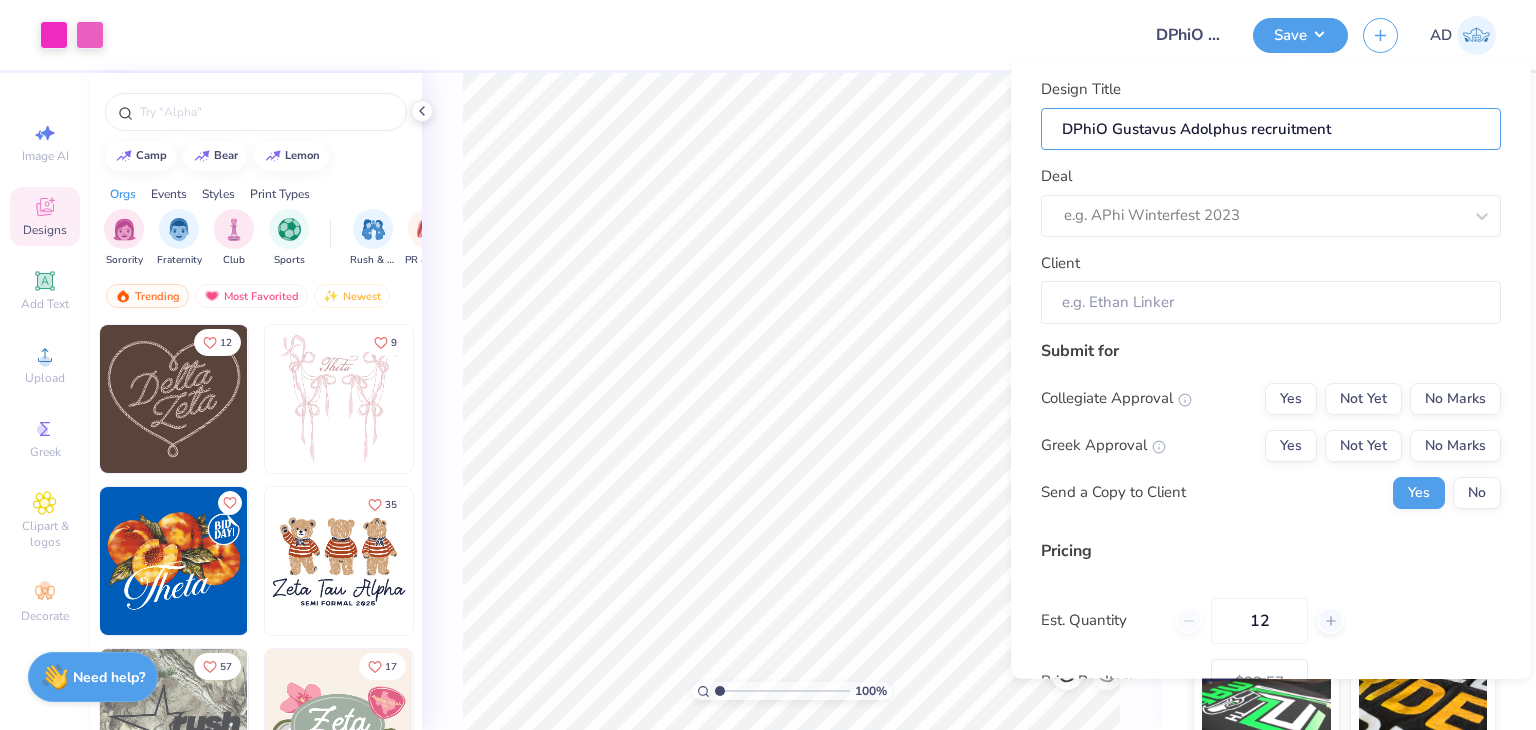 type on "DPhiO Gustavus Adolphus recruitment m" 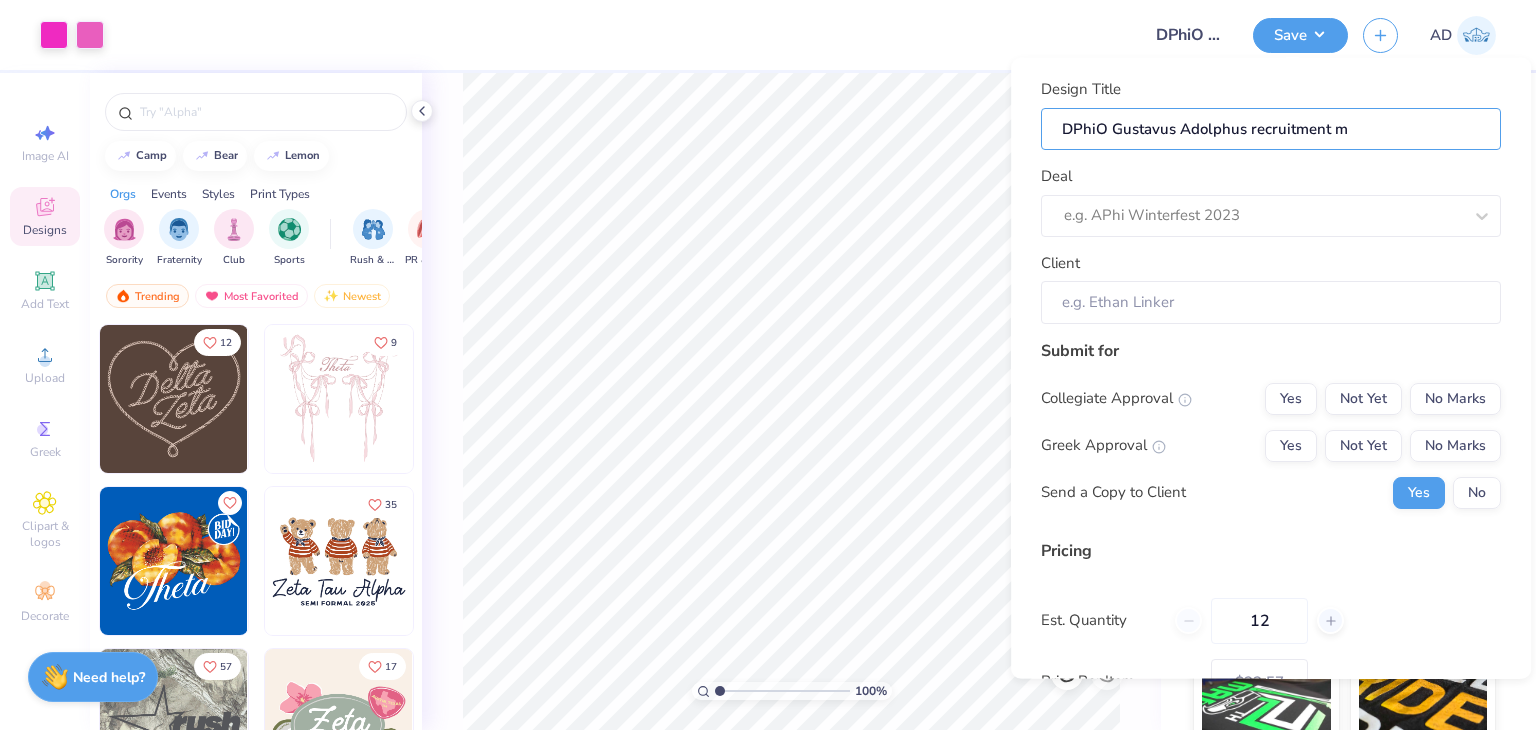type on "DPhiO Gustavus Adolphus recruitment me" 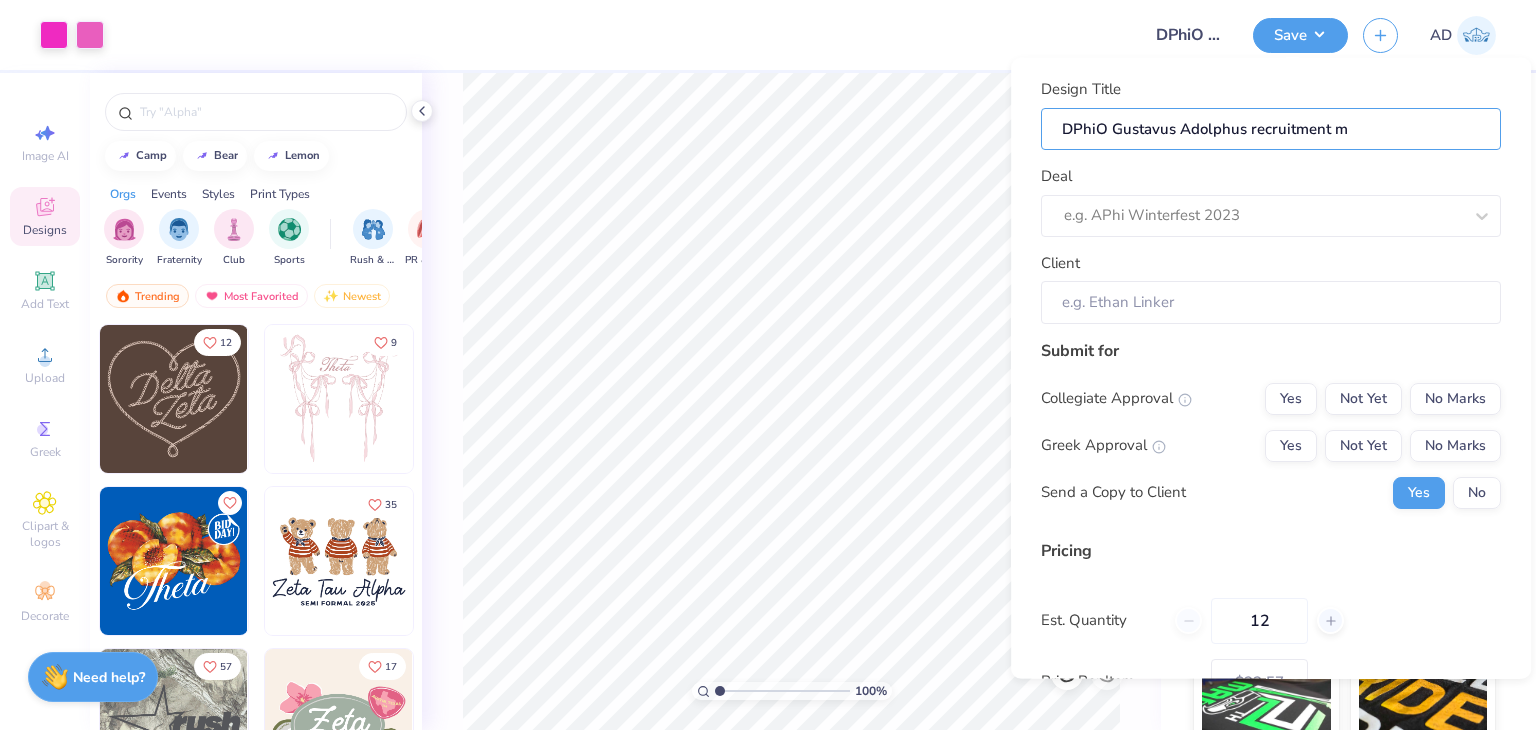type on "DPhiO Gustavus Adolphus recruitment me" 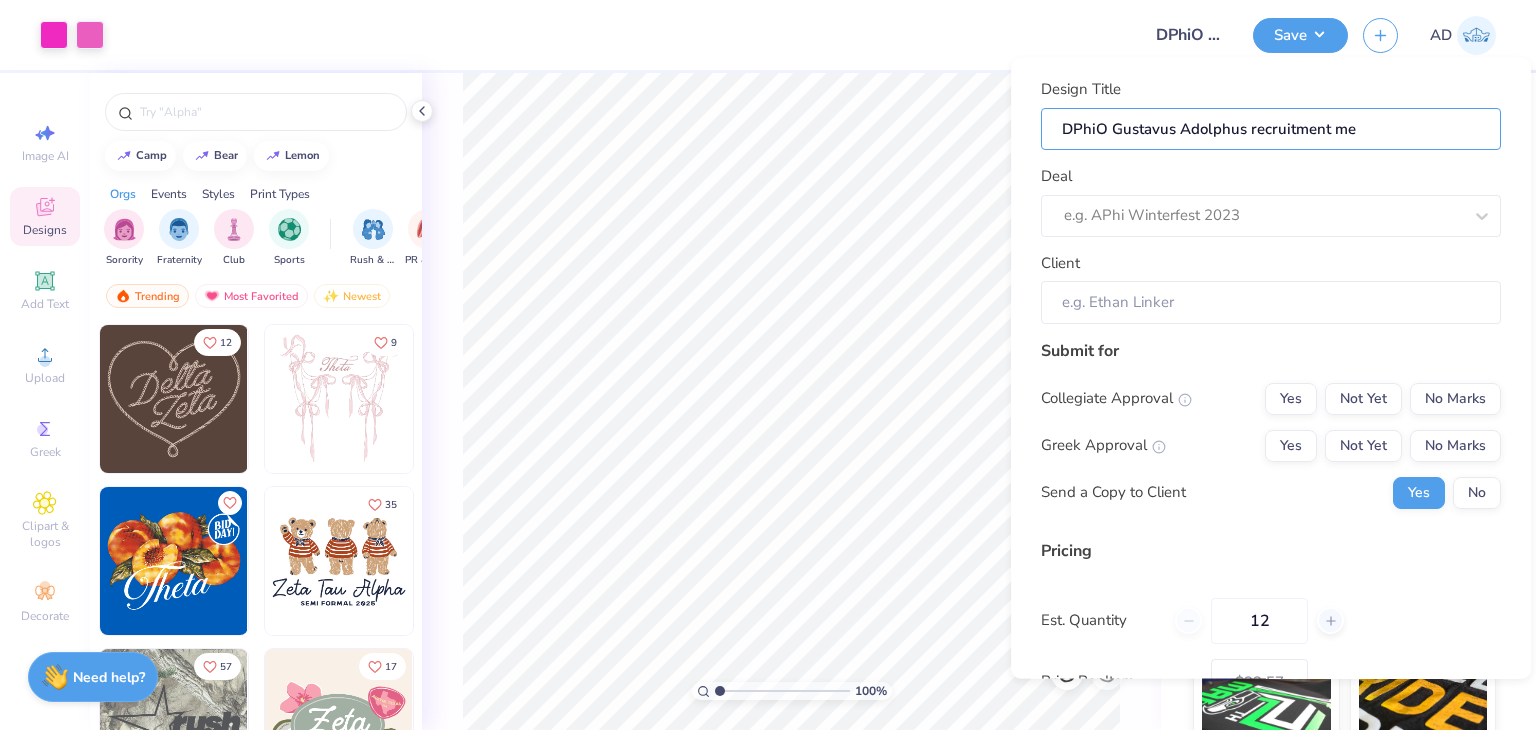 type on "DPhiO Gustavus Adolphus recruitment mer" 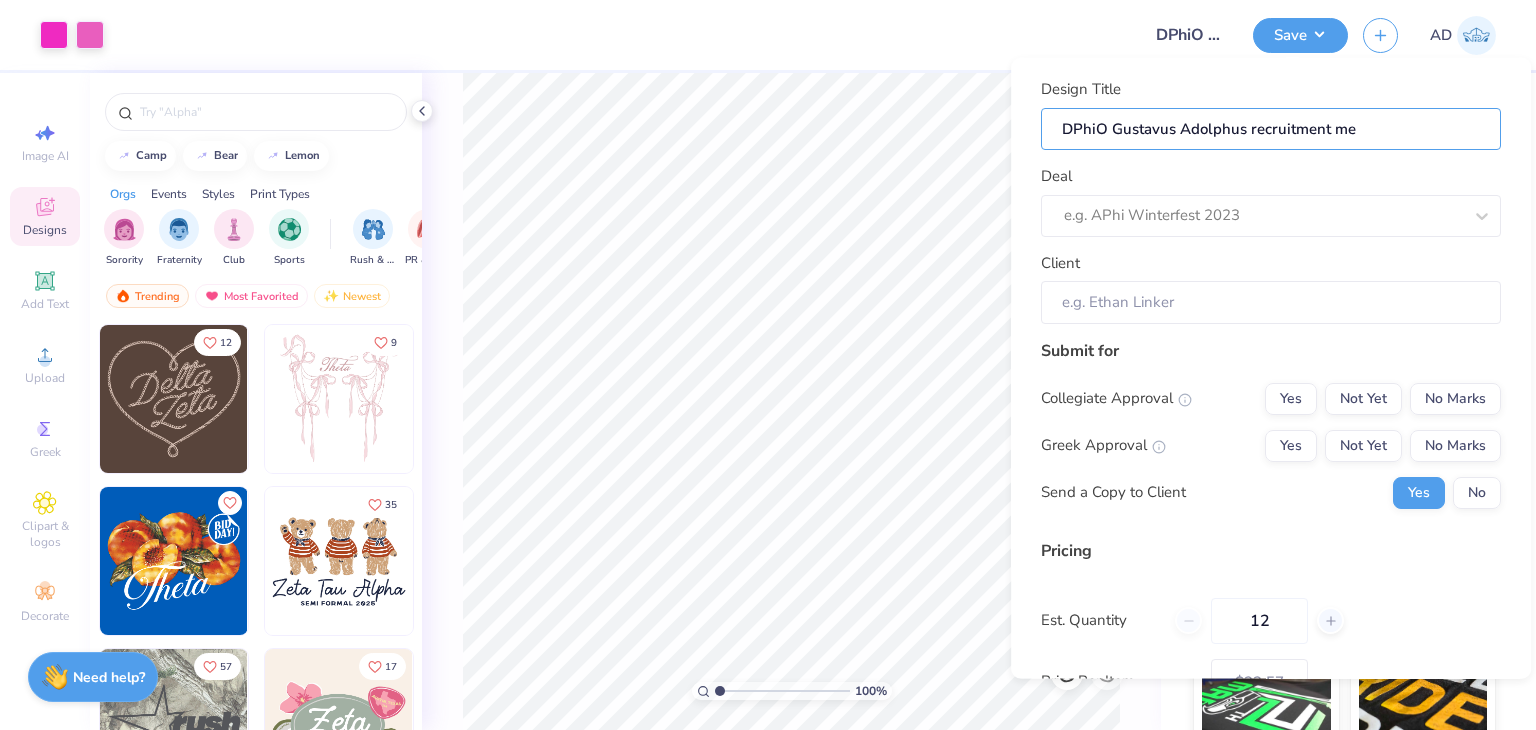 type on "DPhiO Gustavus Adolphus recruitment mer" 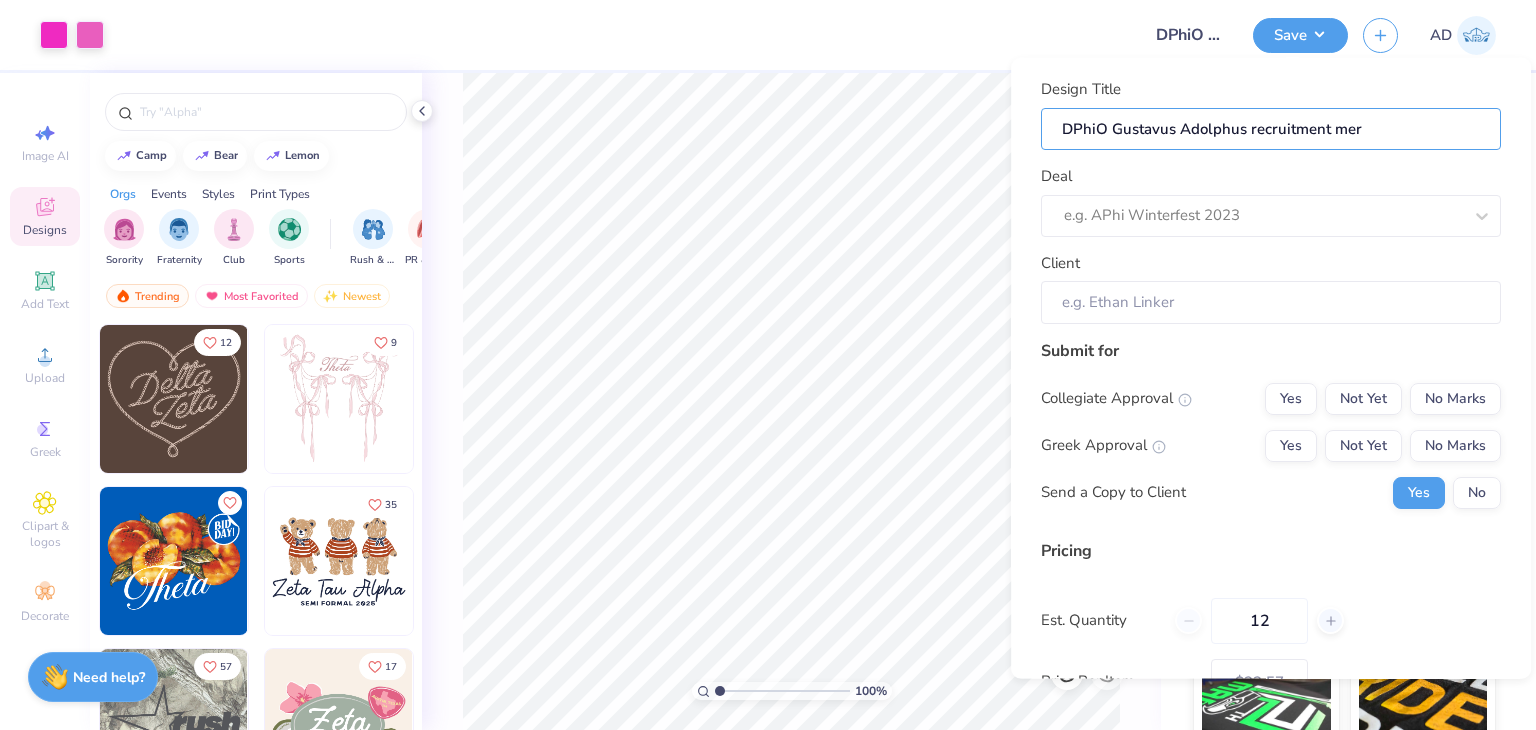 type on "DPhiO Gustavus Adolphus recruitment merc" 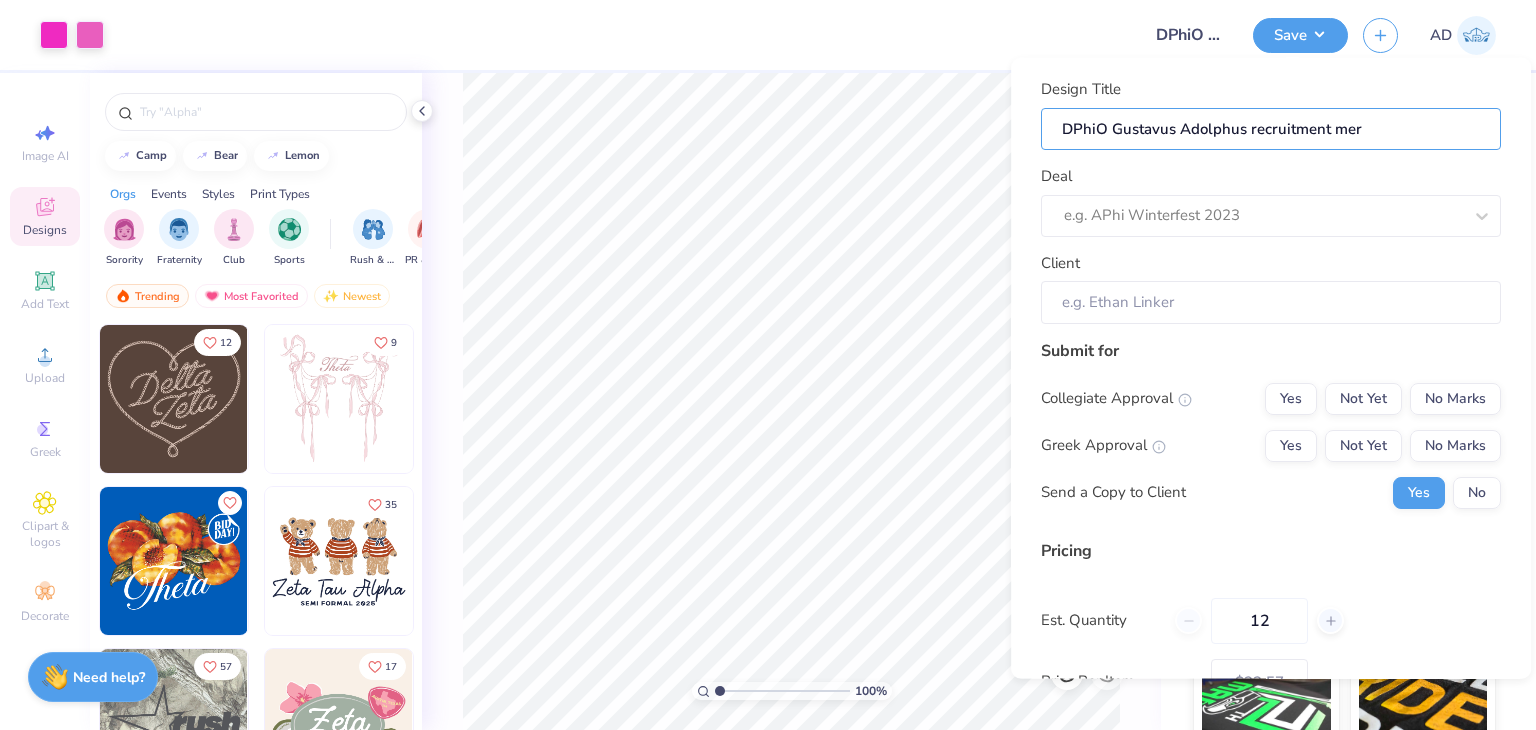 type on "DPhiO Gustavus Adolphus recruitment merc" 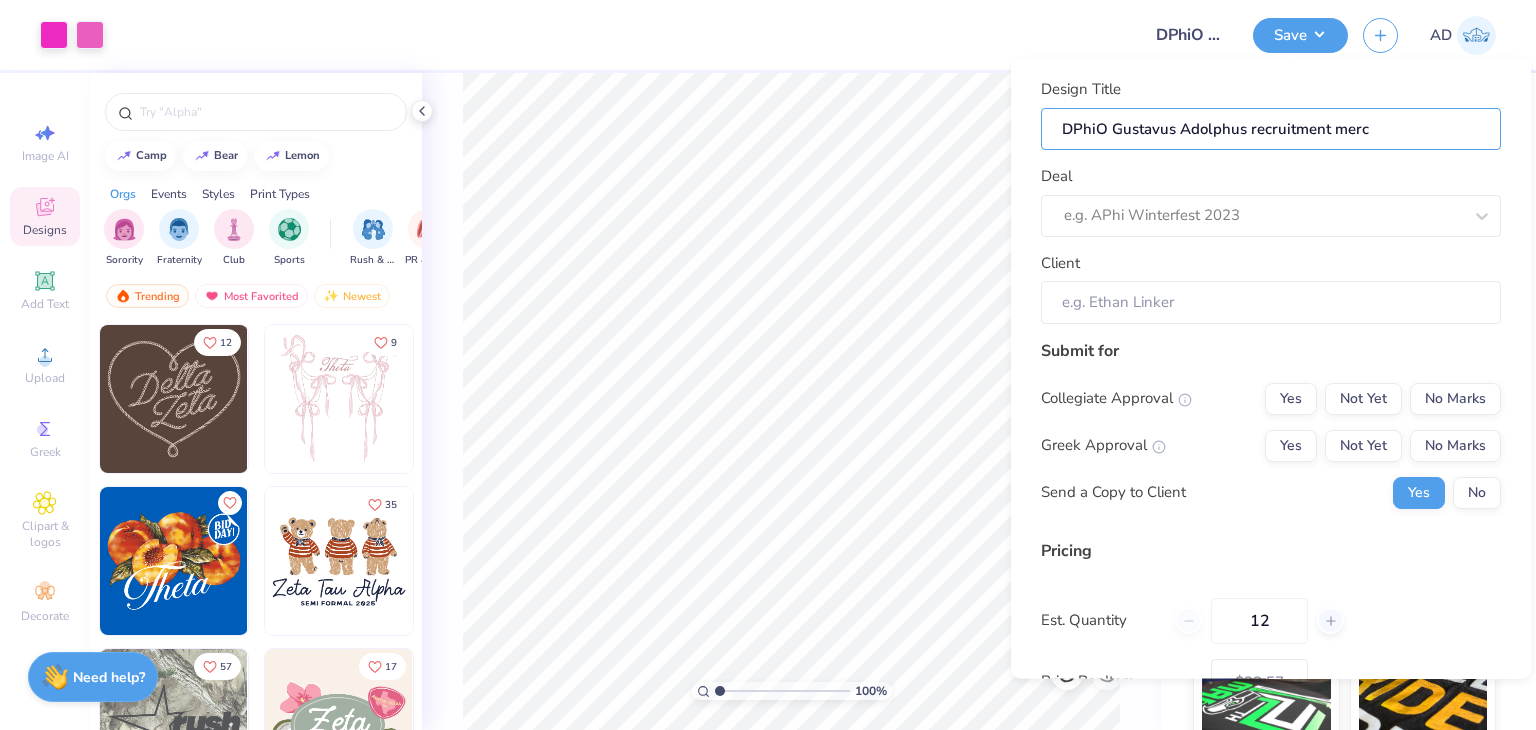 type on "DPhiO Gustavus Adolphus recruitment merch" 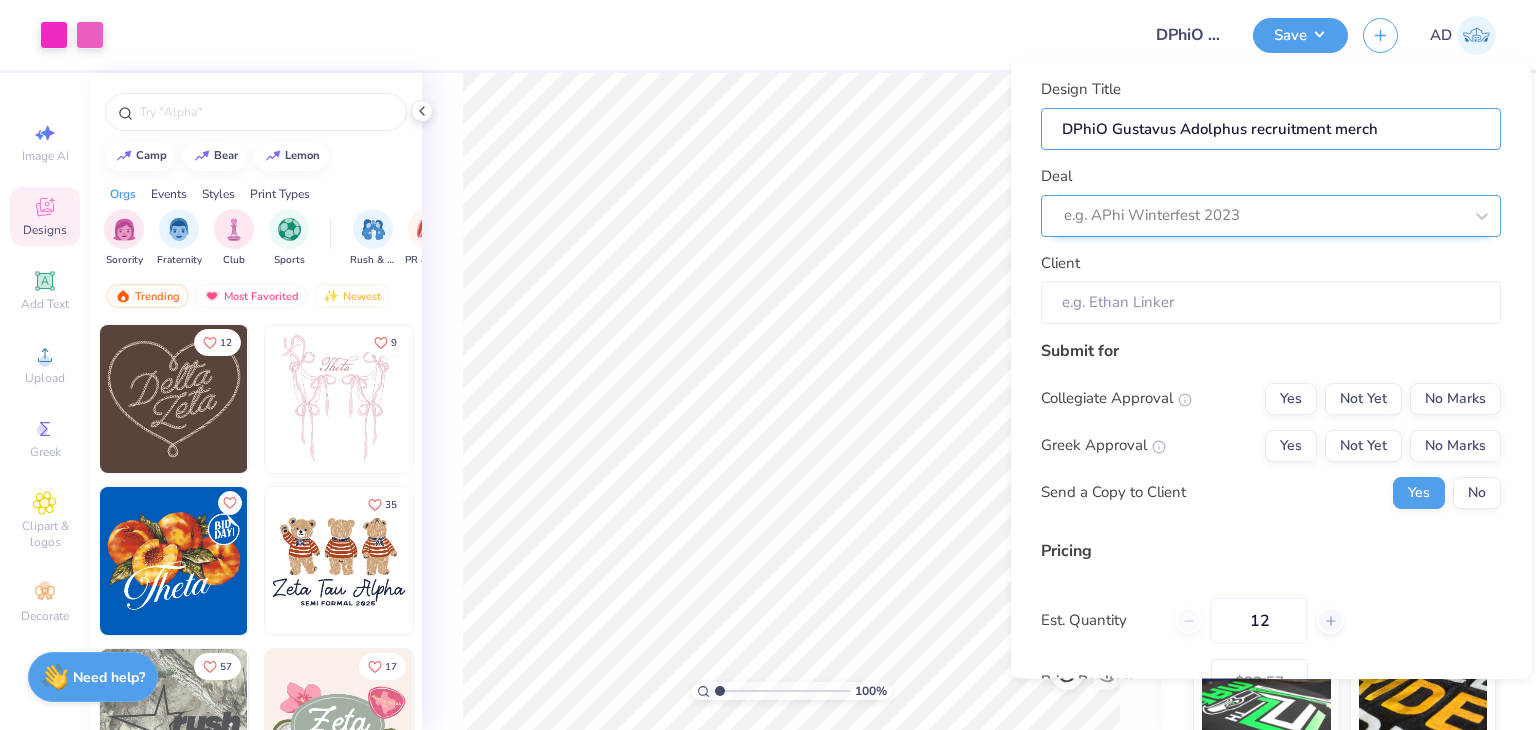 type on "DPhiO Gustavus Adolphus recruitment merch" 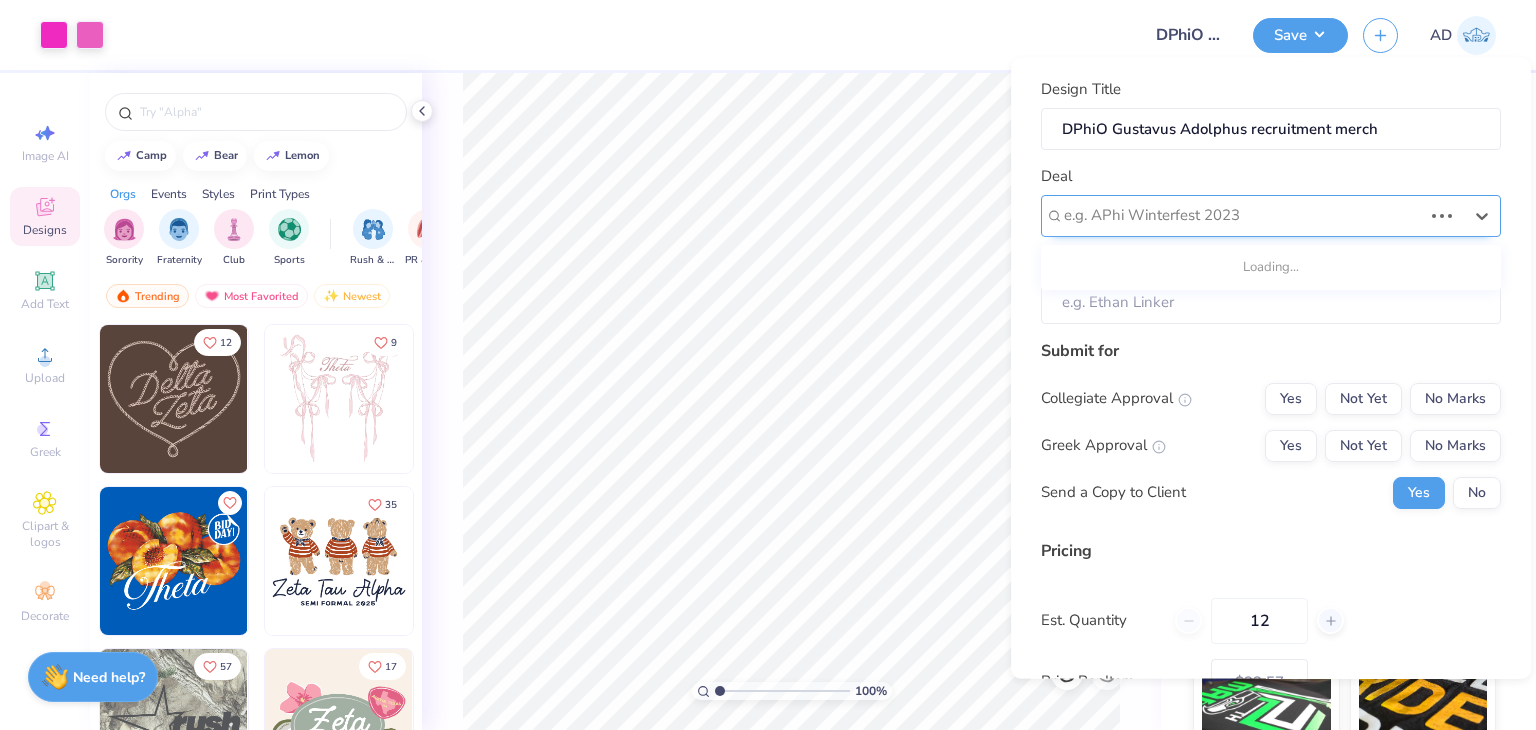 click at bounding box center (1243, 215) 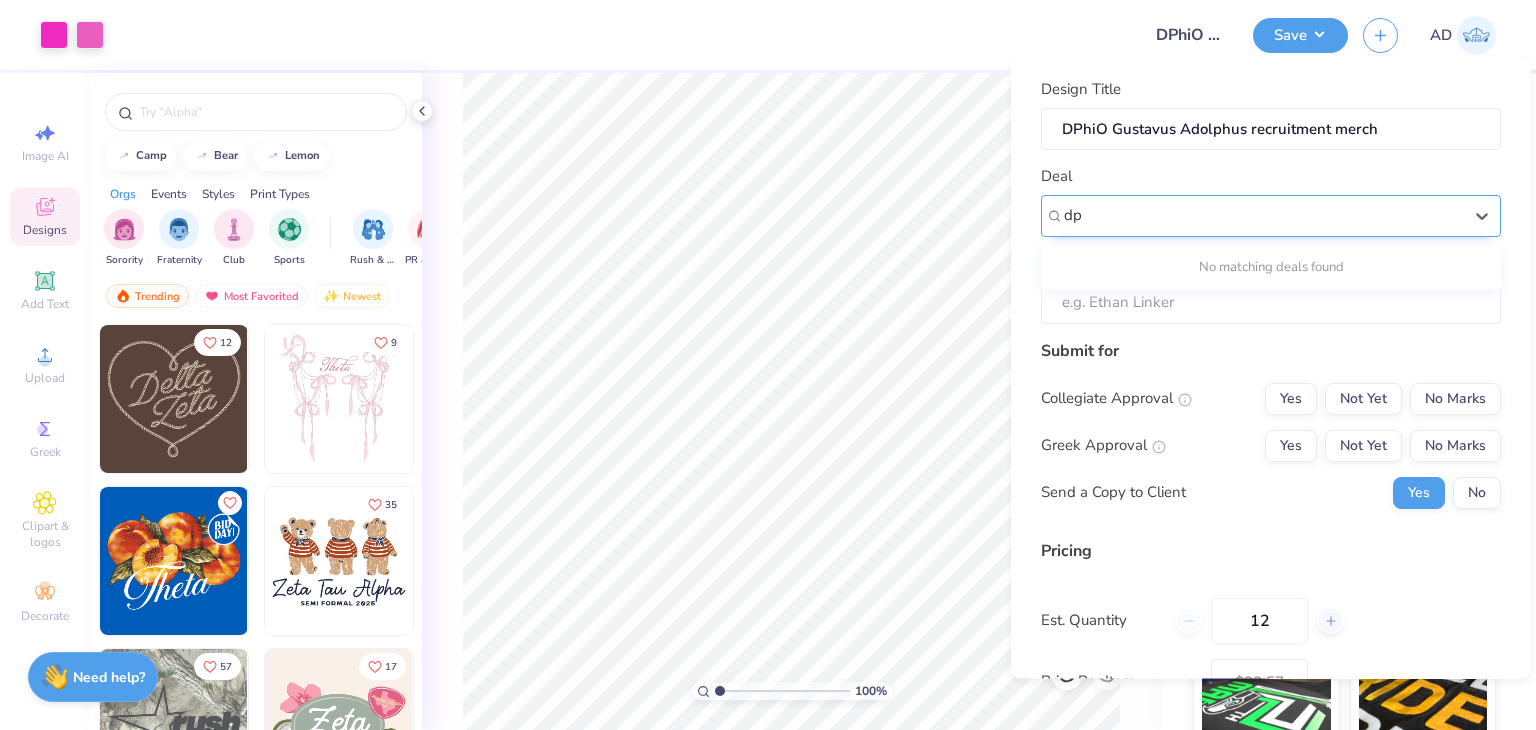 type on "d" 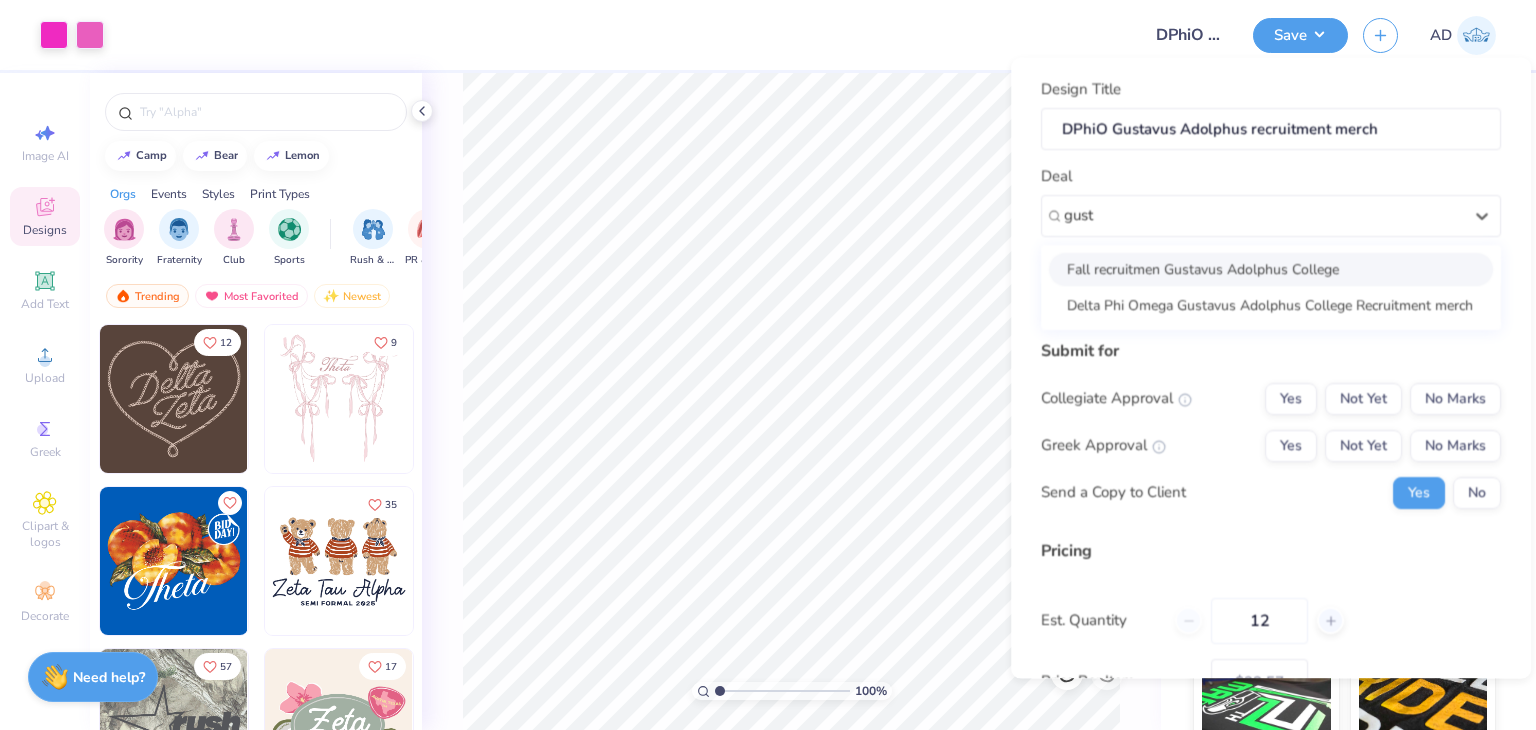 click on "Fall recruitmen Gustavus Adolphus College" at bounding box center (1271, 268) 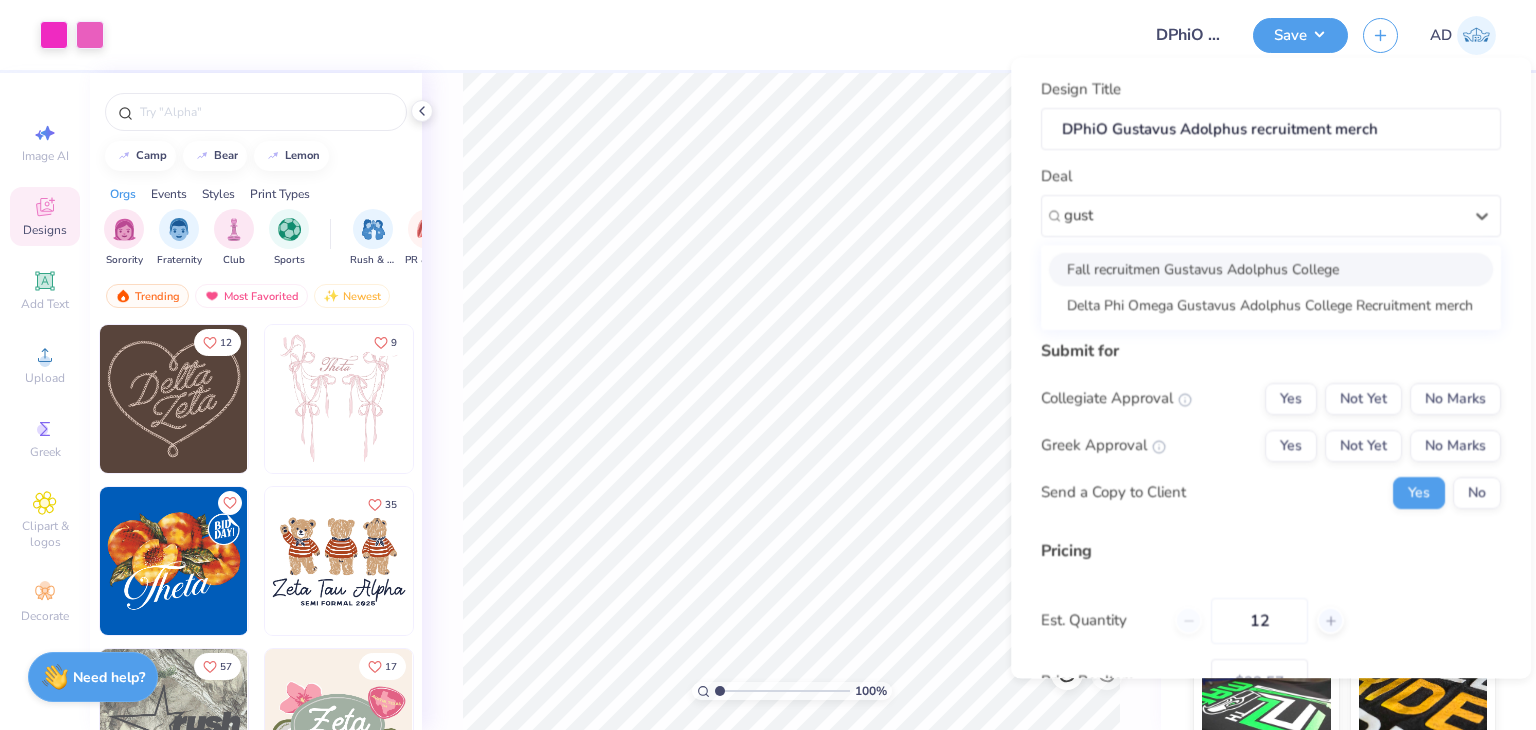 type on "gust" 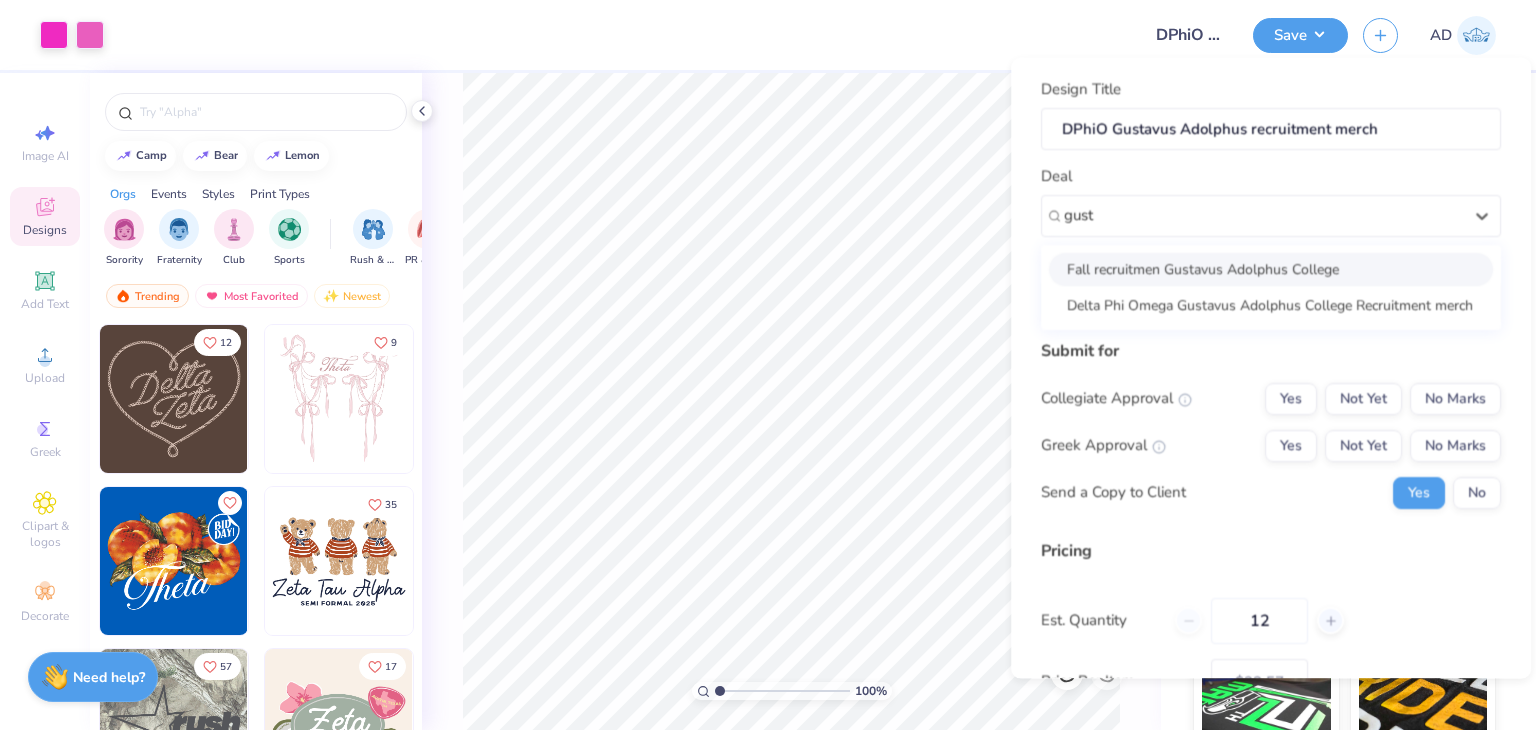 type 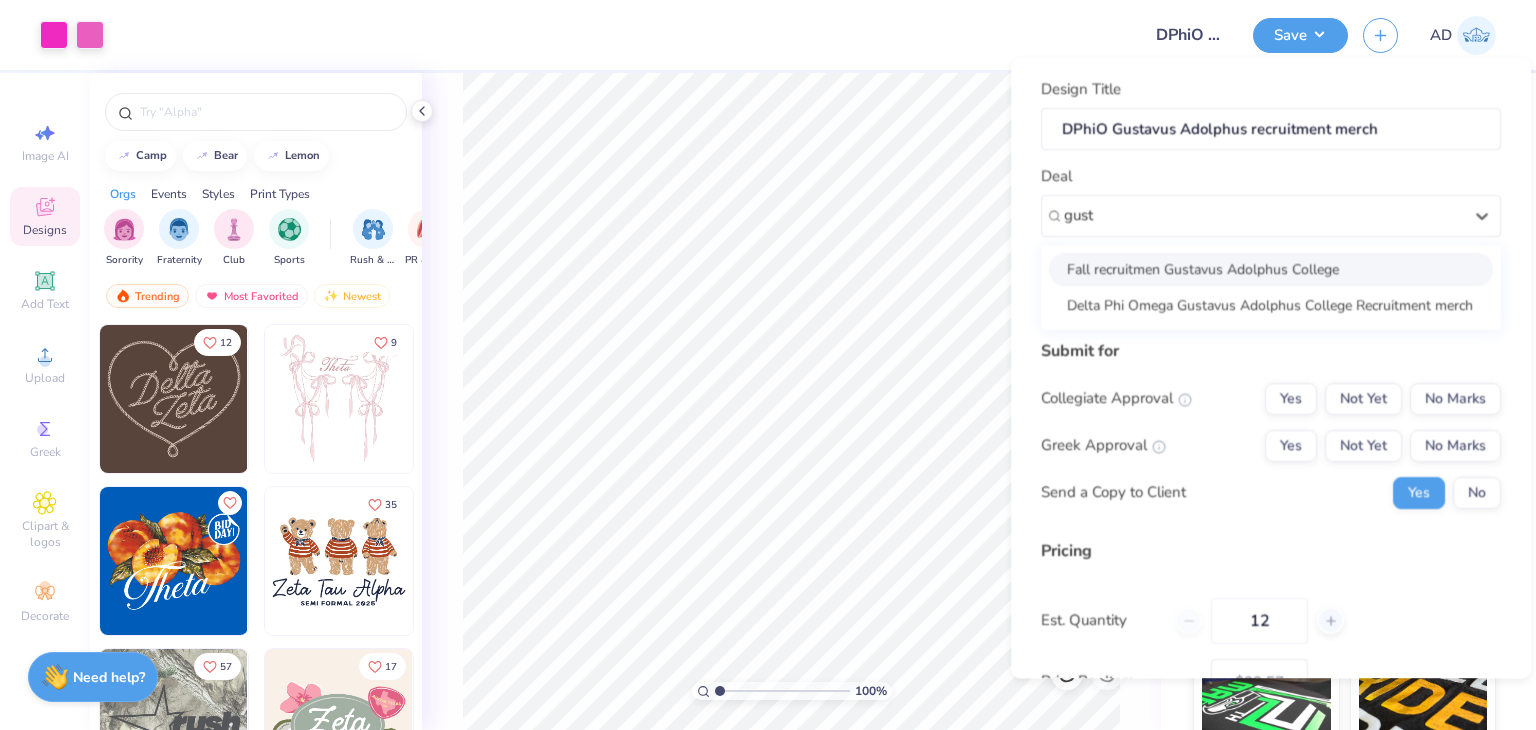 type on "Eva Mcclelland" 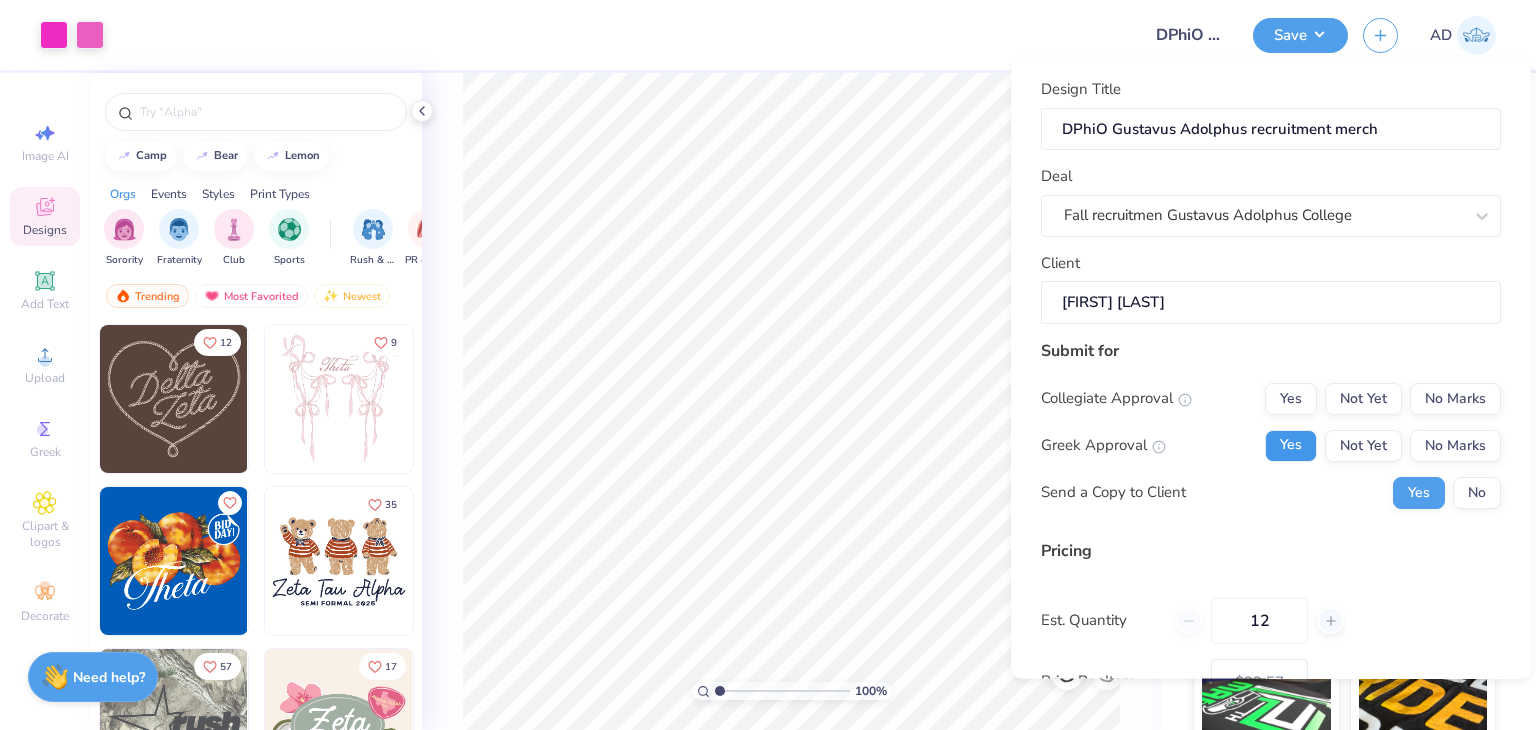 click on "Yes" at bounding box center (1291, 445) 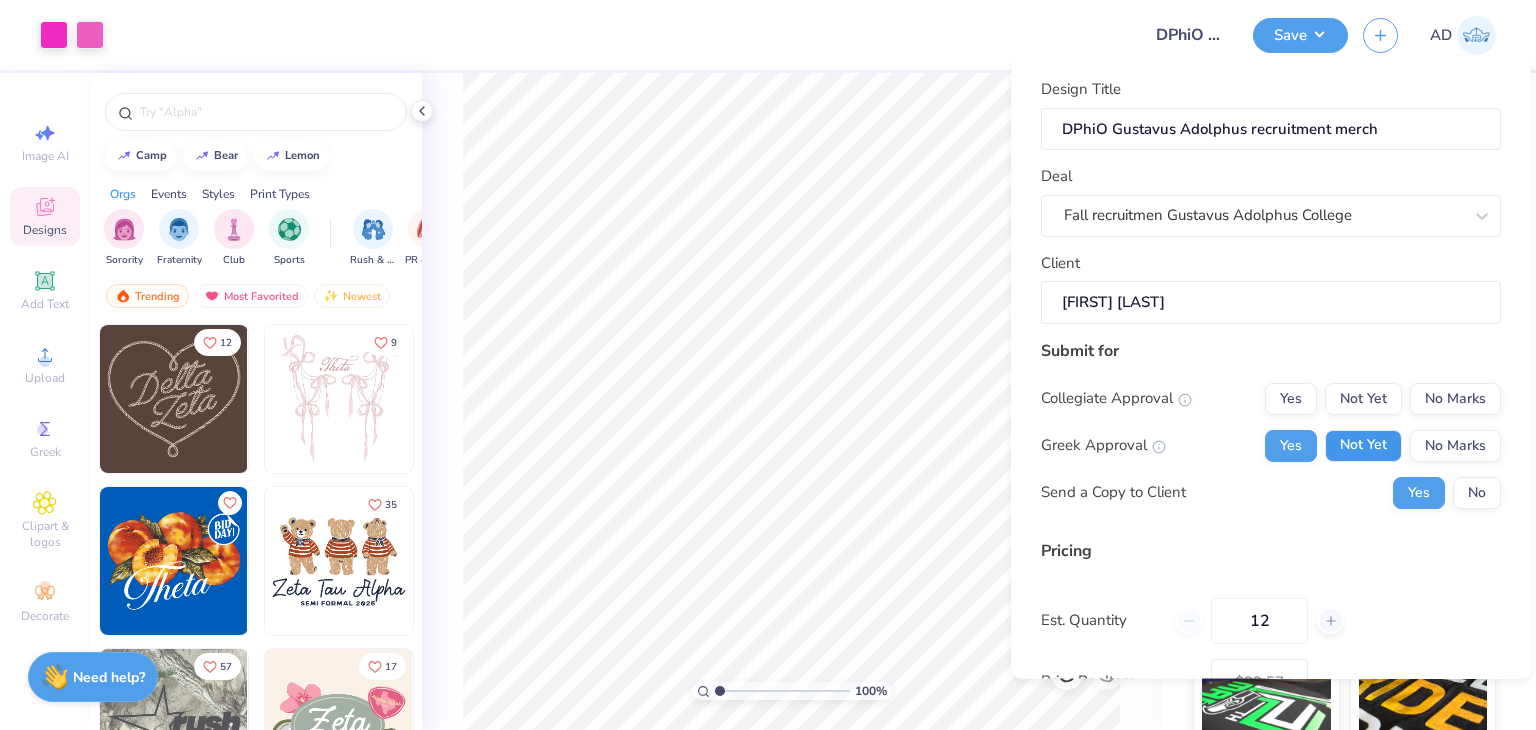 click on "Not Yet" at bounding box center (1363, 445) 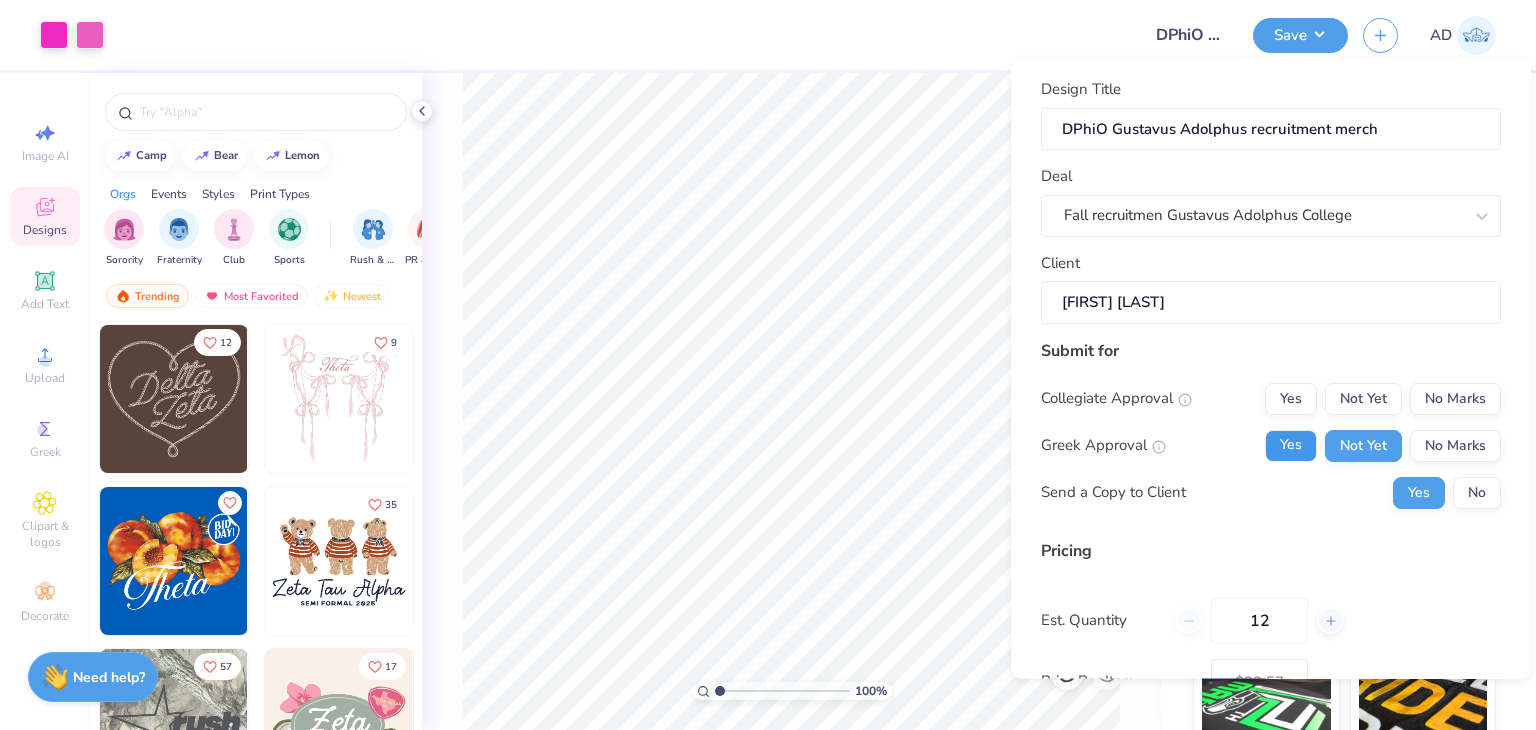 click on "Yes" at bounding box center (1291, 445) 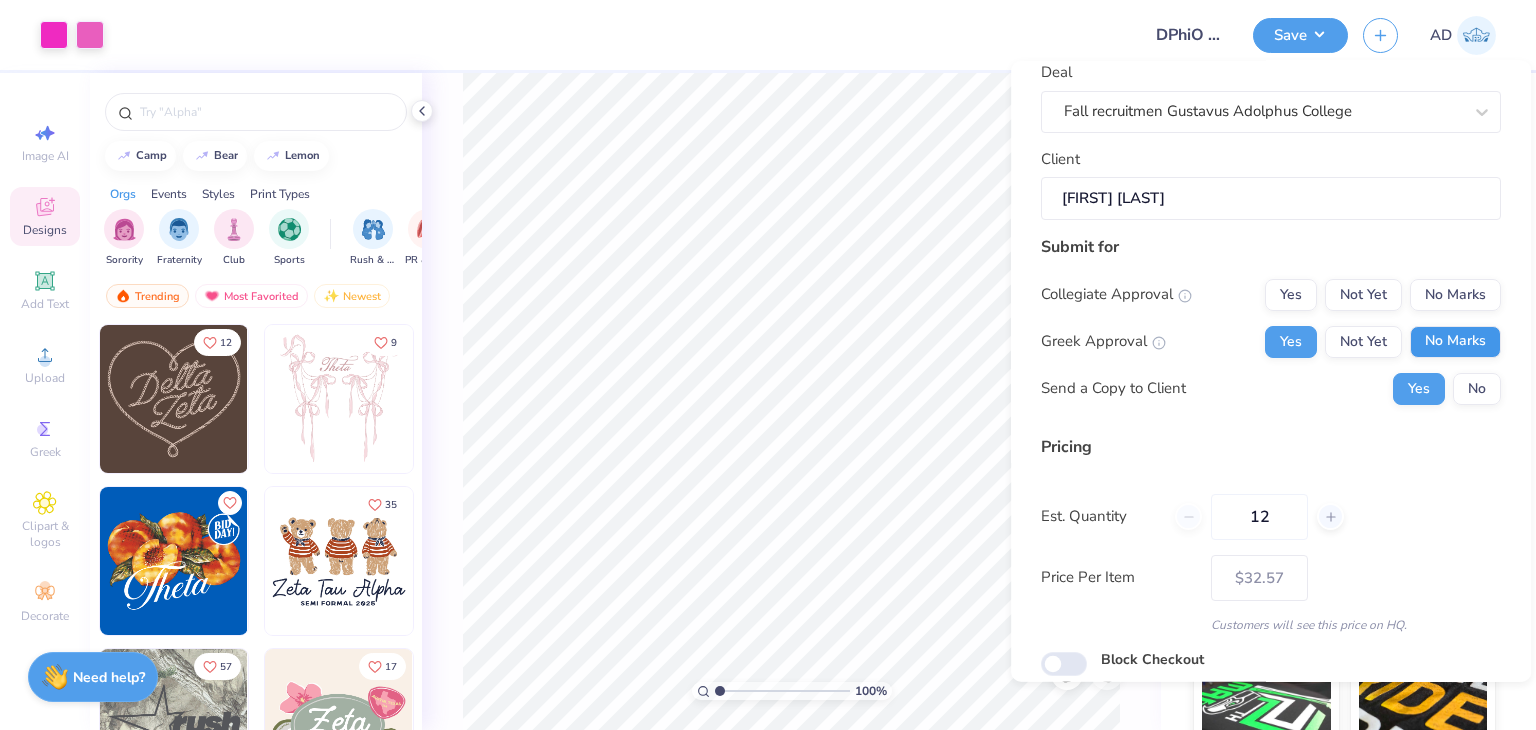 scroll, scrollTop: 183, scrollLeft: 0, axis: vertical 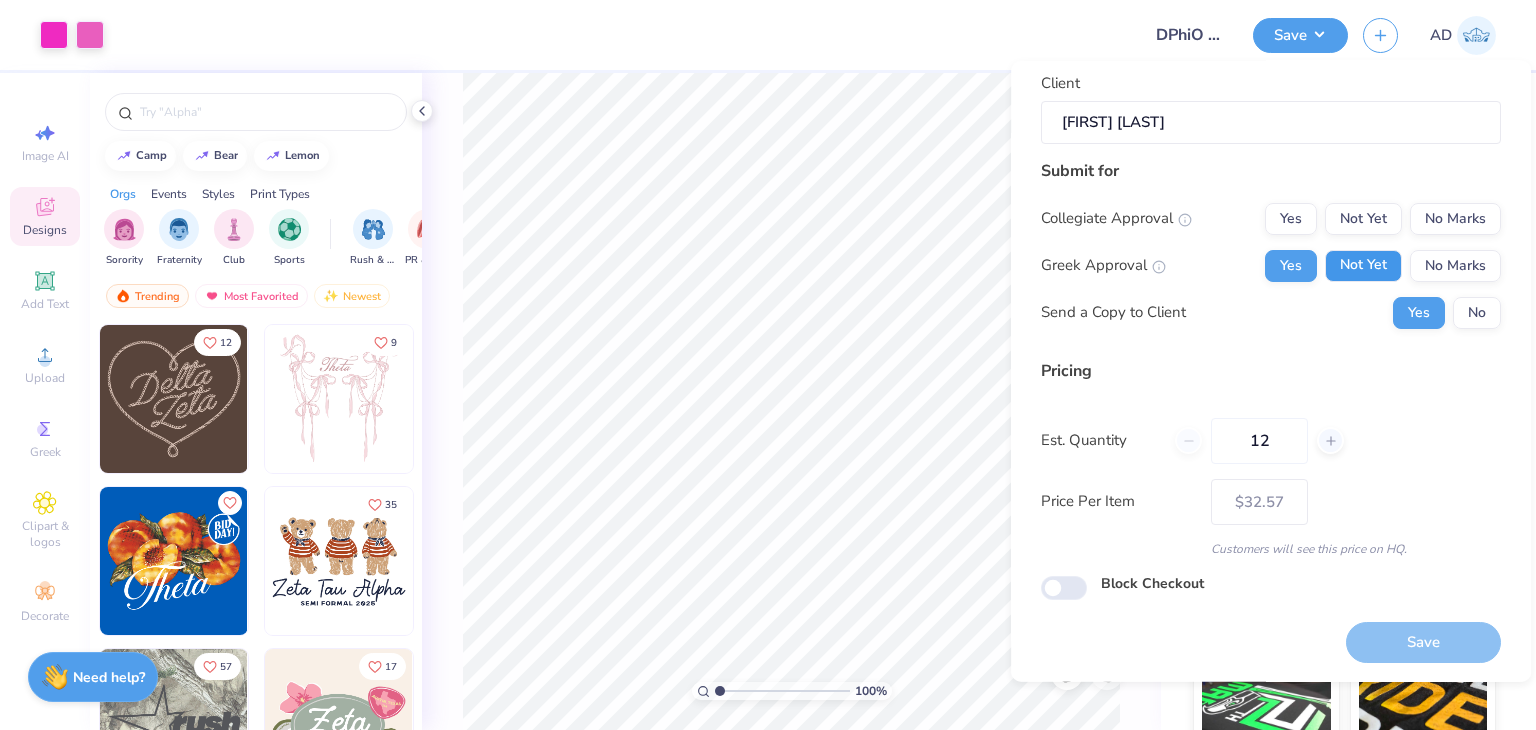 click on "Not Yet" at bounding box center (1363, 265) 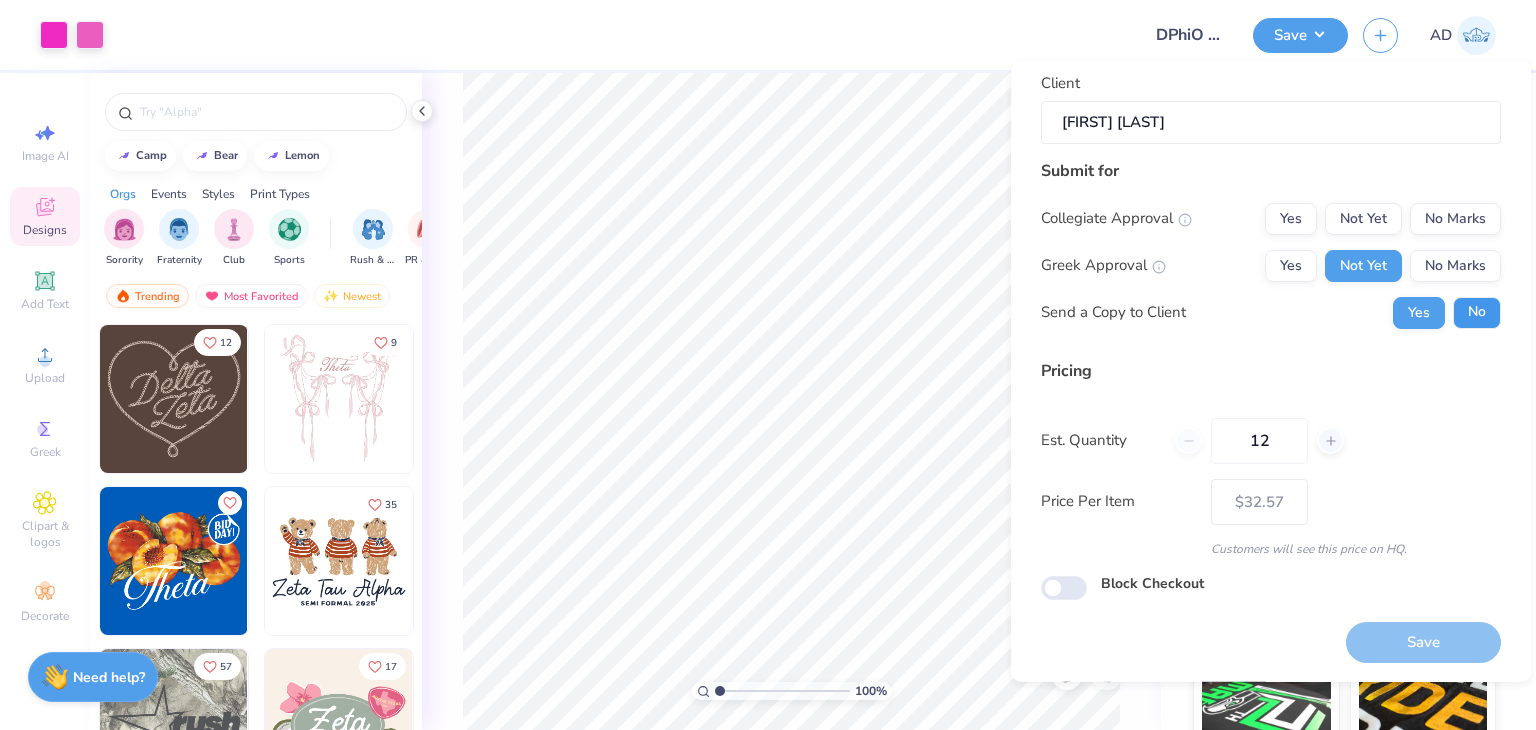 click on "No" at bounding box center [1477, 312] 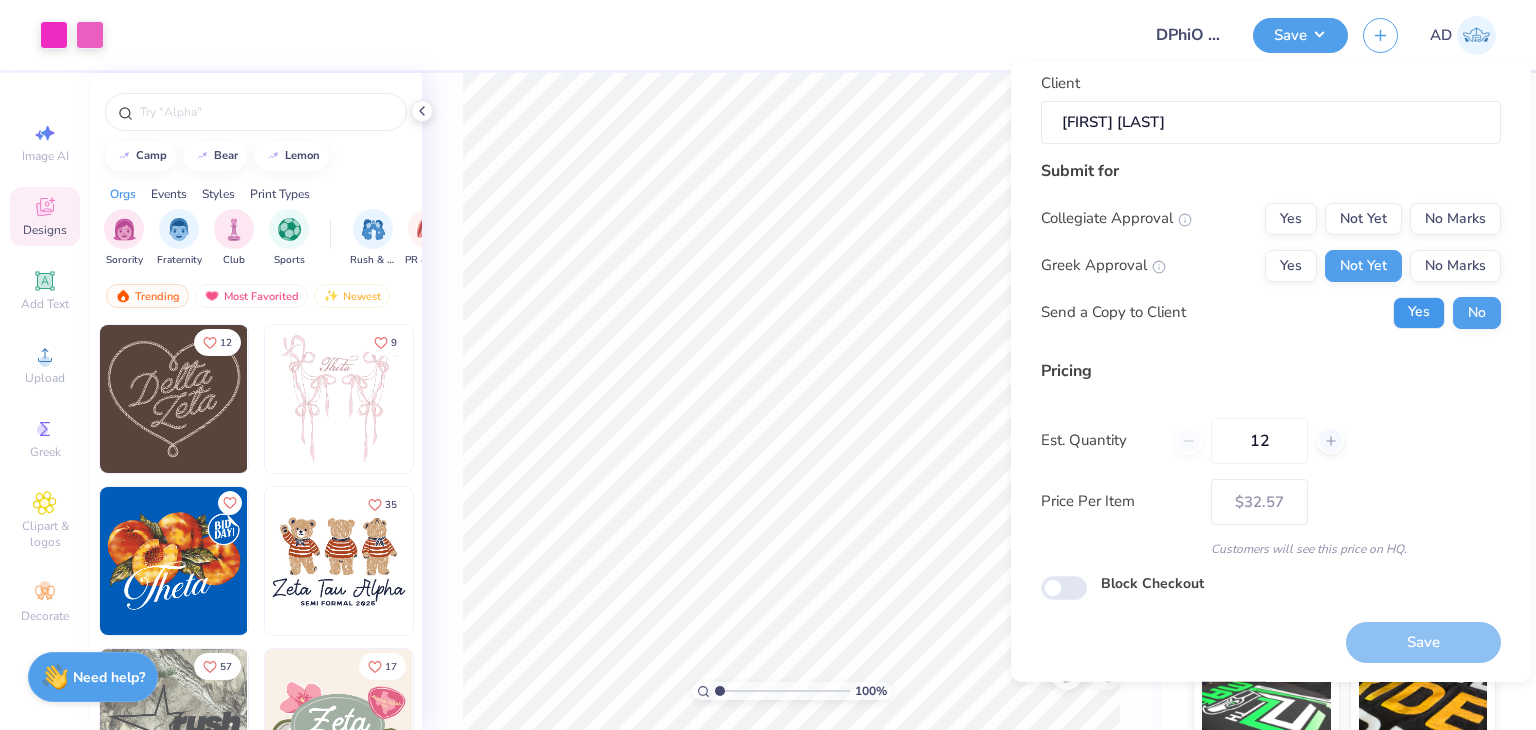 click on "Yes" at bounding box center (1419, 312) 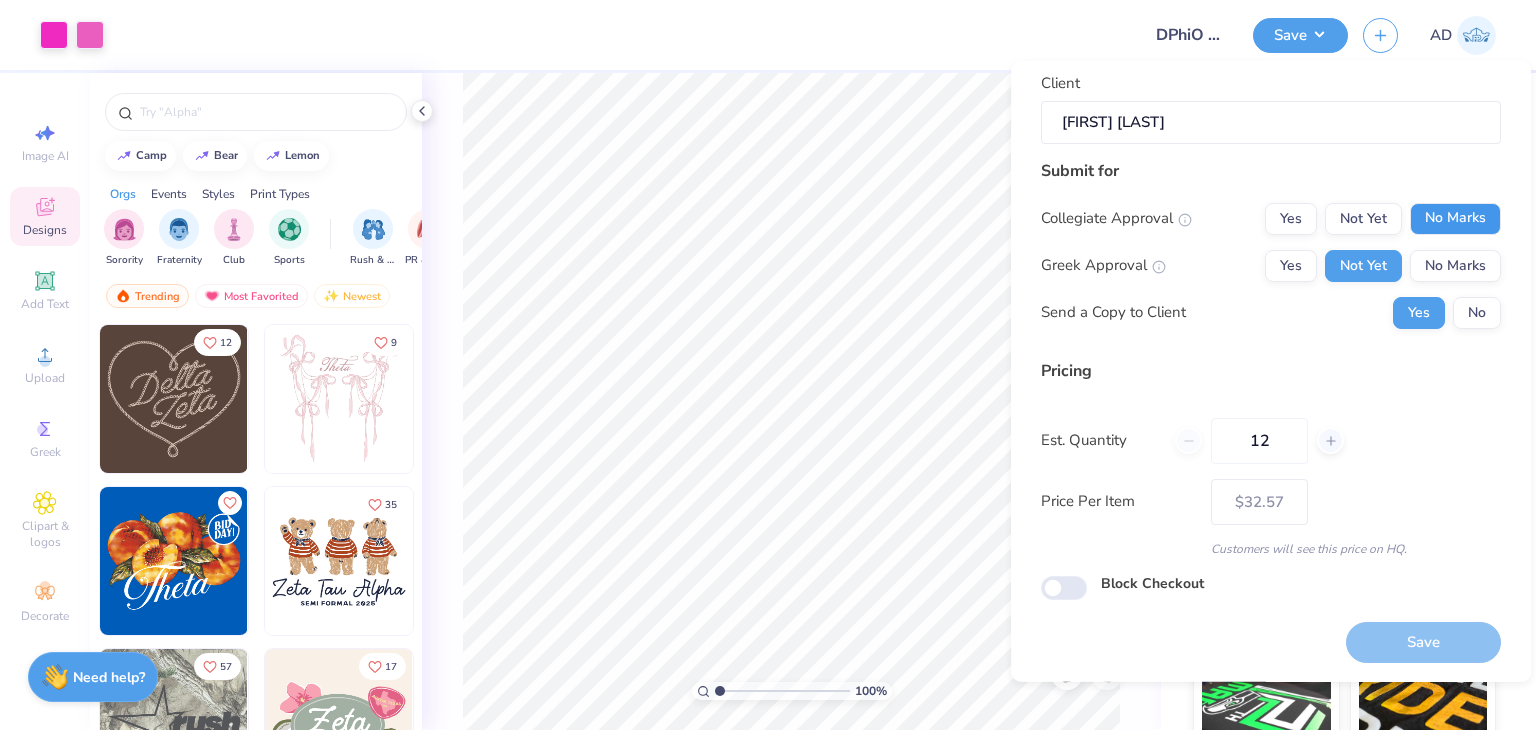 click on "No Marks" at bounding box center (1455, 218) 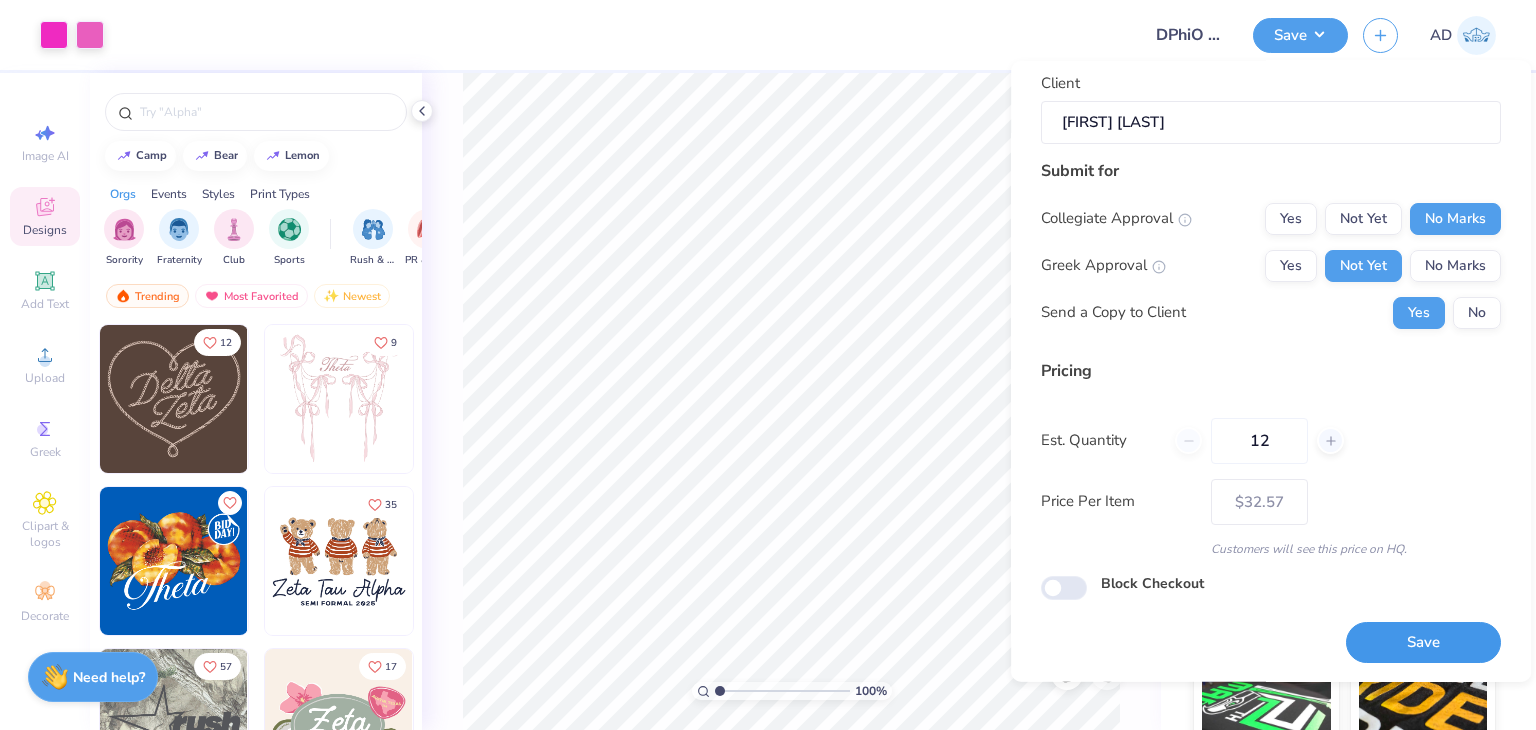 click on "Save" at bounding box center [1423, 642] 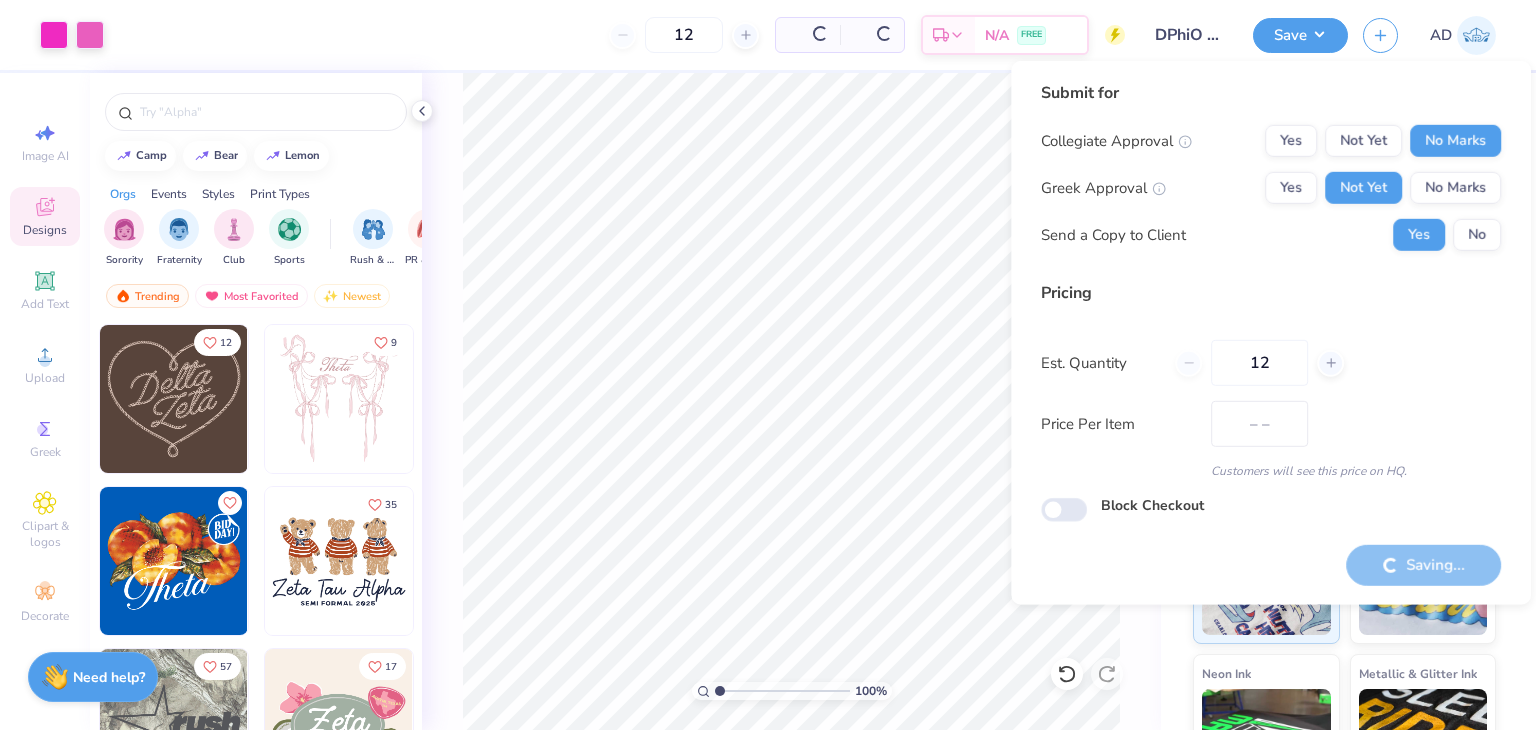 scroll, scrollTop: 0, scrollLeft: 0, axis: both 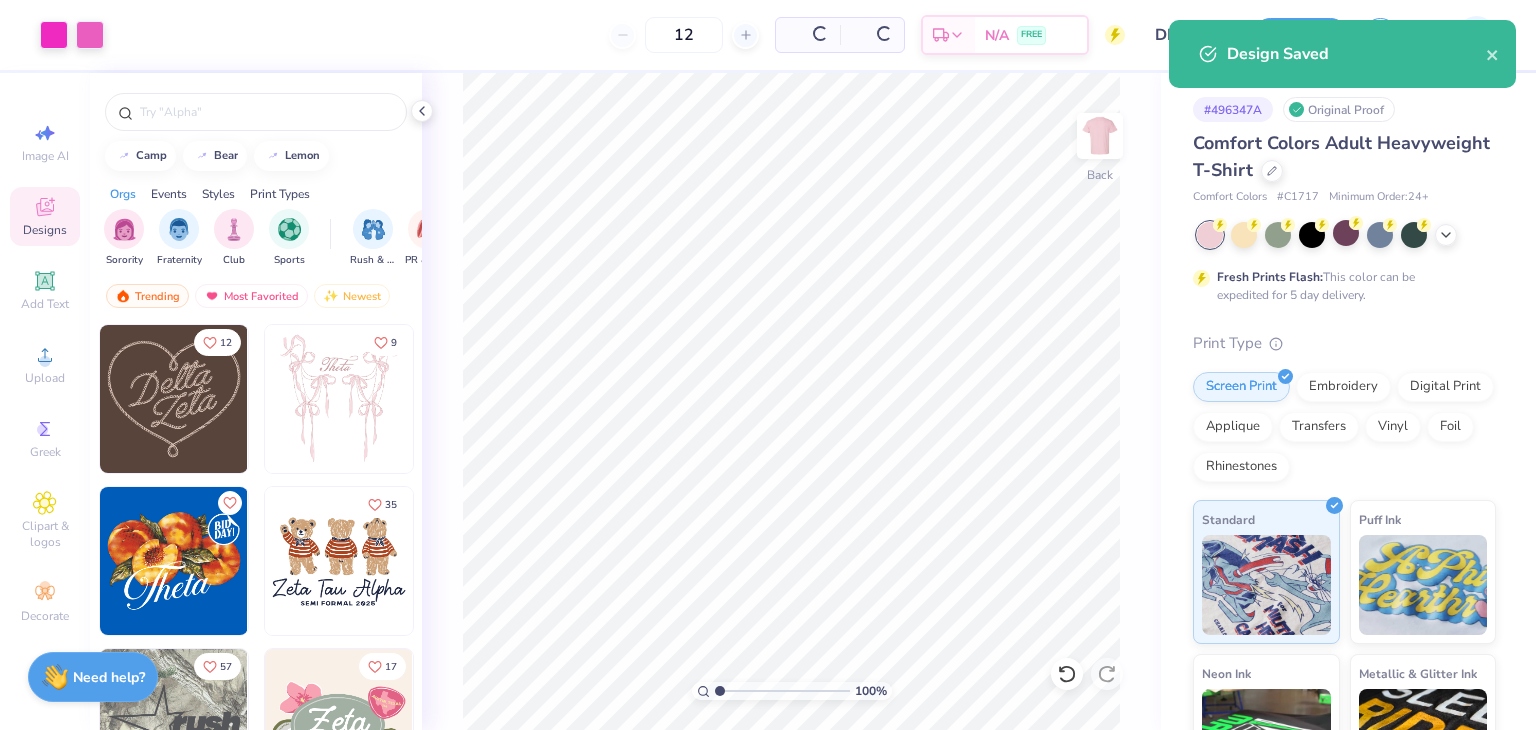 type on "– –" 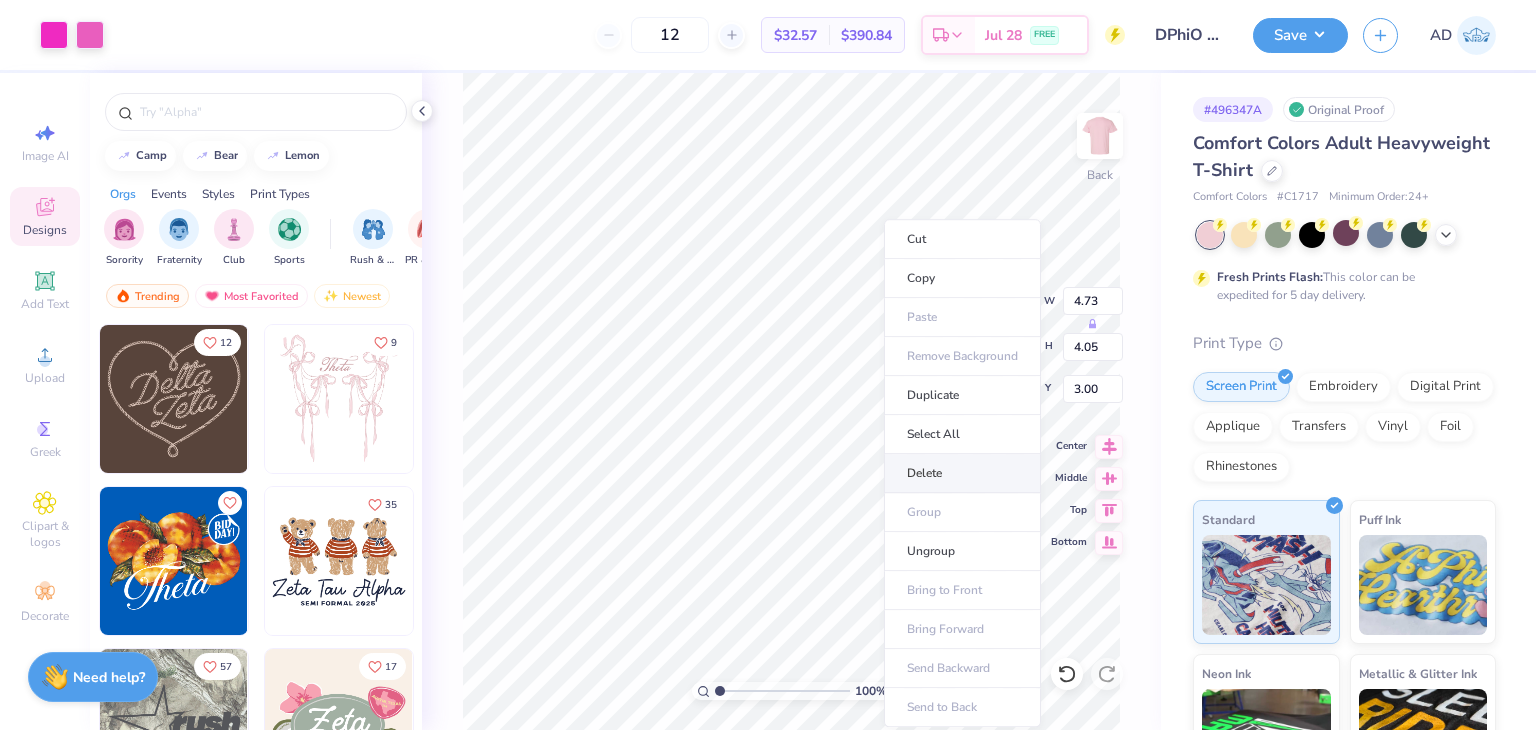 click on "Delete" at bounding box center [962, 473] 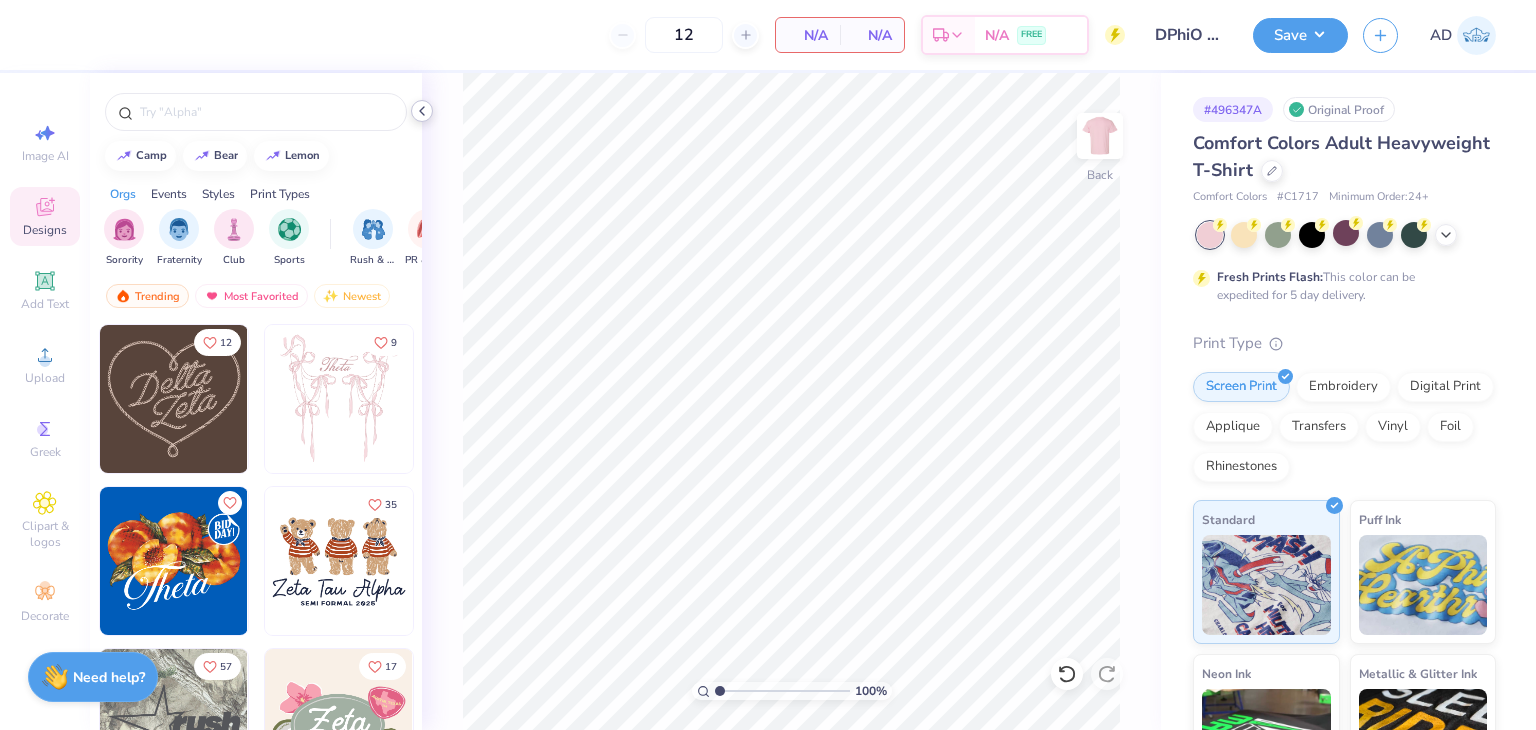 click 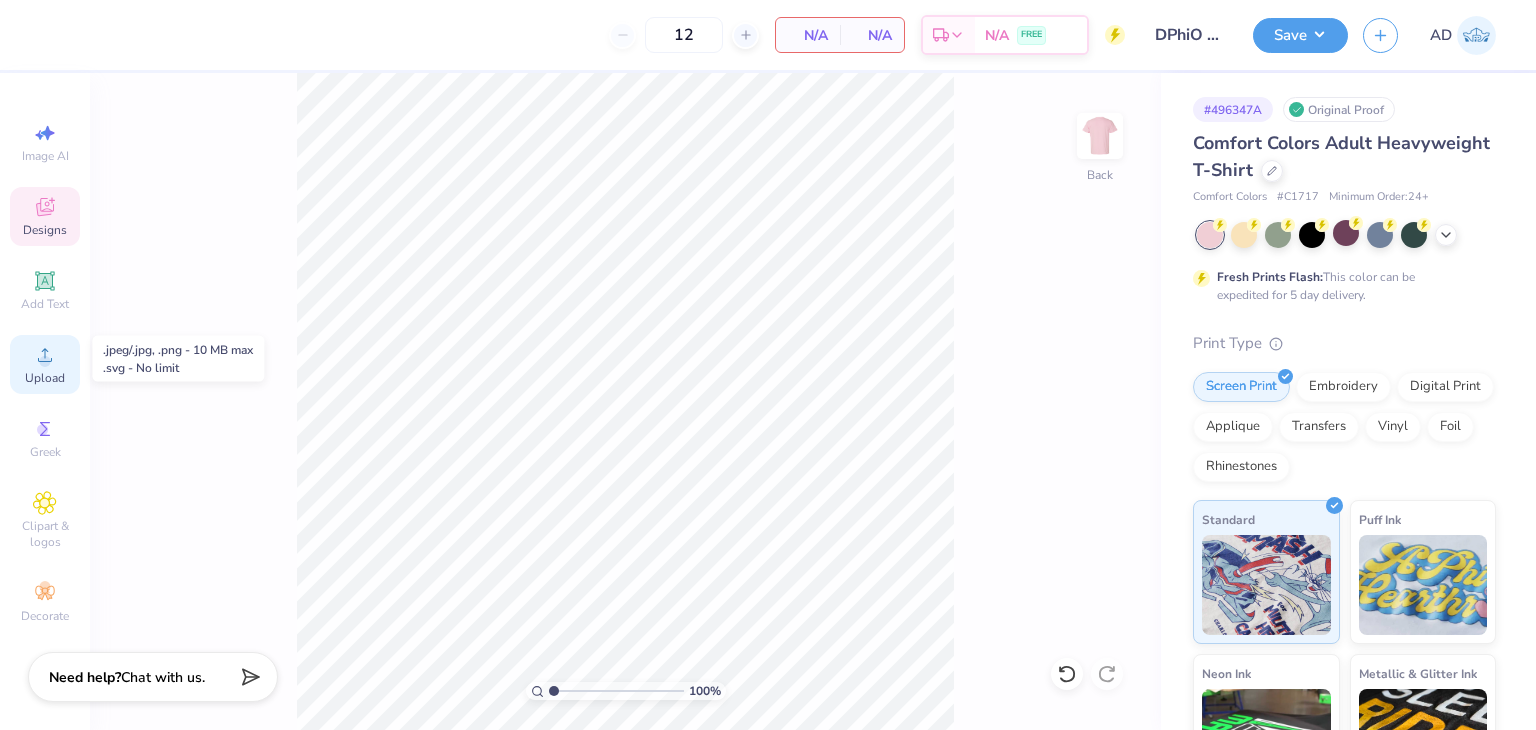 click 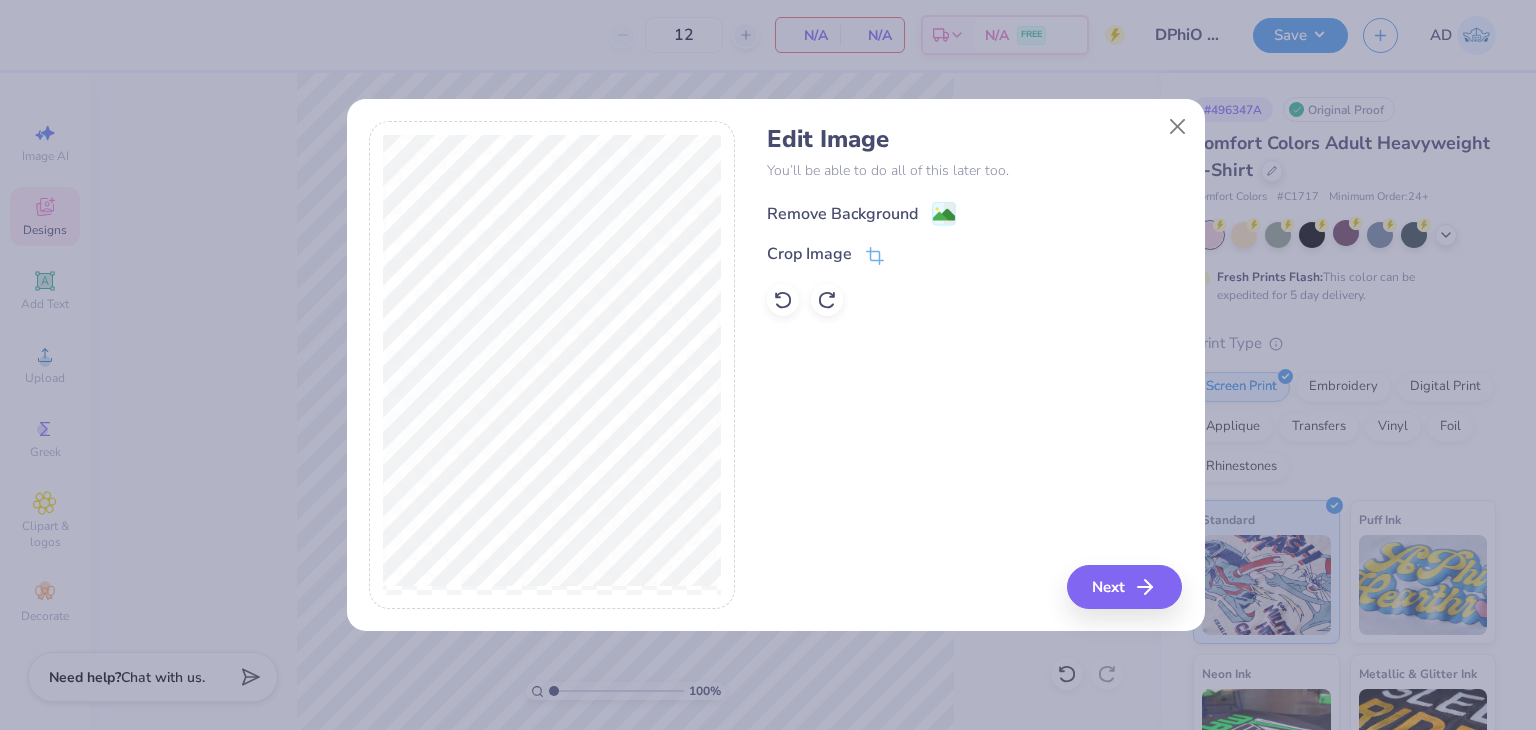click on "Remove Background" at bounding box center [842, 214] 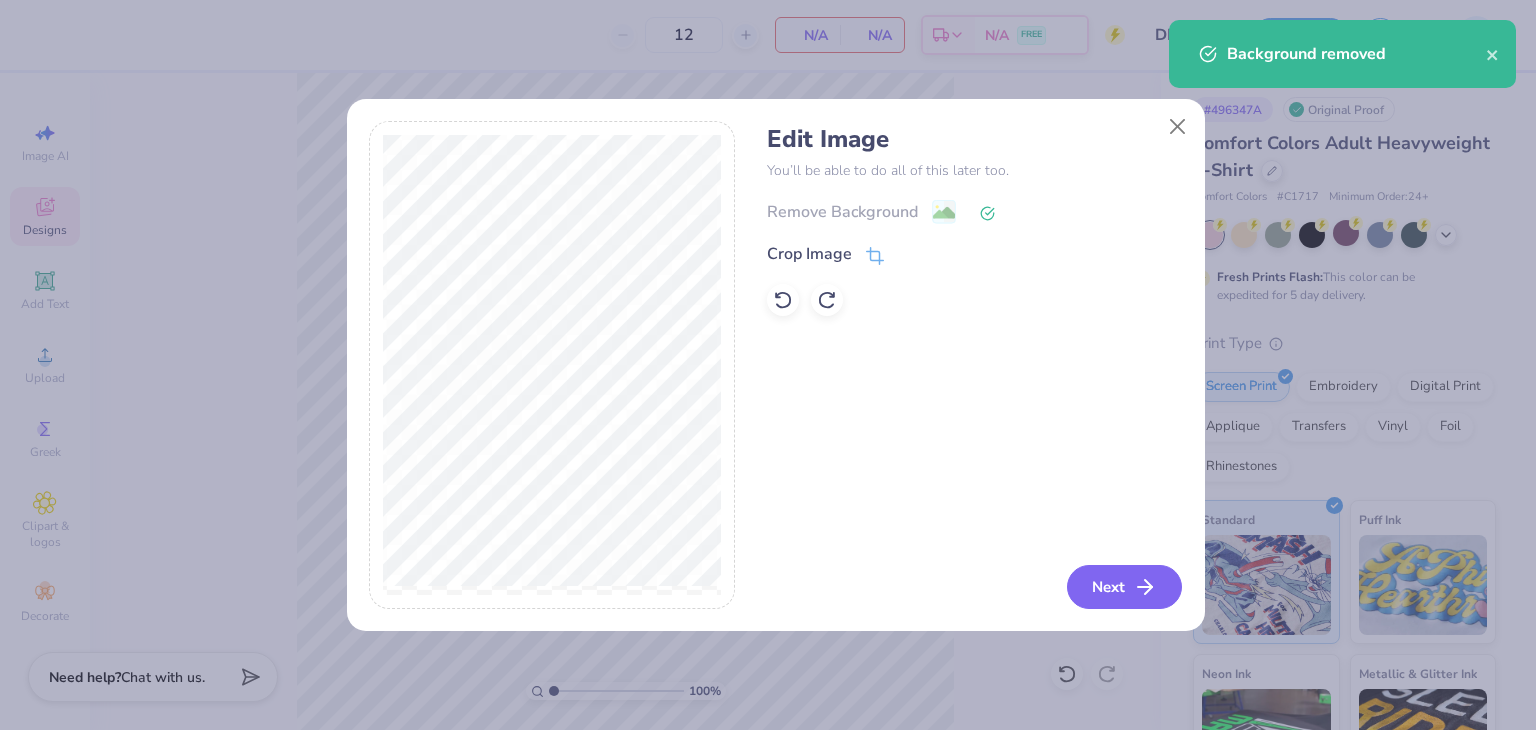 click on "Next" at bounding box center (1124, 587) 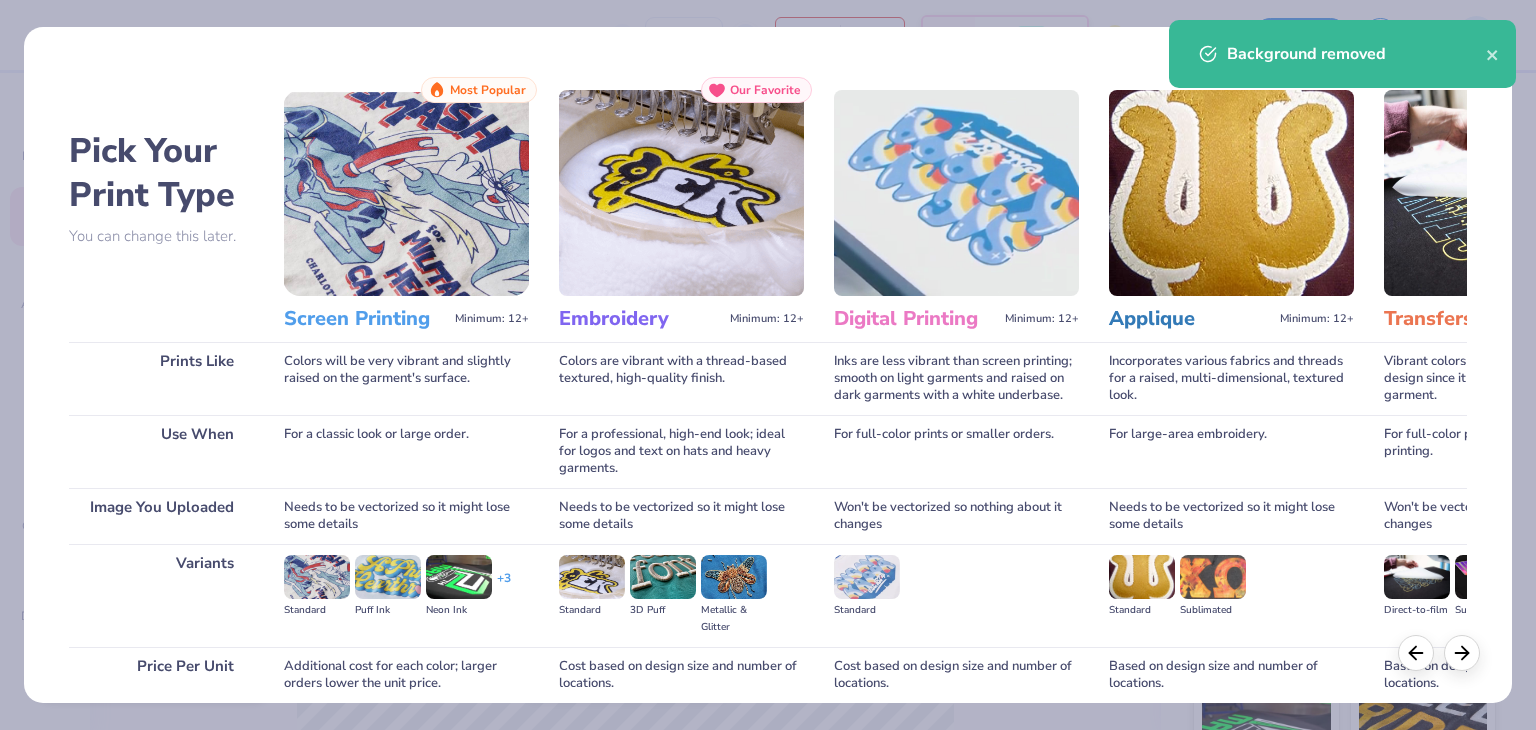 scroll, scrollTop: 167, scrollLeft: 0, axis: vertical 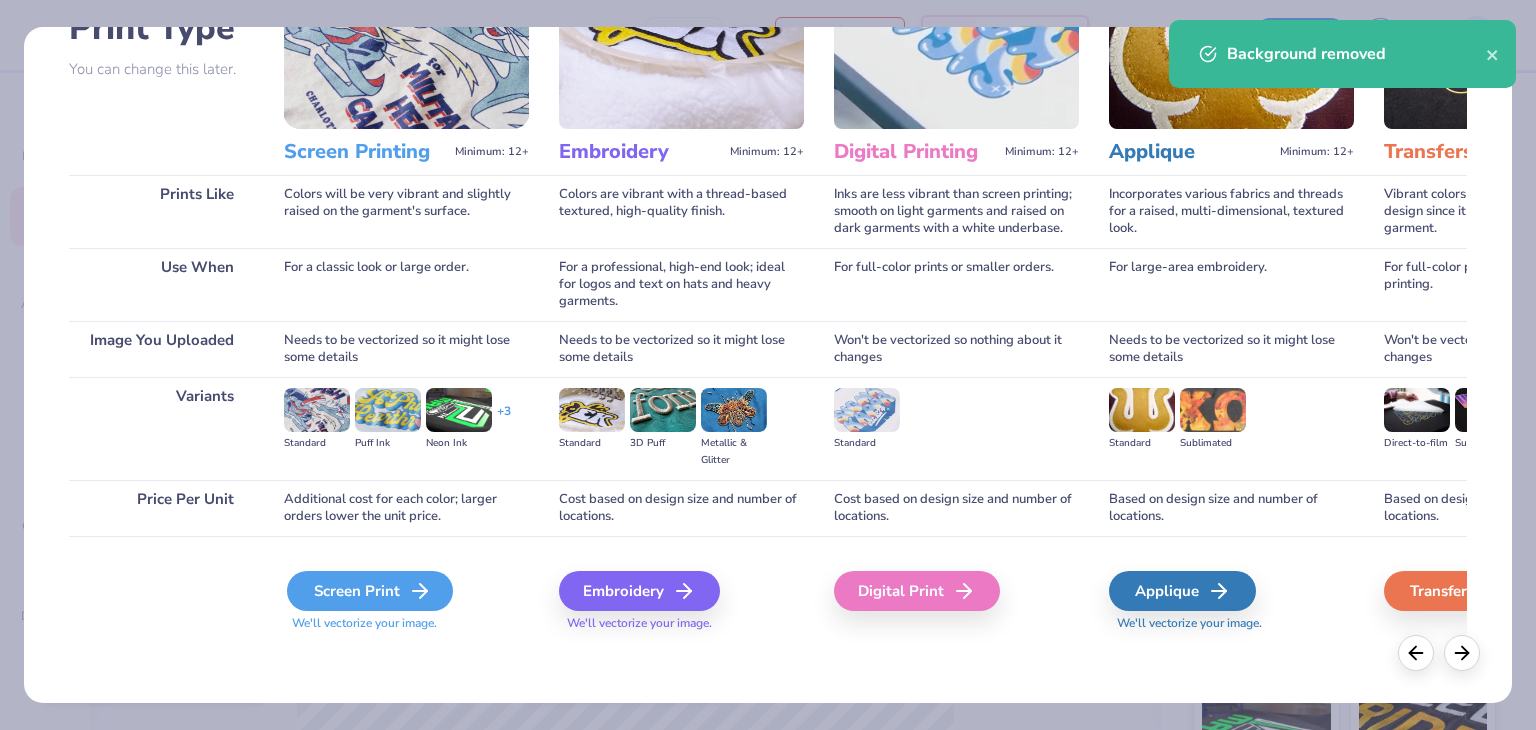 click on "Screen Print" at bounding box center (370, 591) 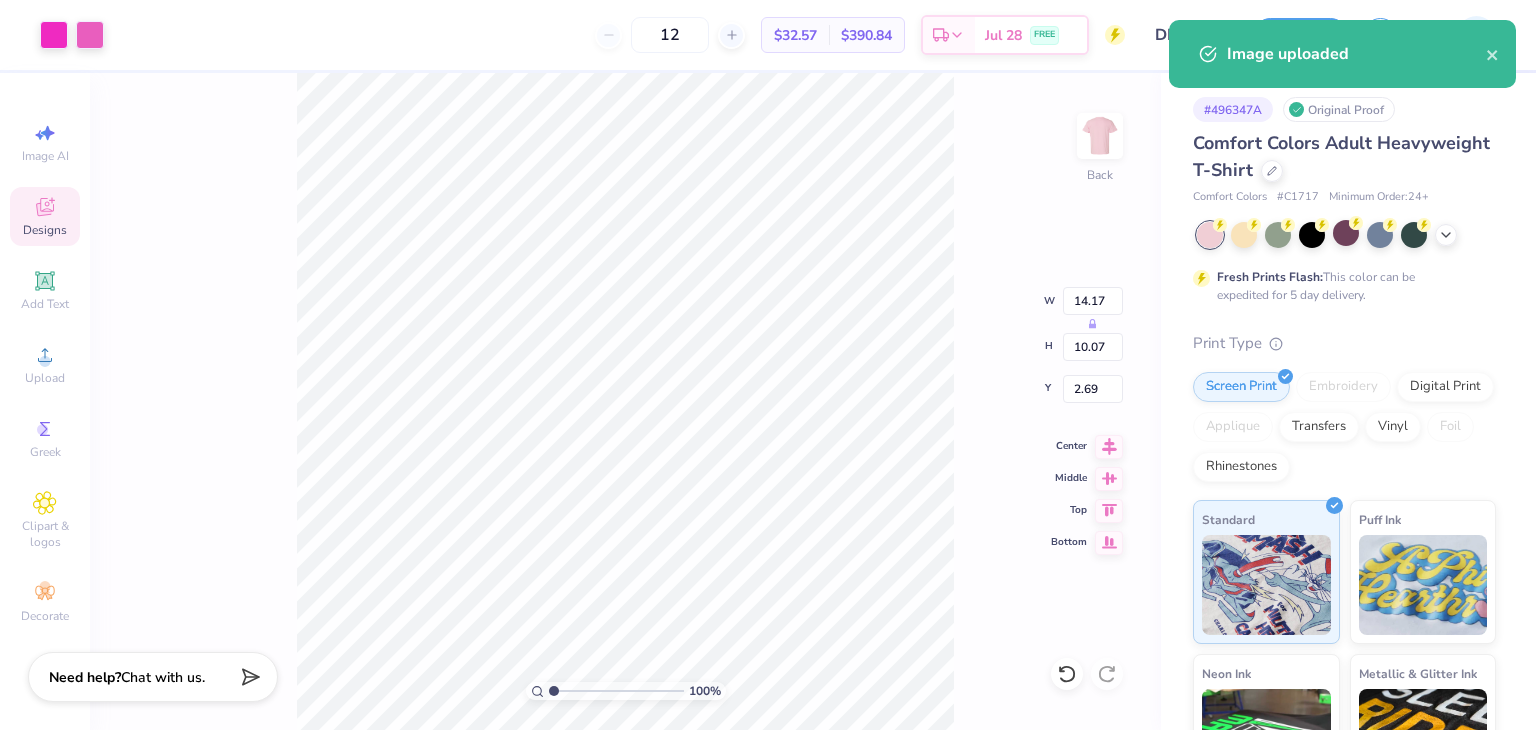 type on "2.69" 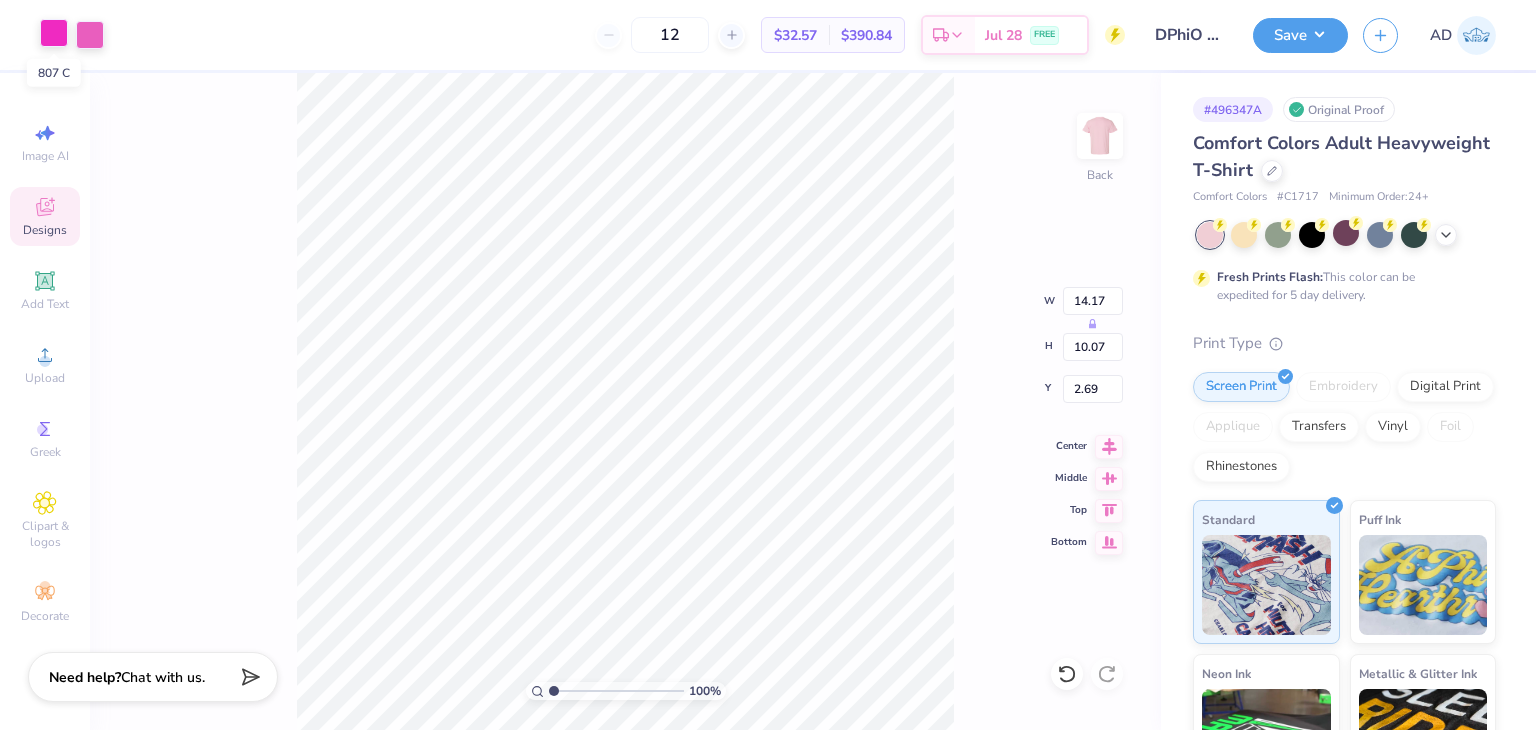 click at bounding box center [54, 33] 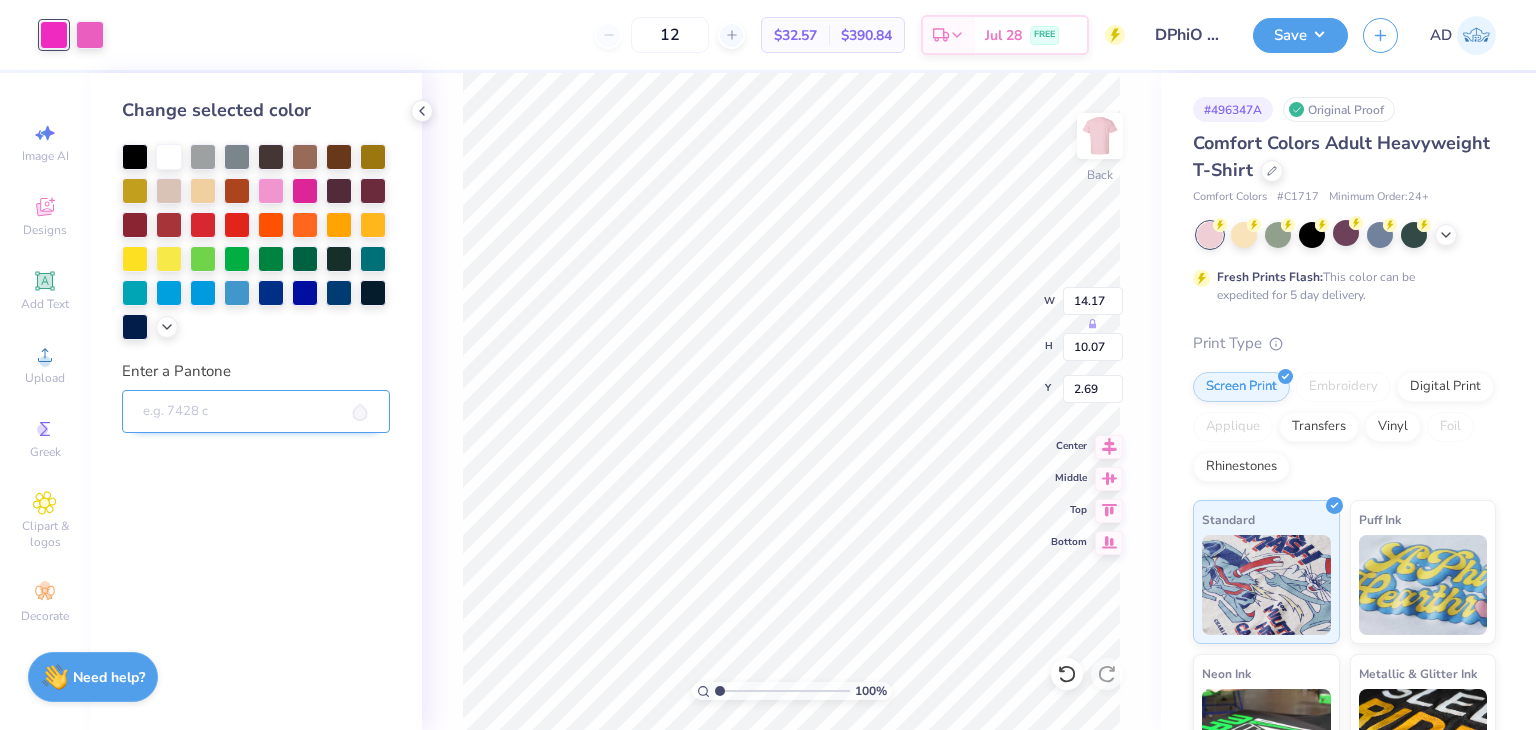 click on "Enter a Pantone" at bounding box center [256, 412] 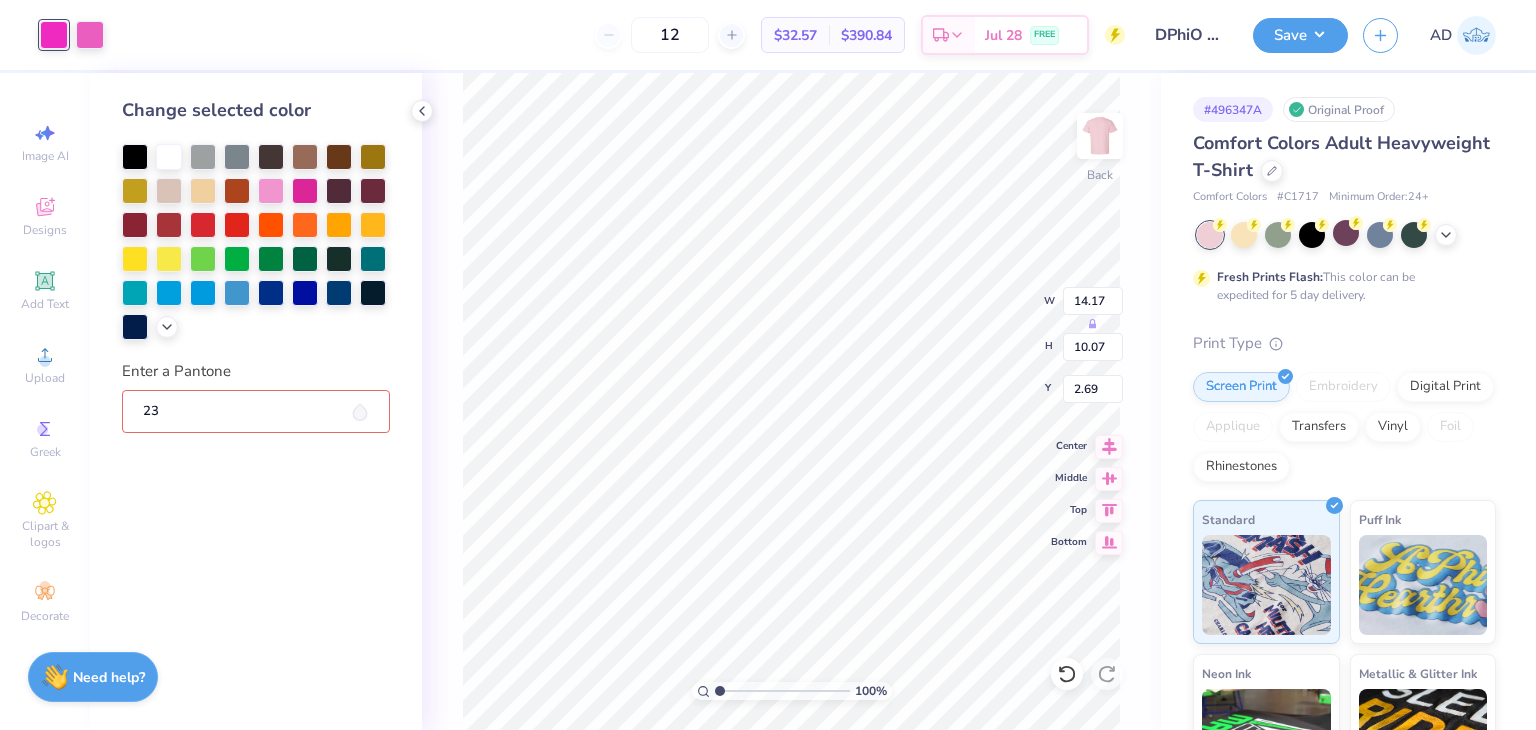 type on "238" 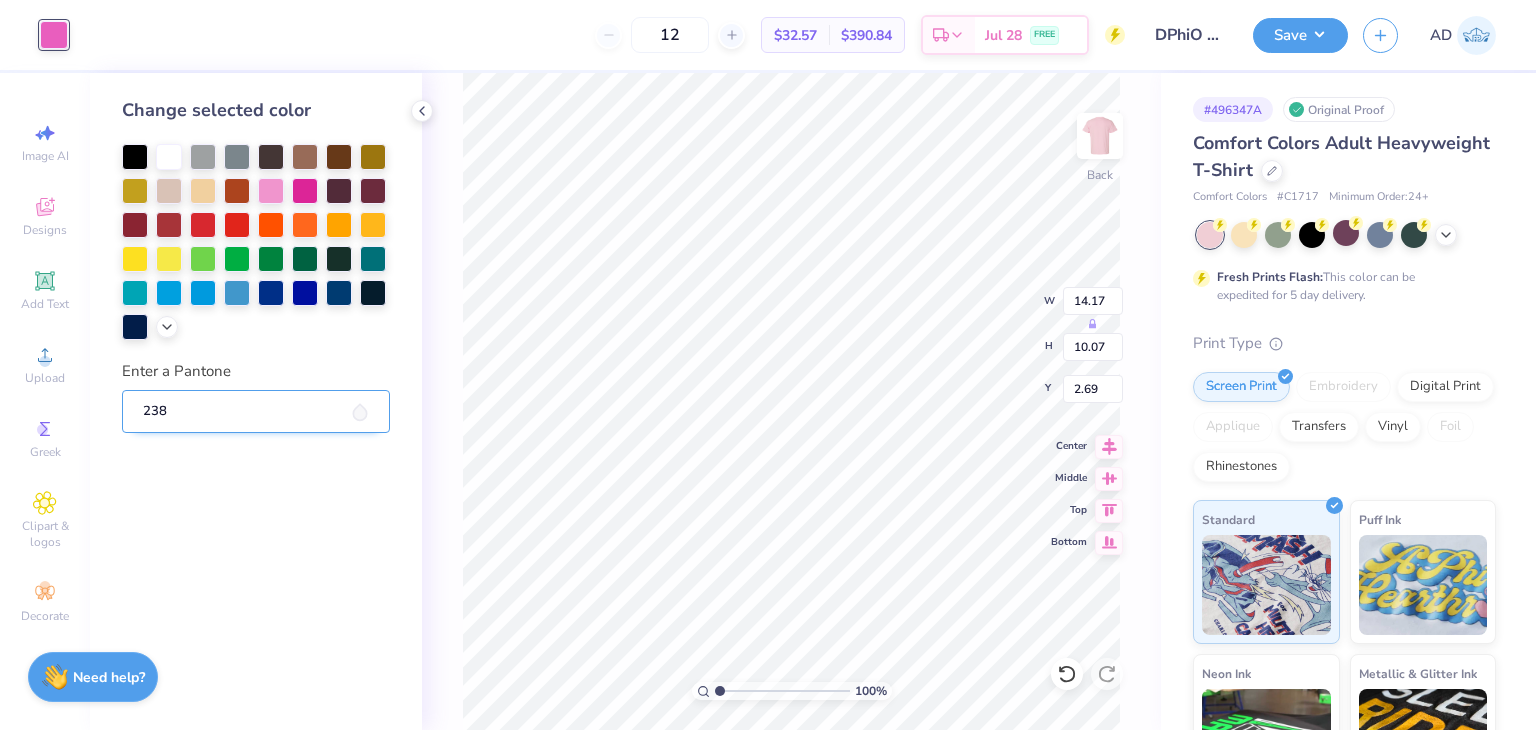 type 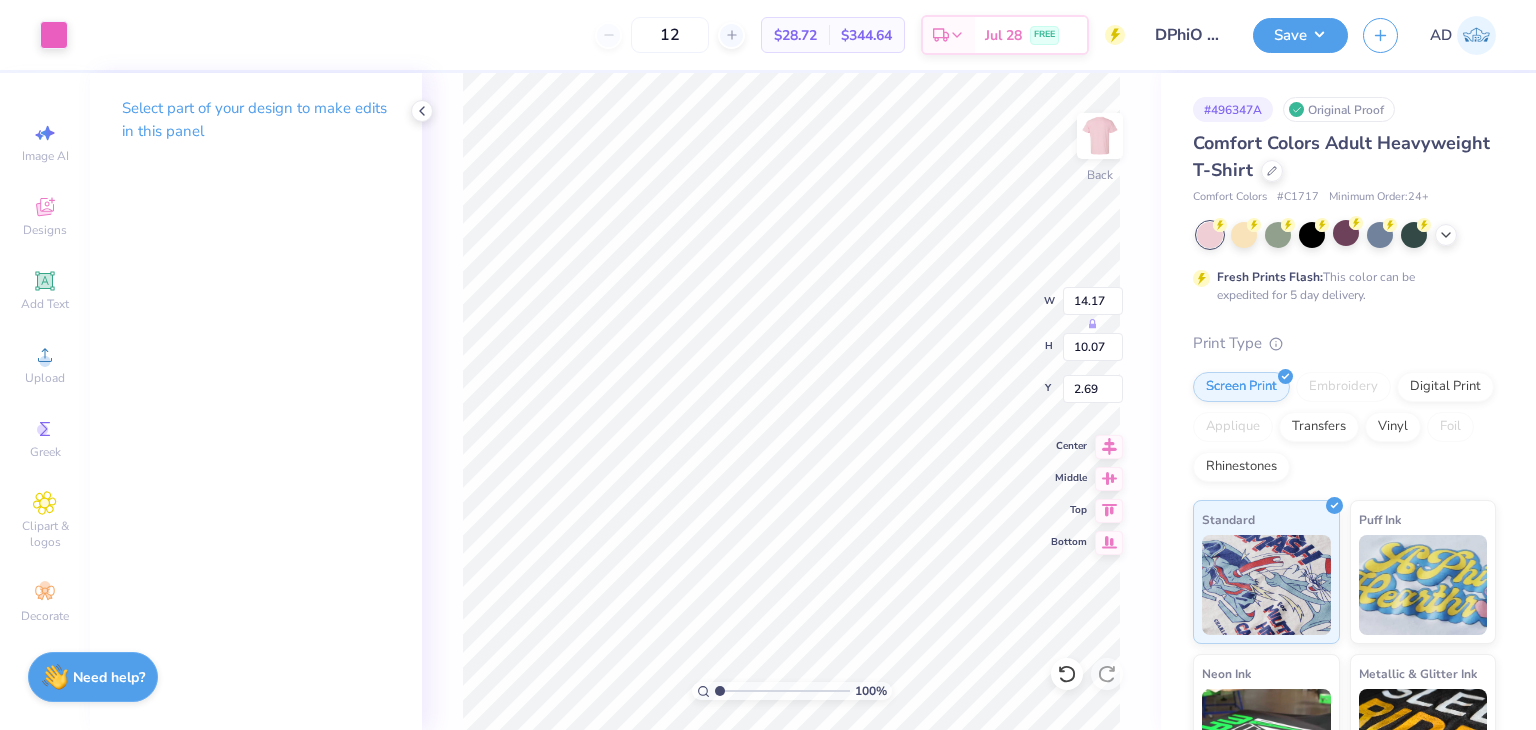 type on "9.54" 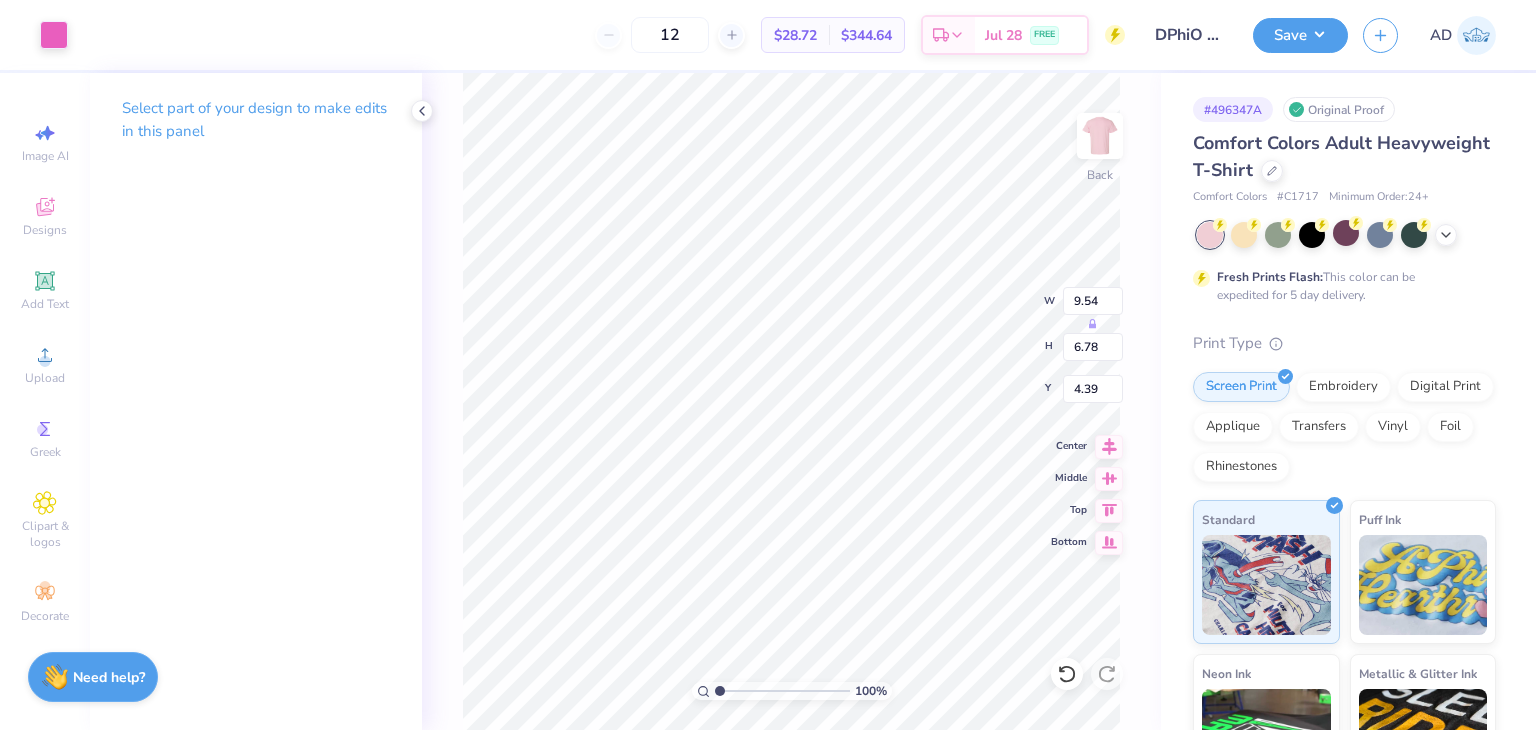 type on "4.39" 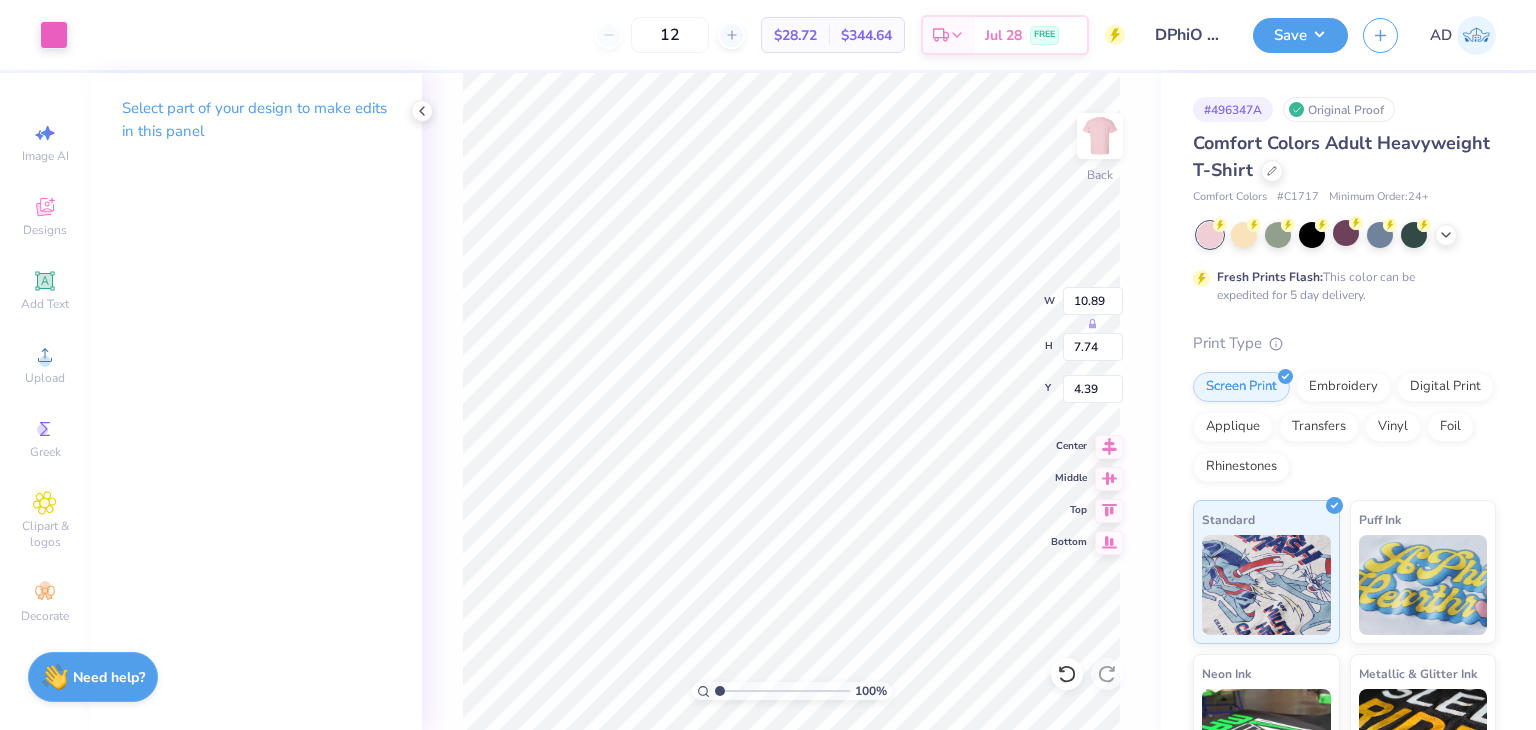 type on "3.00" 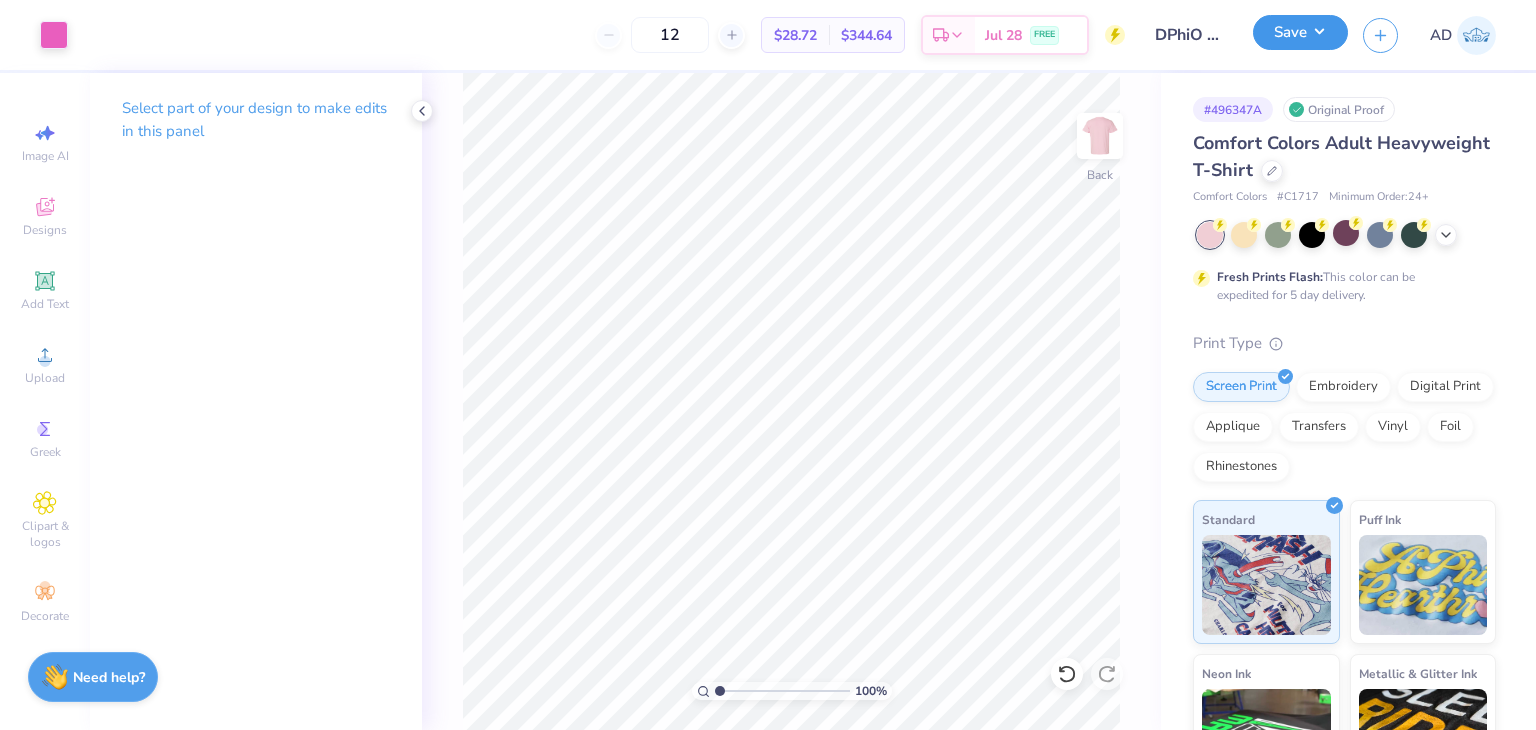 click on "Save" at bounding box center (1300, 32) 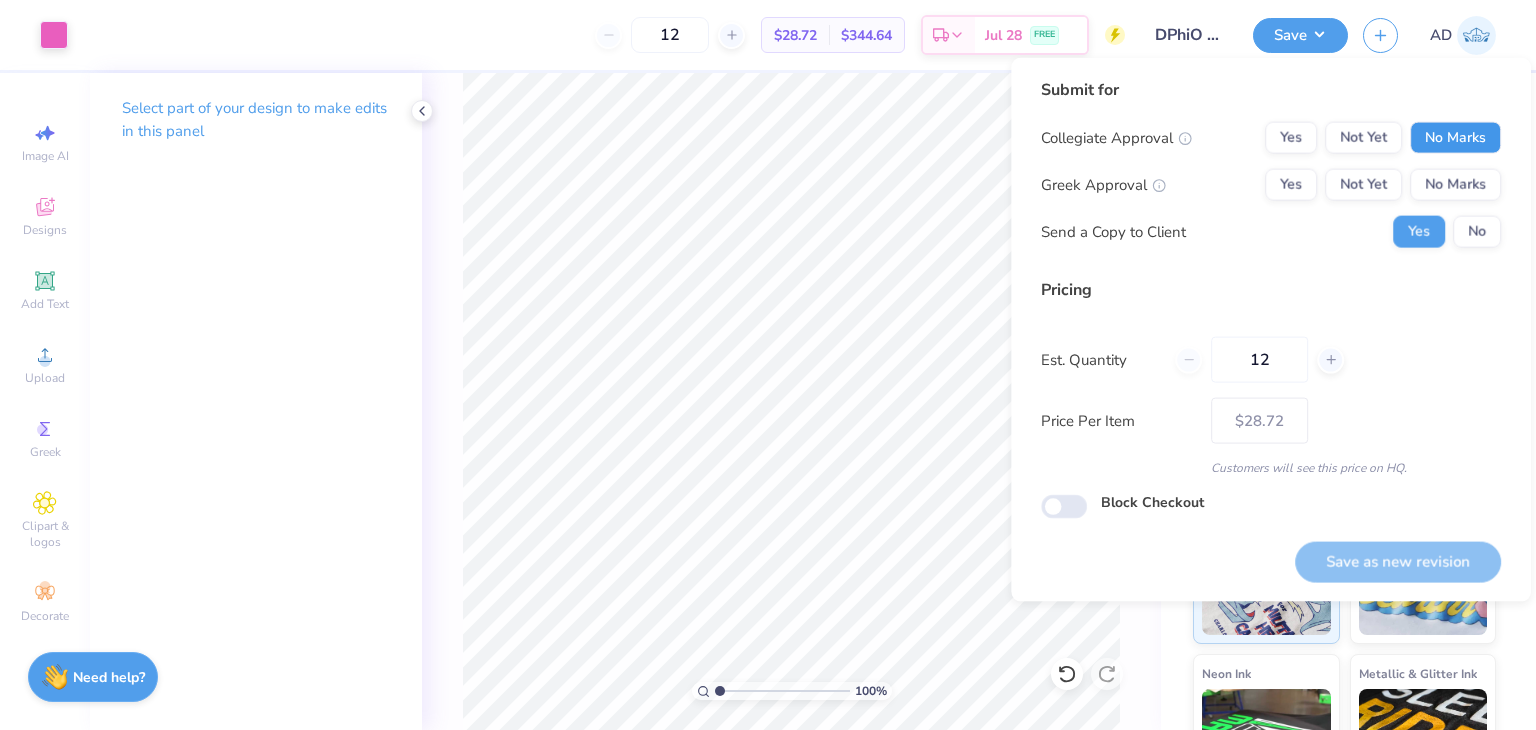 click on "No Marks" at bounding box center [1455, 138] 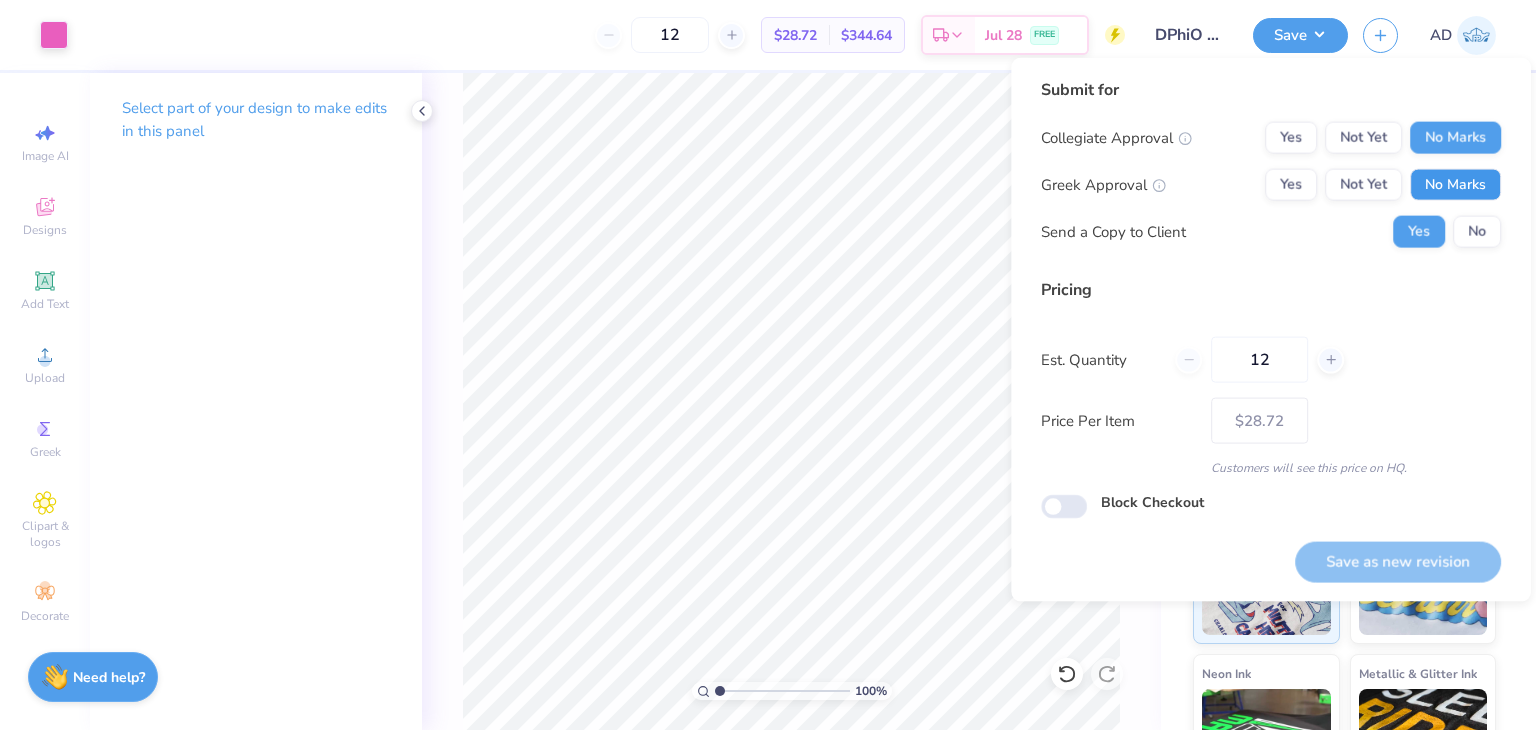 click on "No Marks" at bounding box center [1455, 185] 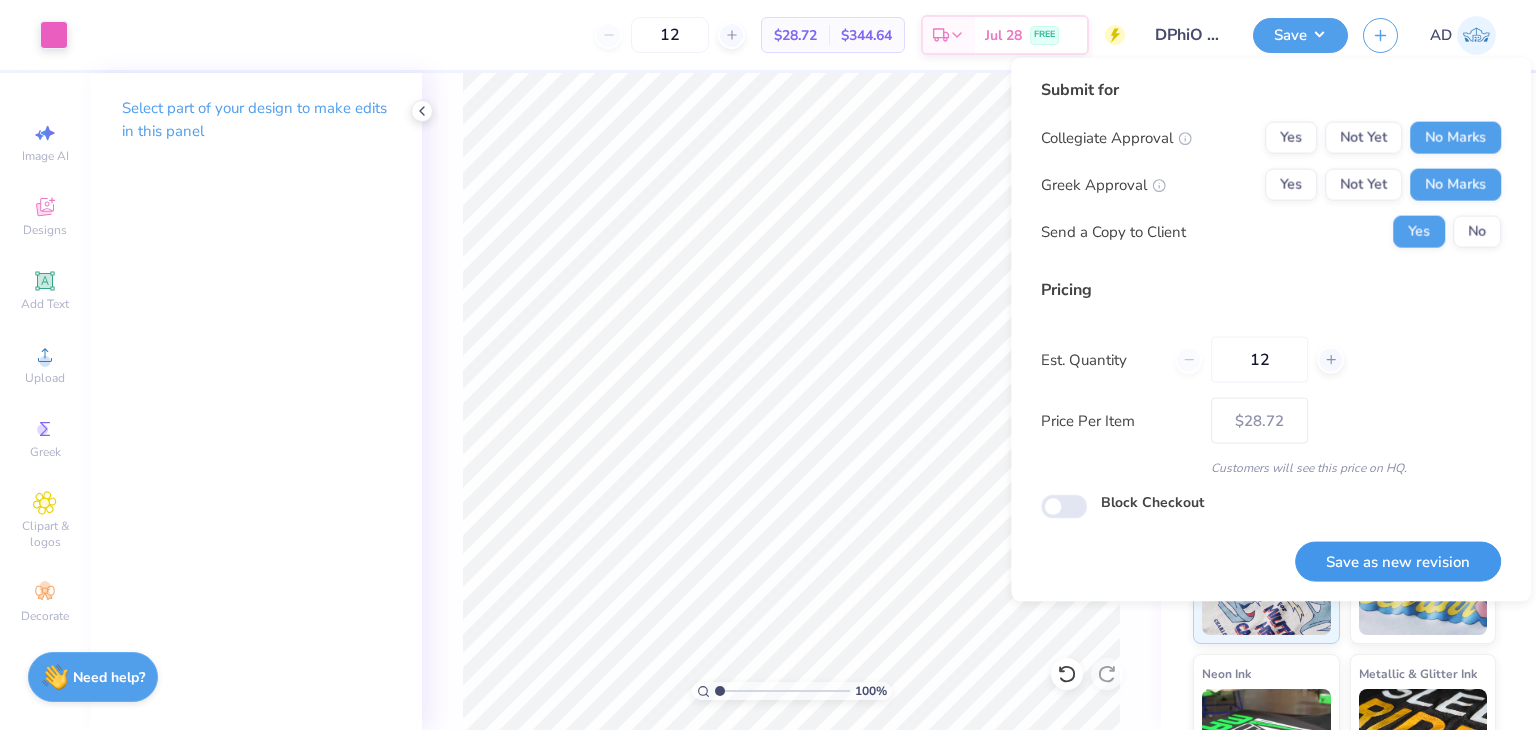 click on "Save as new revision" at bounding box center [1398, 561] 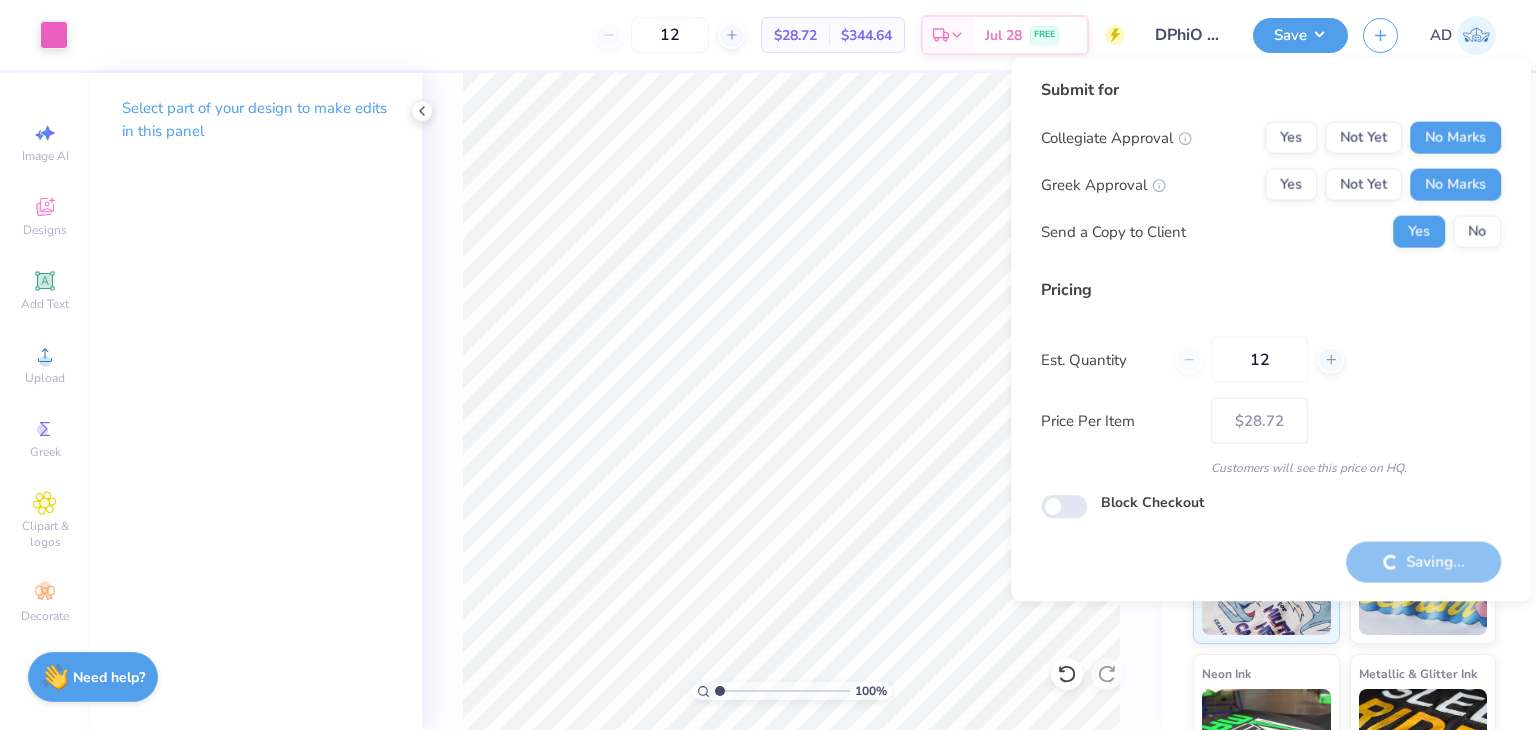 type on "– –" 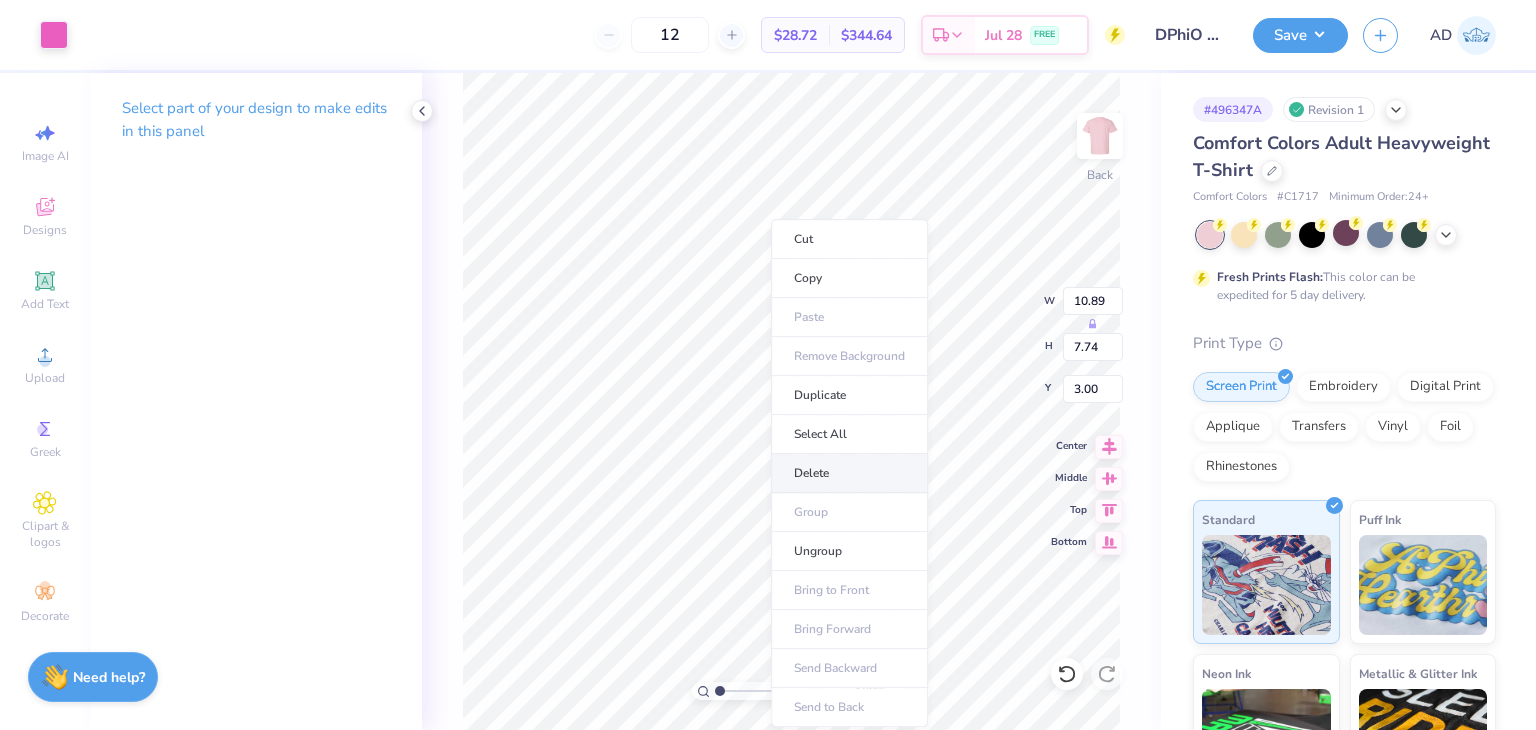 click on "Delete" at bounding box center (849, 473) 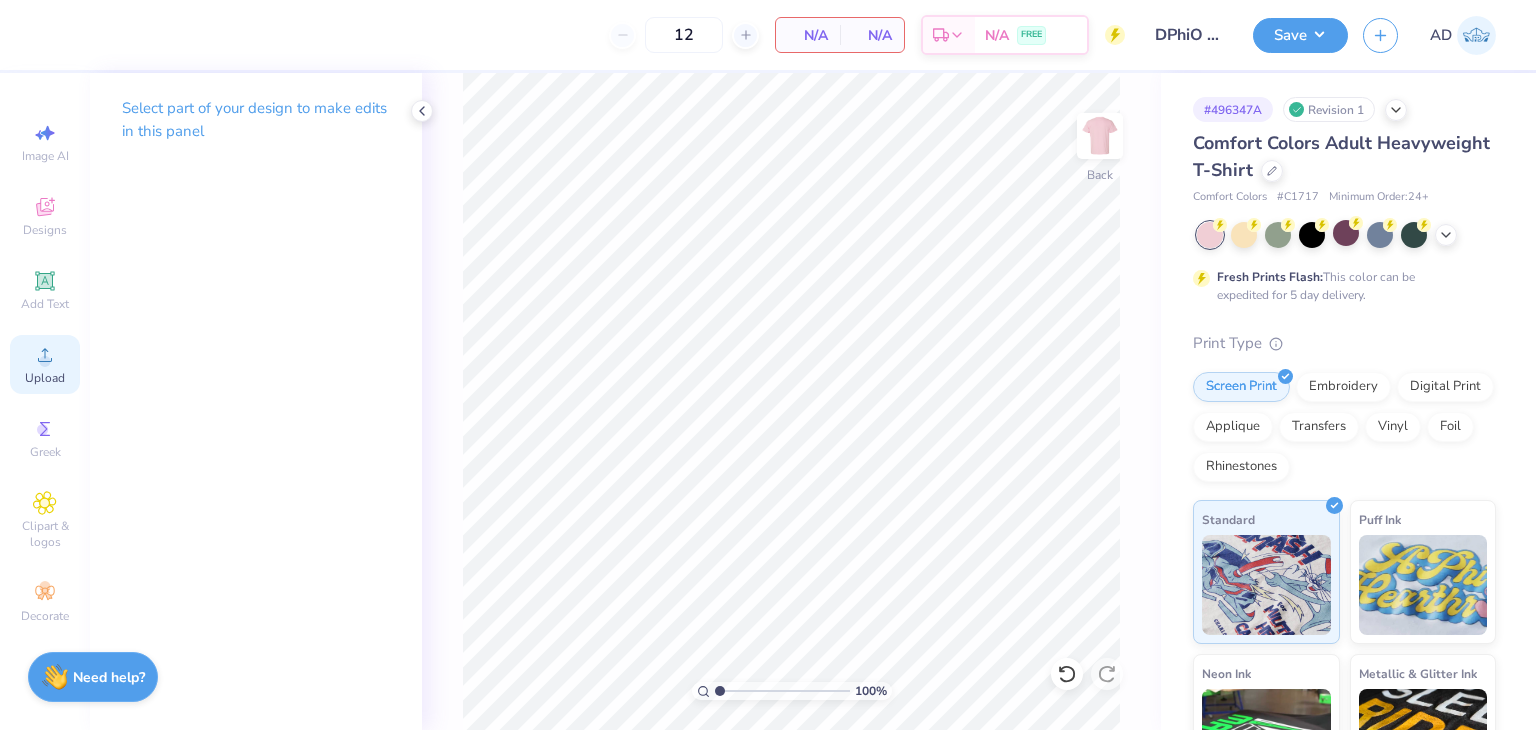 click 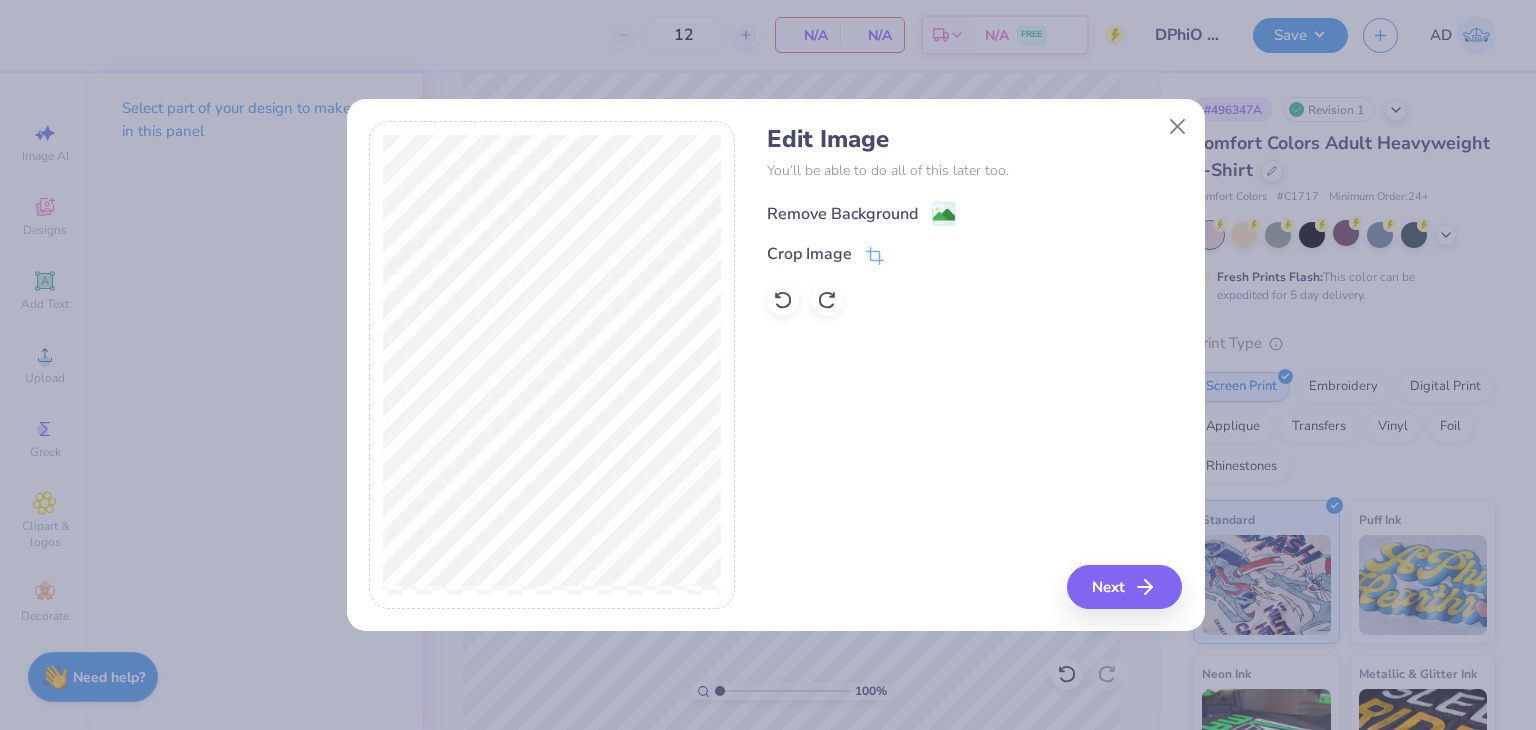 click on "Remove Background" at bounding box center [842, 214] 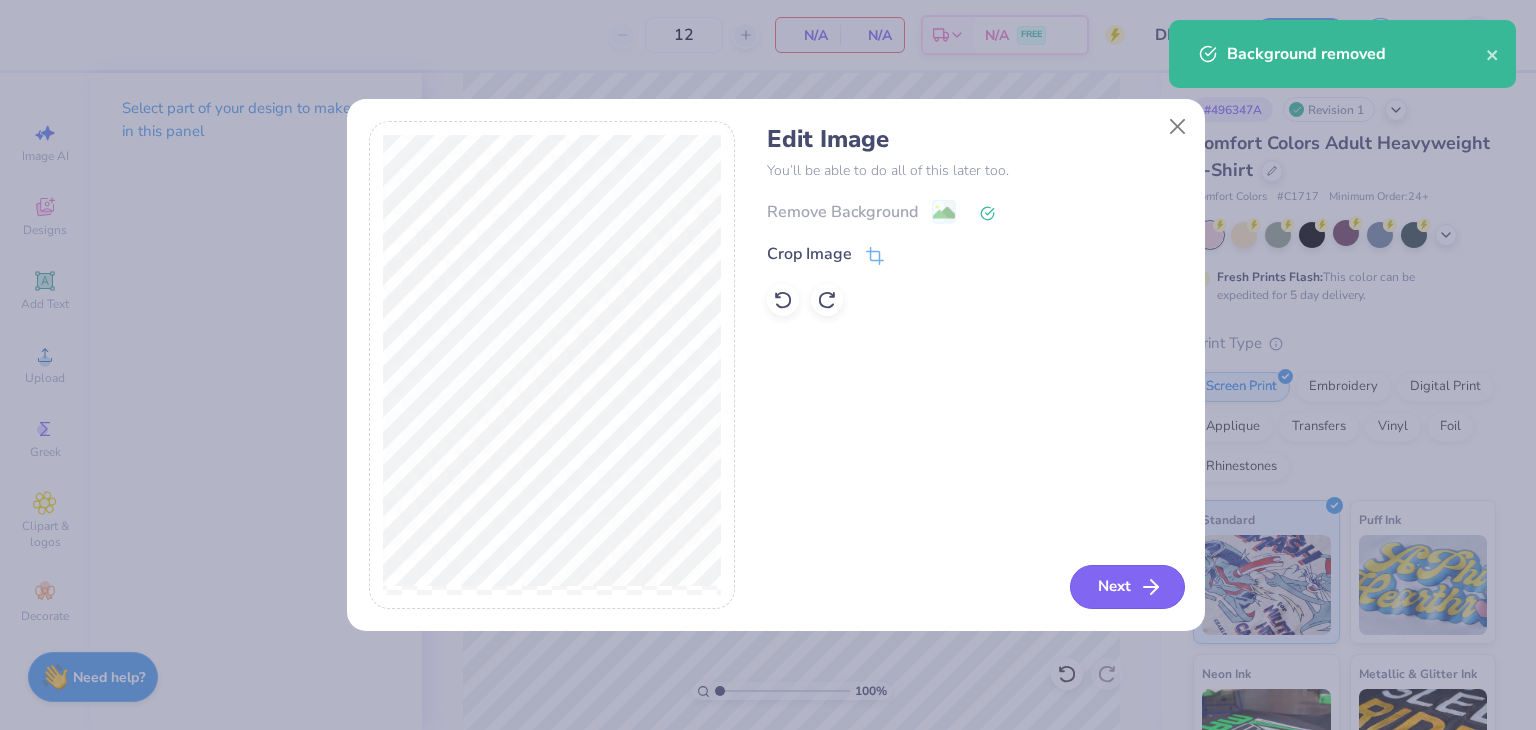click on "Next" at bounding box center (1127, 587) 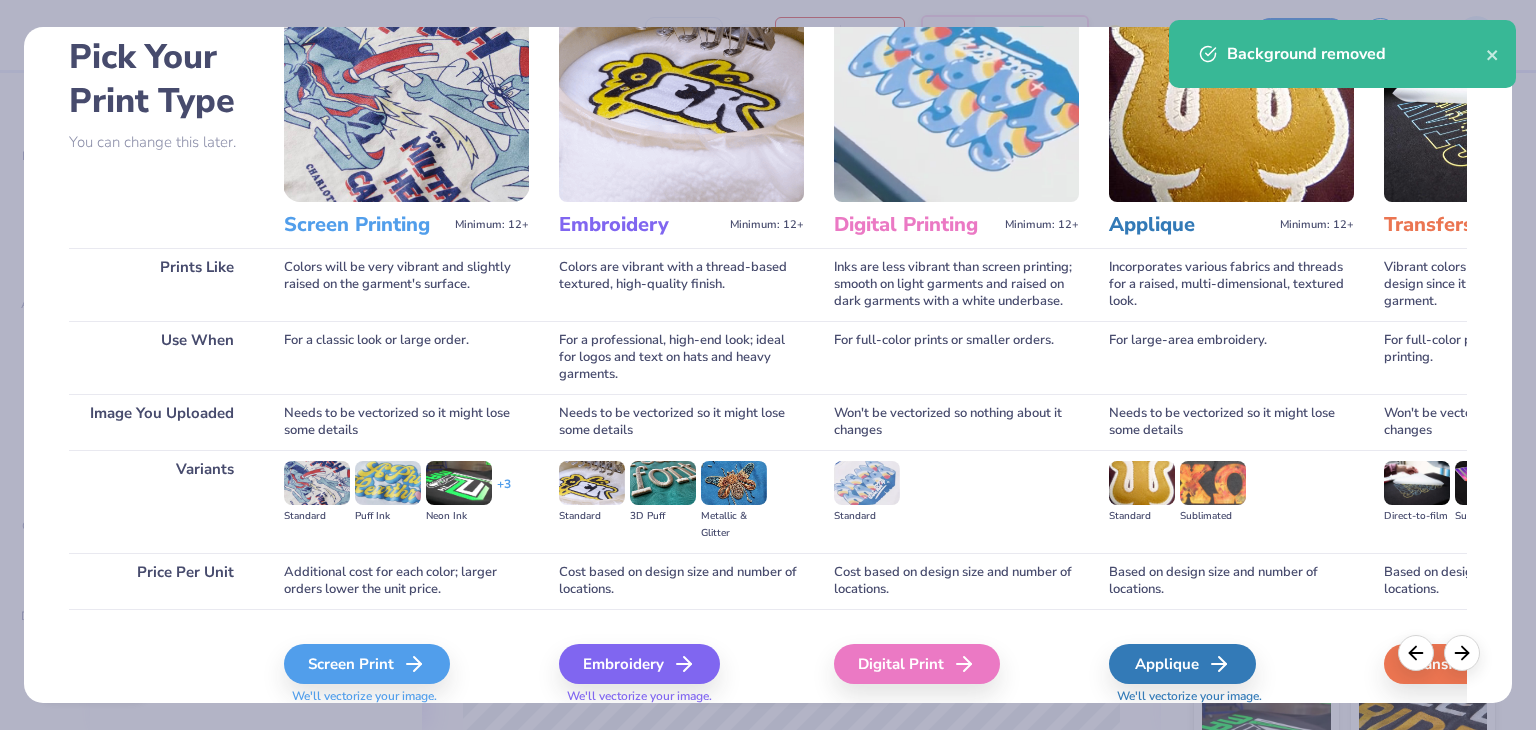 scroll, scrollTop: 167, scrollLeft: 0, axis: vertical 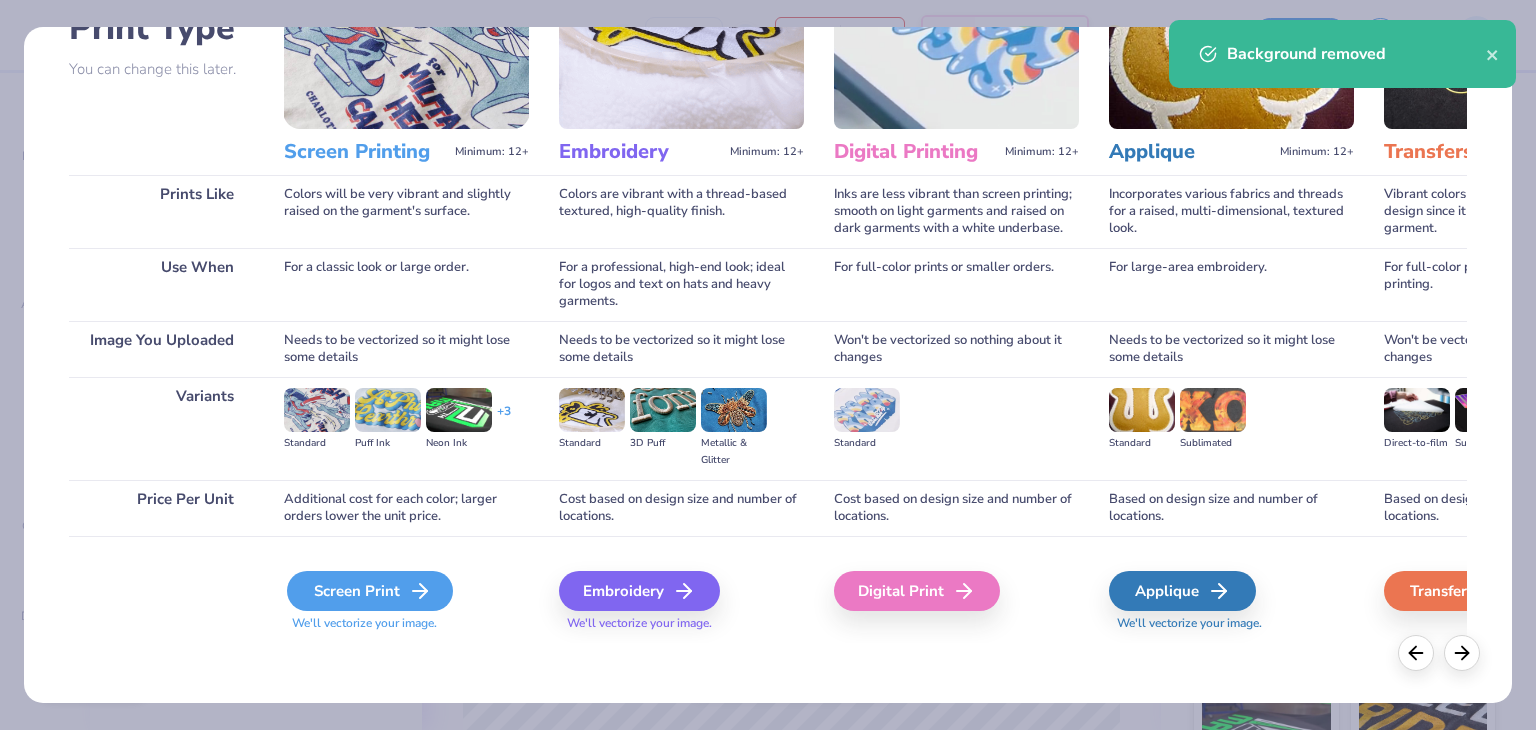 click 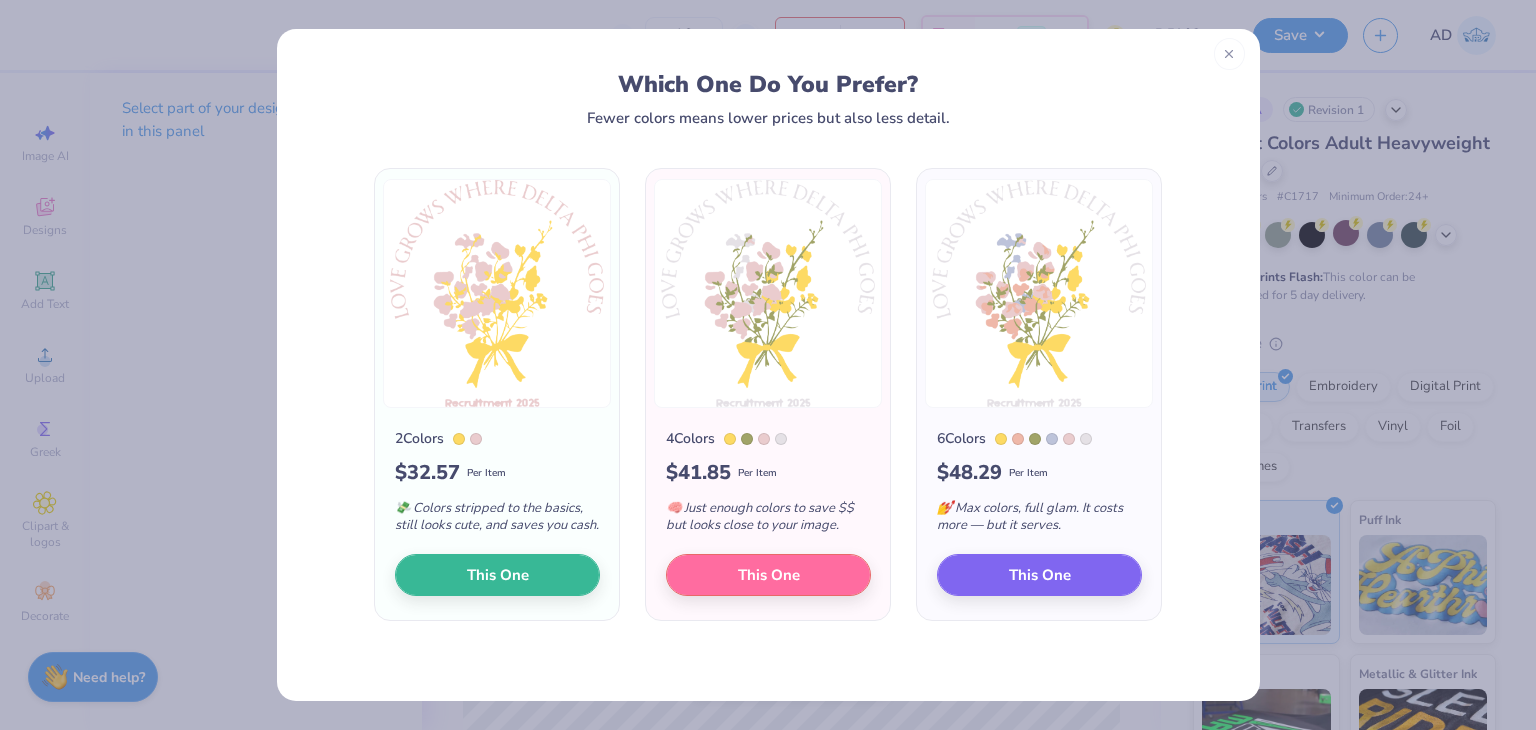 click 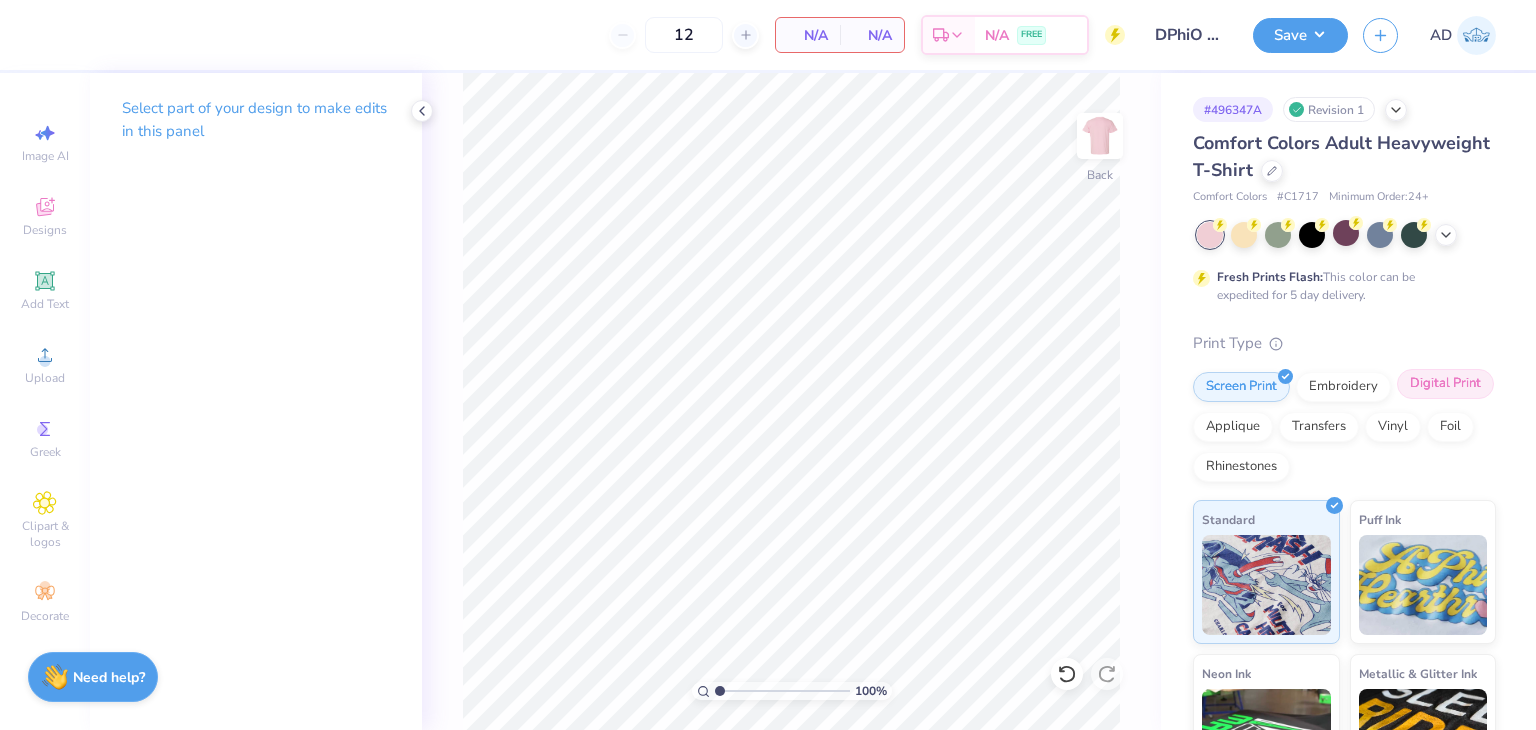 click on "Digital Print" at bounding box center (1445, 384) 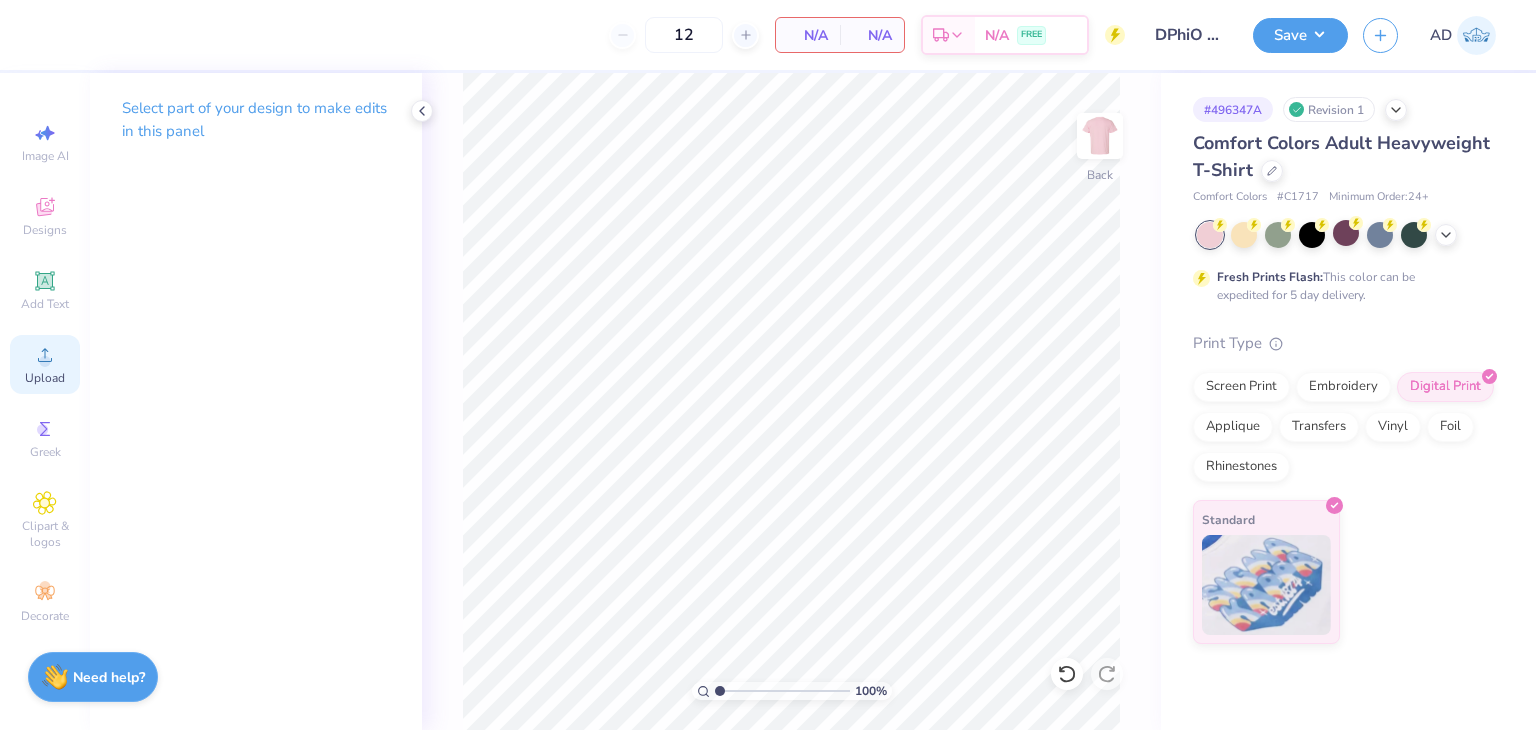 click 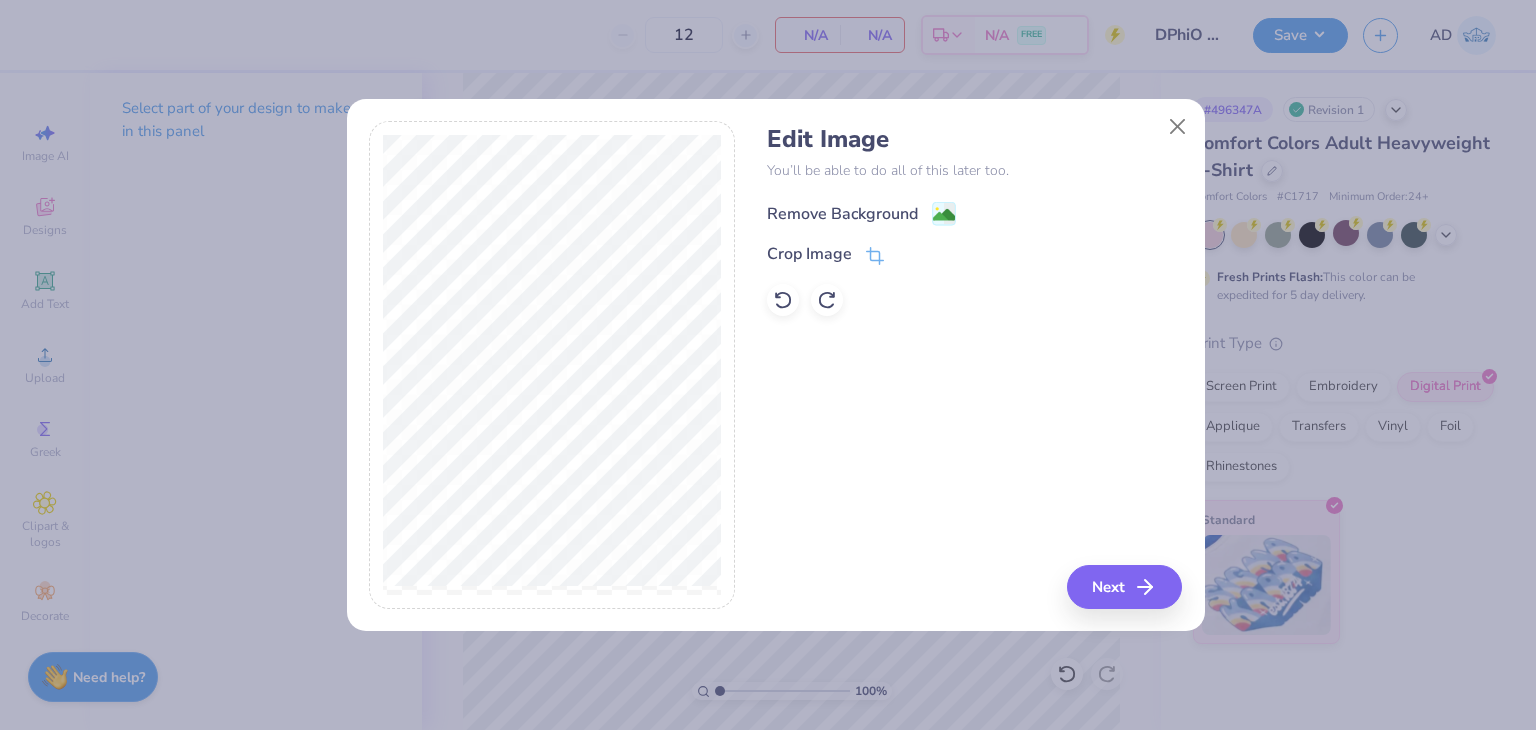 click on "Remove Background" at bounding box center [842, 214] 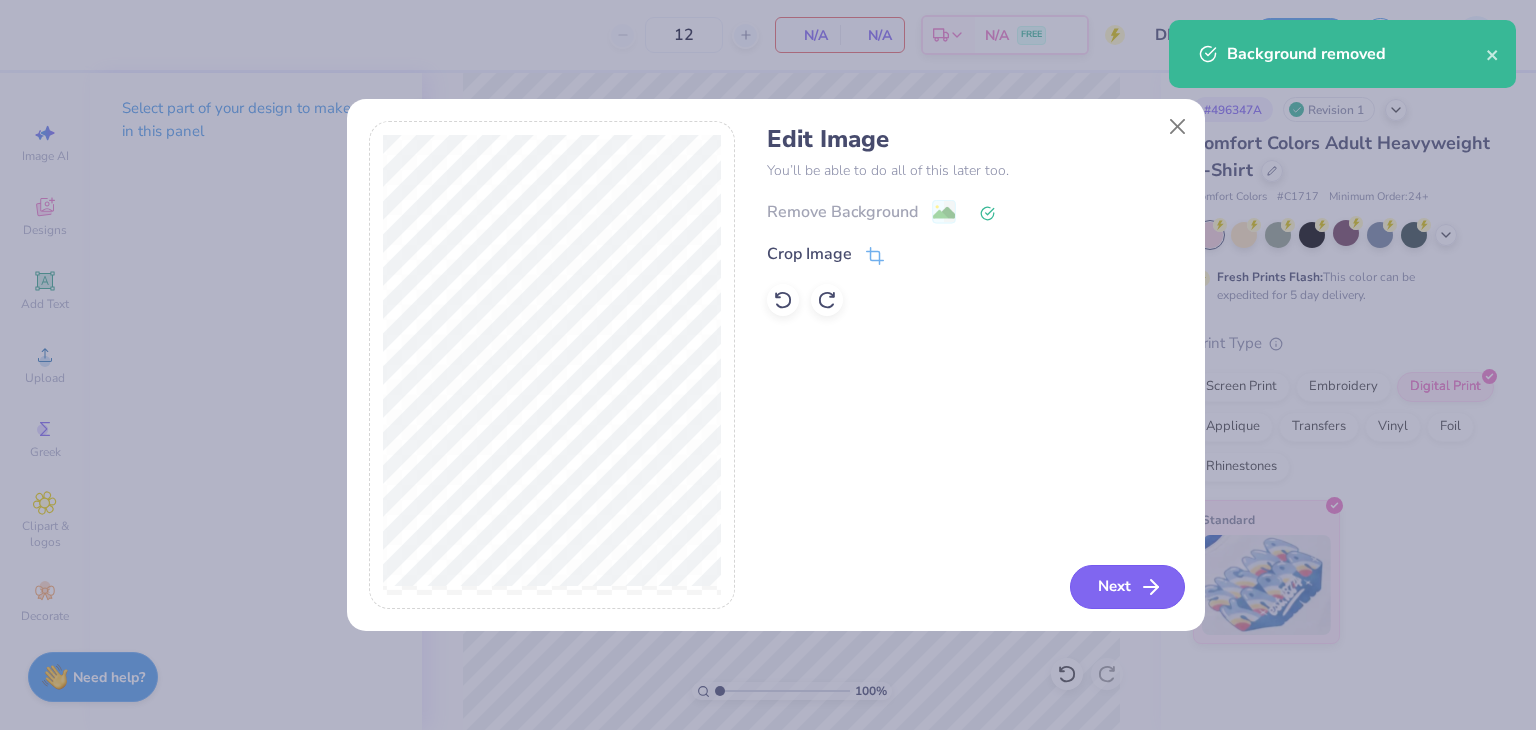 click on "Next" at bounding box center (1127, 587) 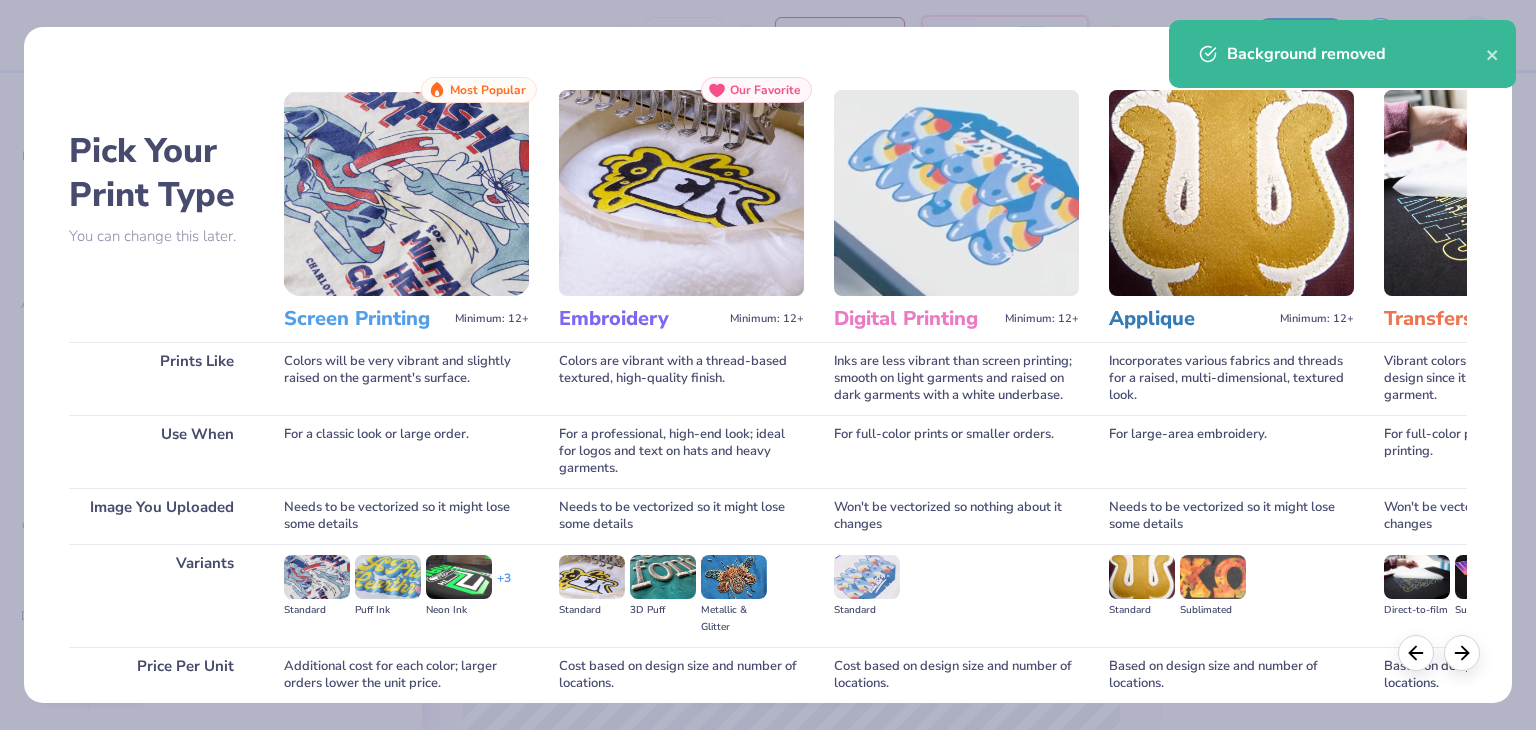scroll, scrollTop: 167, scrollLeft: 0, axis: vertical 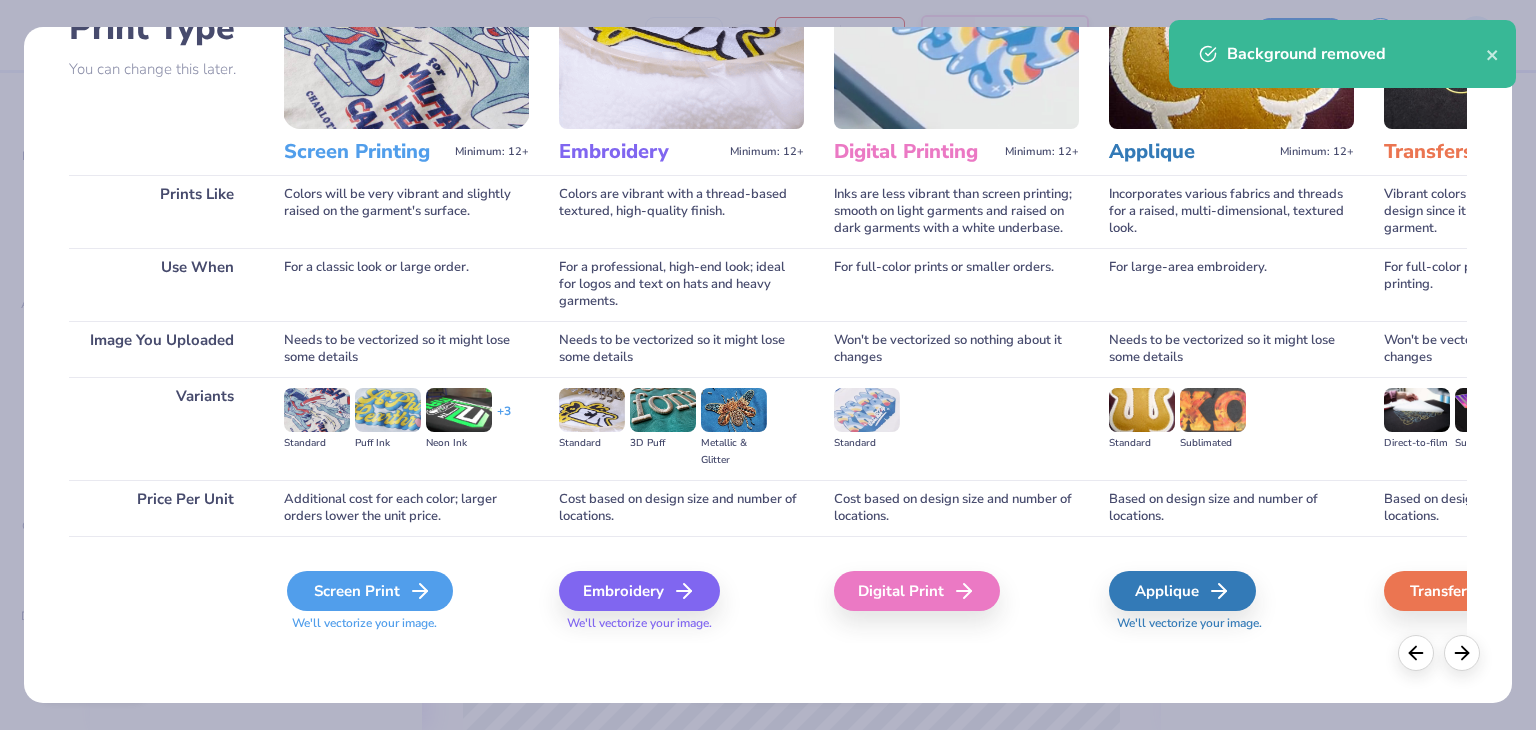 click 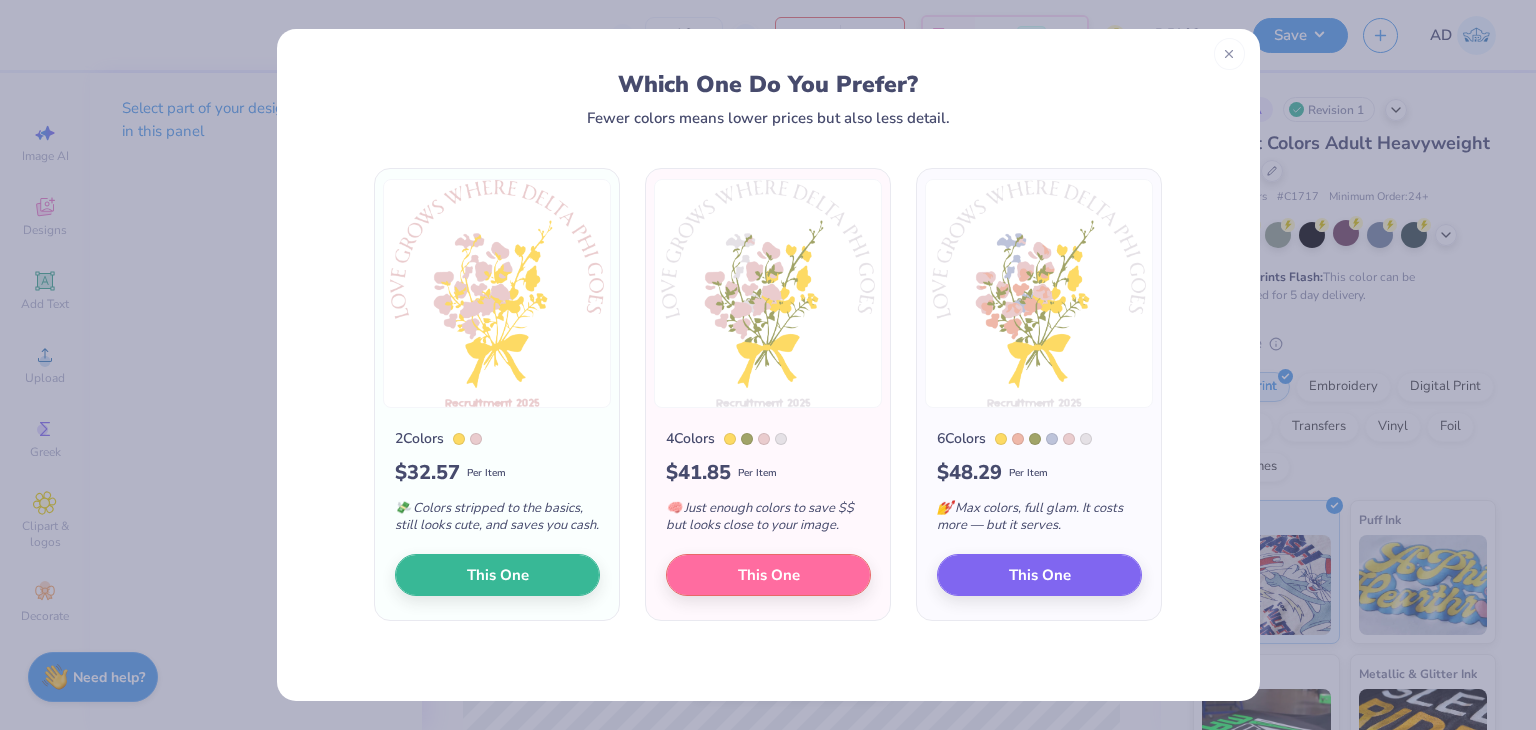 click 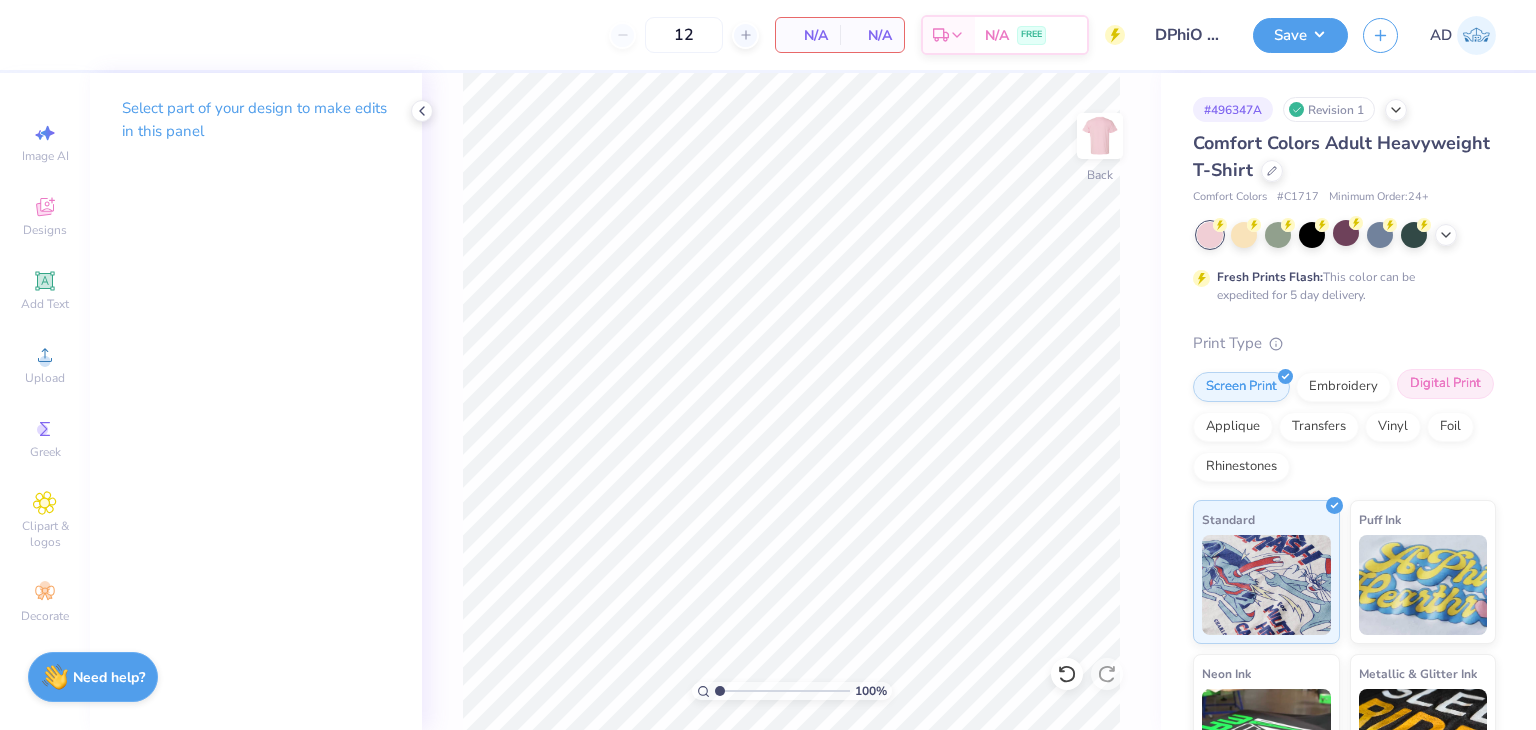 click on "Digital Print" at bounding box center [1445, 384] 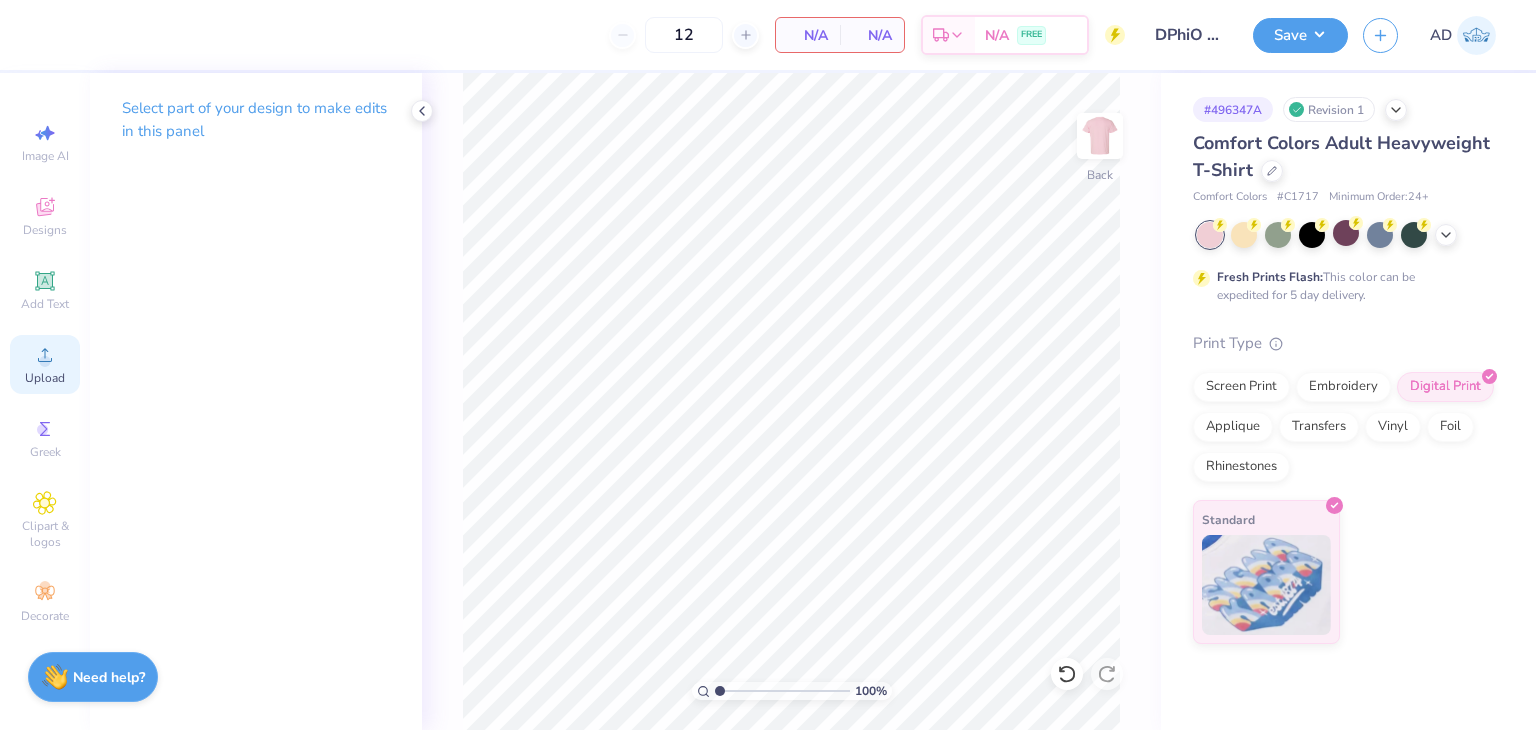 click on "Upload" at bounding box center [45, 378] 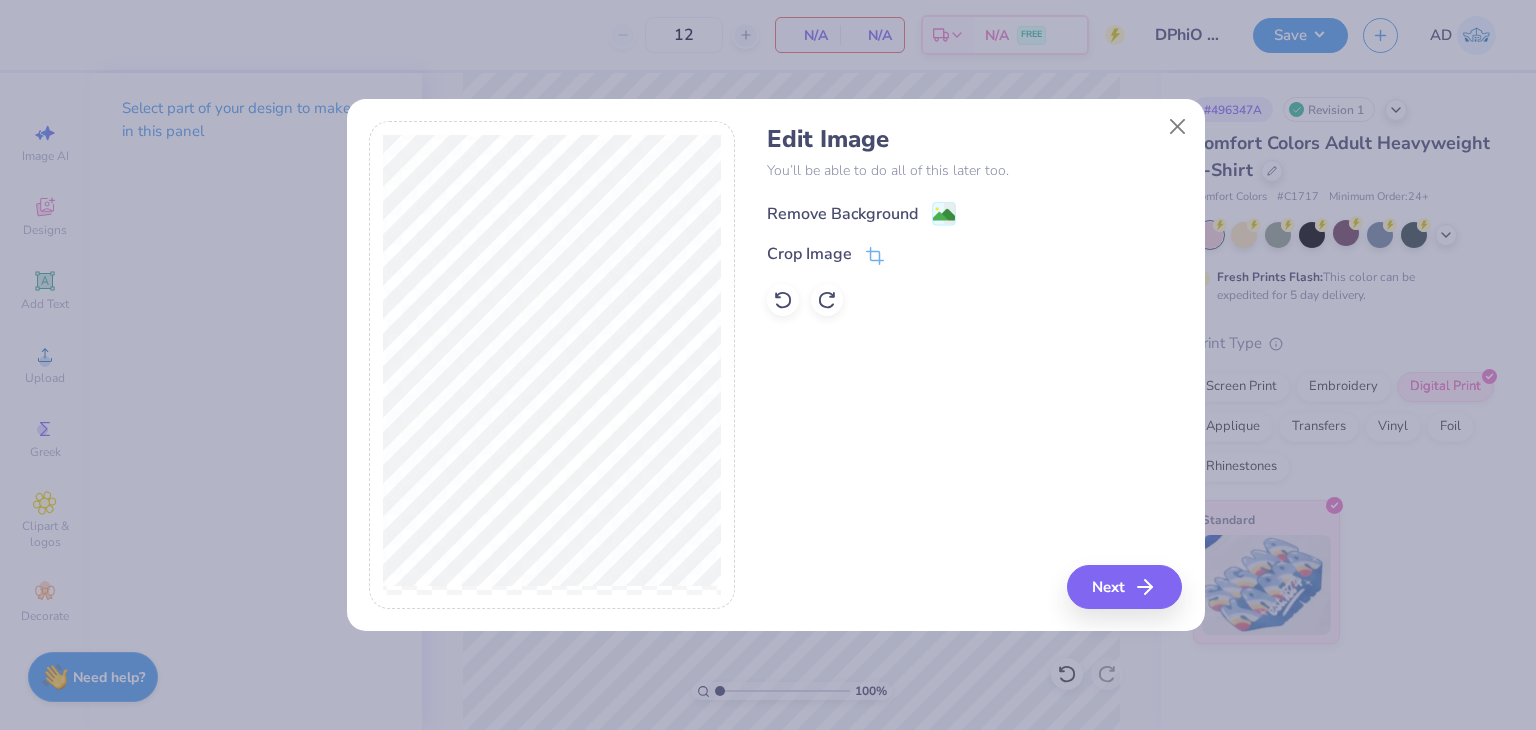 click on "Remove Background" at bounding box center [842, 214] 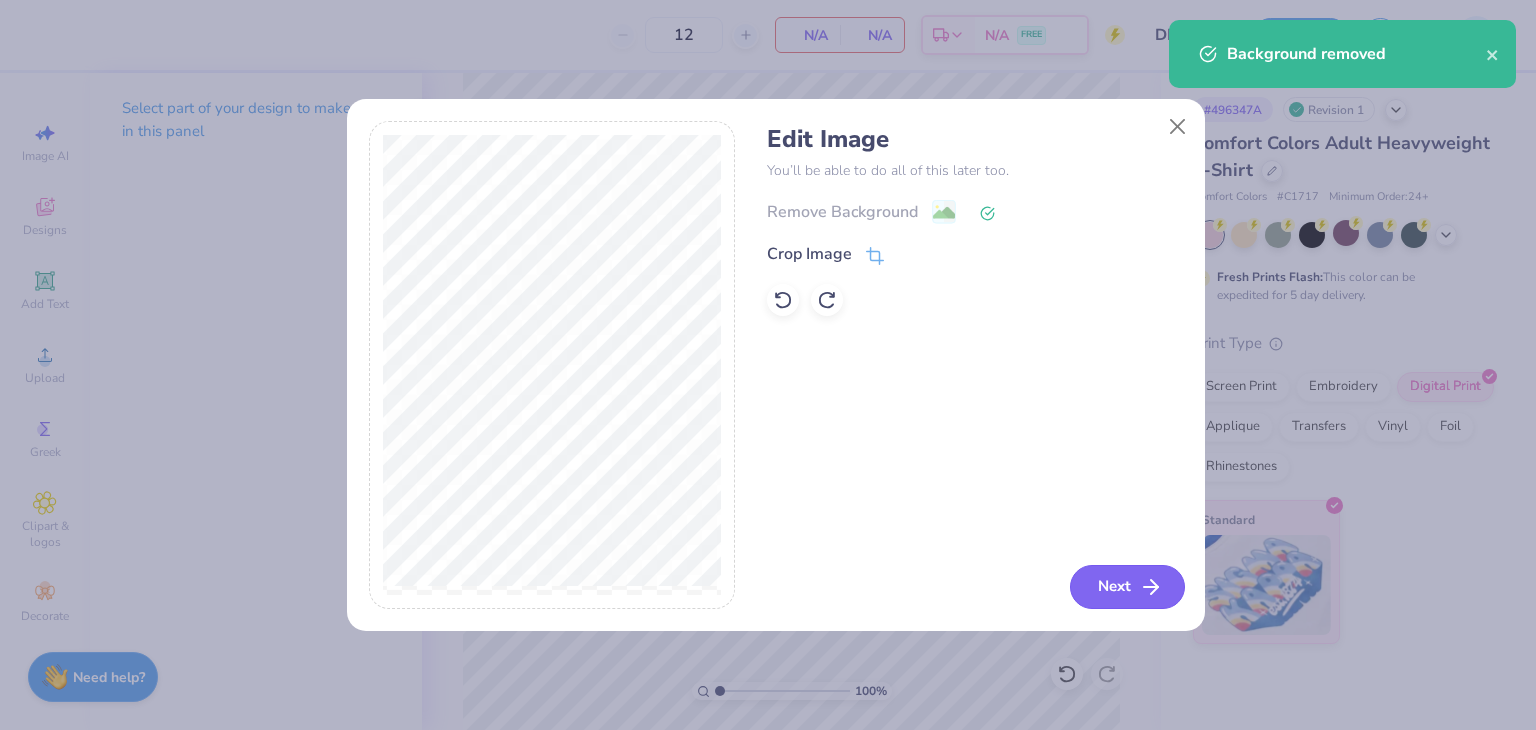 click on "Next" at bounding box center (1127, 587) 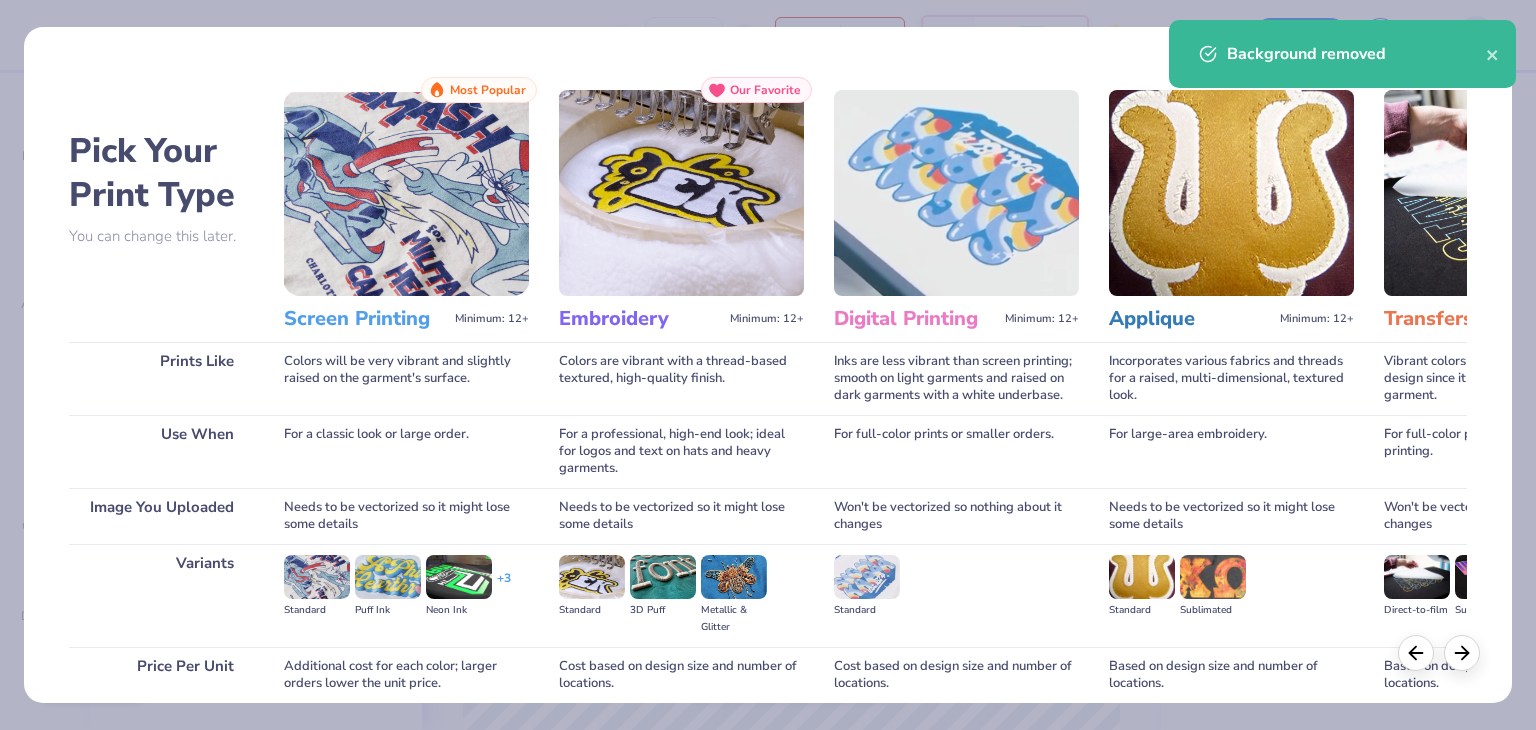scroll, scrollTop: 167, scrollLeft: 0, axis: vertical 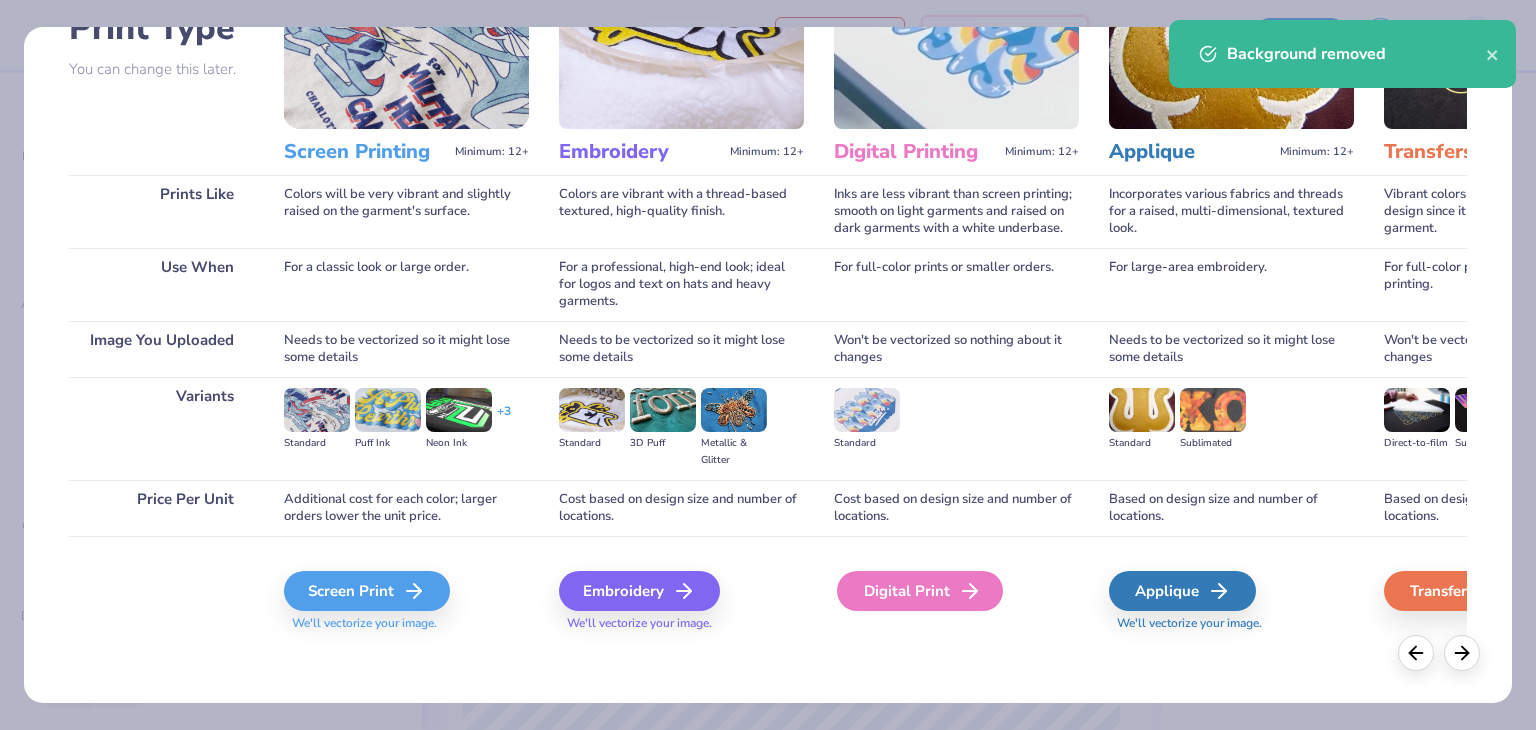 click on "Digital Print" at bounding box center [920, 591] 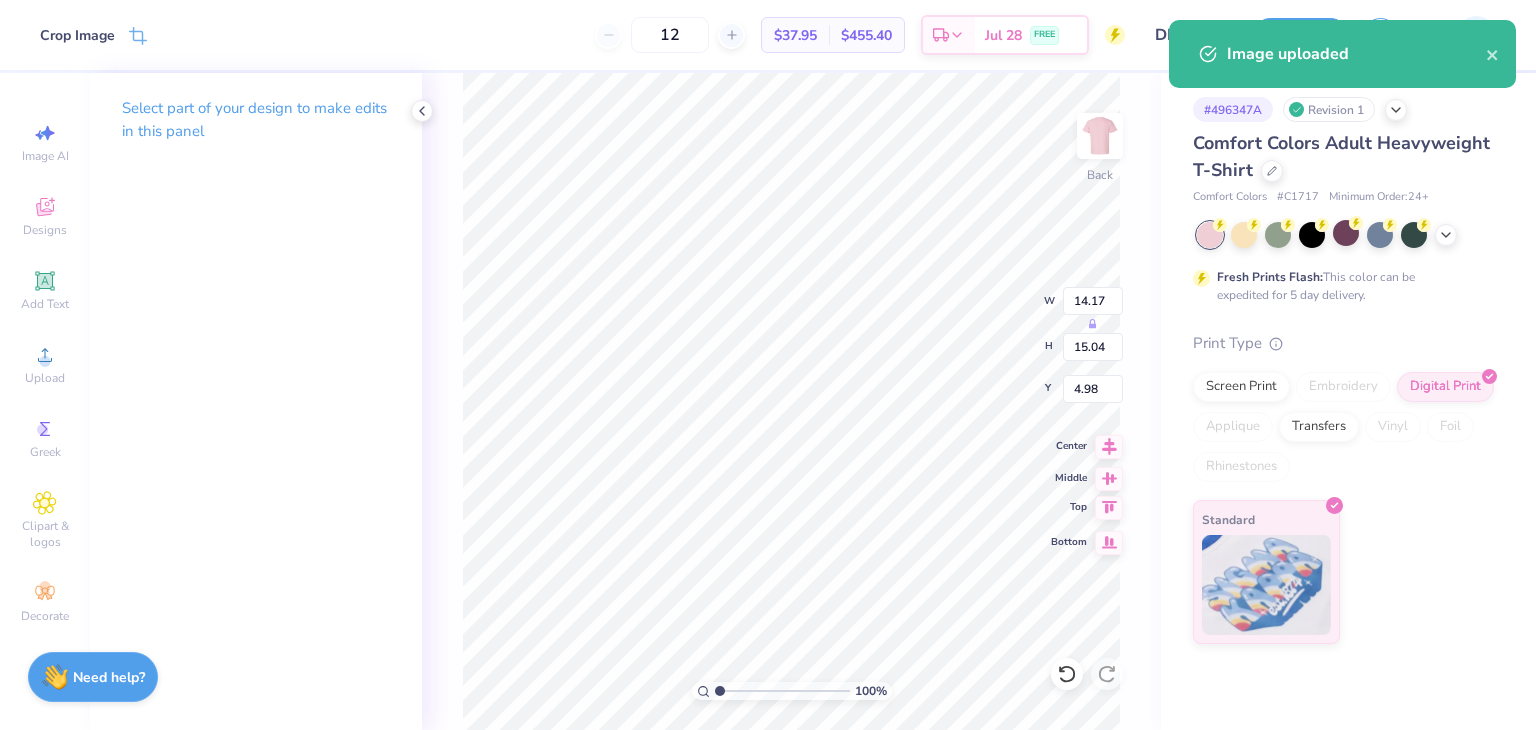type on "11.71" 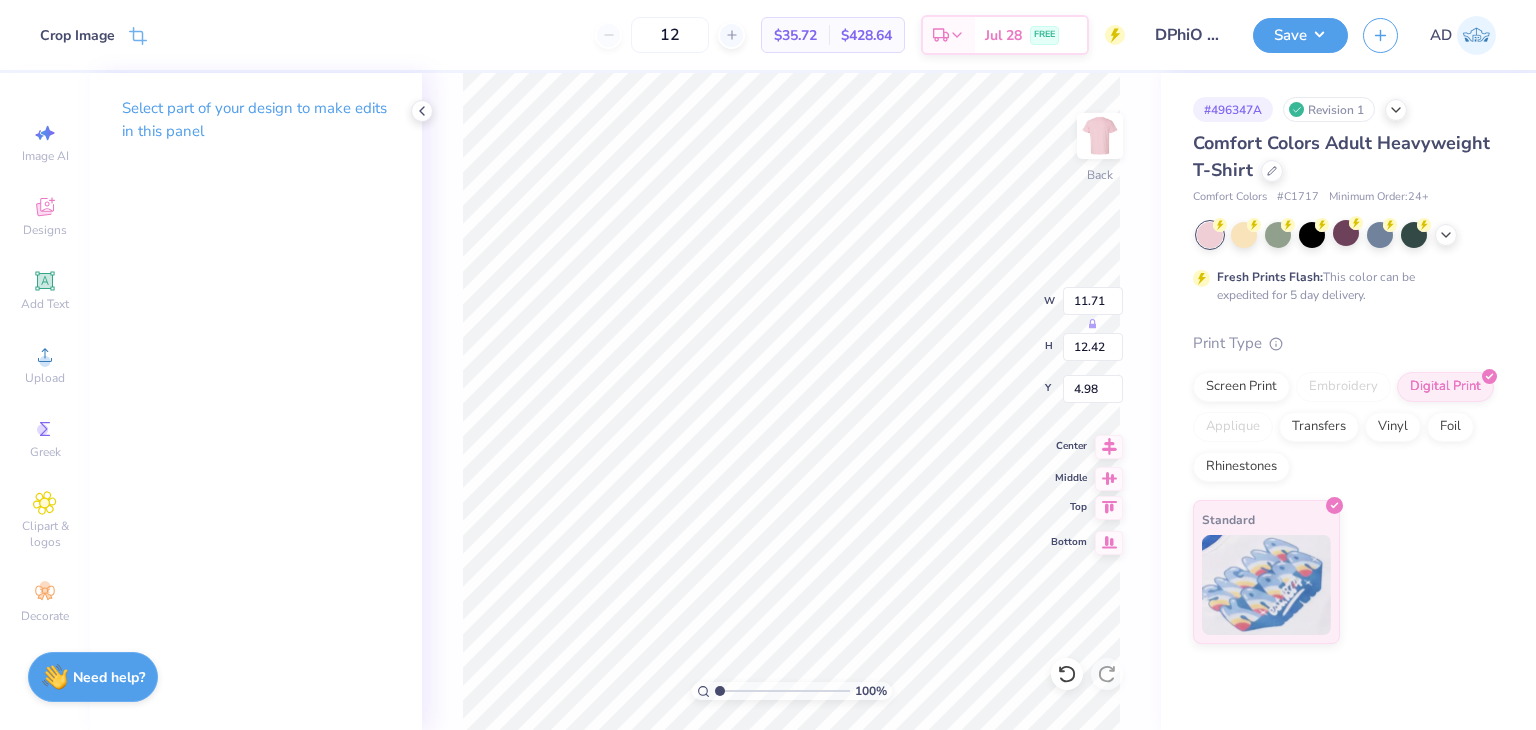 type on "3.00" 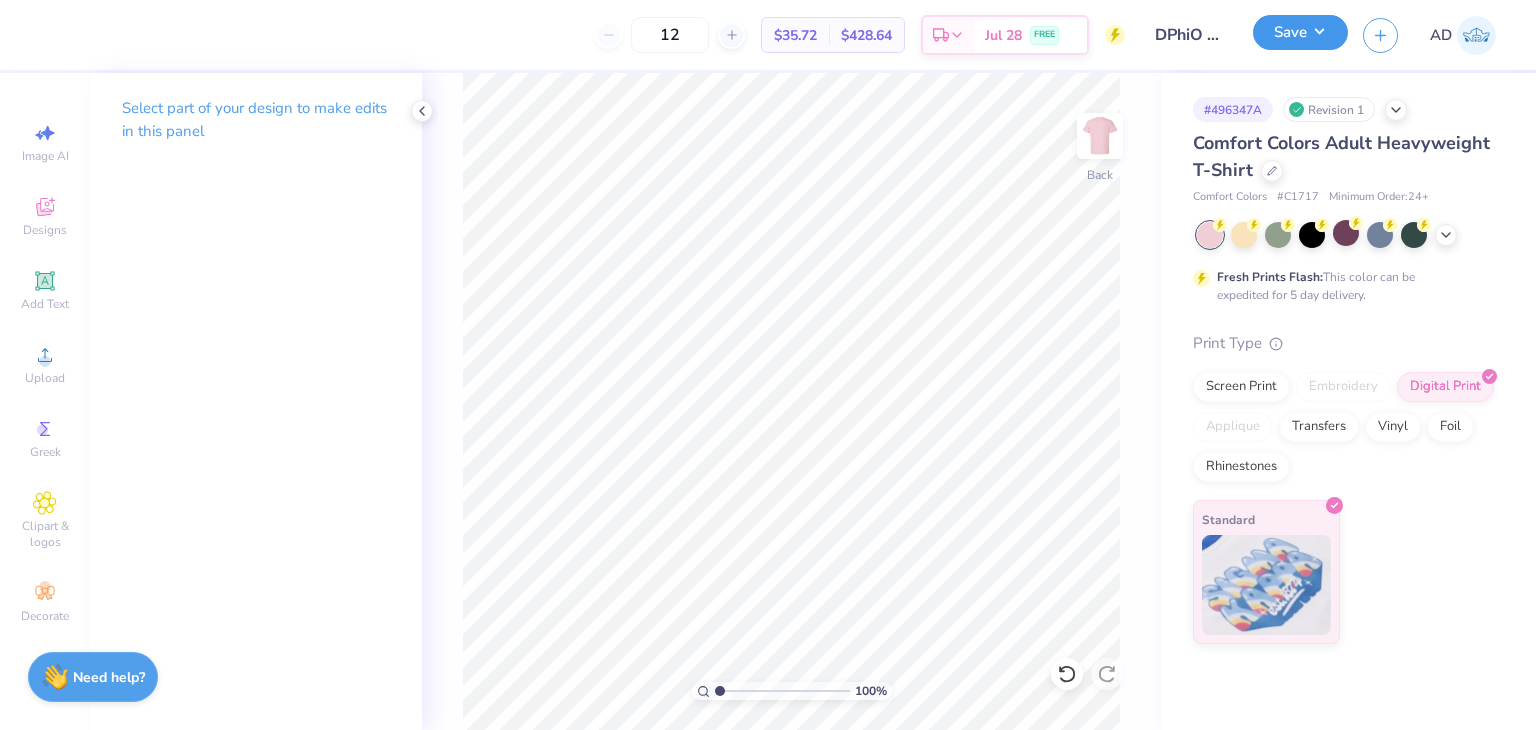 click on "Save" at bounding box center [1300, 32] 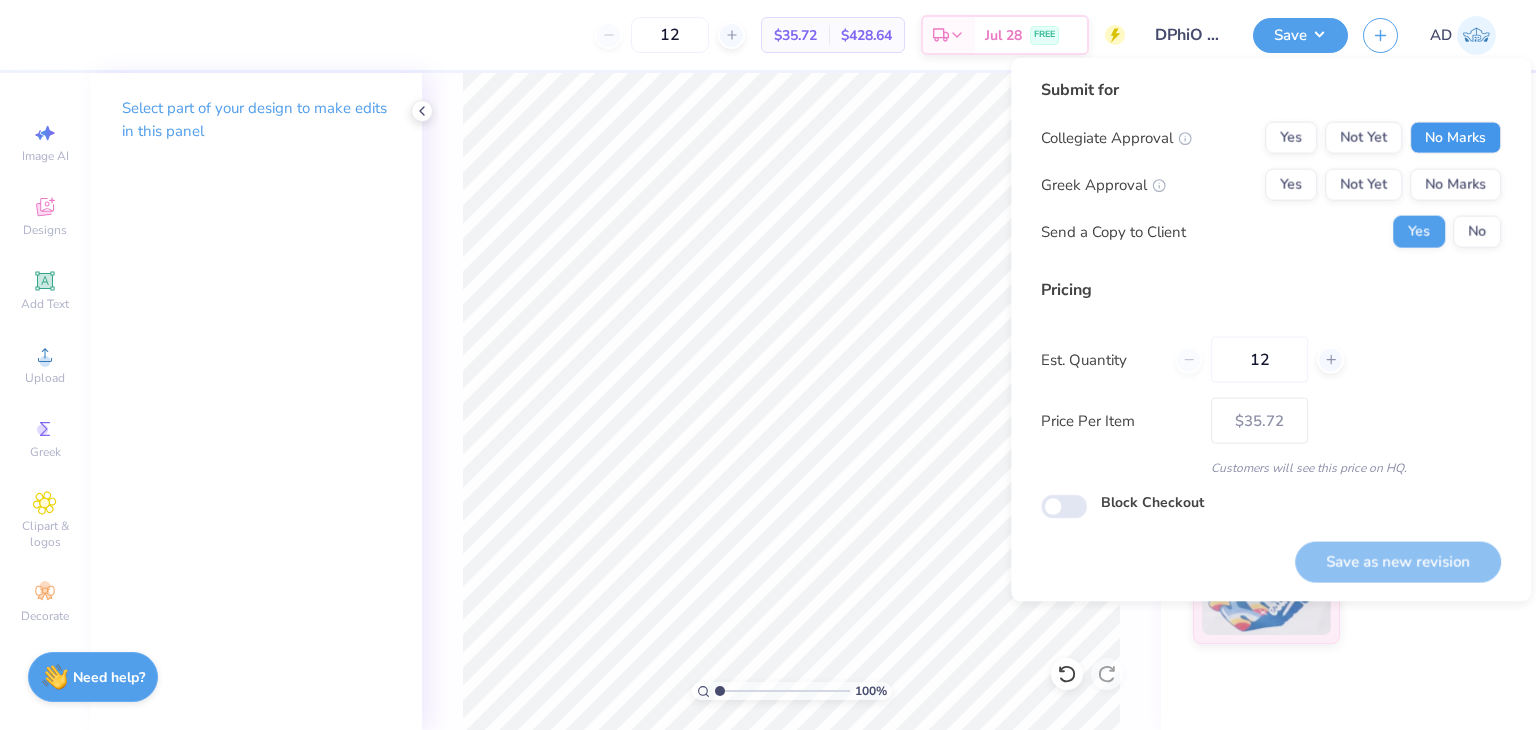 click on "No Marks" at bounding box center (1455, 138) 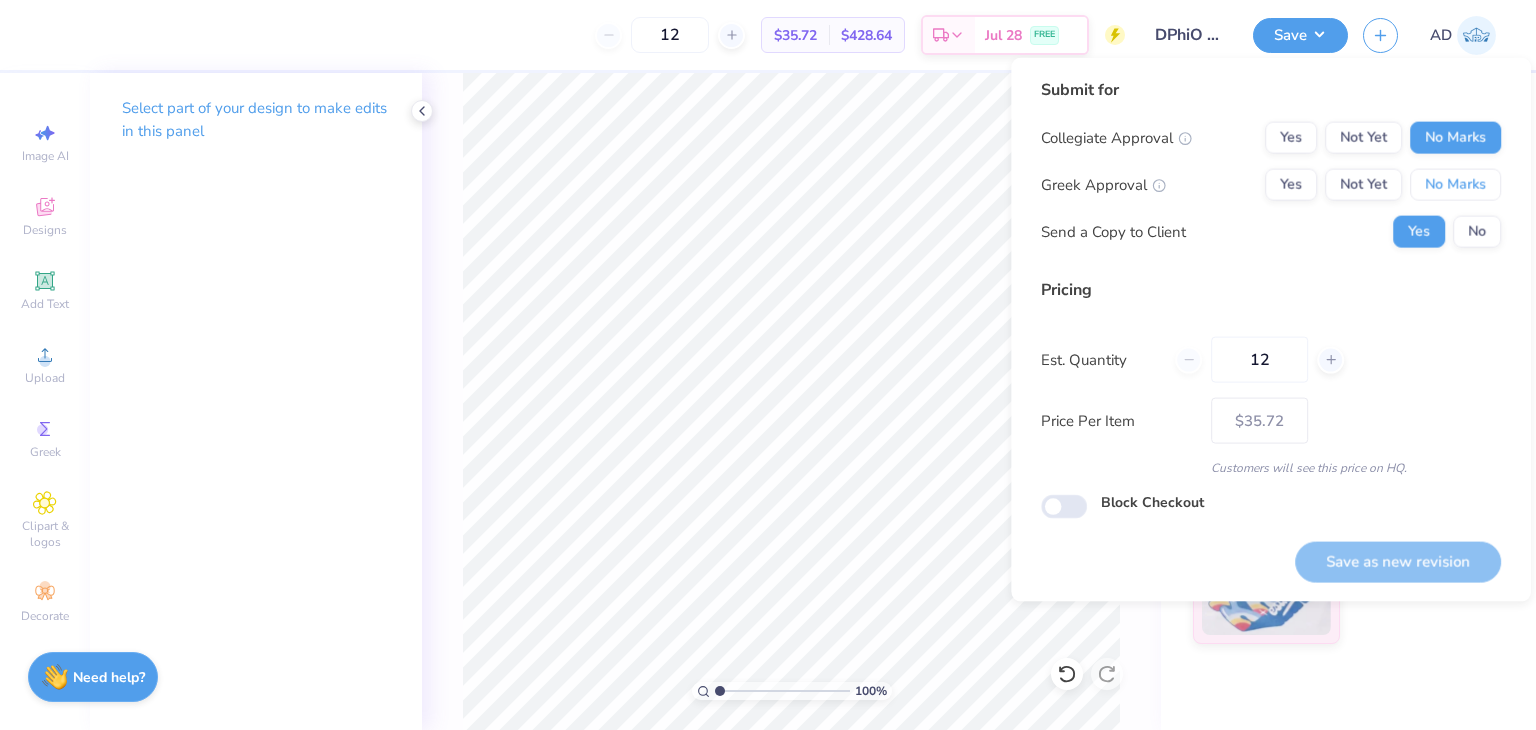 click on "No Marks" at bounding box center (1455, 185) 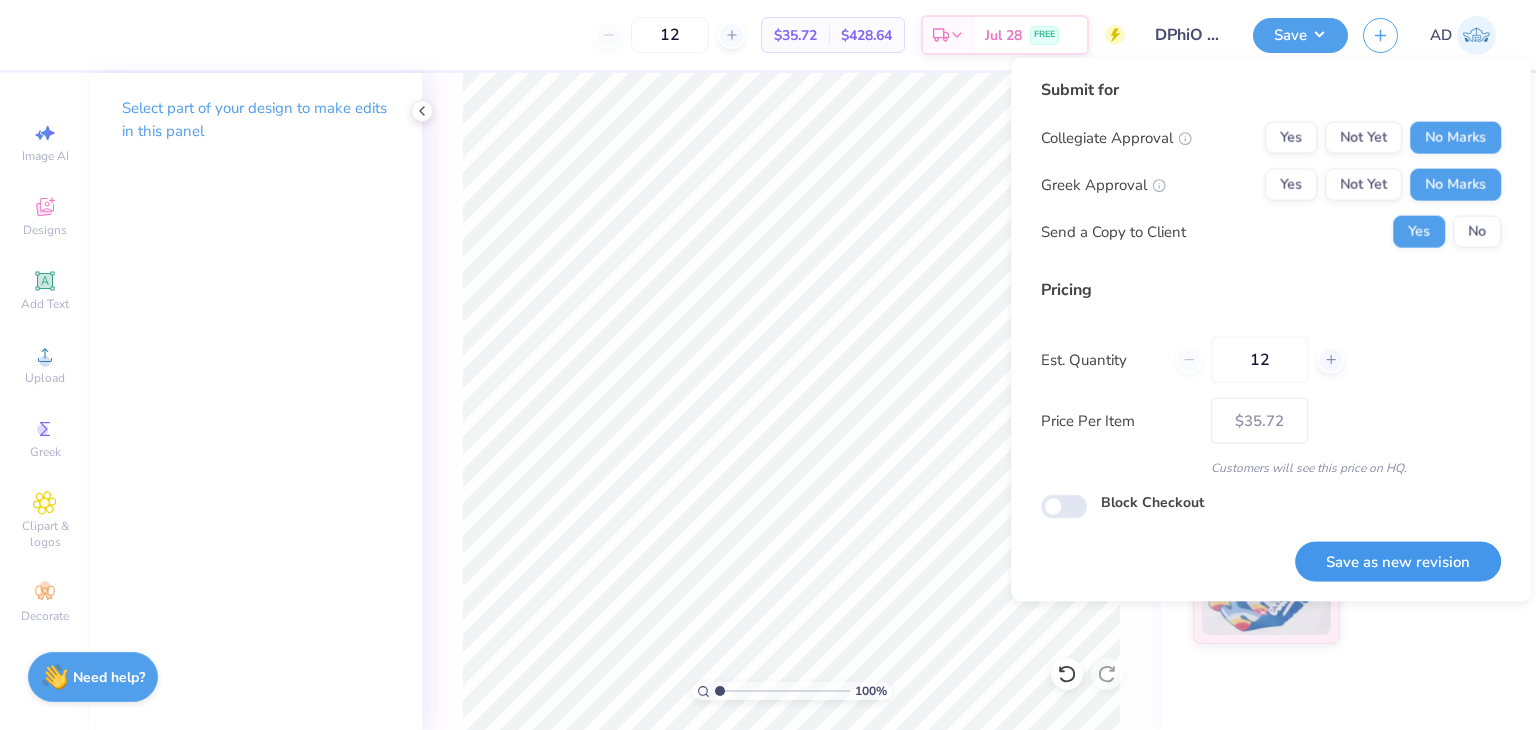 click on "Save as new revision" at bounding box center (1398, 561) 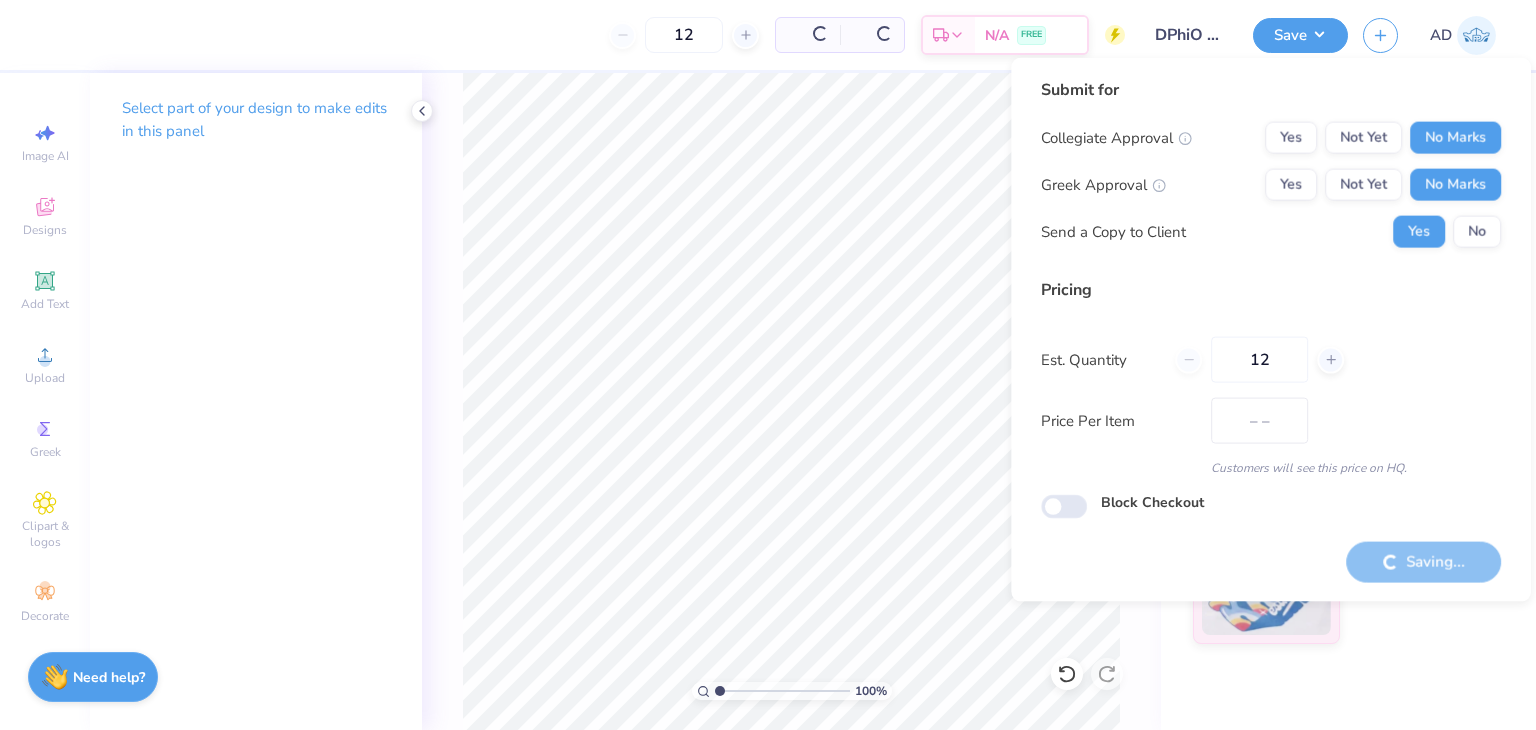 type on "$35.72" 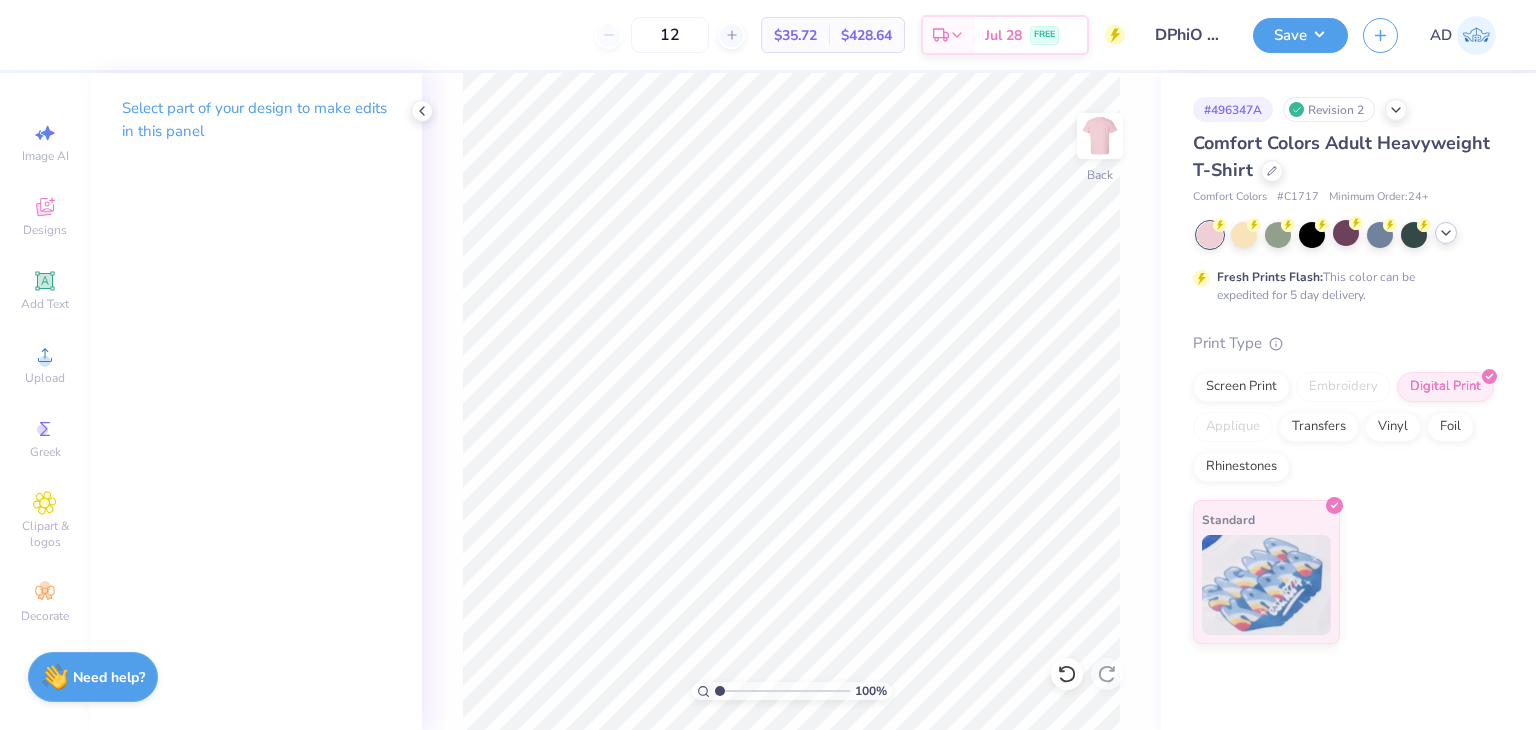 click at bounding box center [1446, 233] 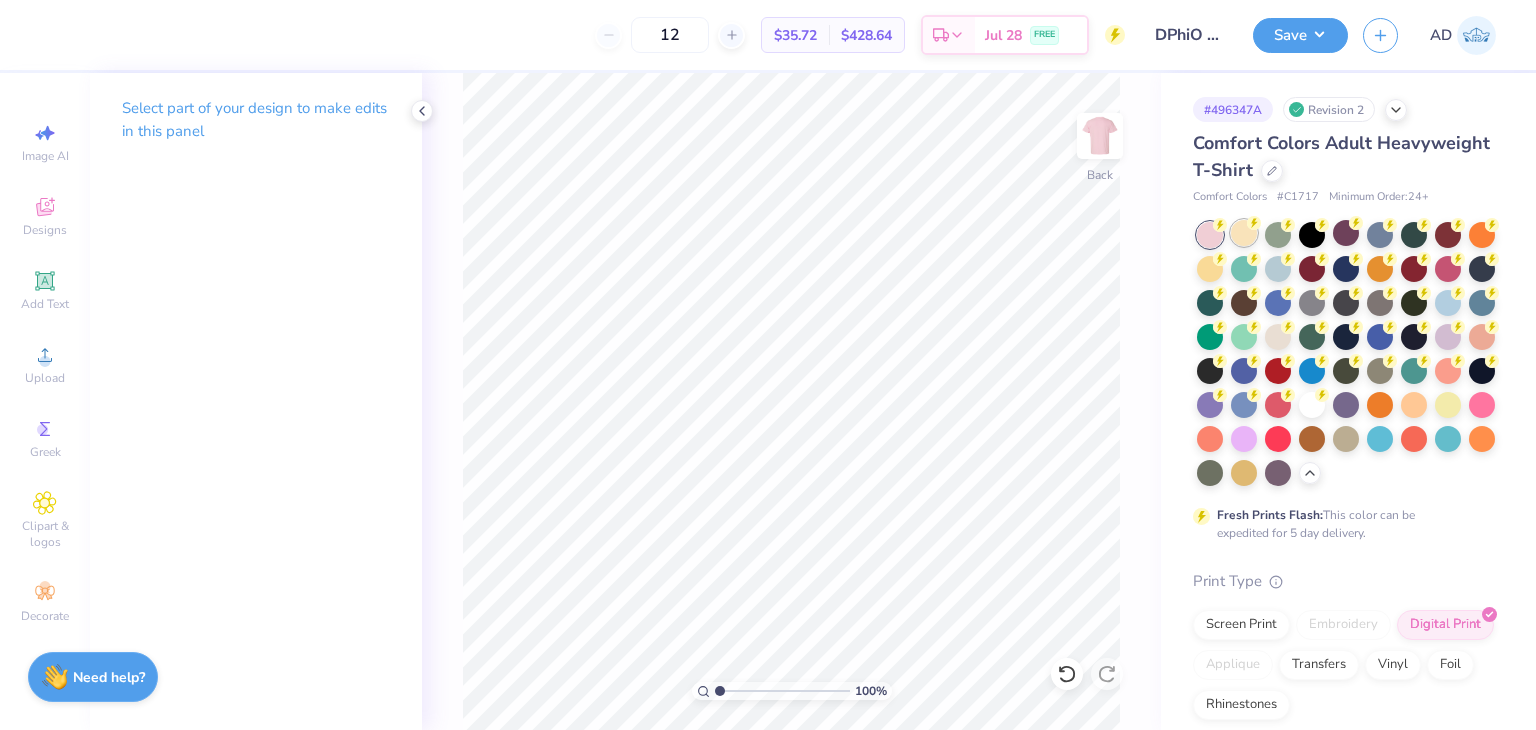 click at bounding box center [1244, 233] 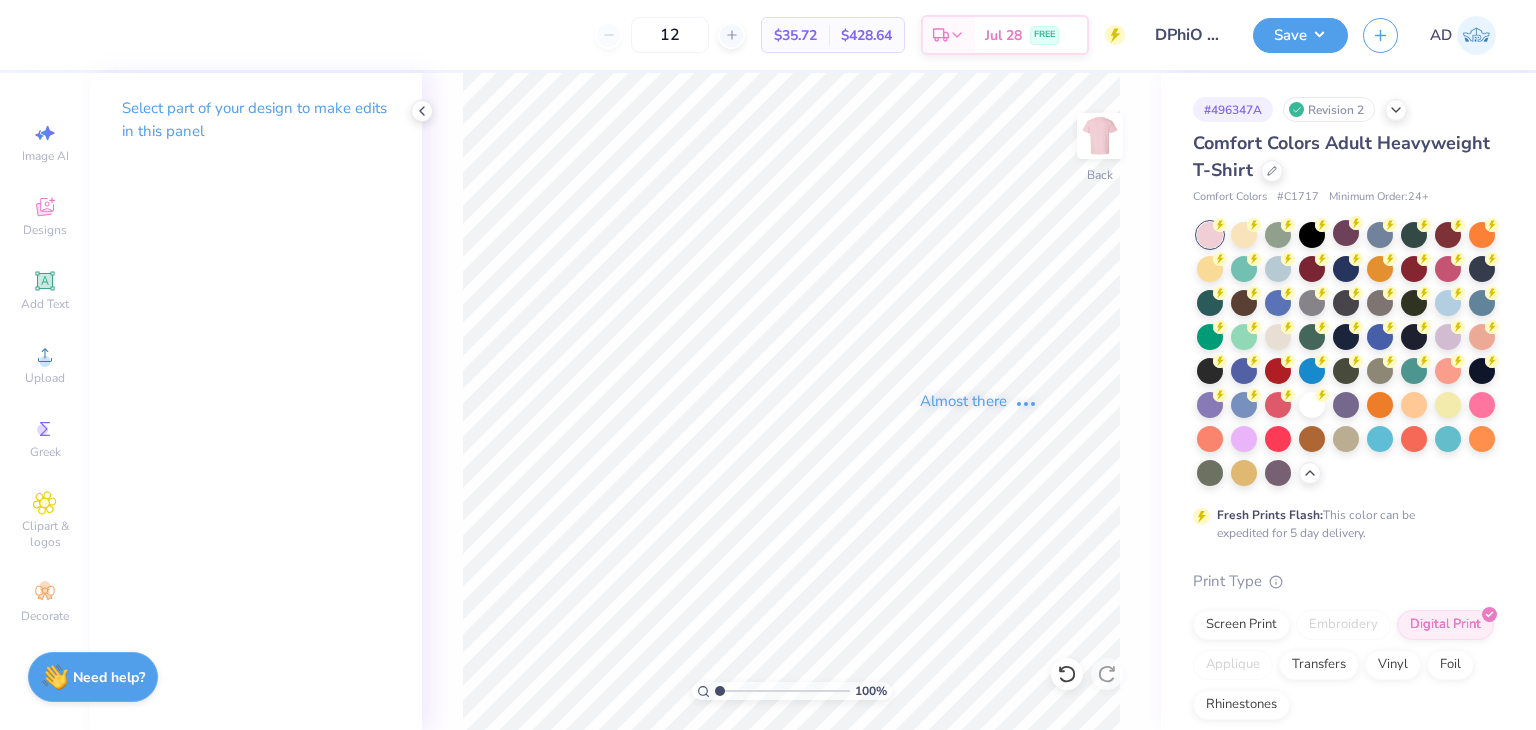 click on "Almost there" at bounding box center [979, 401] 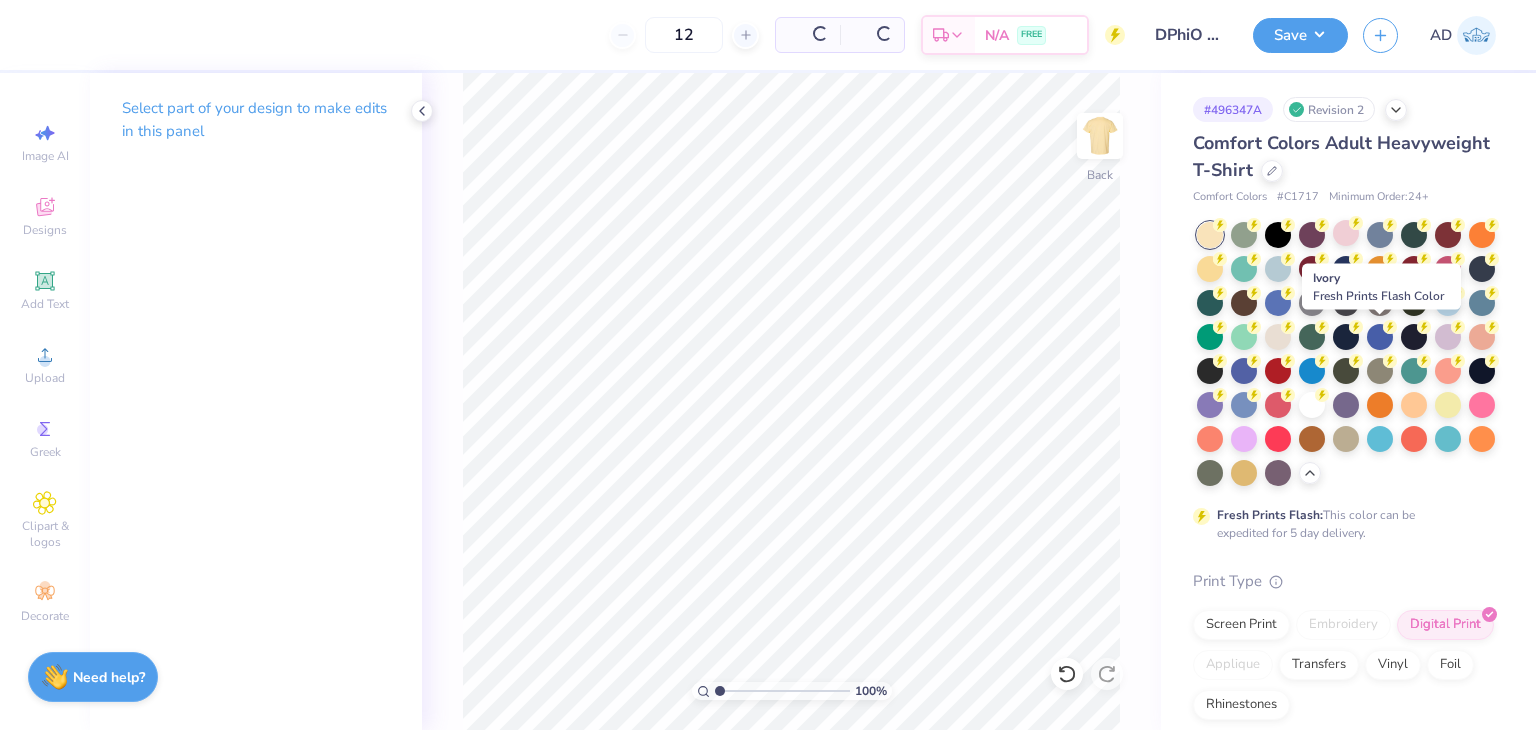 click at bounding box center (1278, 337) 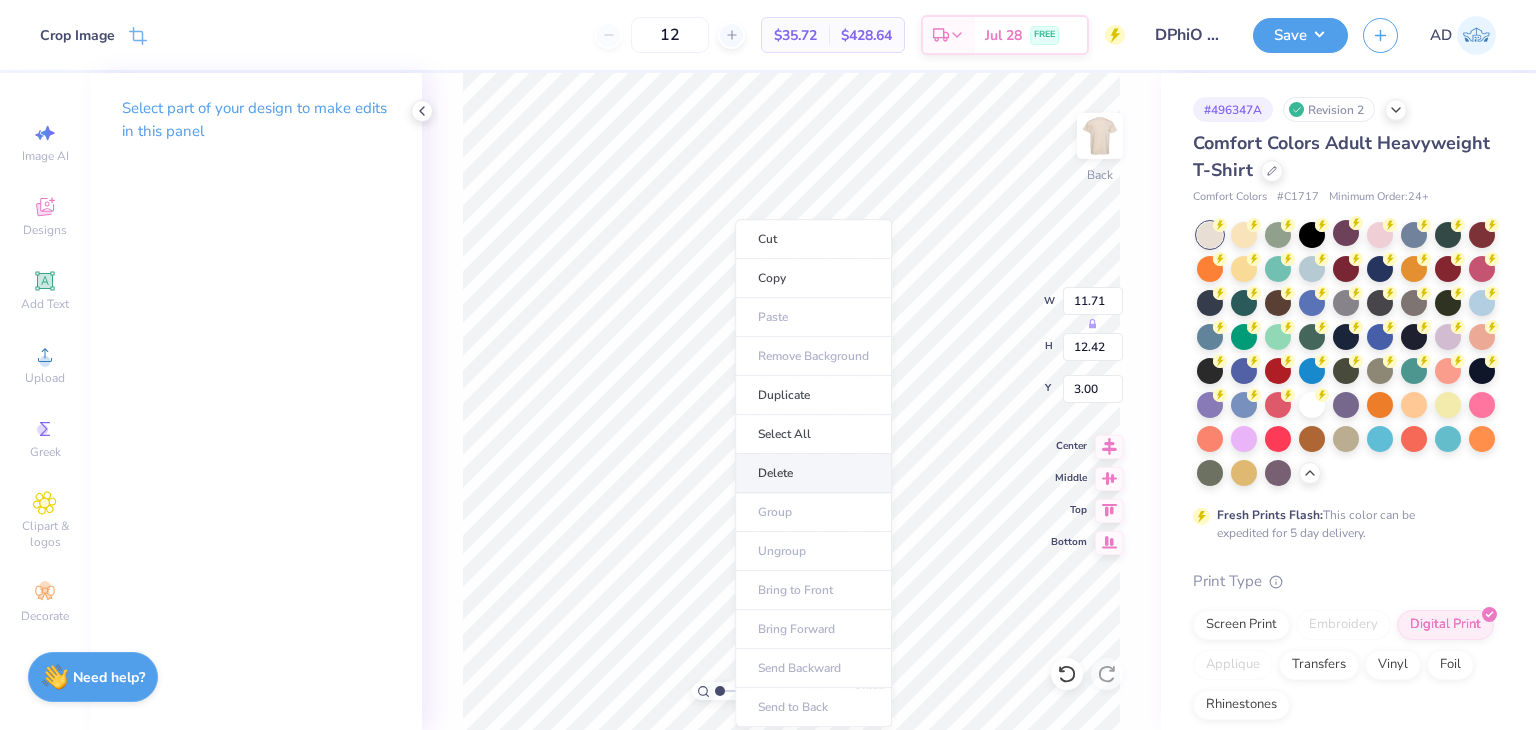 click on "Delete" at bounding box center [813, 473] 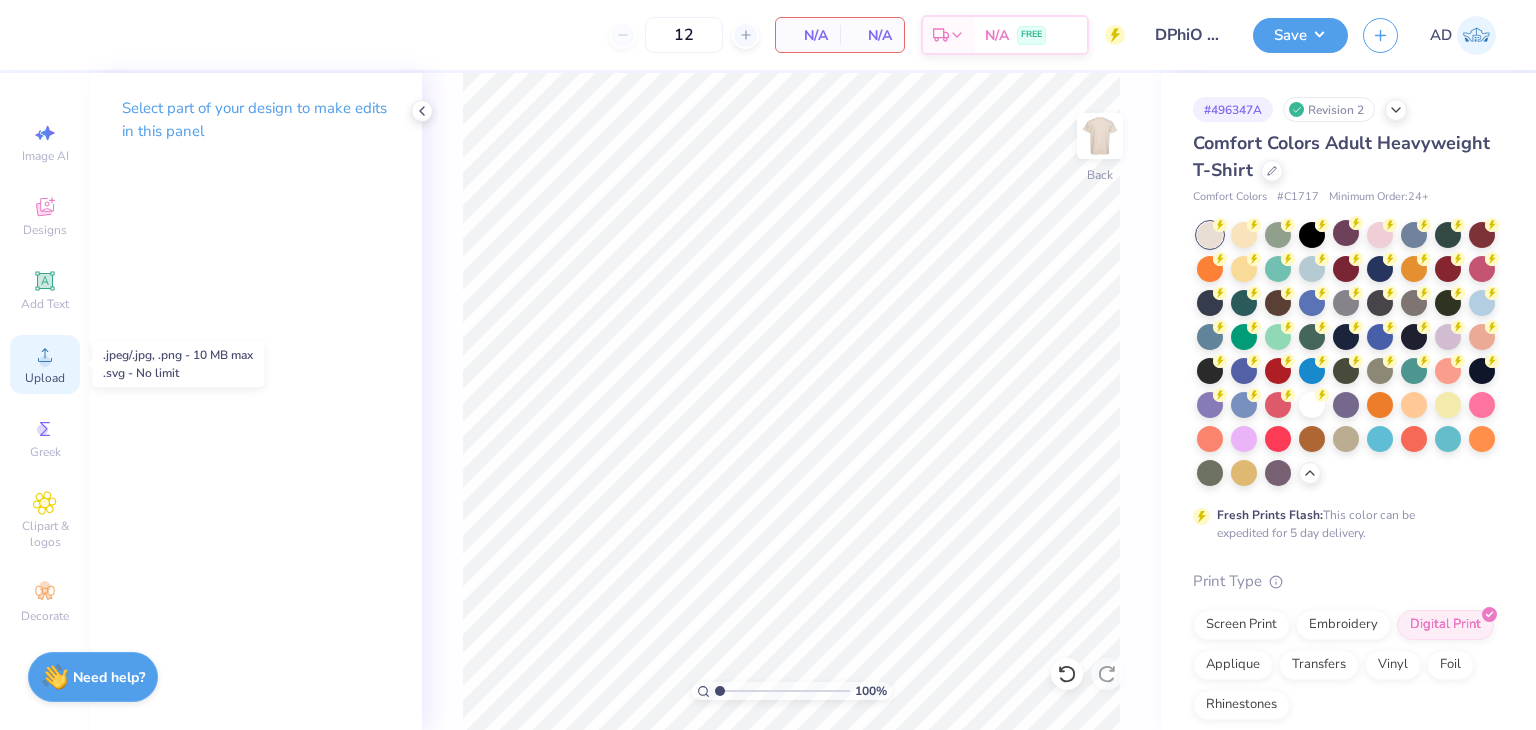click on "Upload" at bounding box center (45, 364) 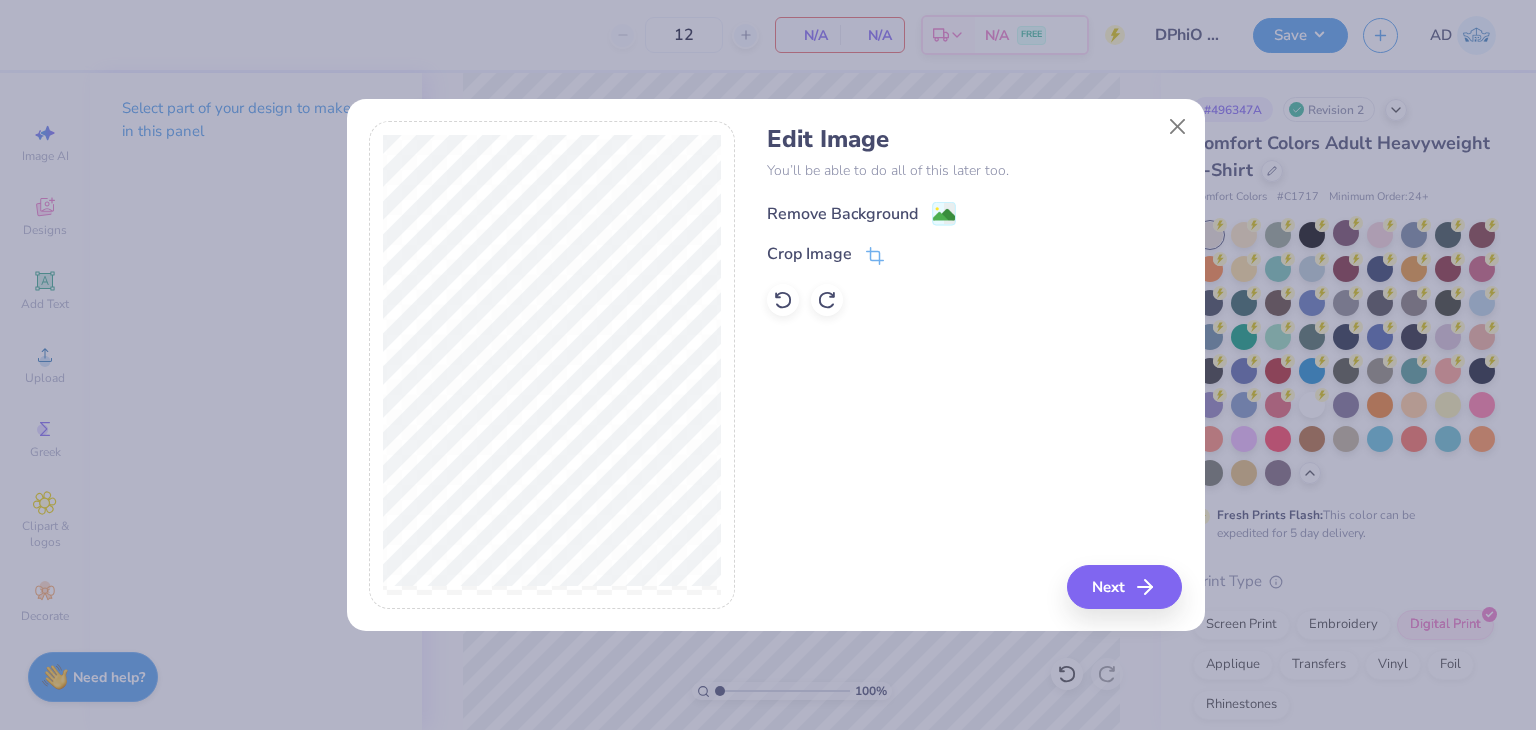 click on "Remove Background" at bounding box center (861, 213) 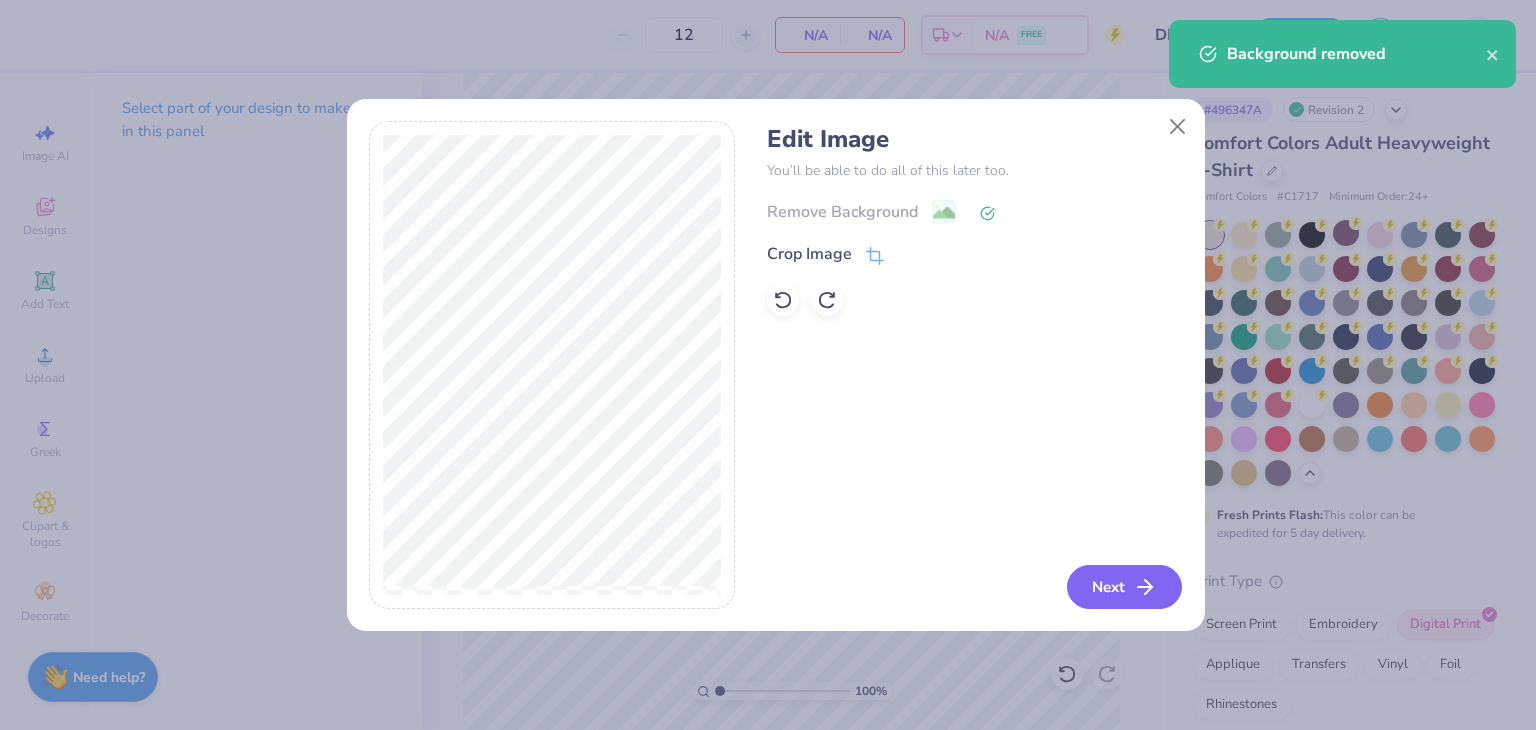 click on "Next" at bounding box center [1124, 587] 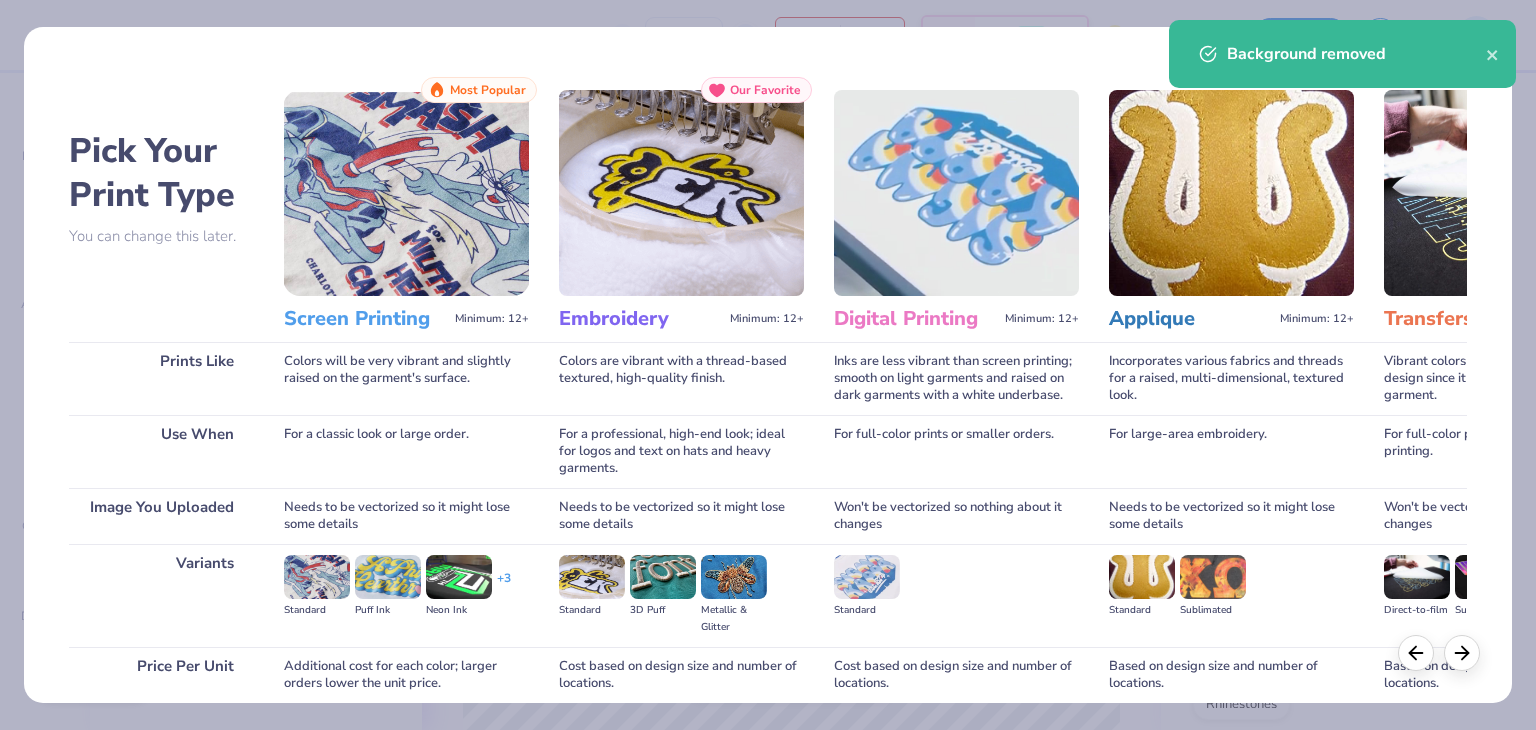 scroll, scrollTop: 167, scrollLeft: 0, axis: vertical 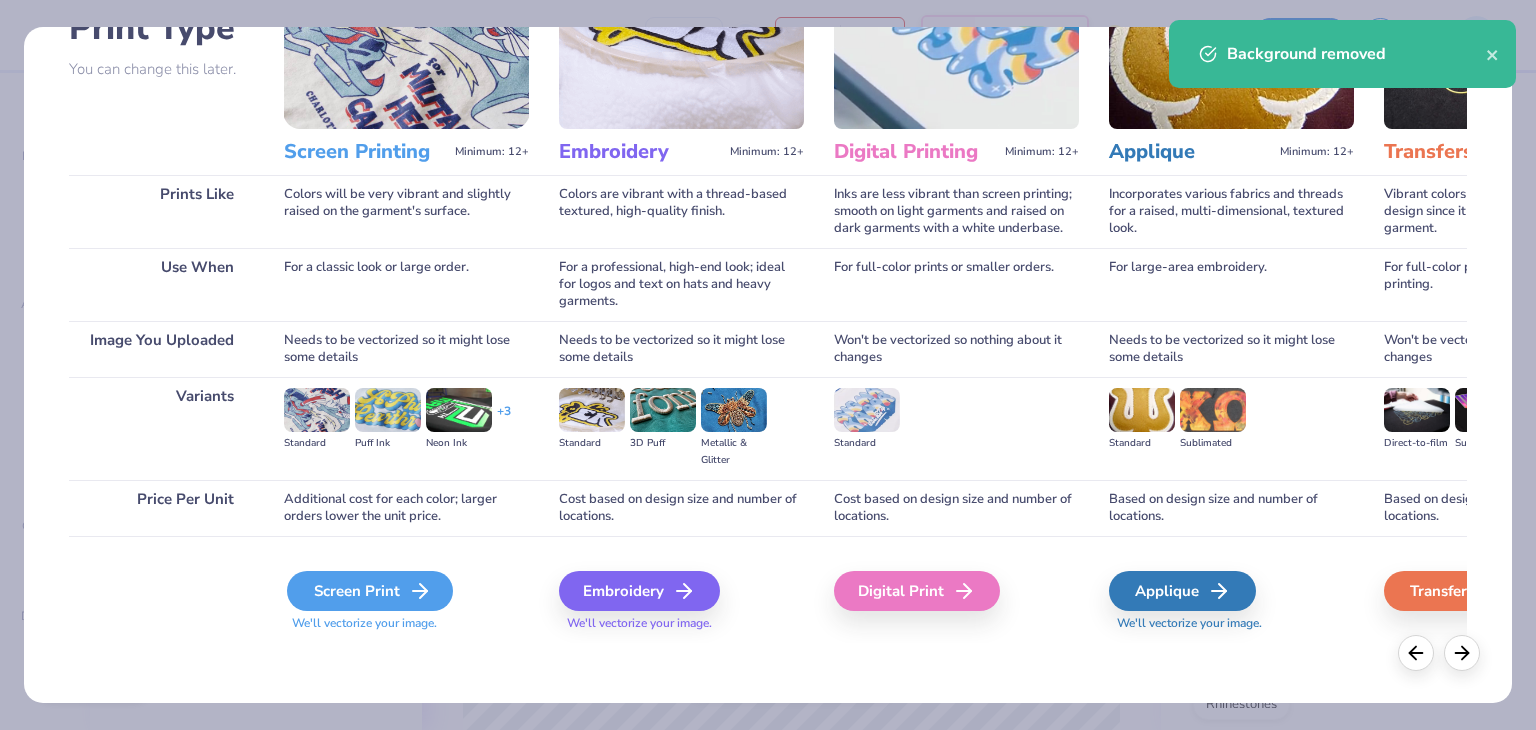 click on "Screen Print" at bounding box center [370, 591] 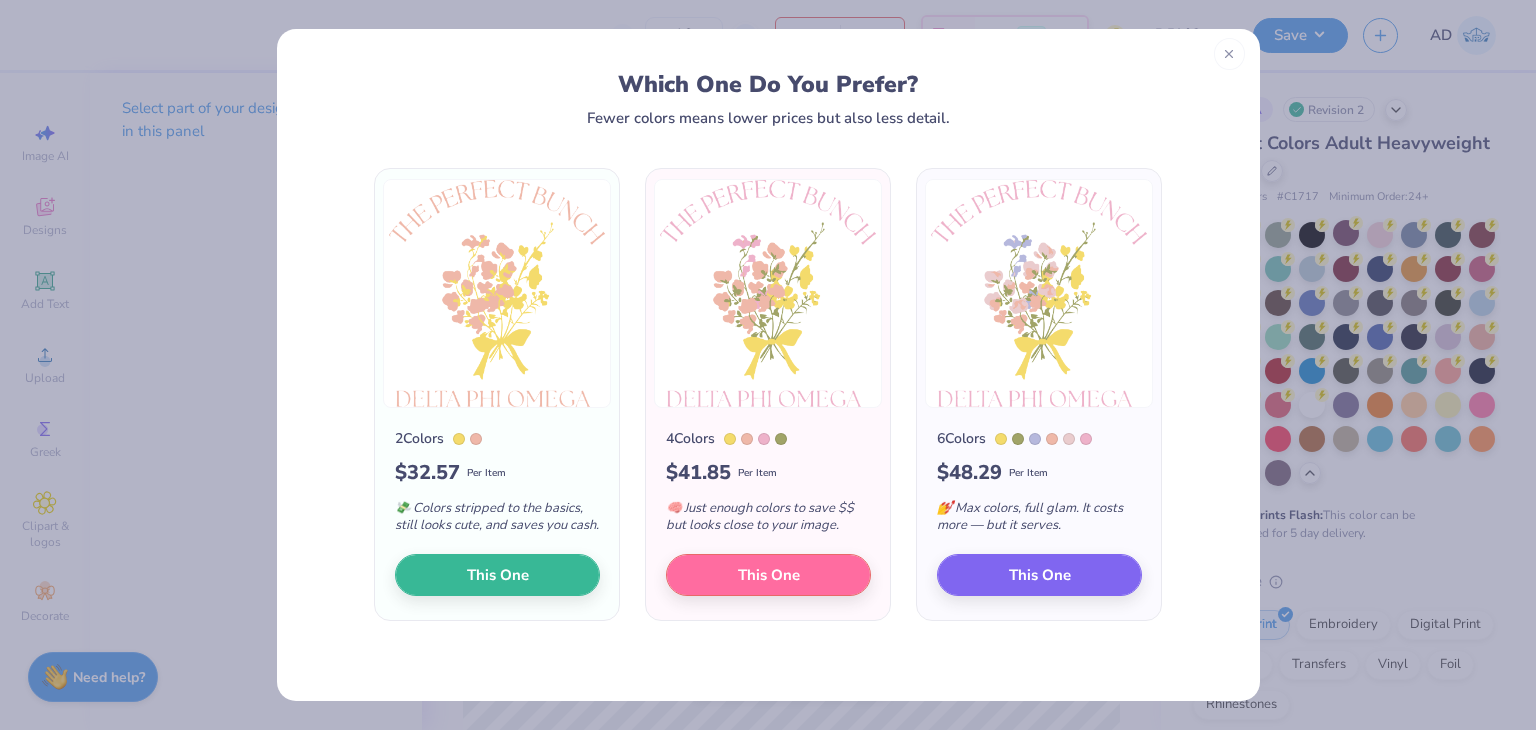 click 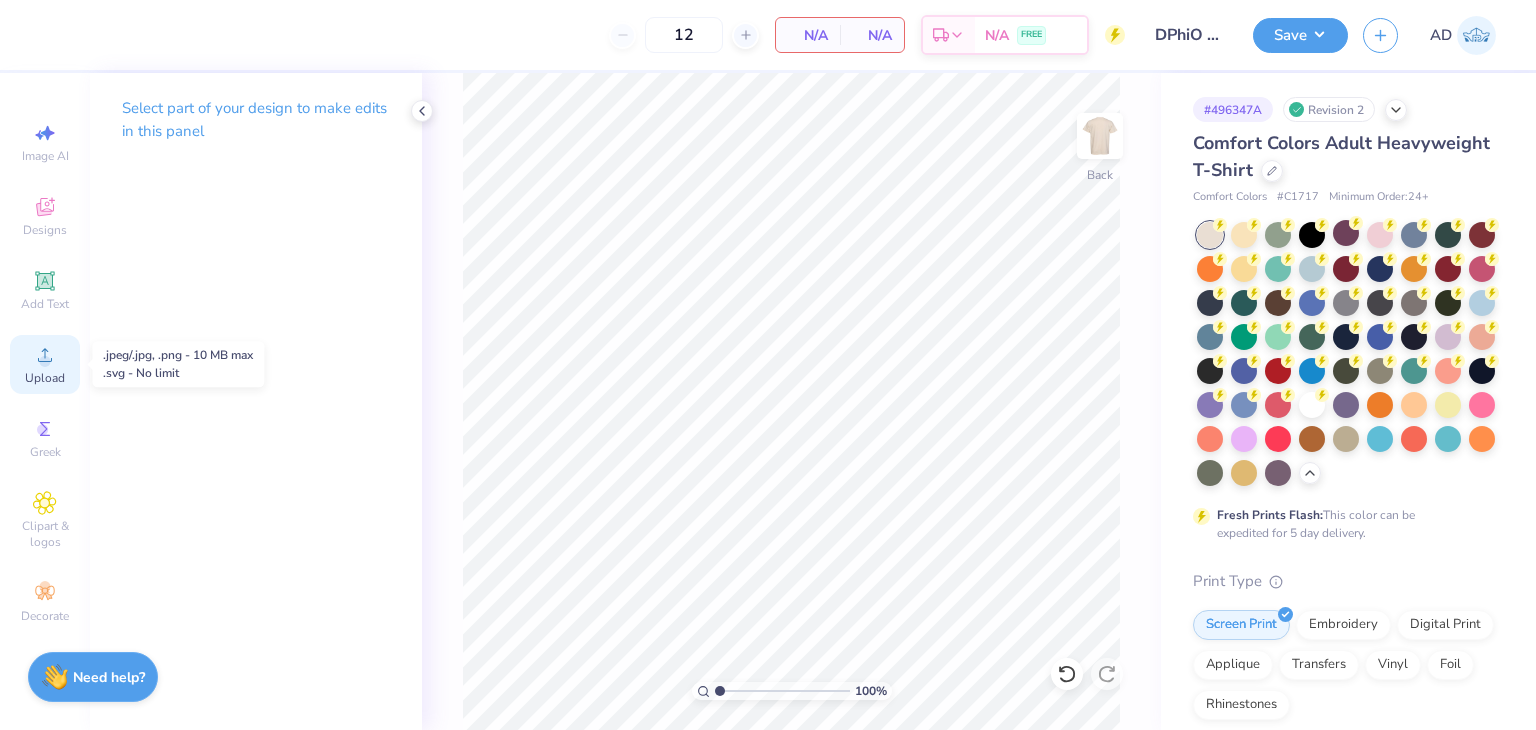 click 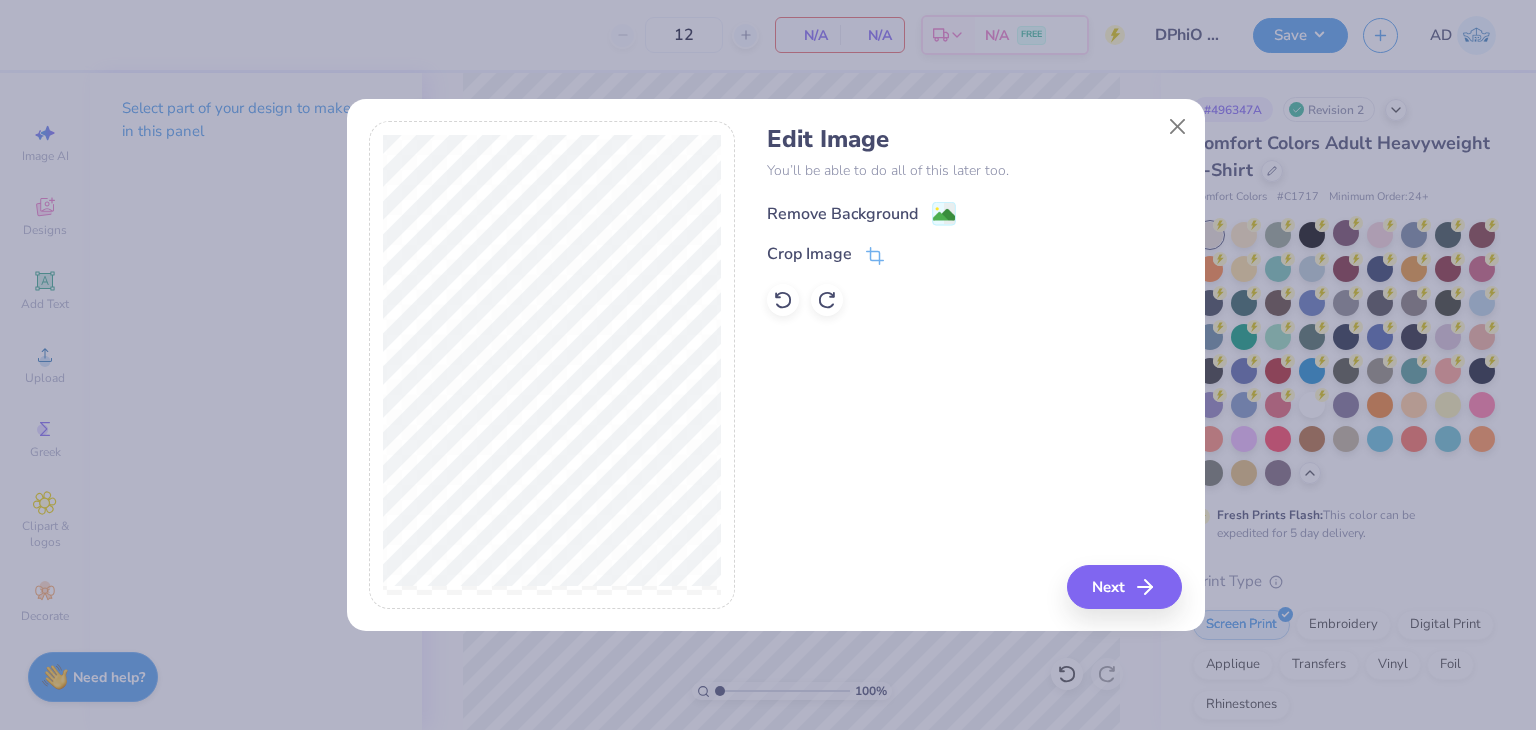 click on "Remove Background" at bounding box center (974, 211) 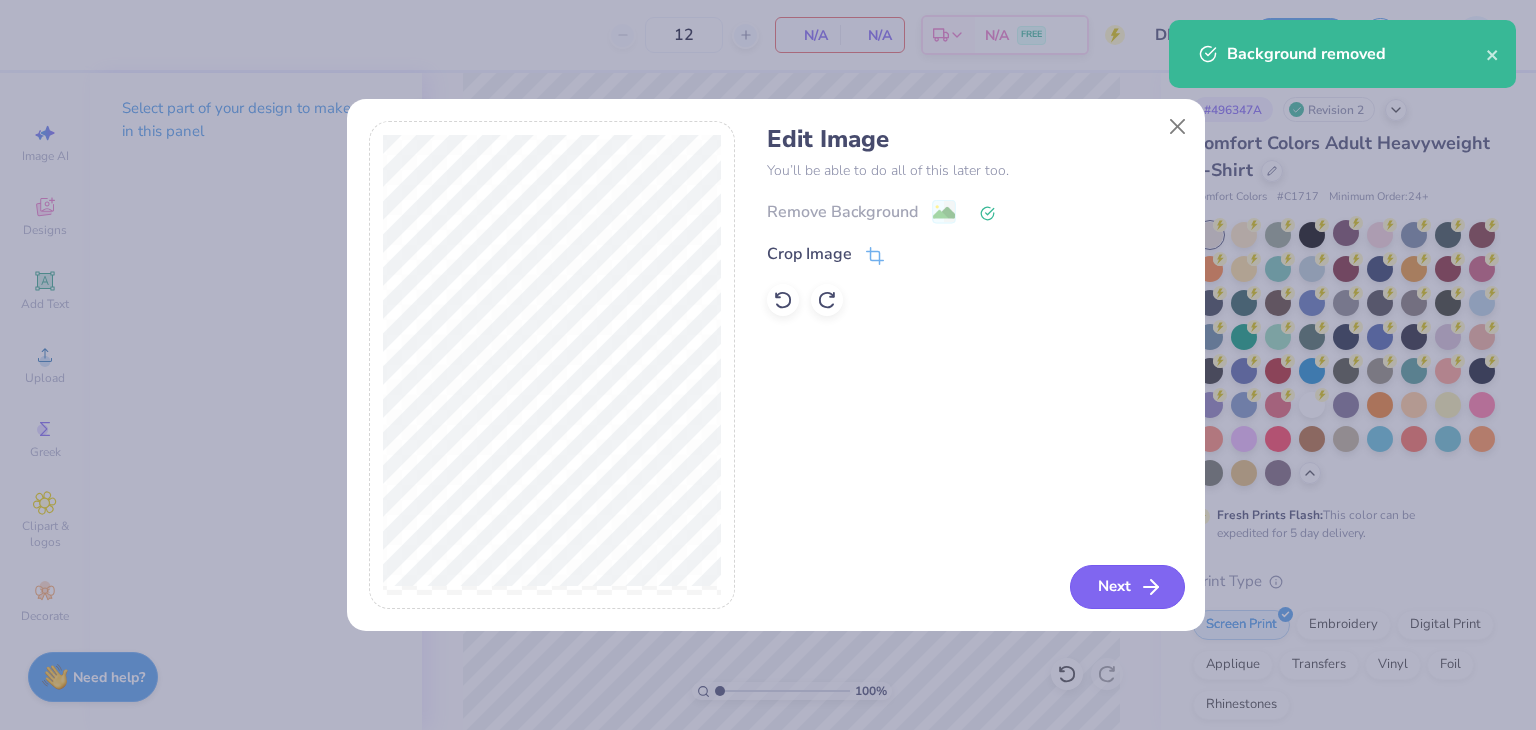 click 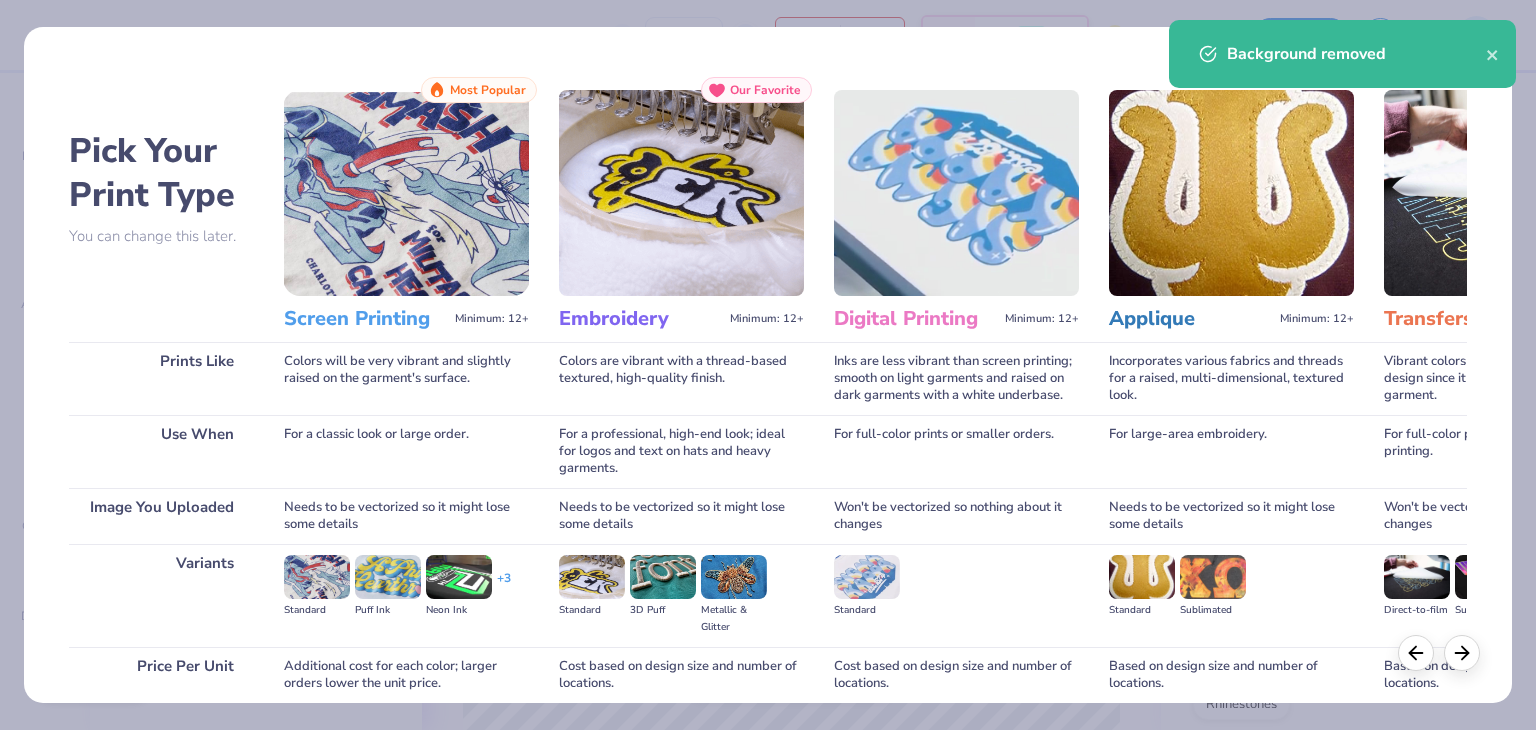 scroll, scrollTop: 167, scrollLeft: 0, axis: vertical 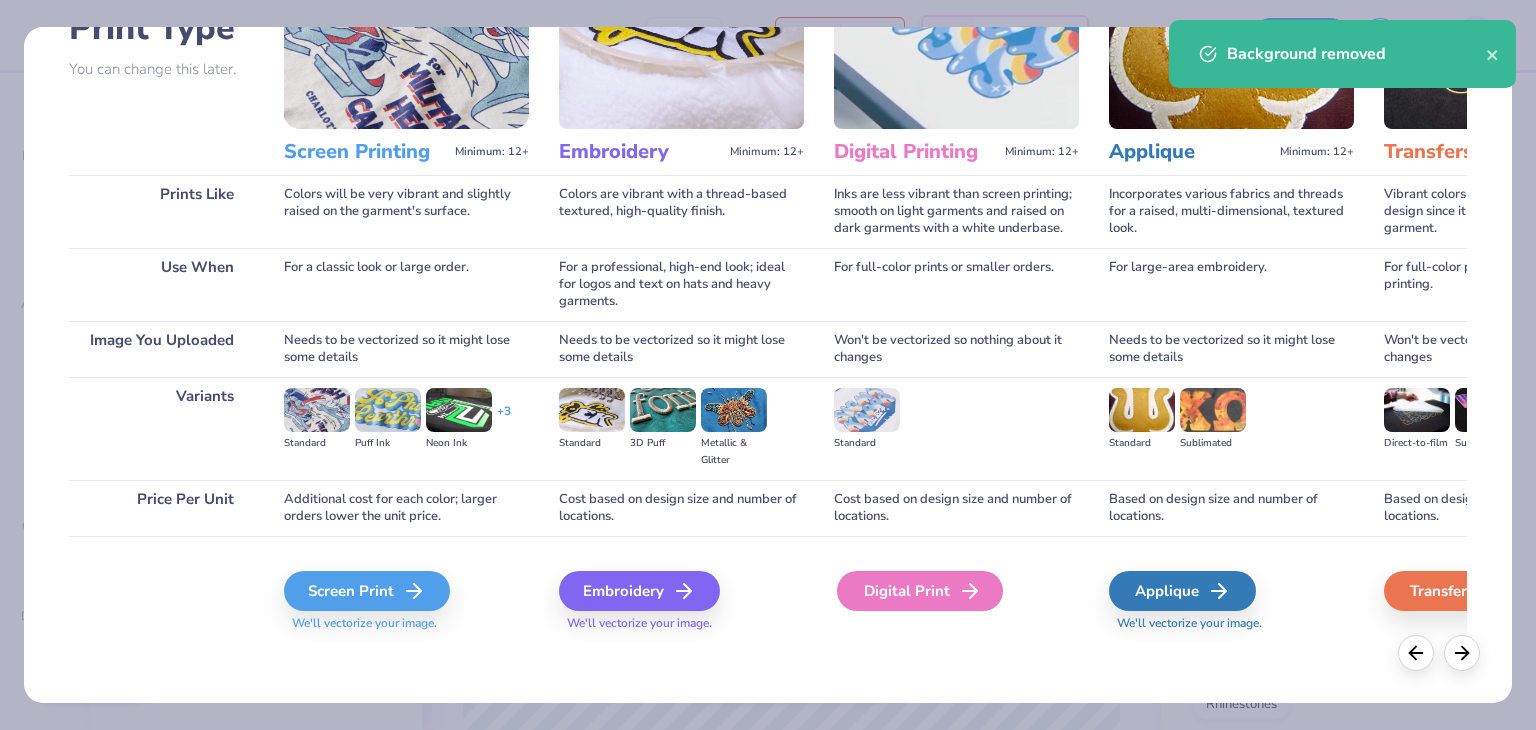 click on "Digital Print" at bounding box center (920, 591) 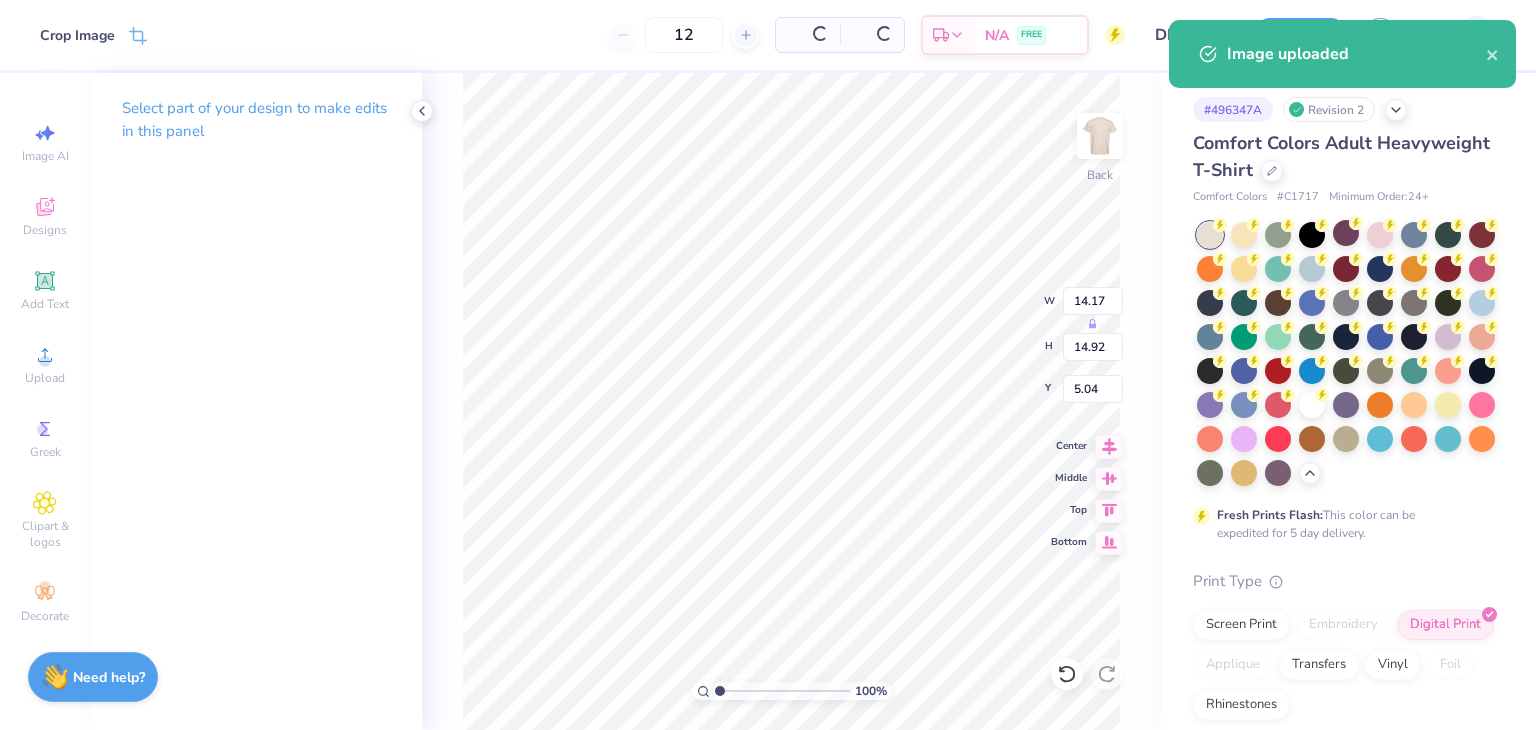 type on "3.41" 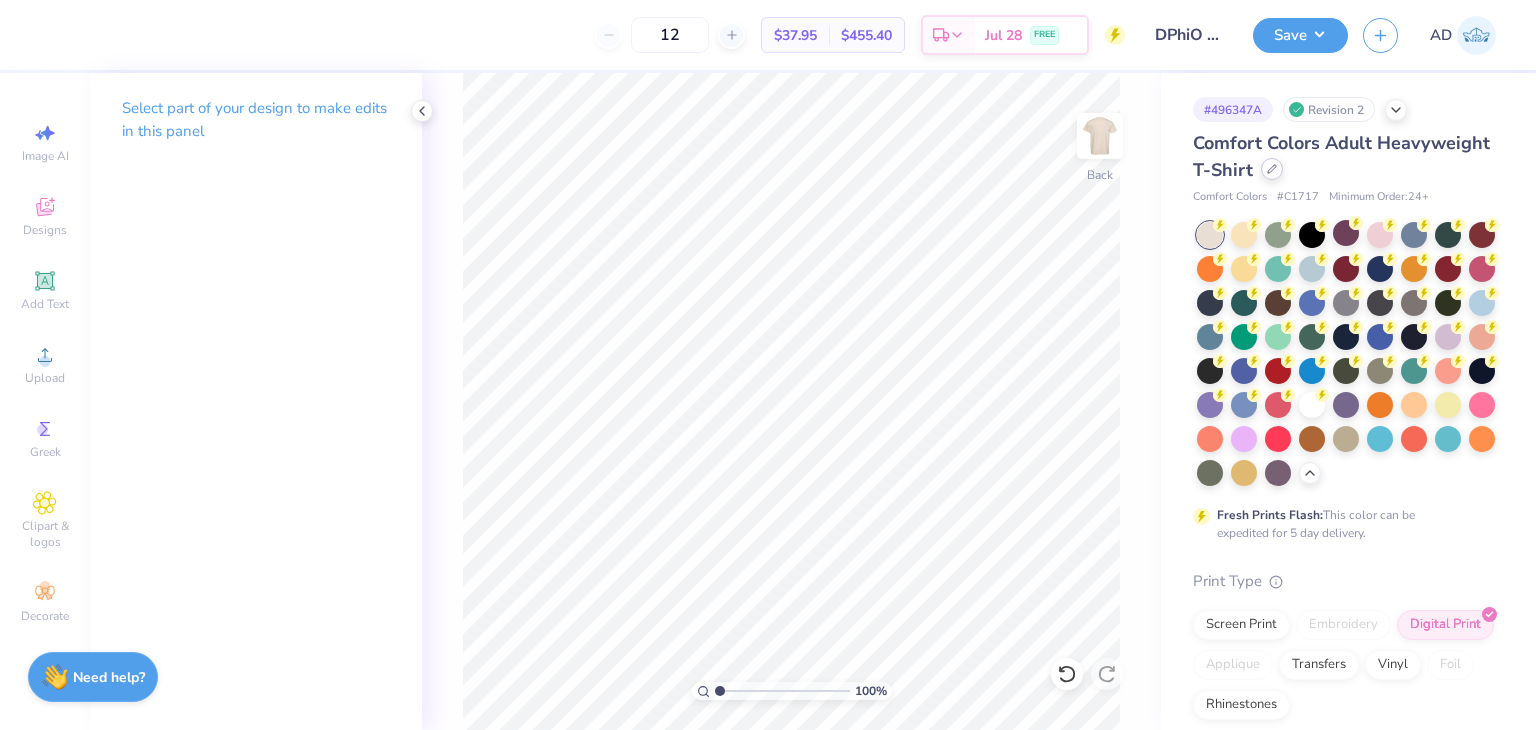 click at bounding box center [1272, 169] 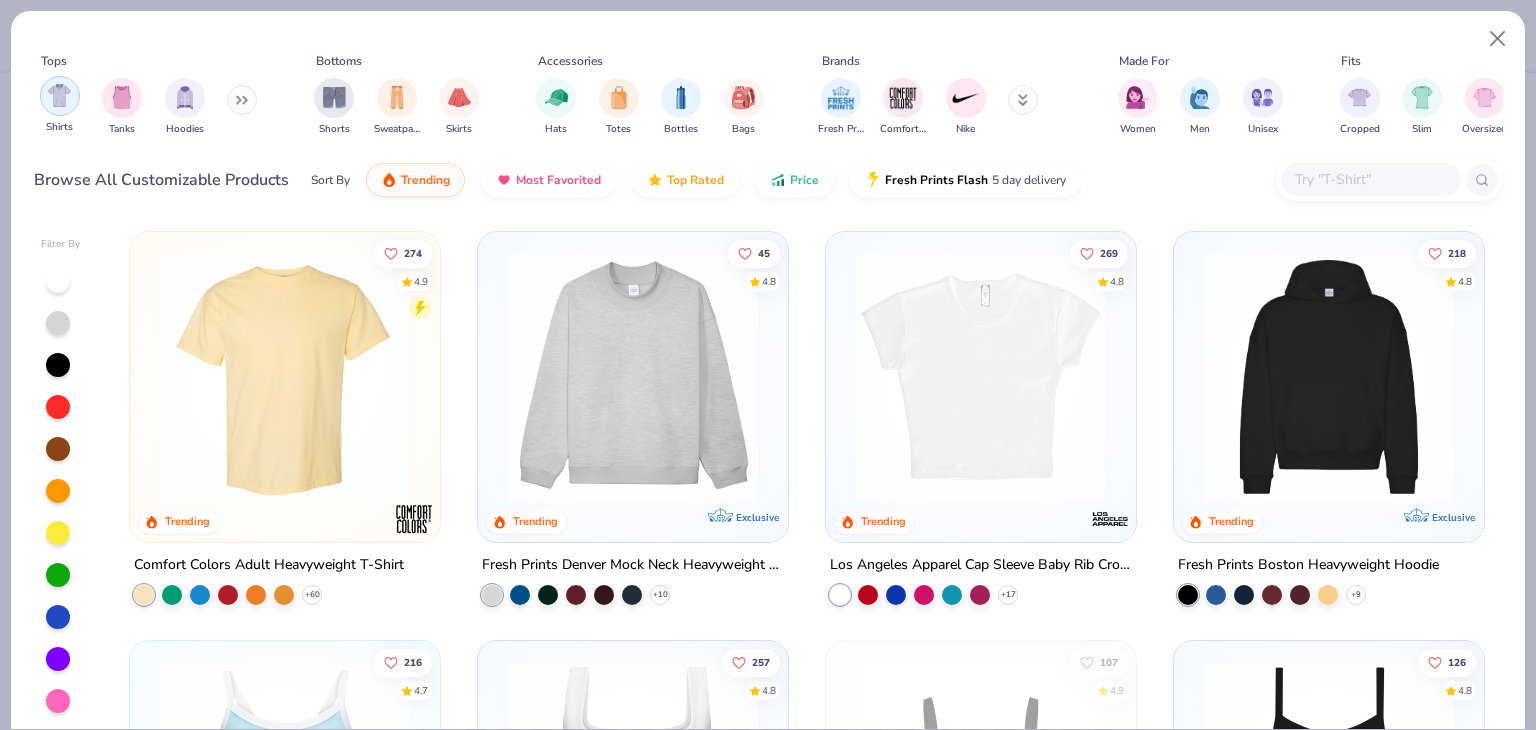 click at bounding box center (60, 96) 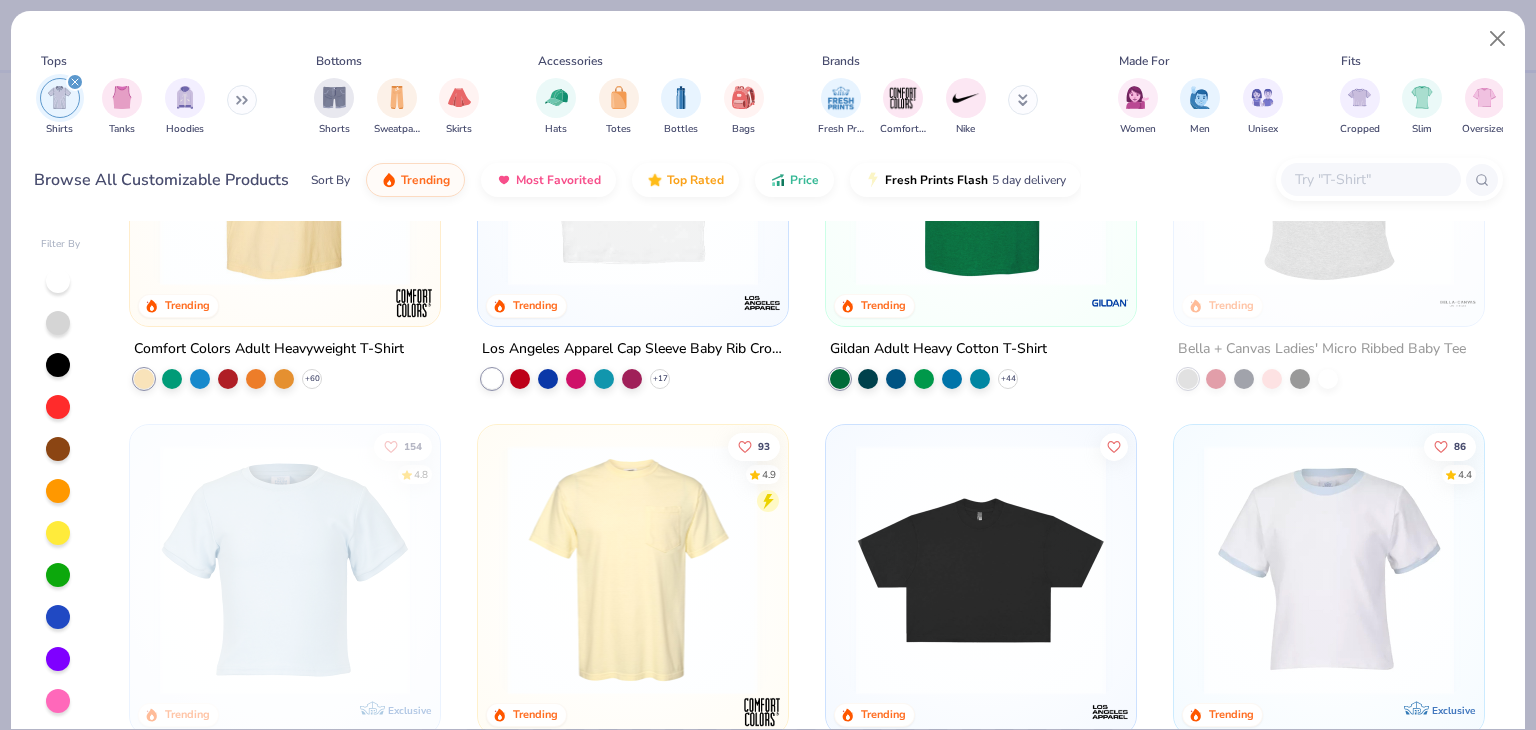 scroll, scrollTop: 0, scrollLeft: 0, axis: both 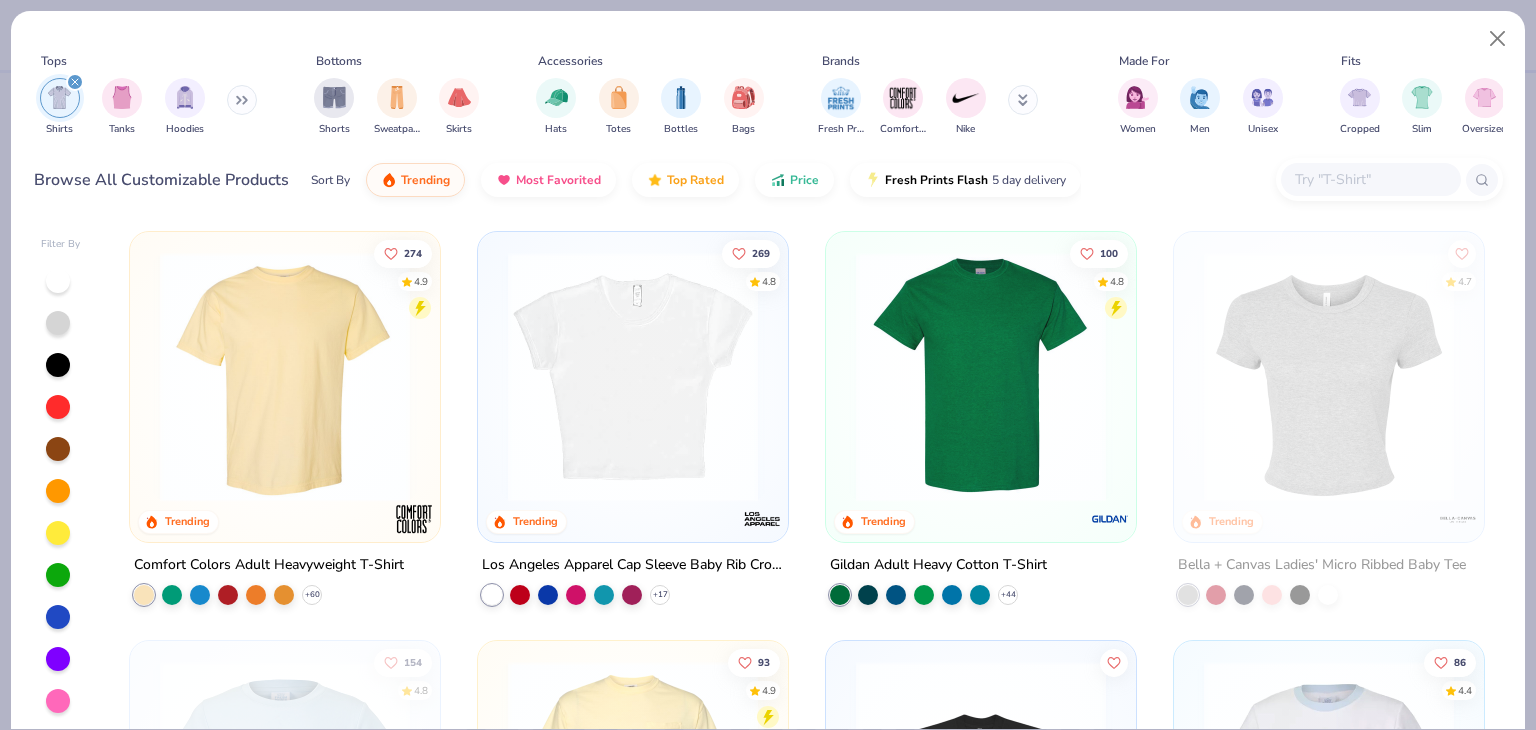 click at bounding box center [981, 377] 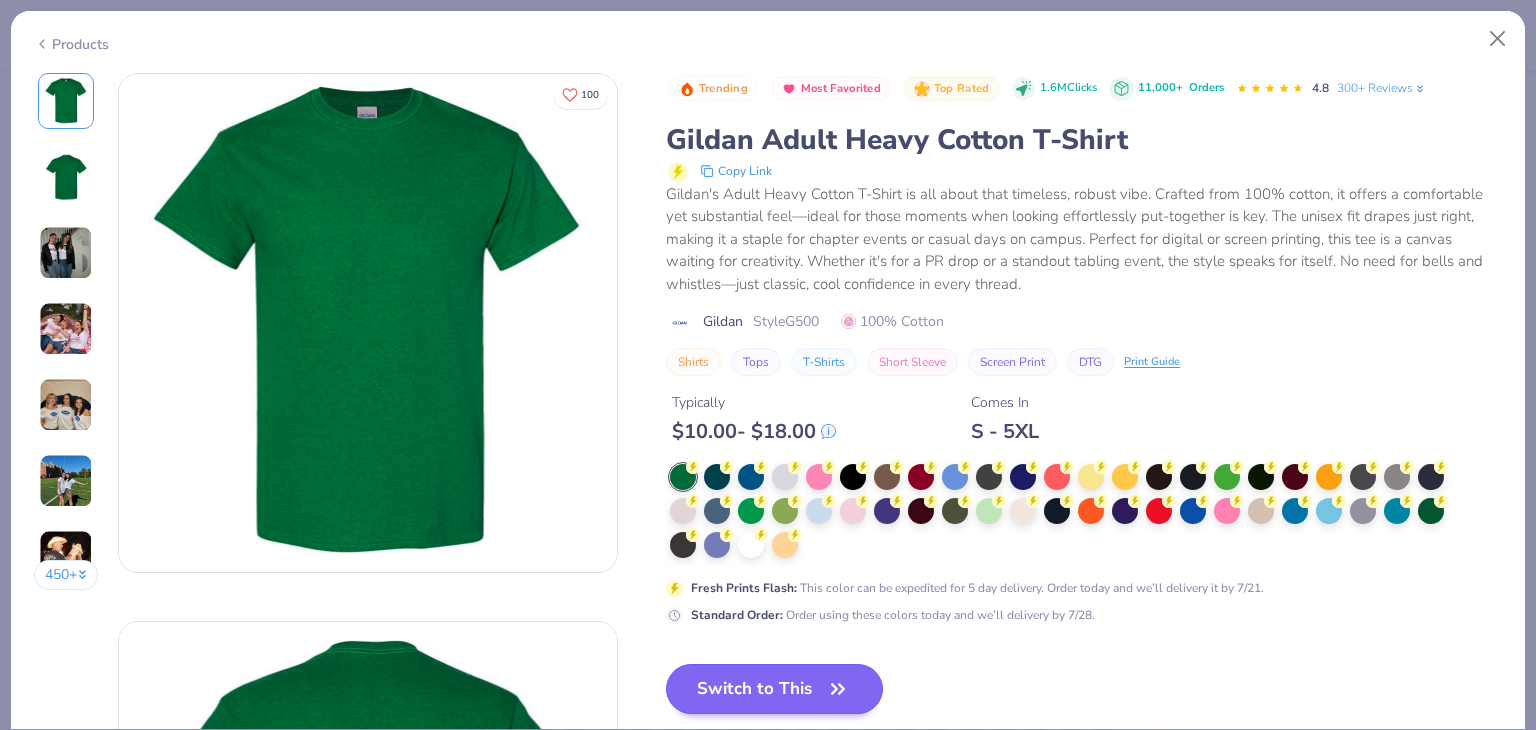 click at bounding box center (1023, 511) 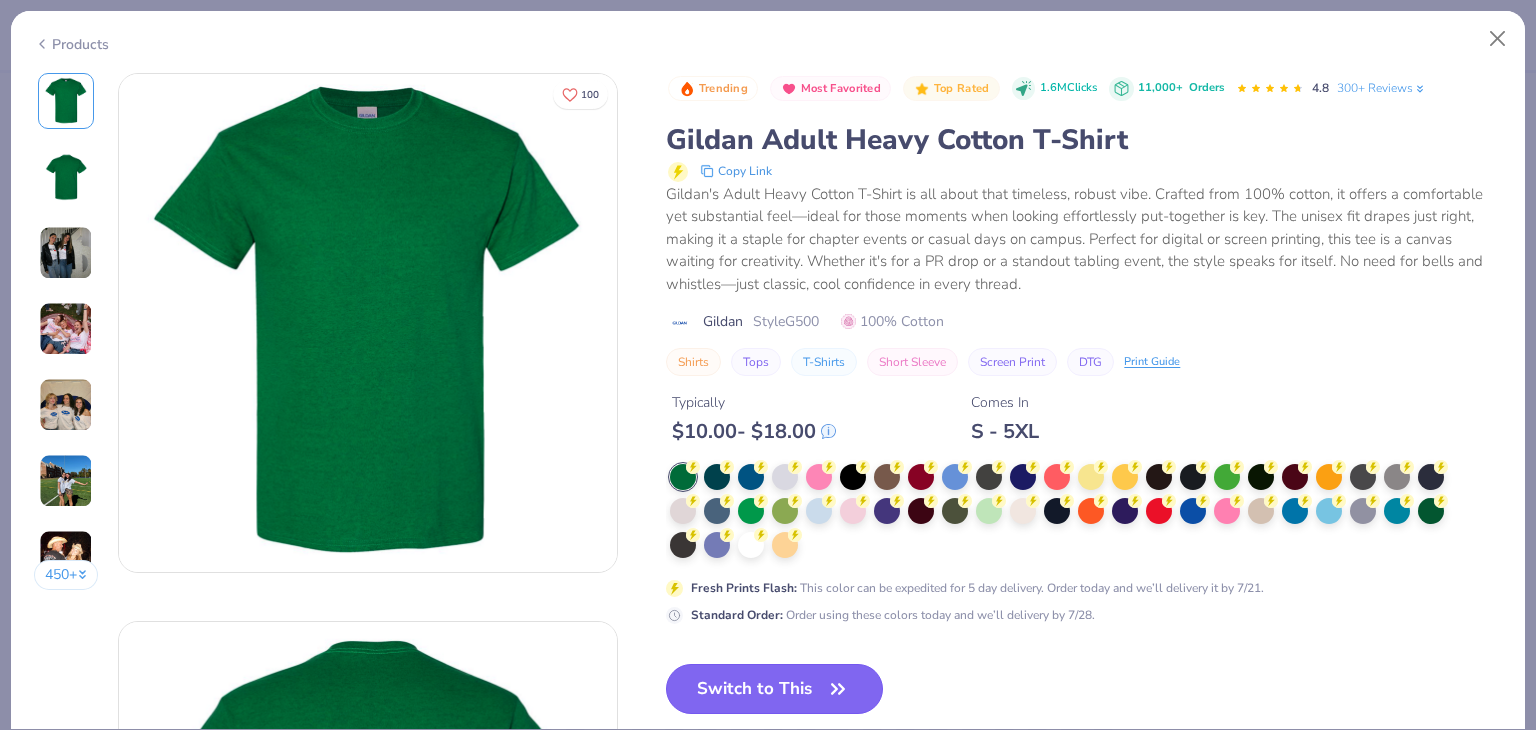 click on "Switch to This" at bounding box center [774, 689] 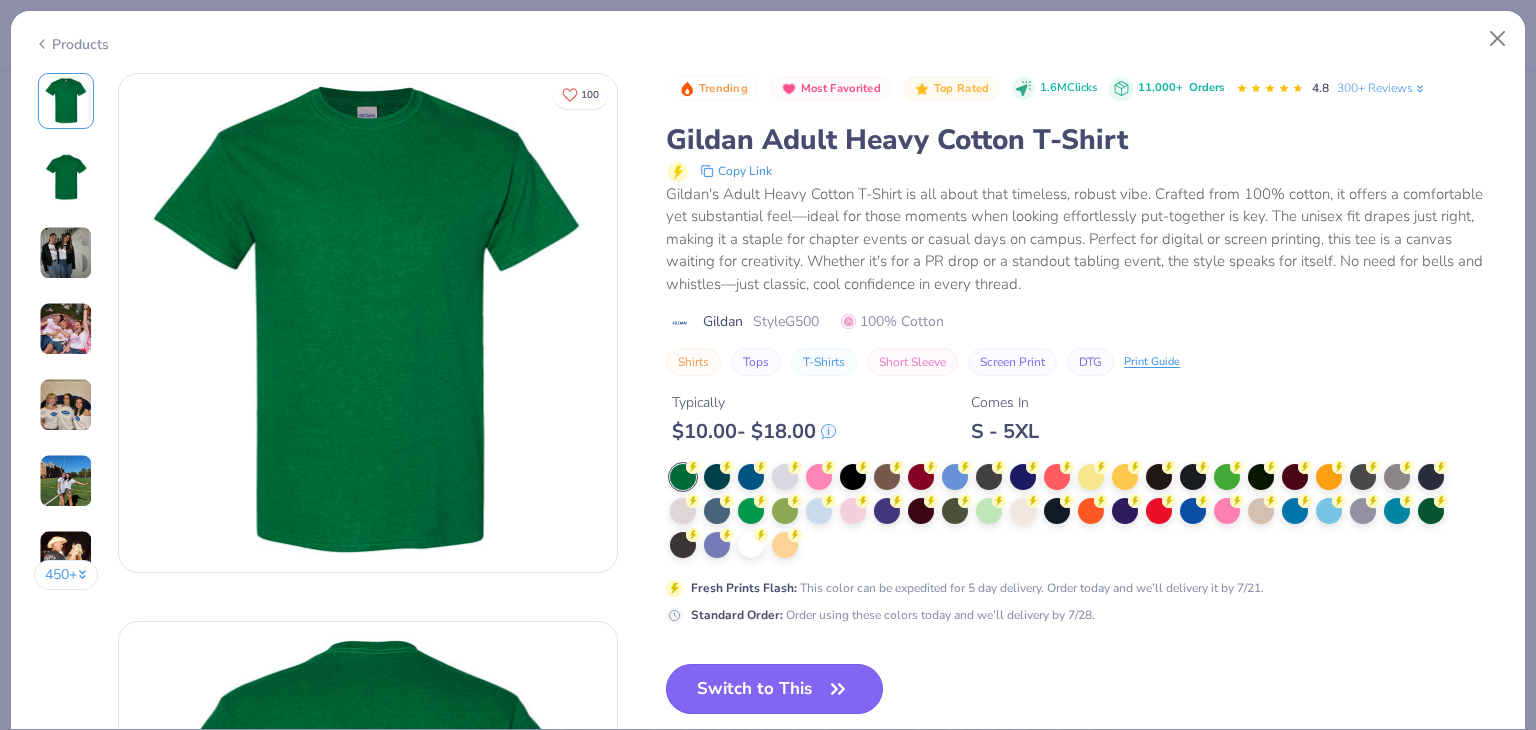 click on "Switch to This" at bounding box center (774, 689) 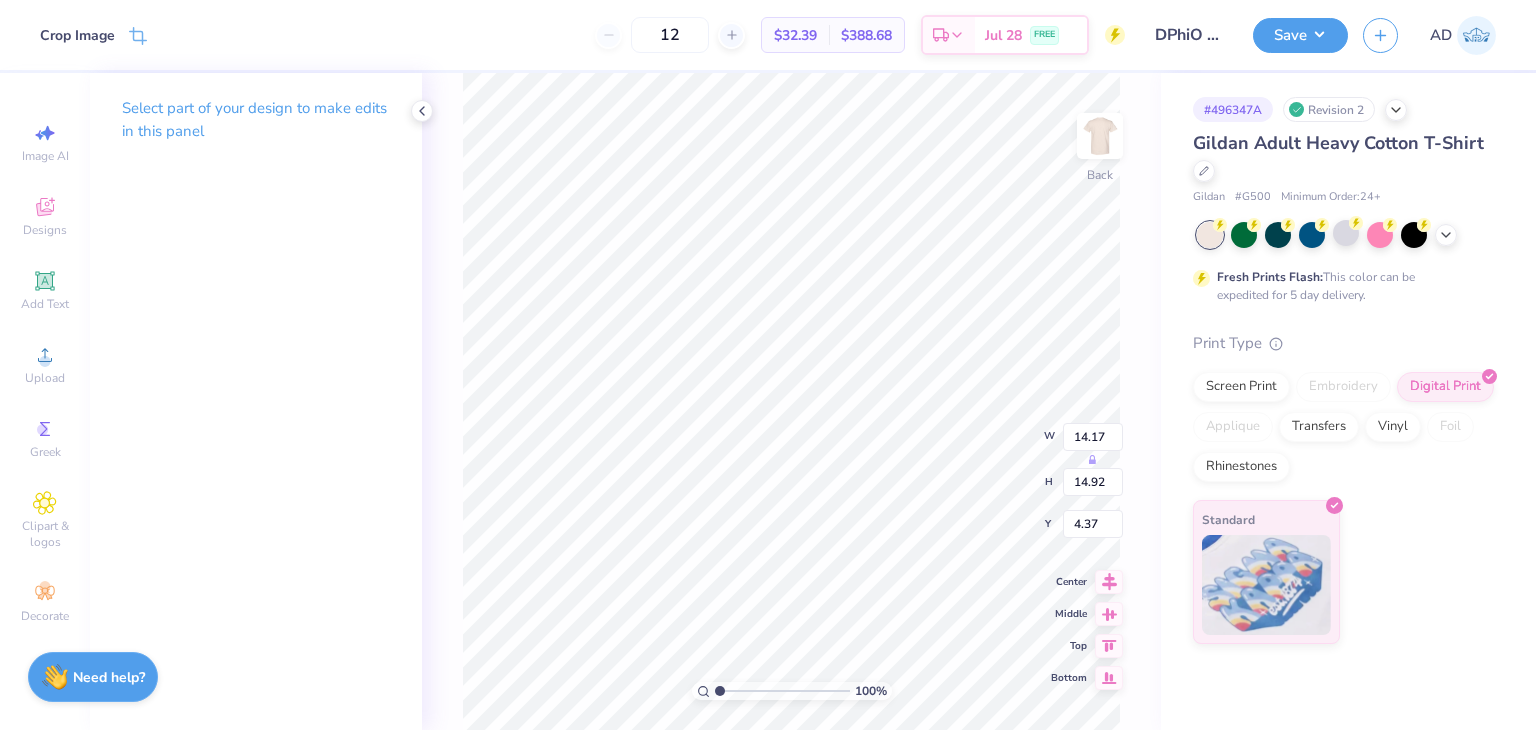 type on "3.37" 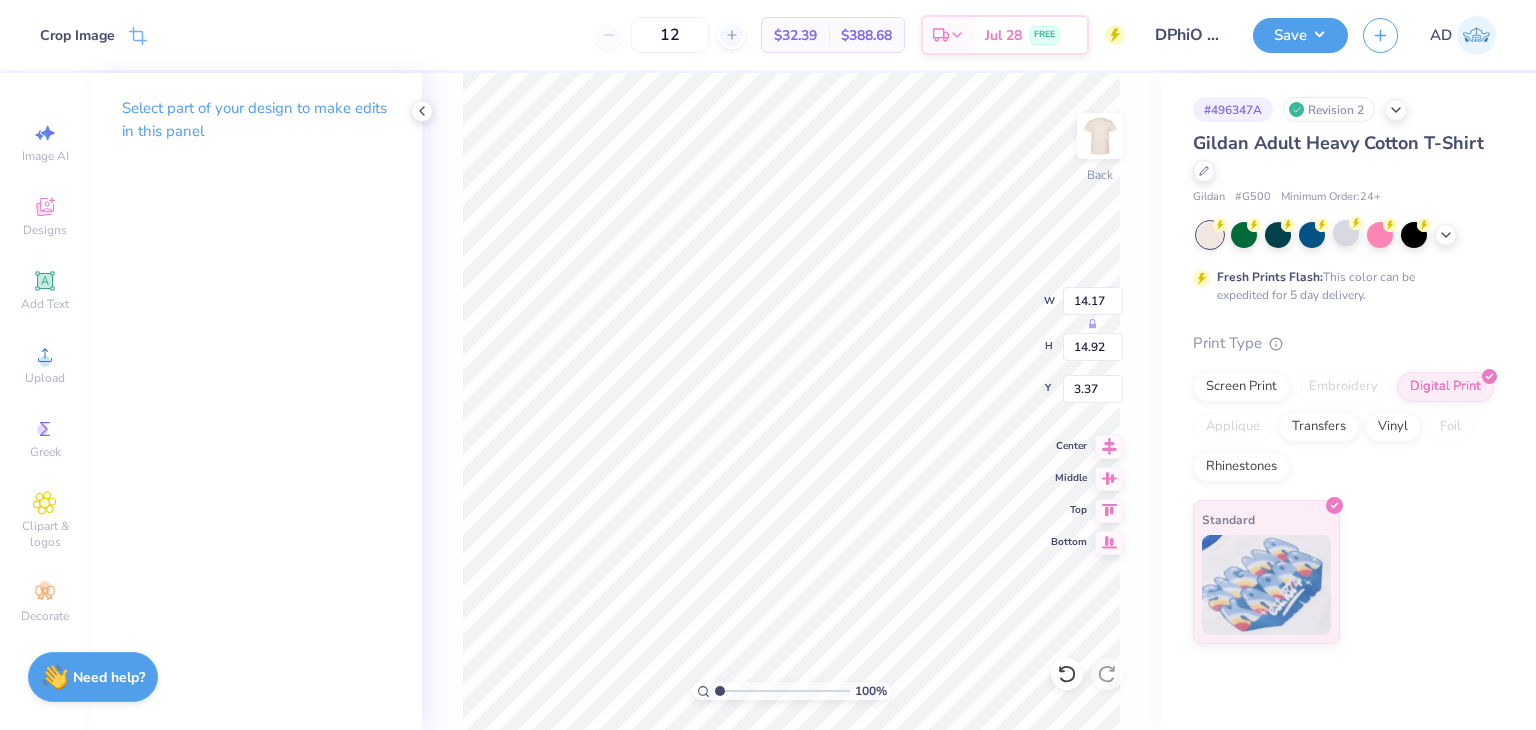 type on "11.58" 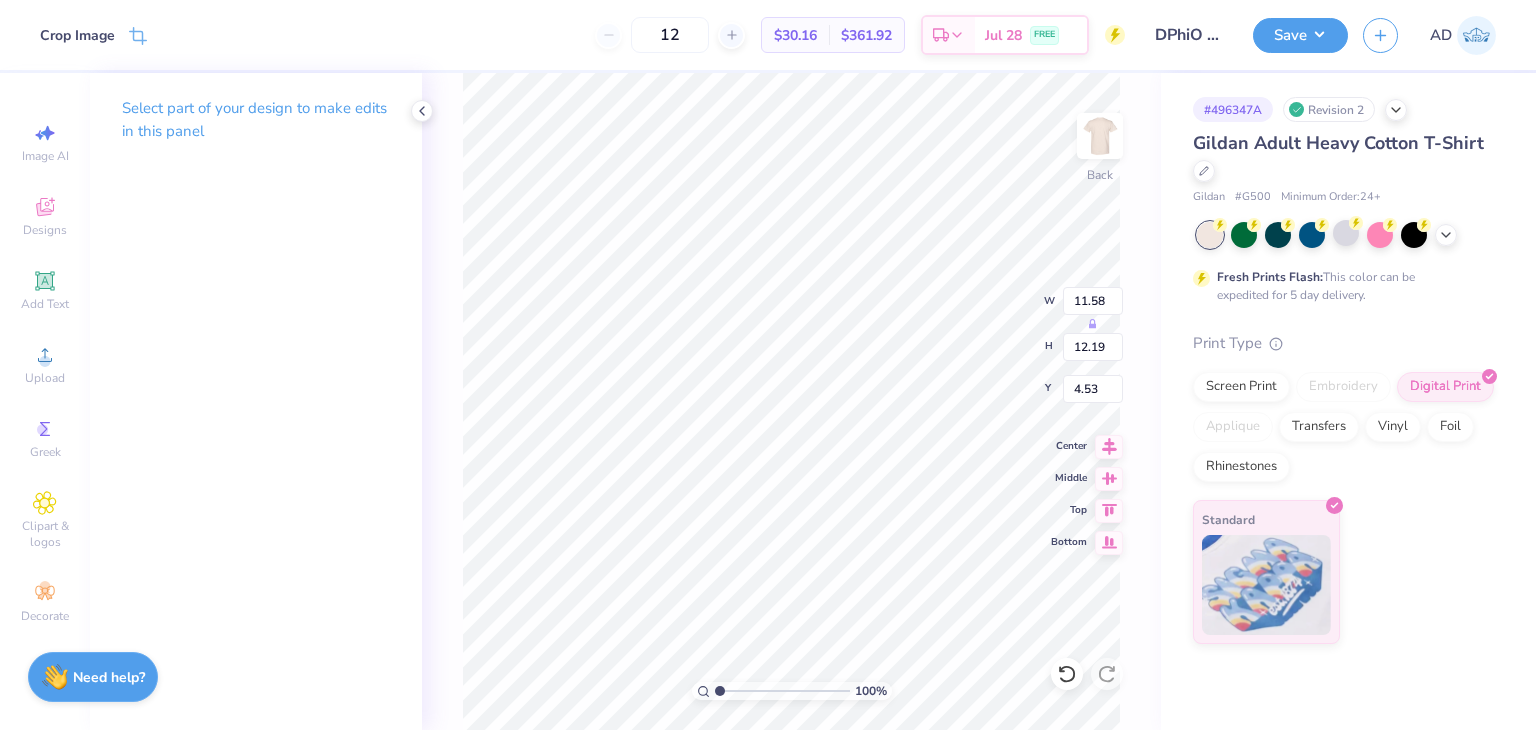 type on "3.00" 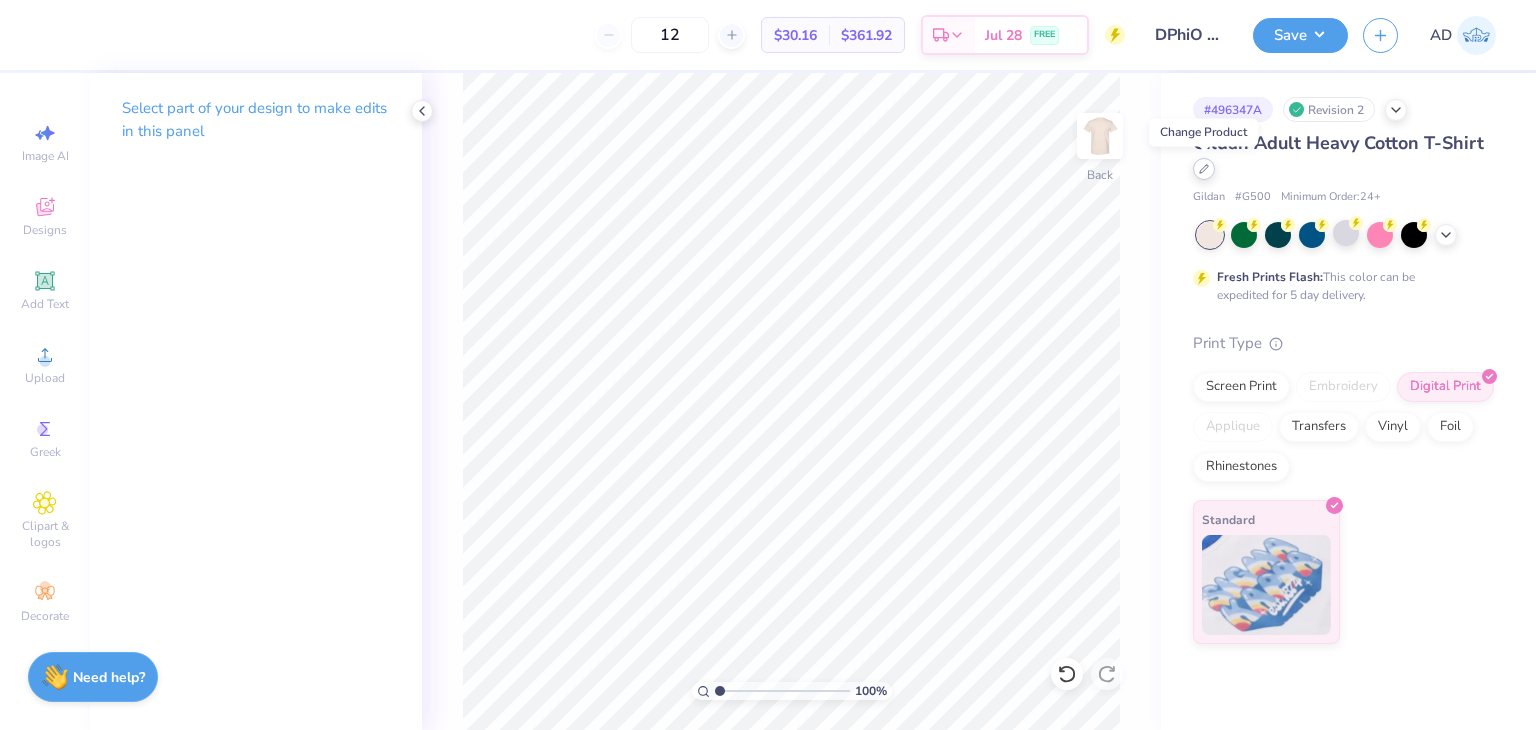 click 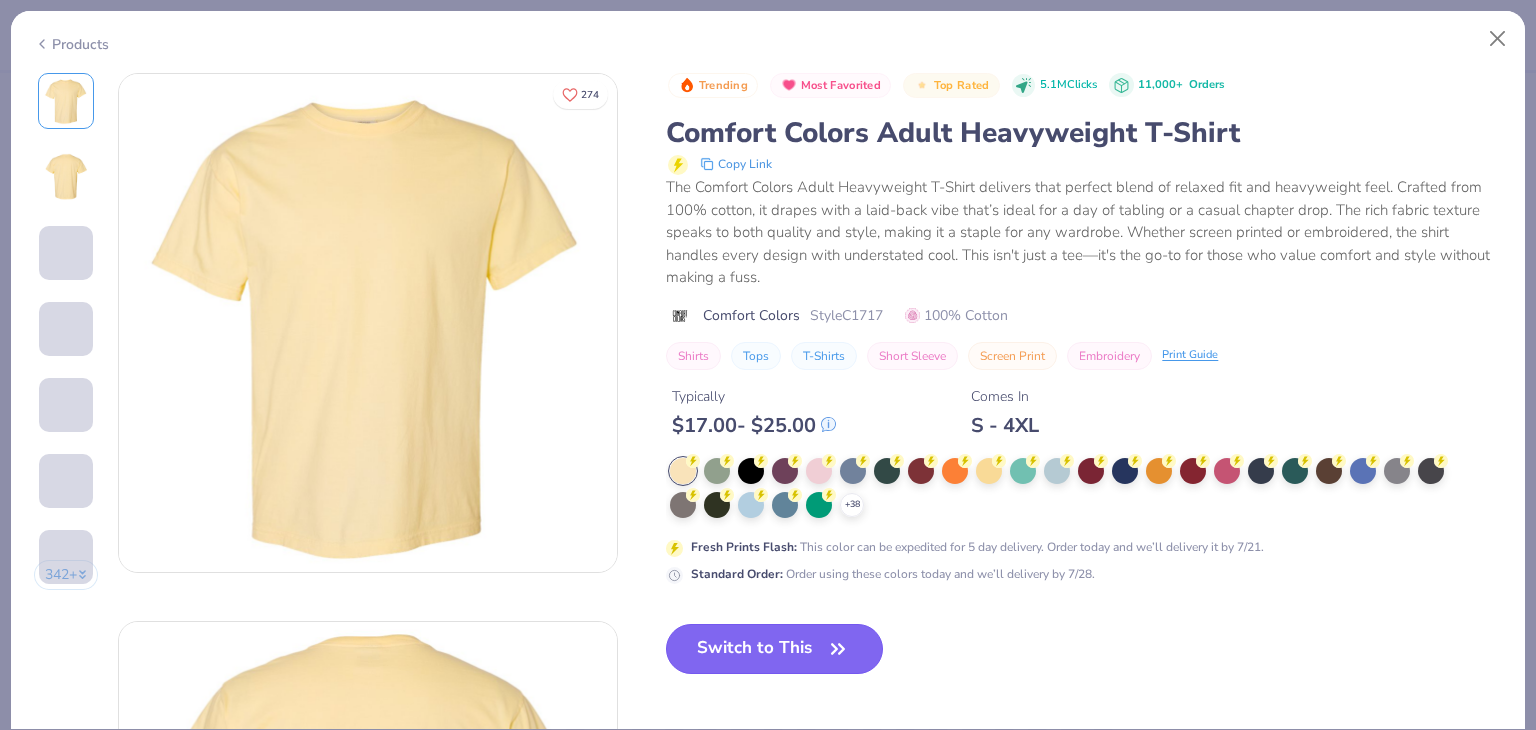 click on "Switch to This" at bounding box center [774, 649] 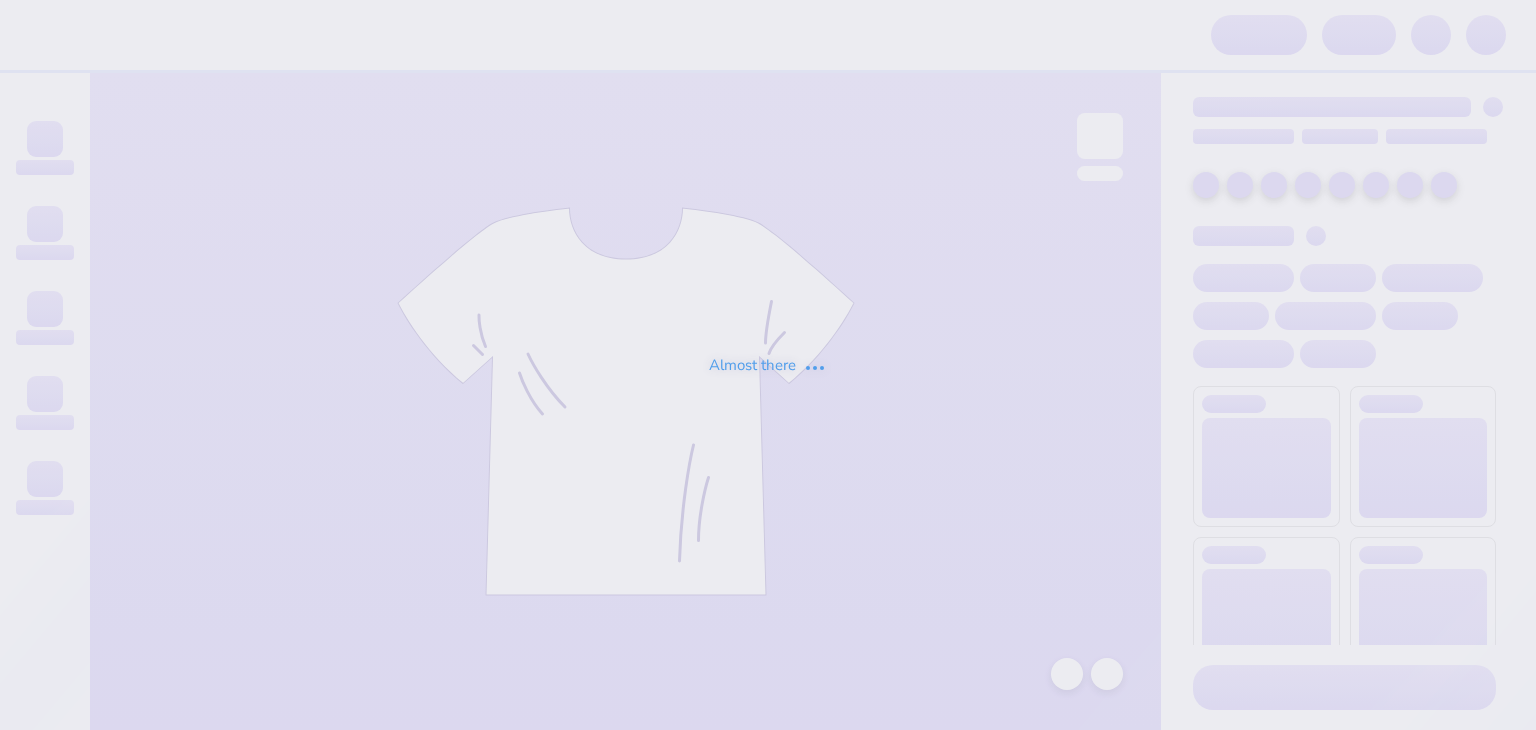 scroll, scrollTop: 0, scrollLeft: 0, axis: both 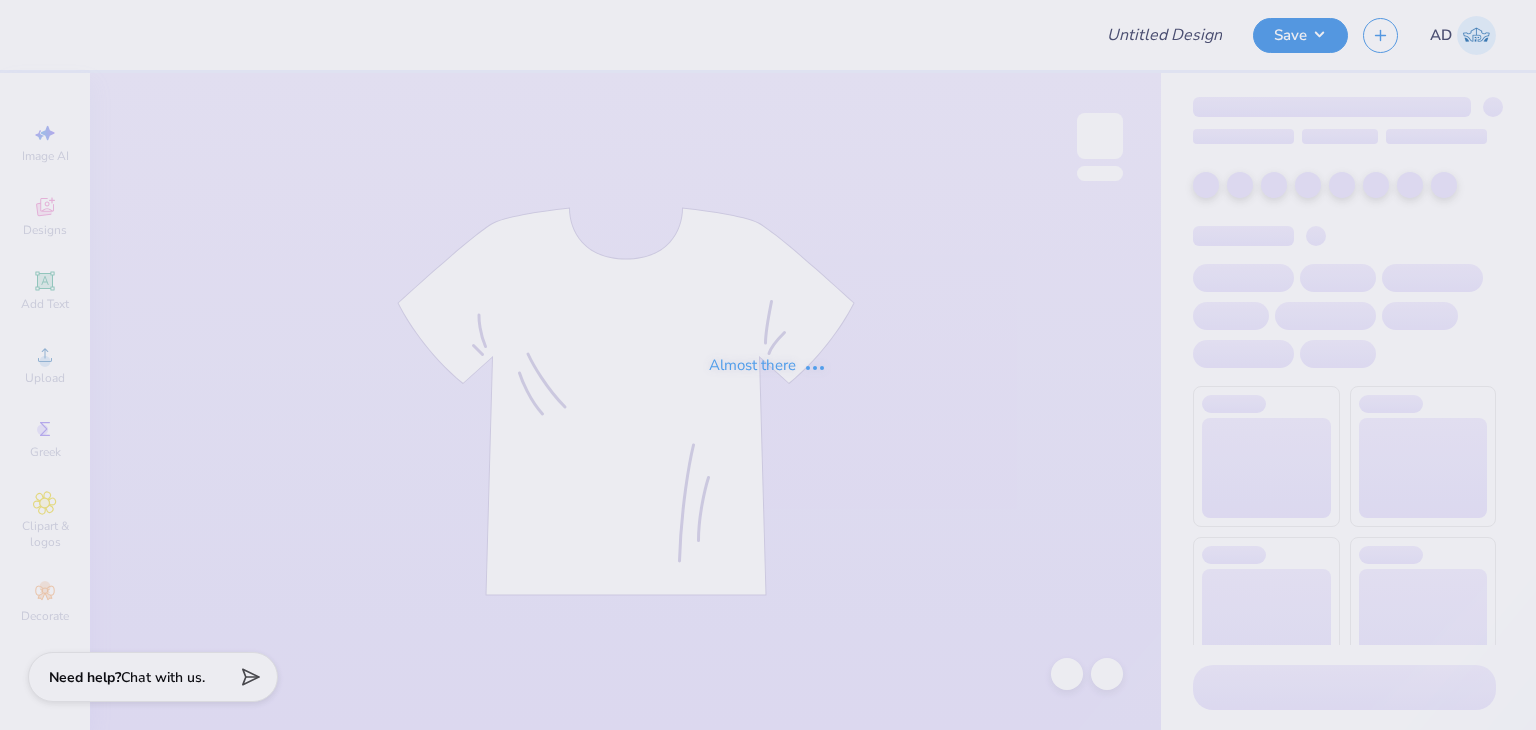 type on "DPhiO Gustavus Adolphus recruitment merch" 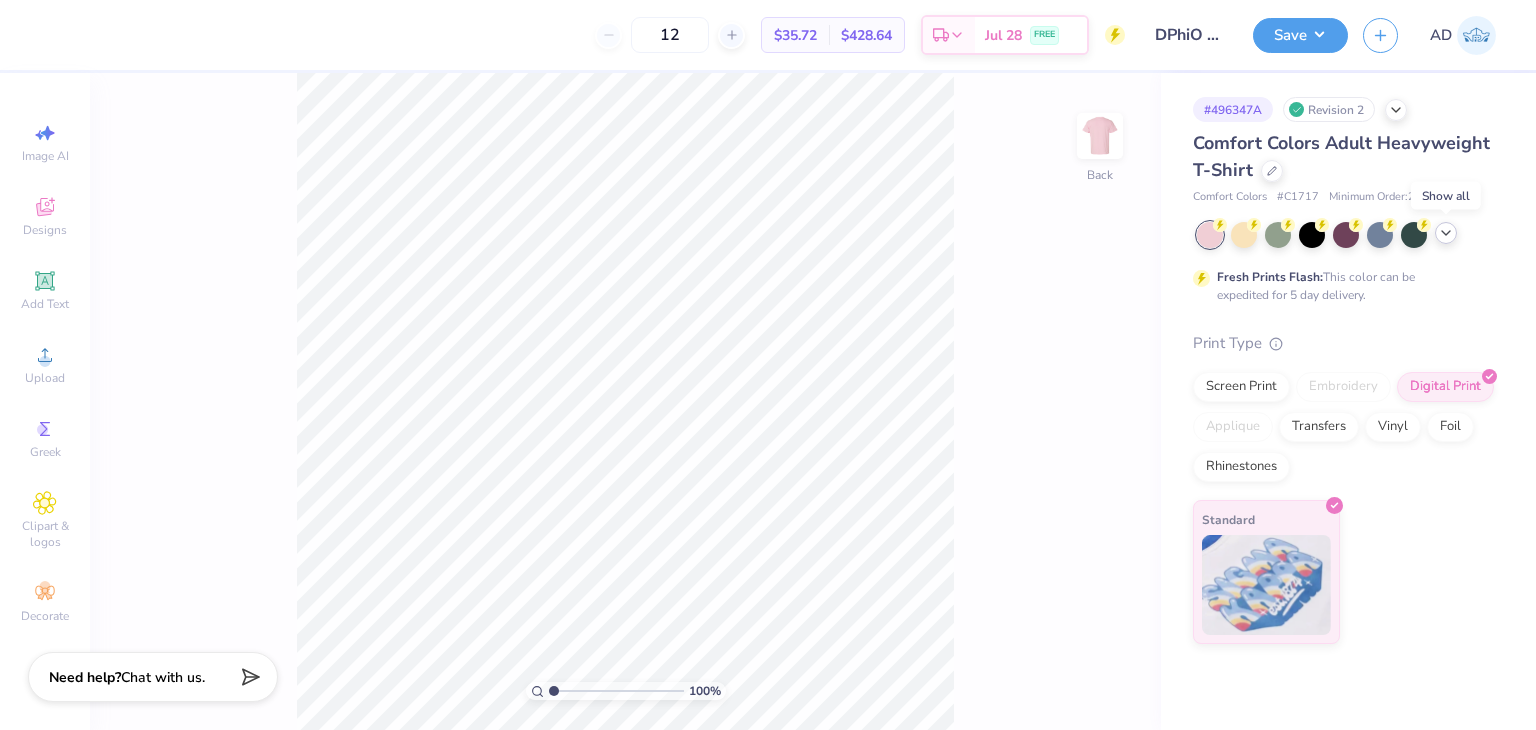 click at bounding box center (1446, 233) 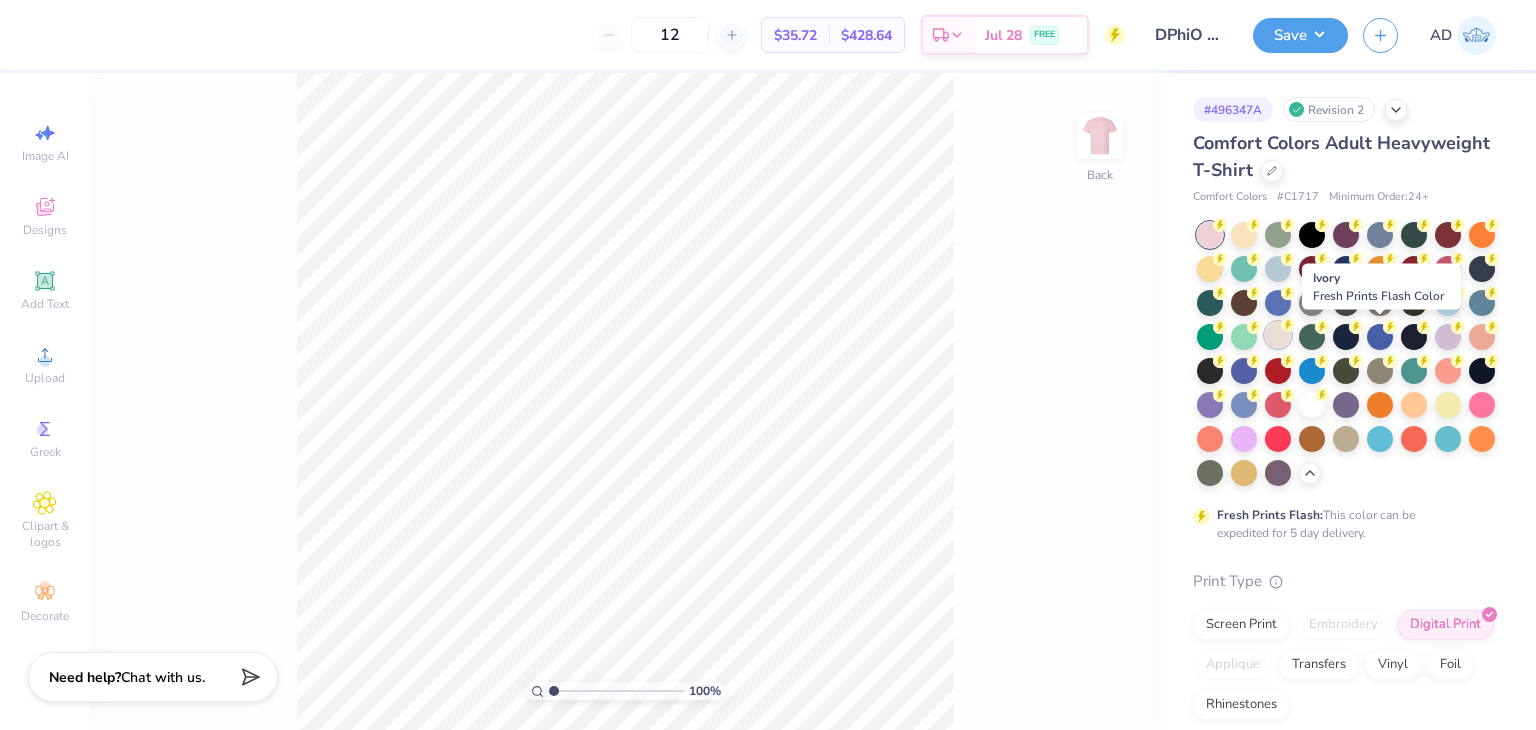 click at bounding box center [1278, 335] 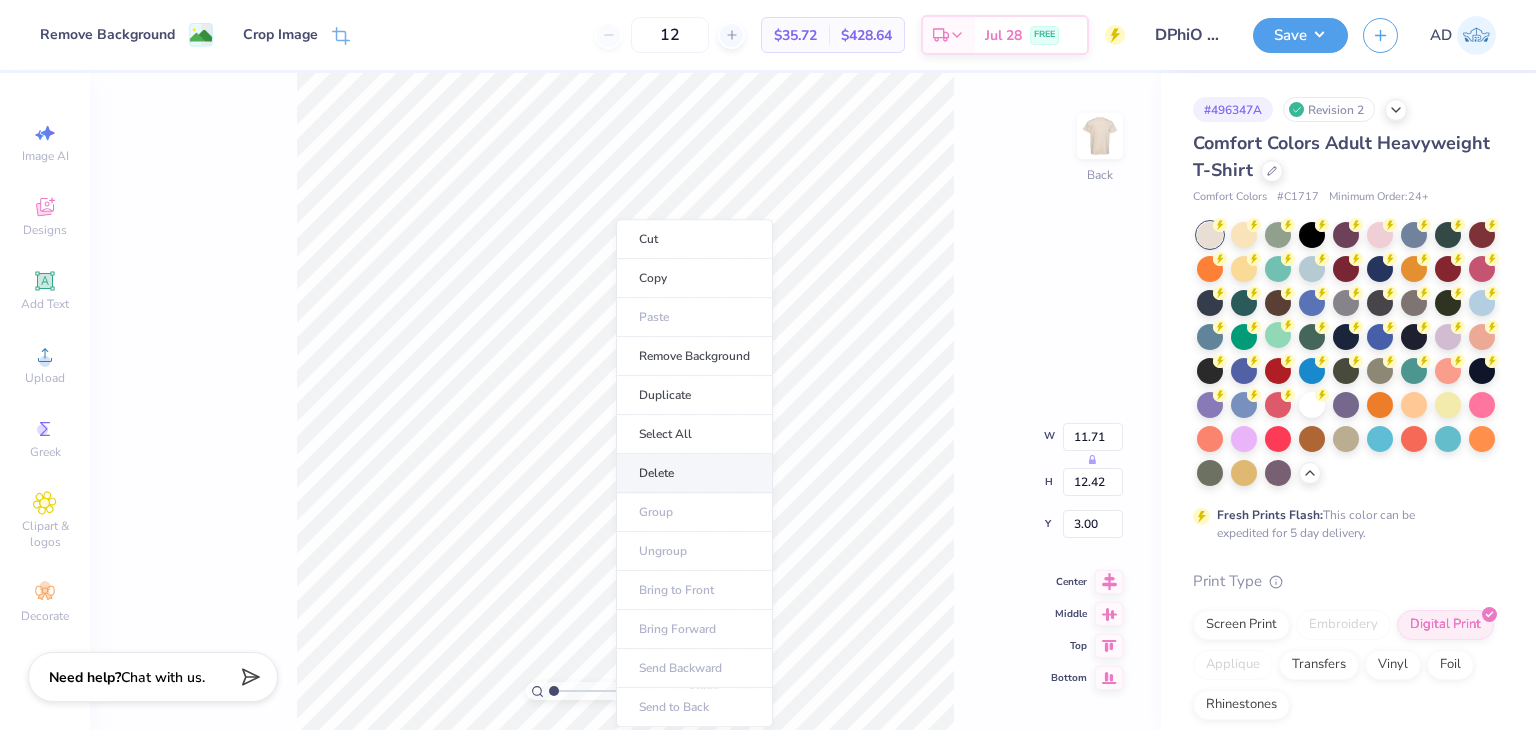 click on "Delete" at bounding box center [694, 473] 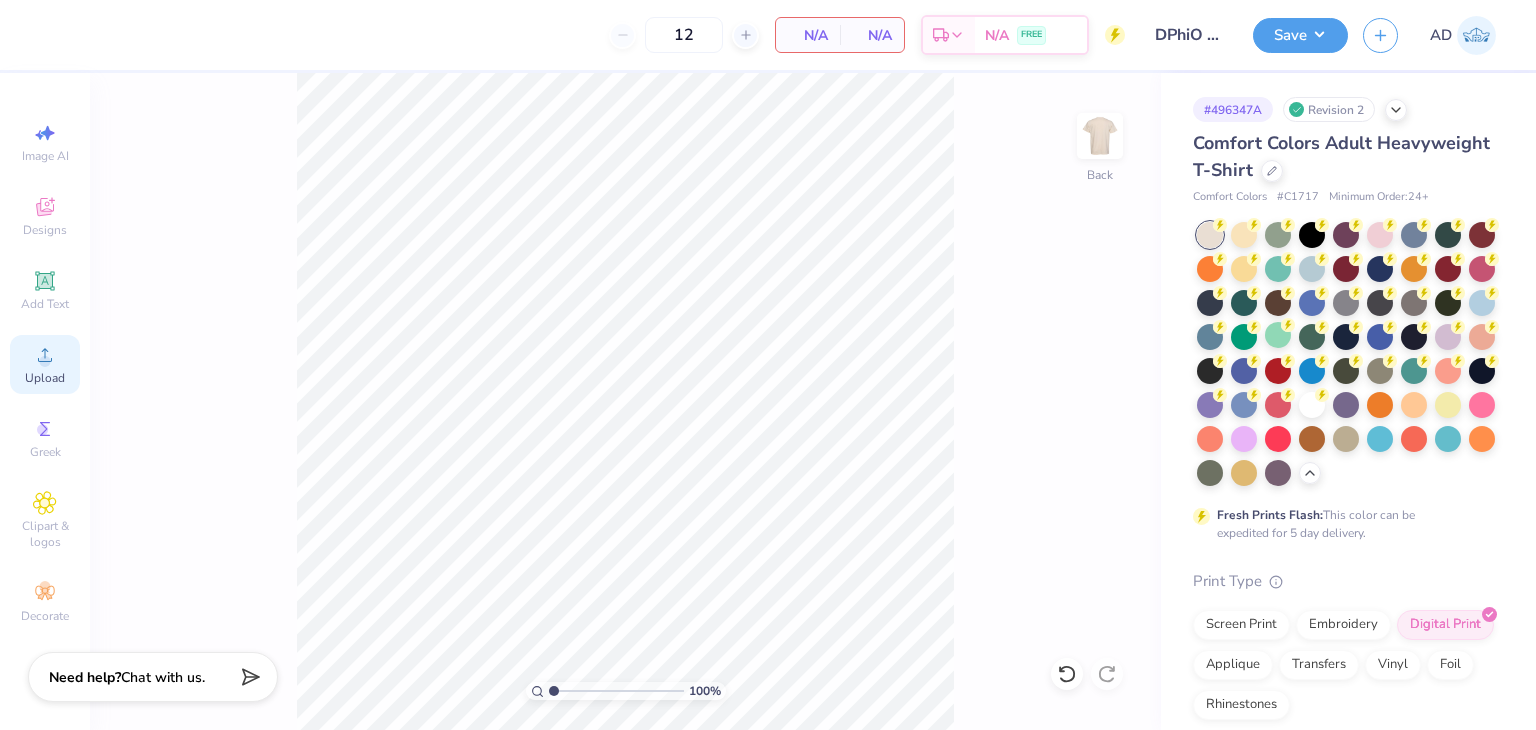 click on "Upload" at bounding box center (45, 378) 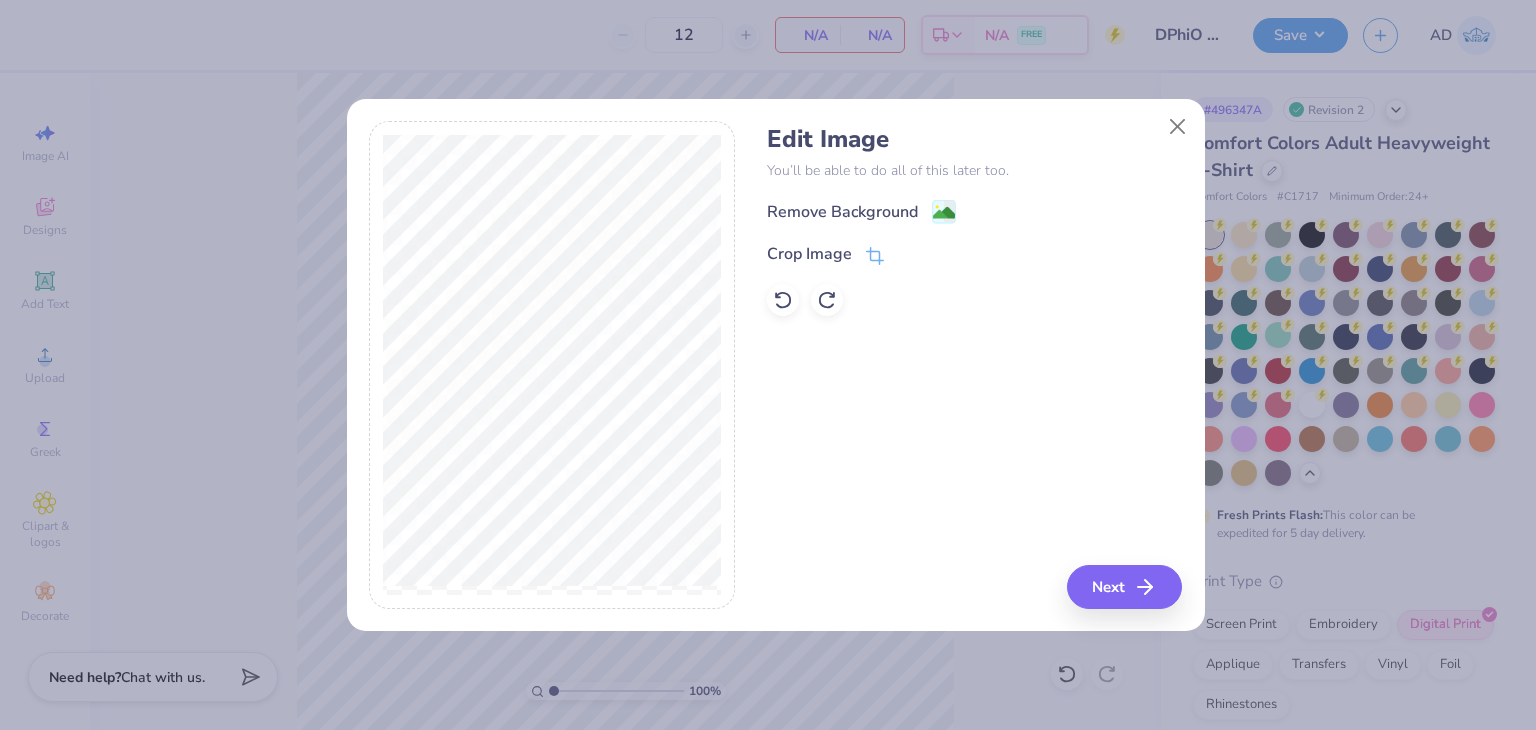 click on "Remove Background" at bounding box center [842, 212] 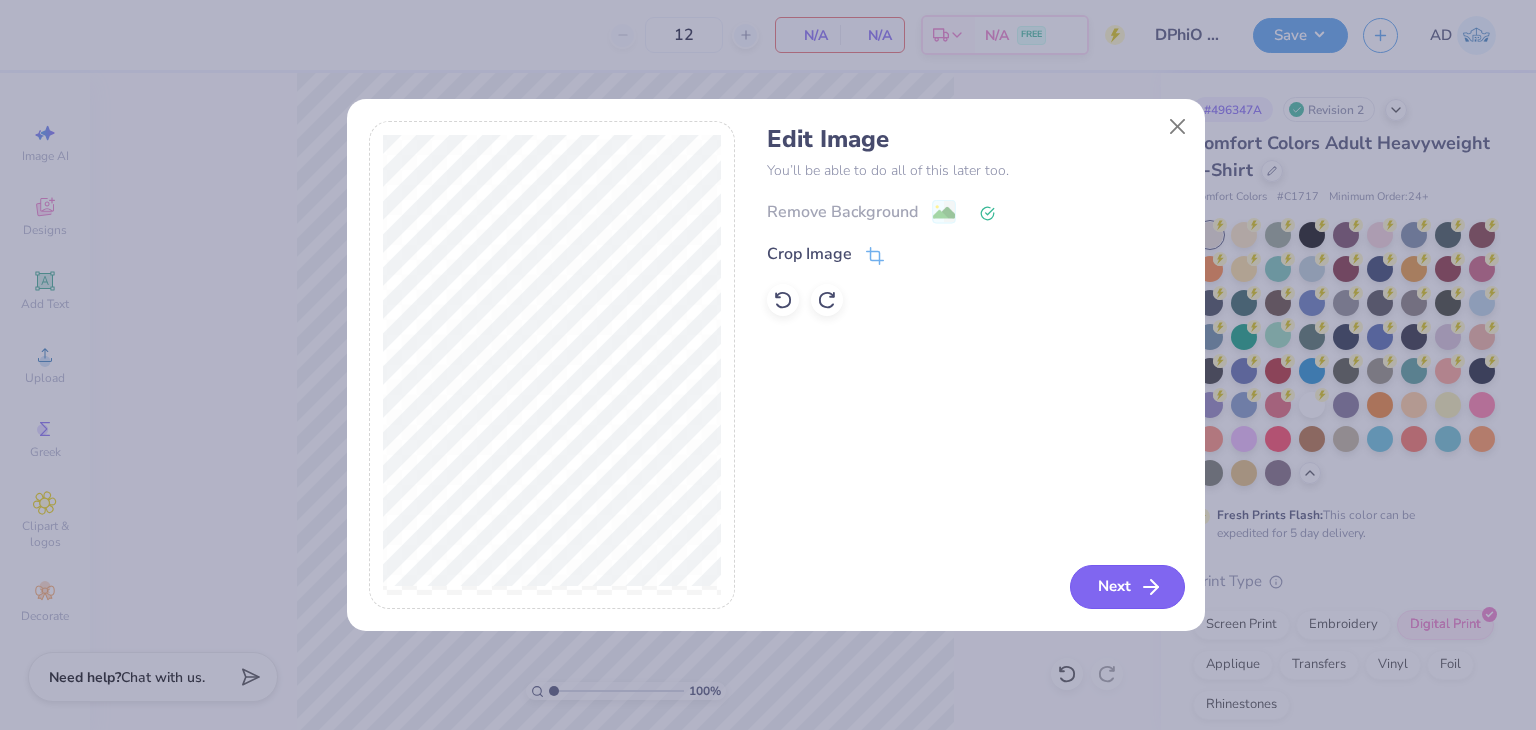click on "Next" at bounding box center (1127, 587) 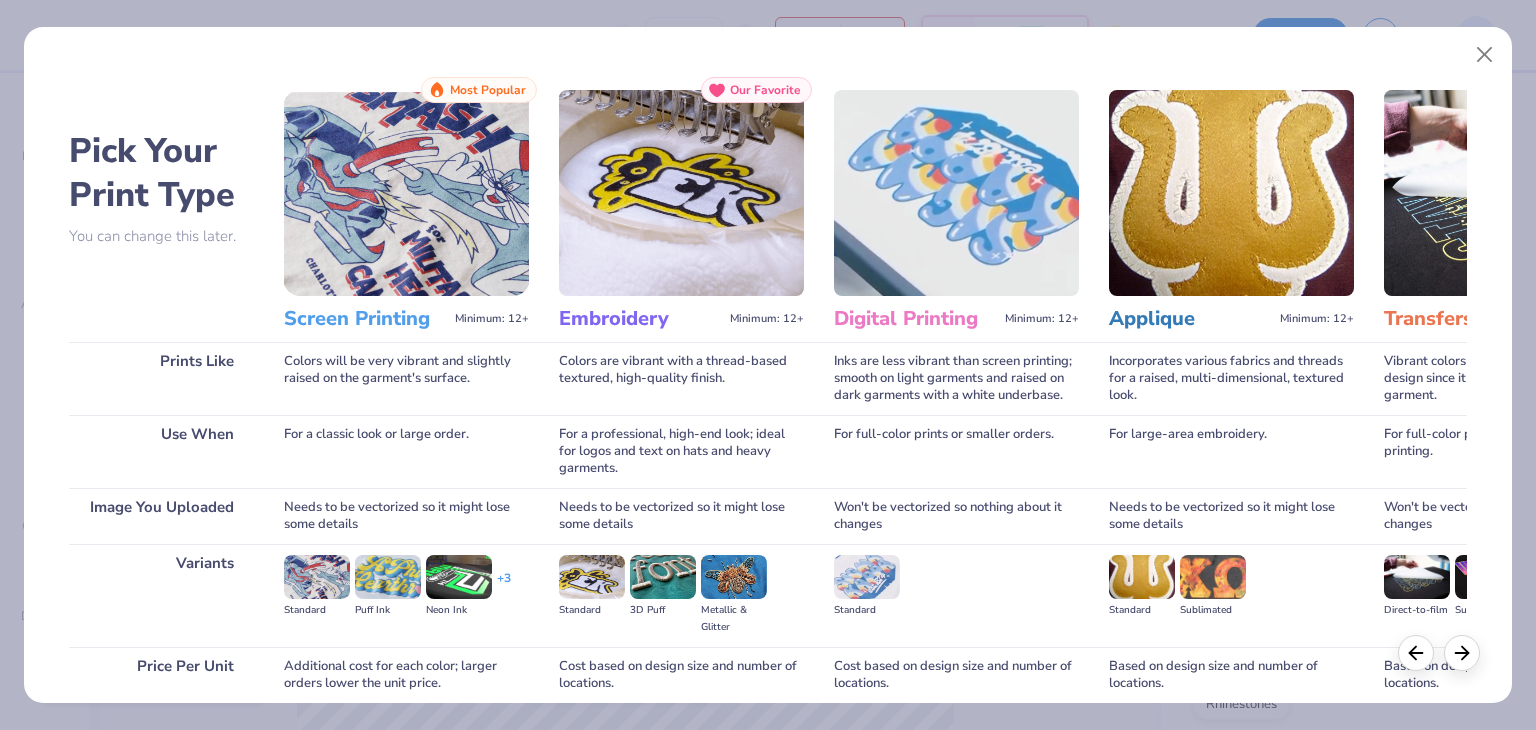 scroll, scrollTop: 167, scrollLeft: 0, axis: vertical 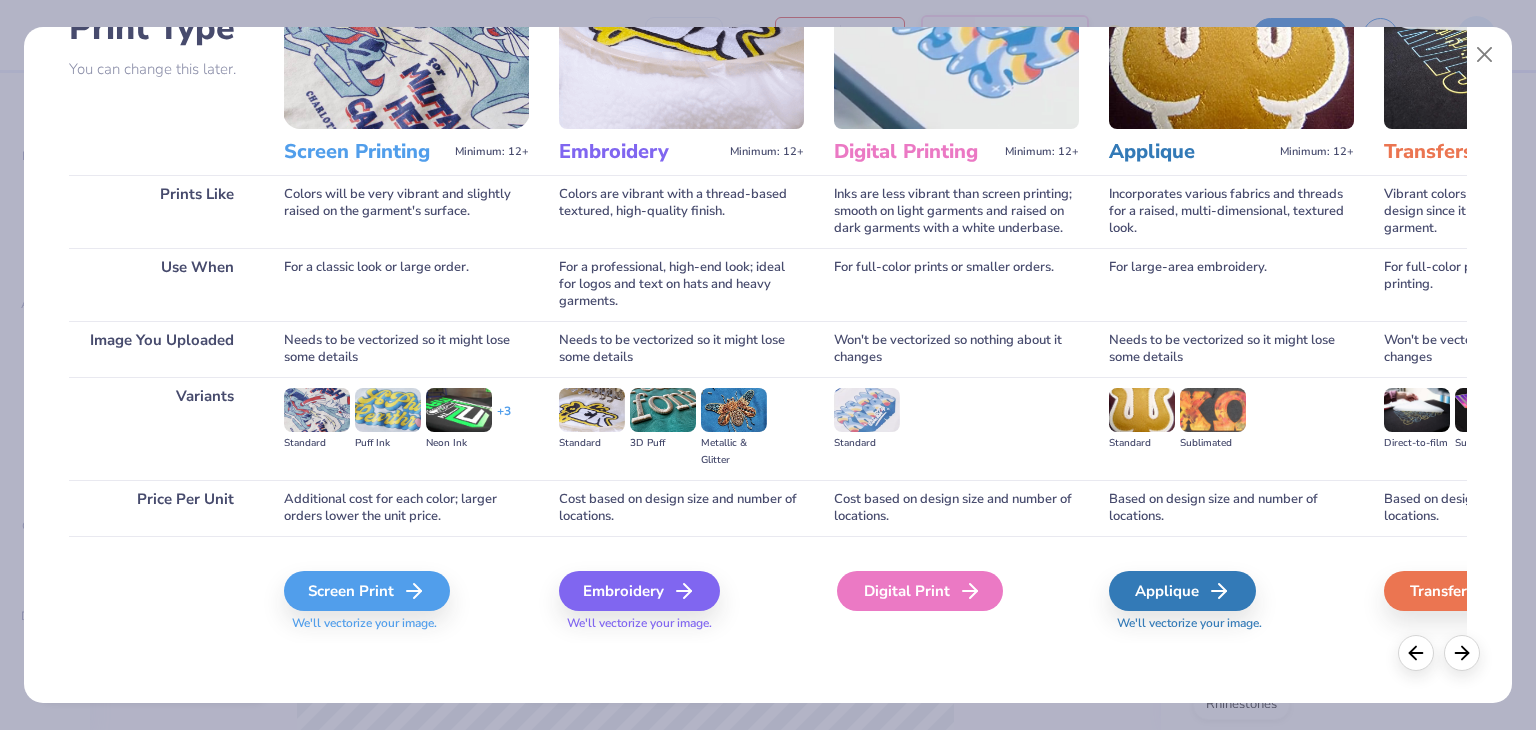 click on "Digital Print" at bounding box center [920, 591] 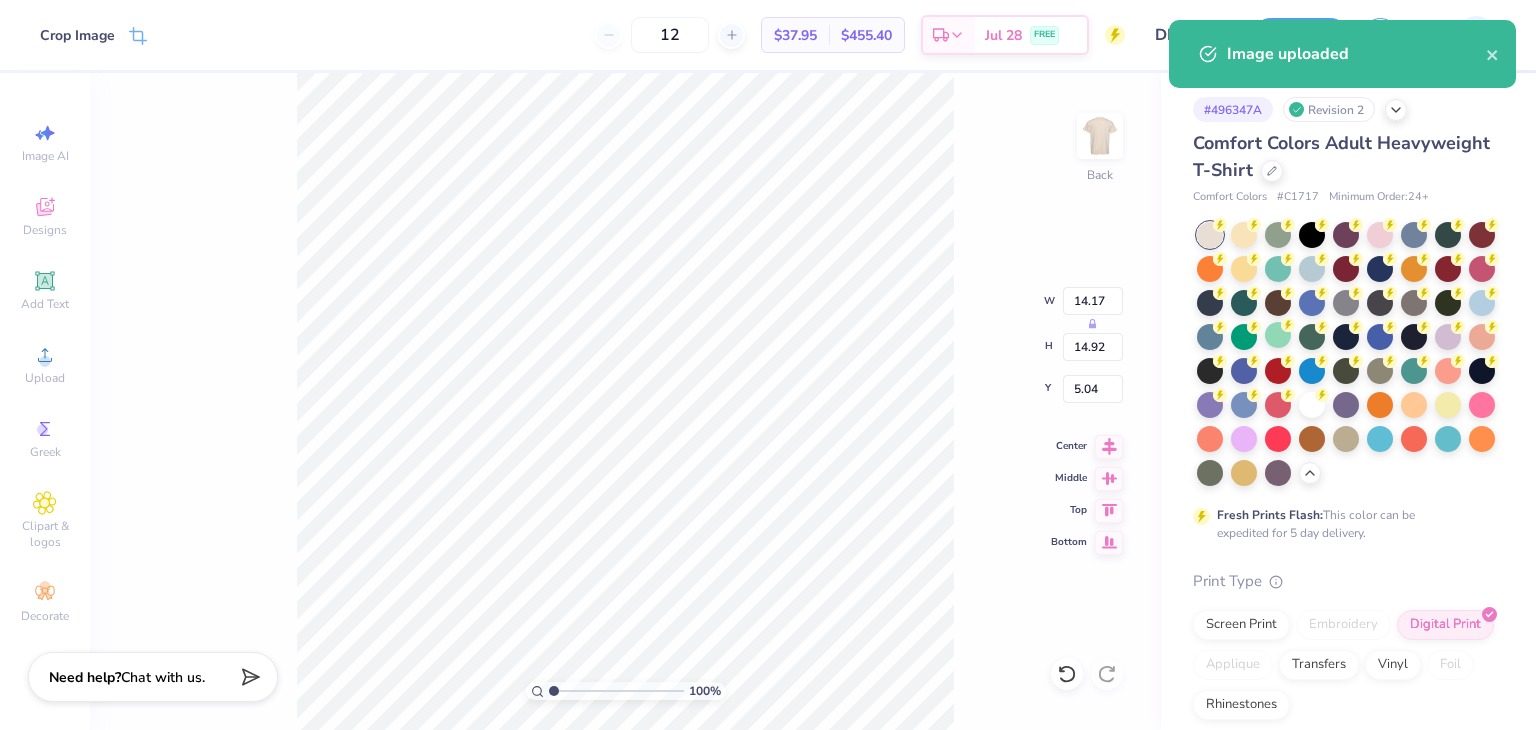 type on "2.74" 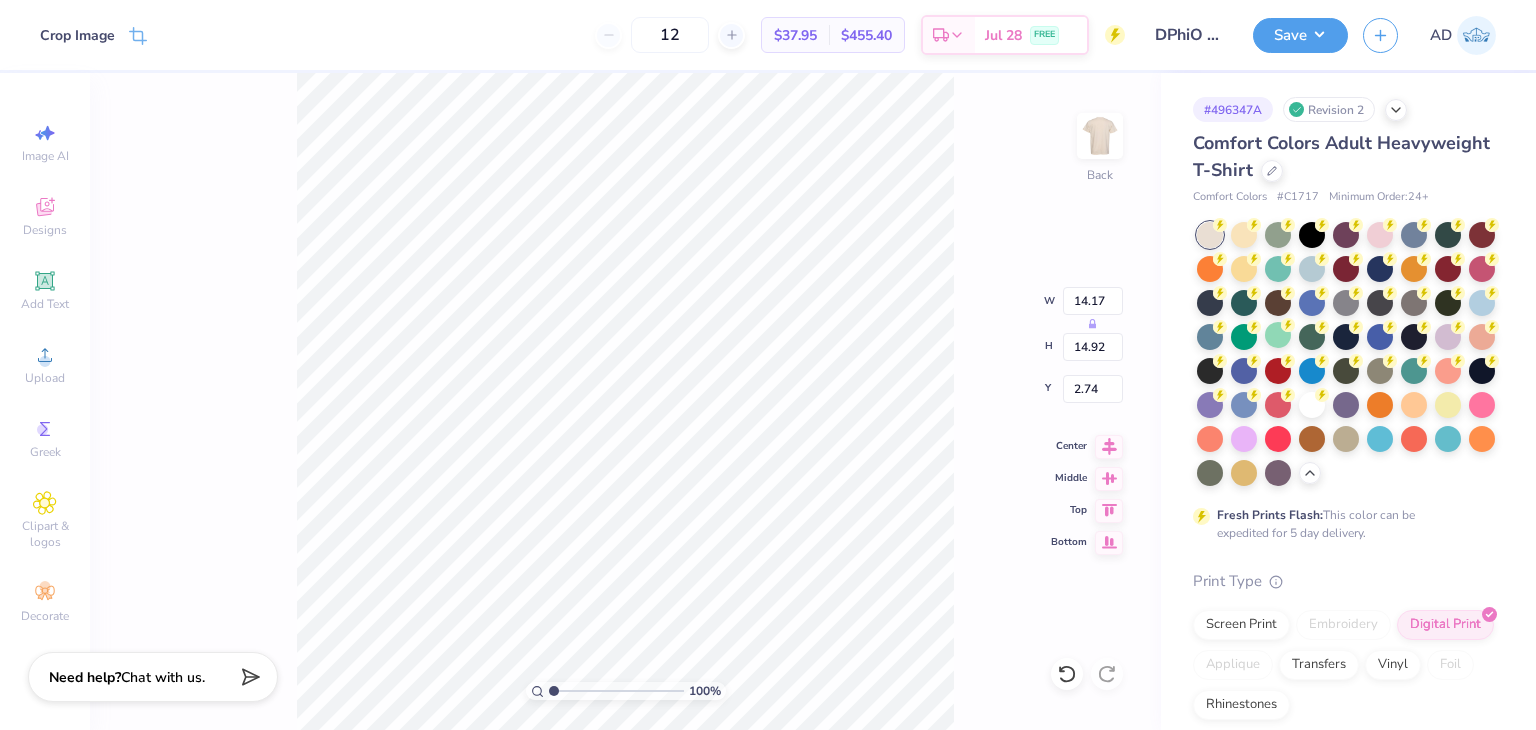 type on "11.63" 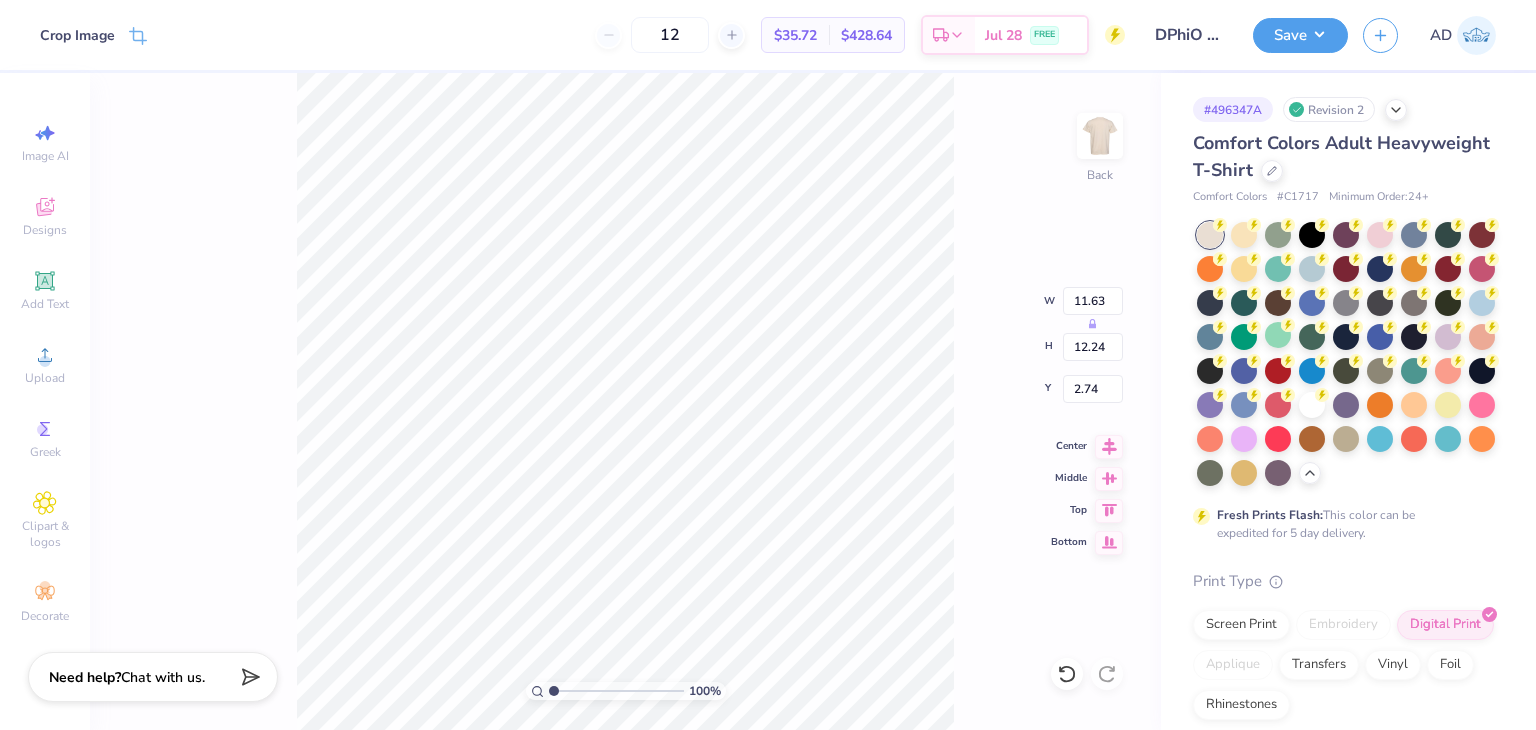type on "3.00" 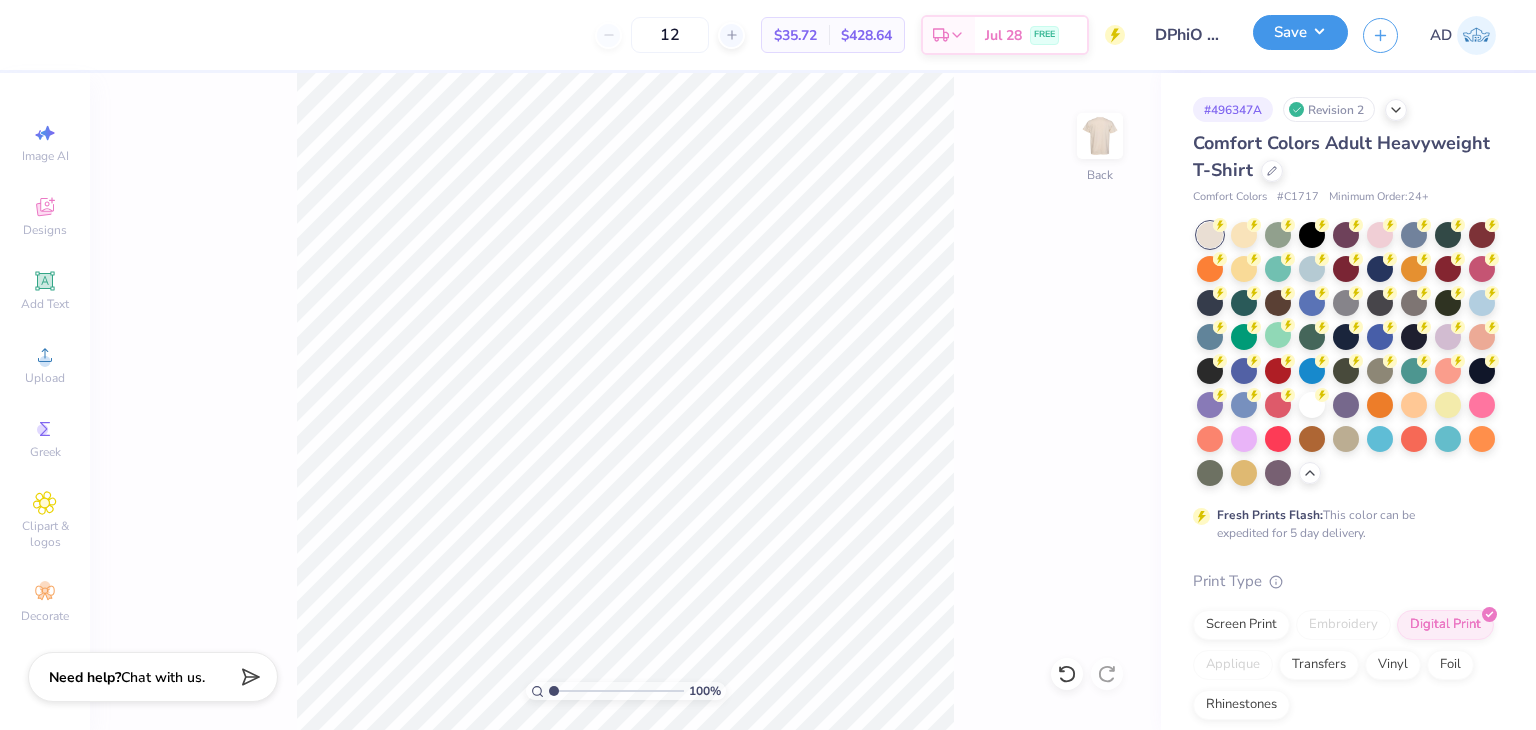 click on "Save" at bounding box center [1300, 32] 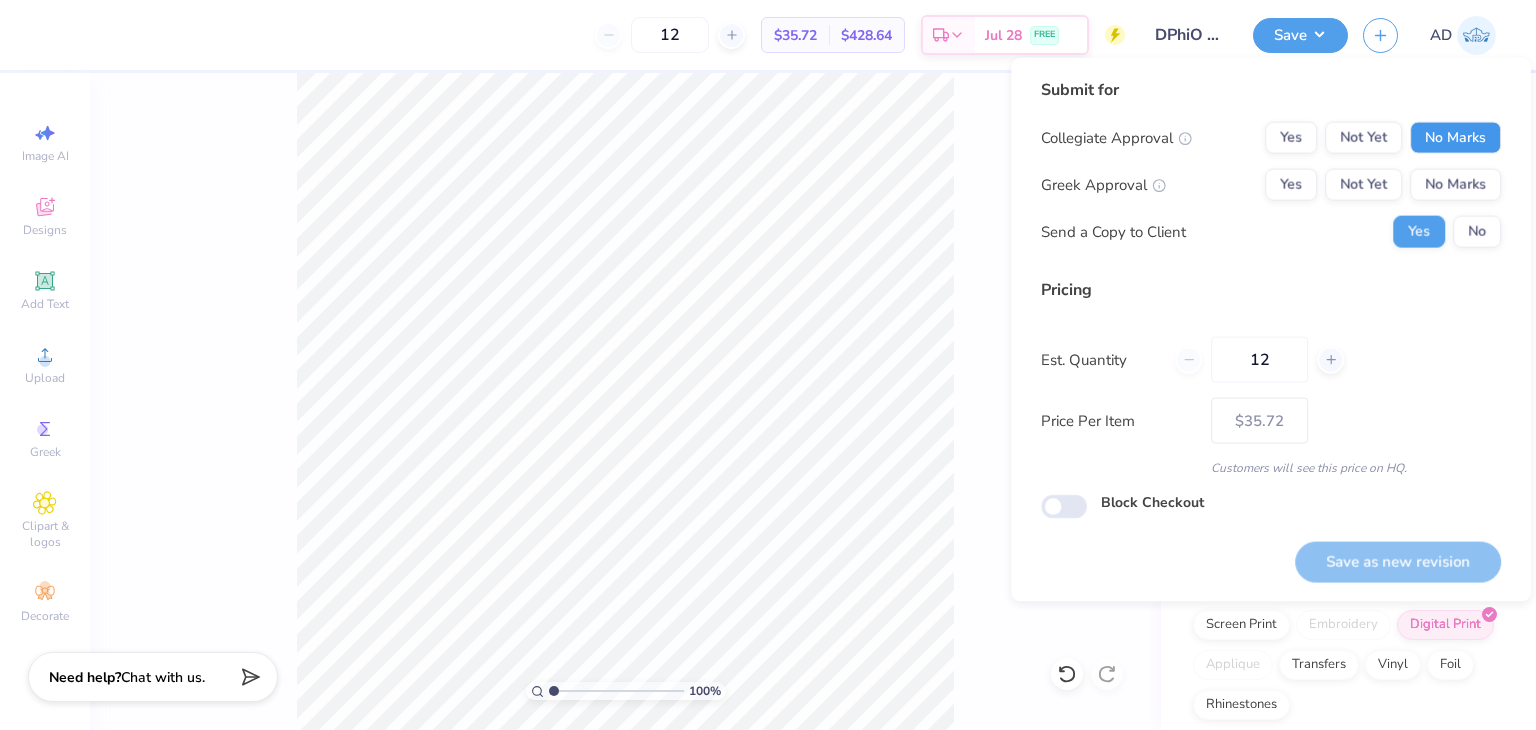 click on "No Marks" at bounding box center [1455, 138] 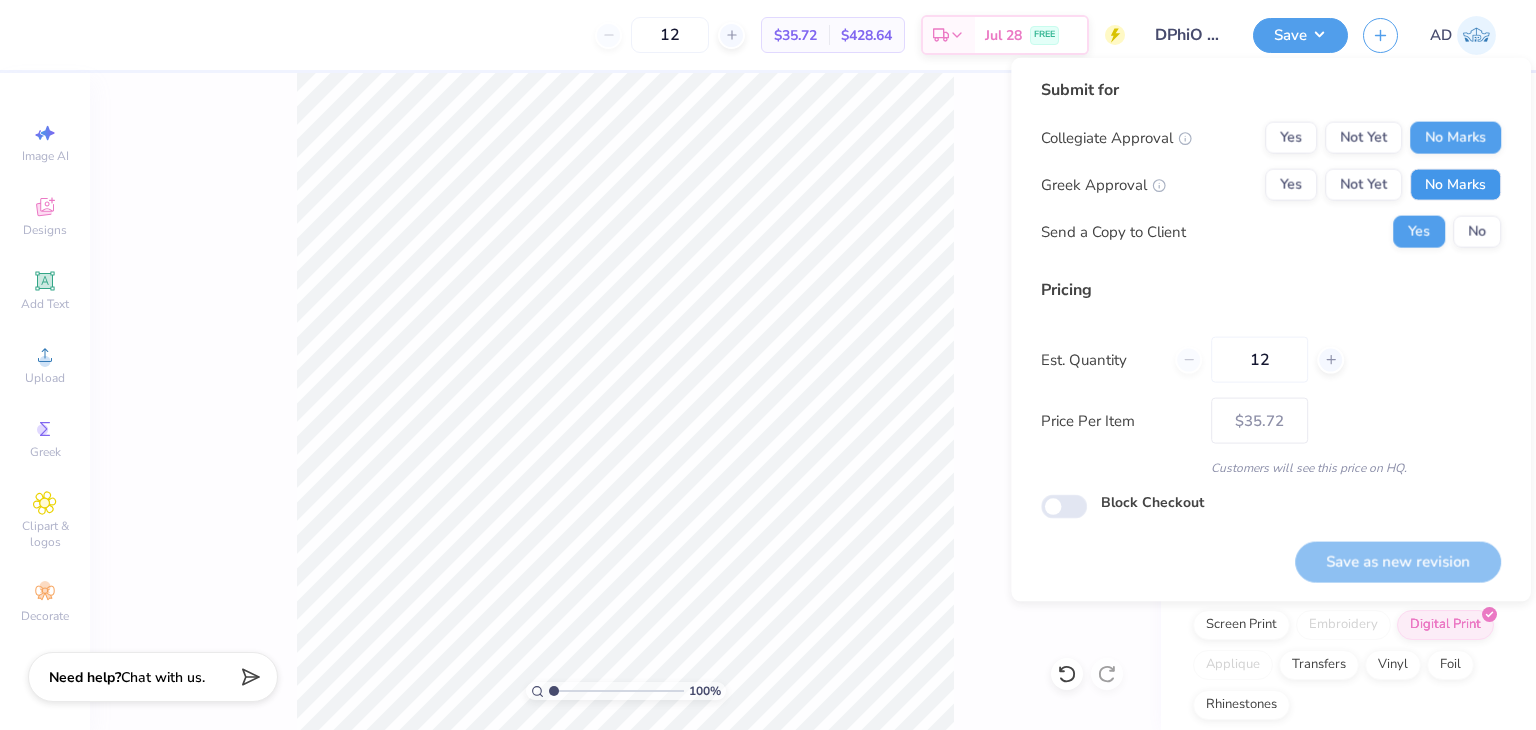 click on "No Marks" at bounding box center (1455, 185) 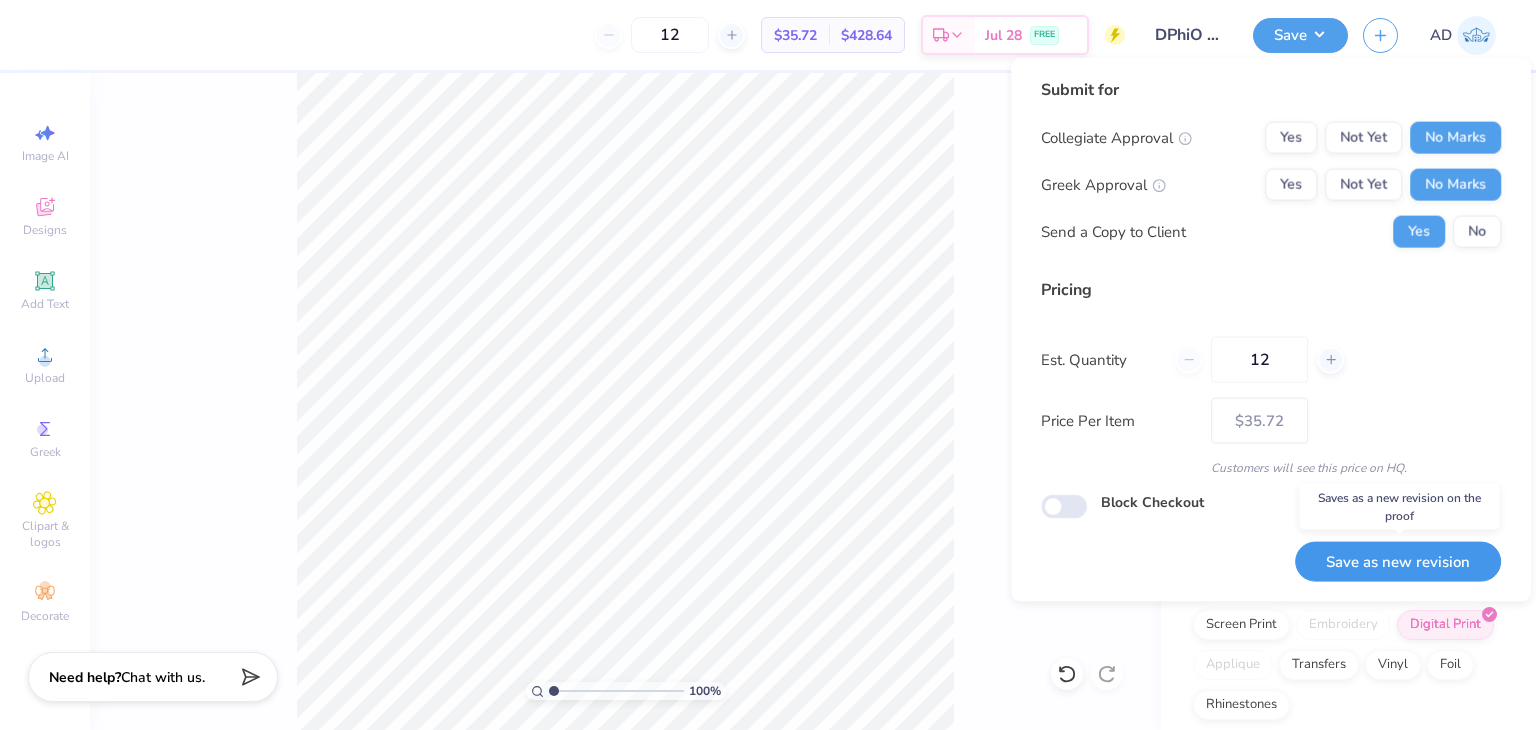 click on "Save as new revision" at bounding box center [1398, 561] 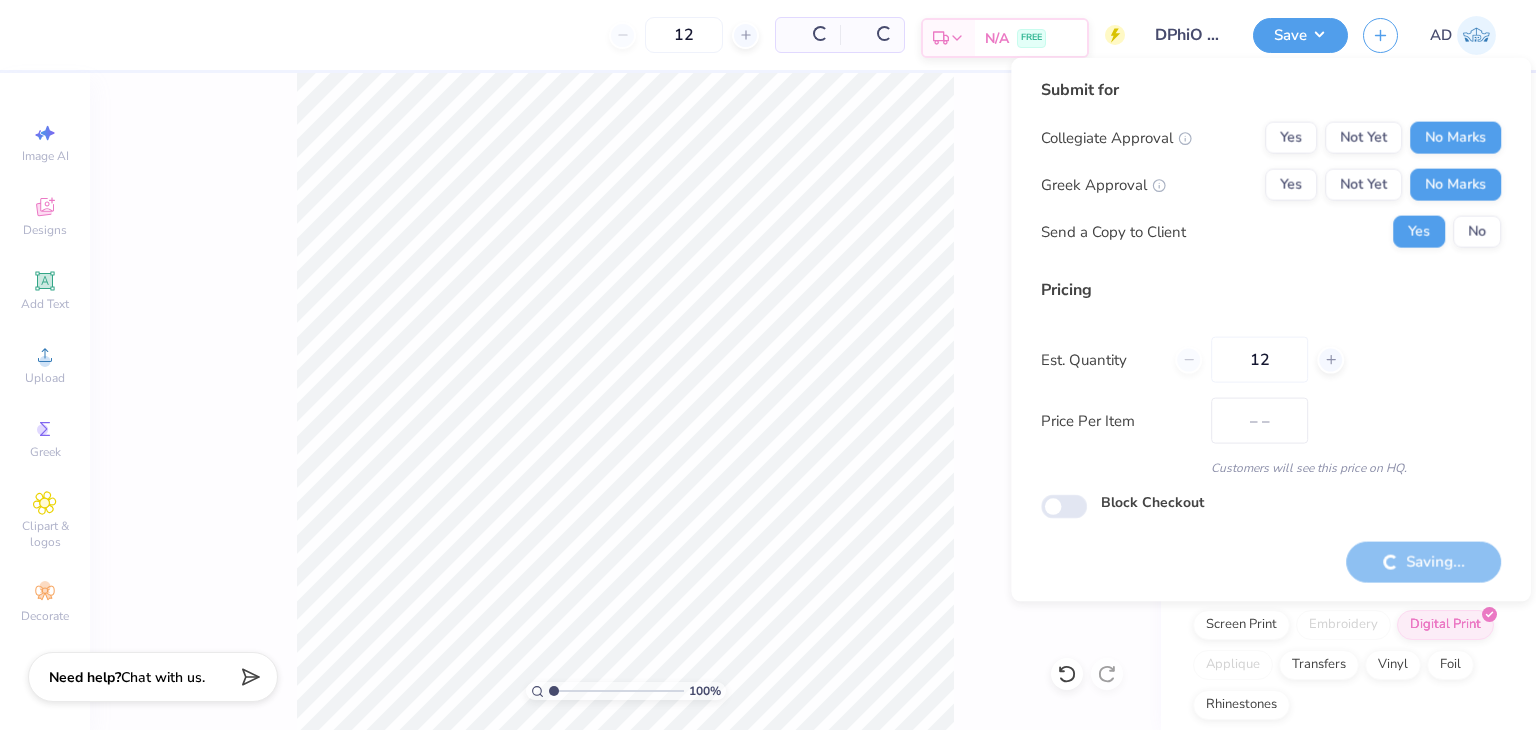 type on "$35.72" 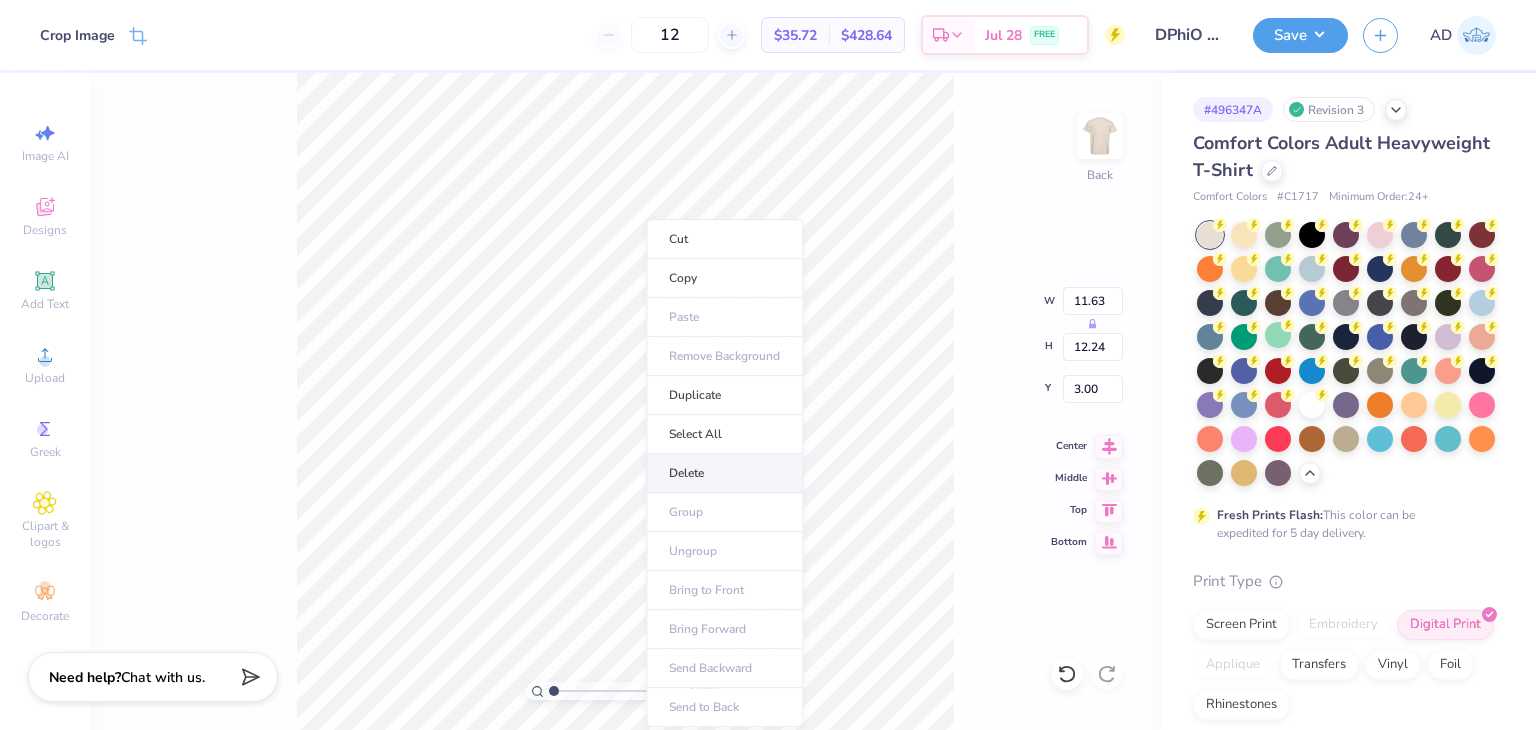 click on "Delete" at bounding box center [724, 473] 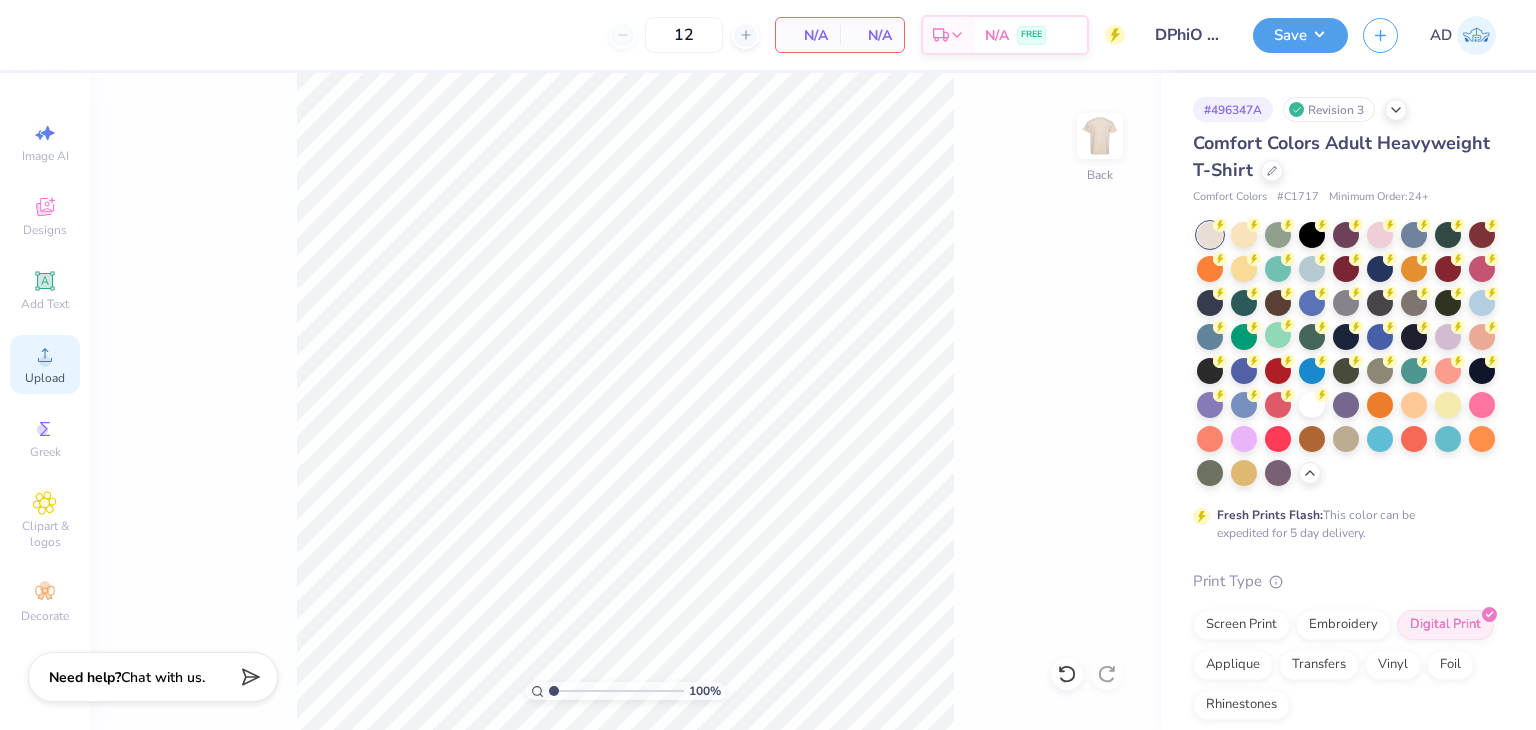 click on "Upload" at bounding box center [45, 364] 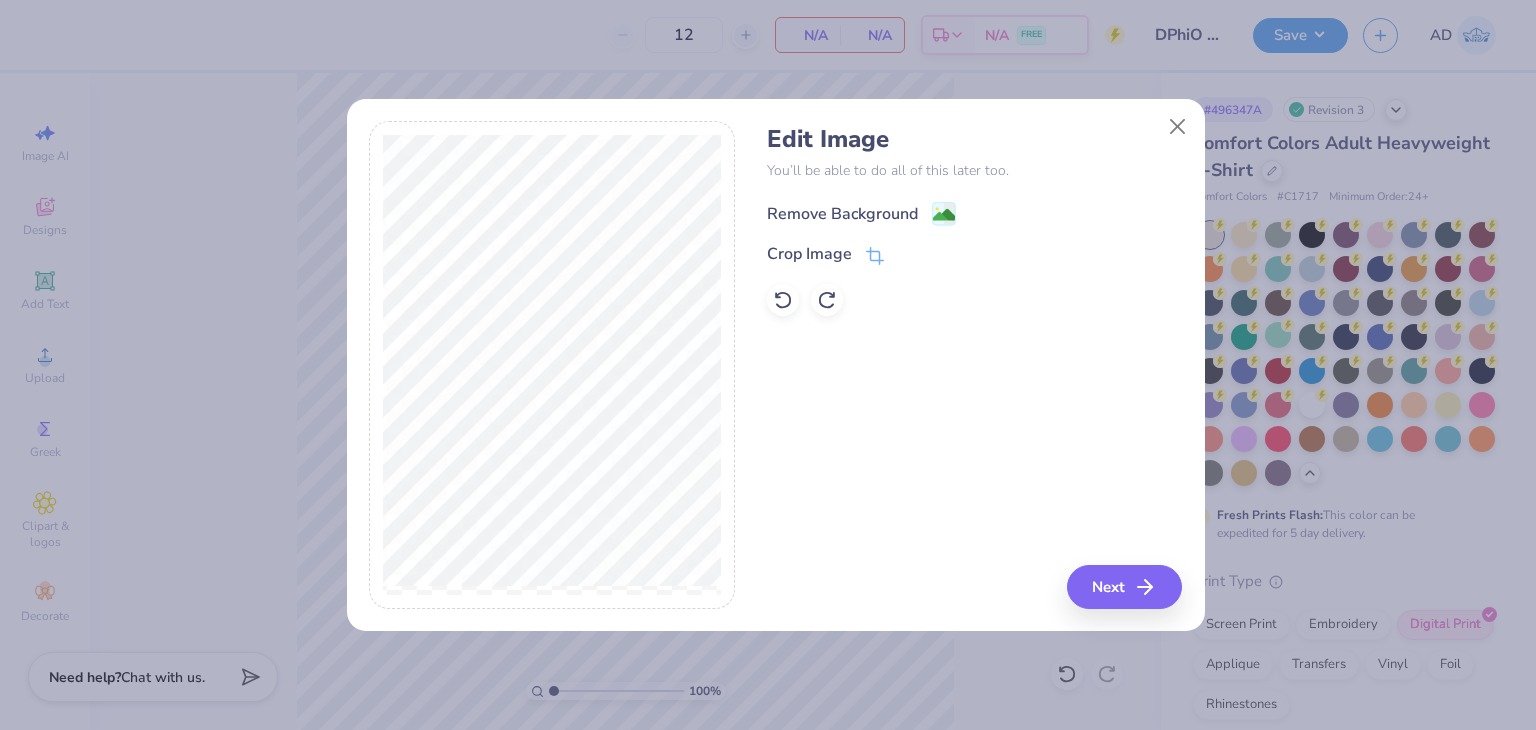 click on "Remove Background" at bounding box center [842, 214] 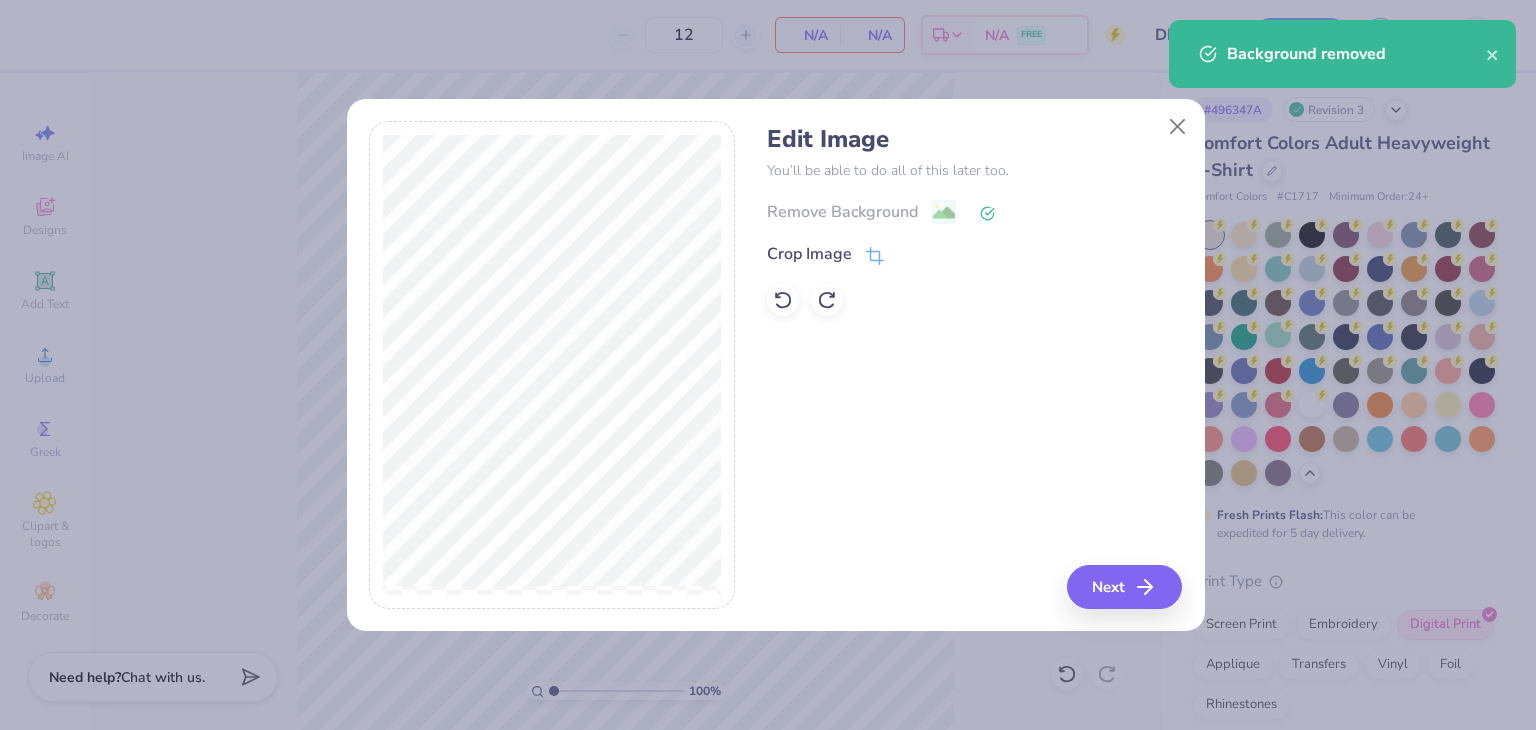 click on "Edit Image You’ll be able to do all of this later too. Remove Background Crop Image Next" at bounding box center [974, 365] 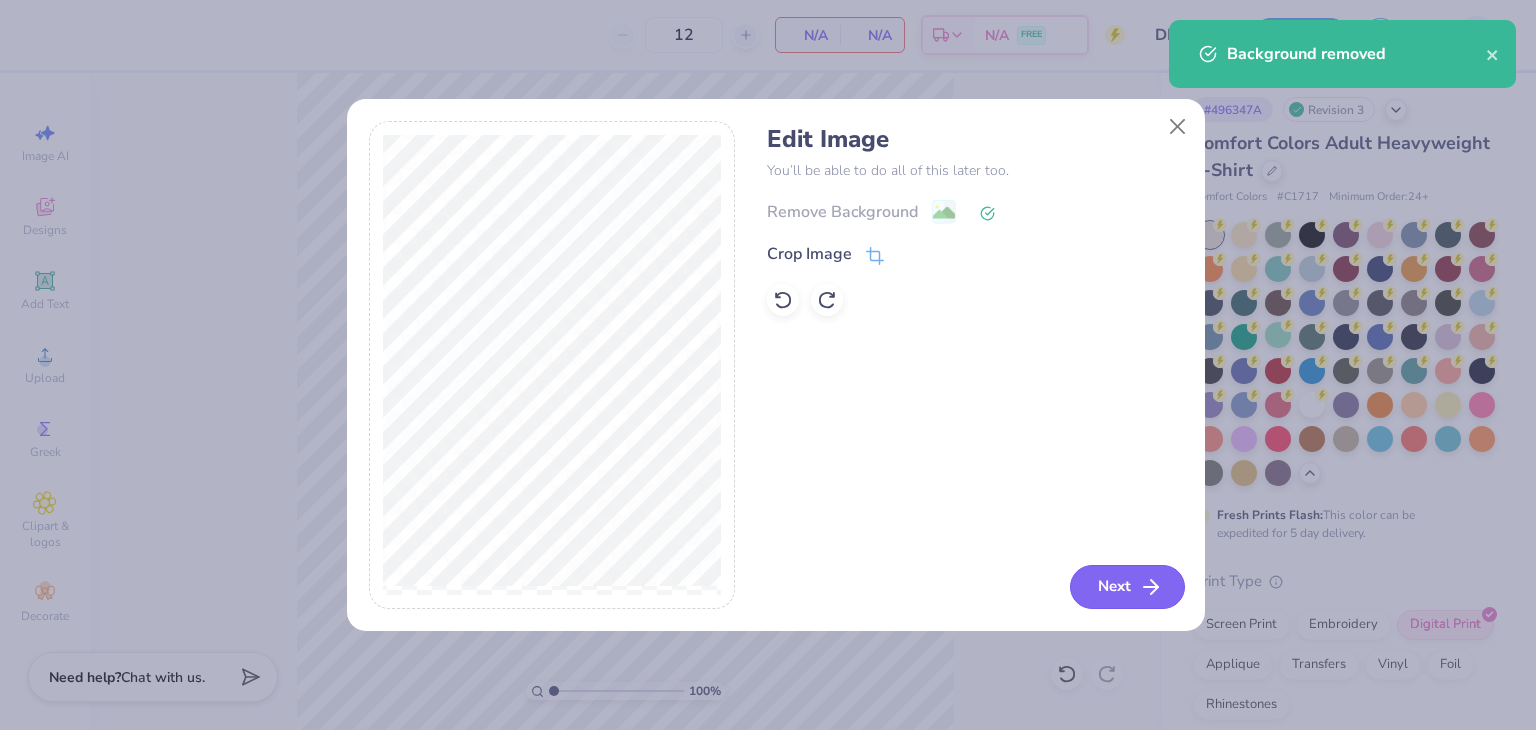 click on "Next" at bounding box center (1127, 587) 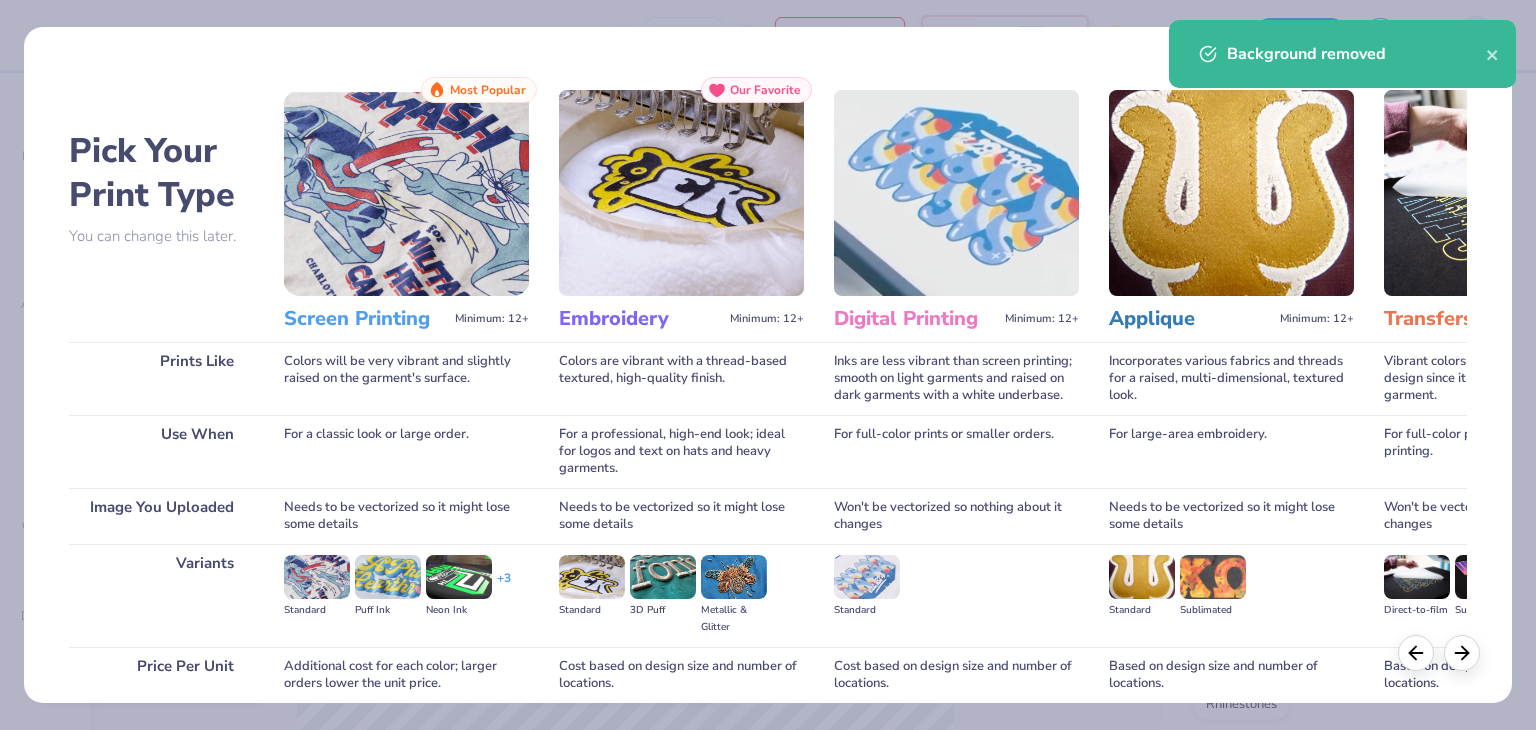 scroll, scrollTop: 167, scrollLeft: 0, axis: vertical 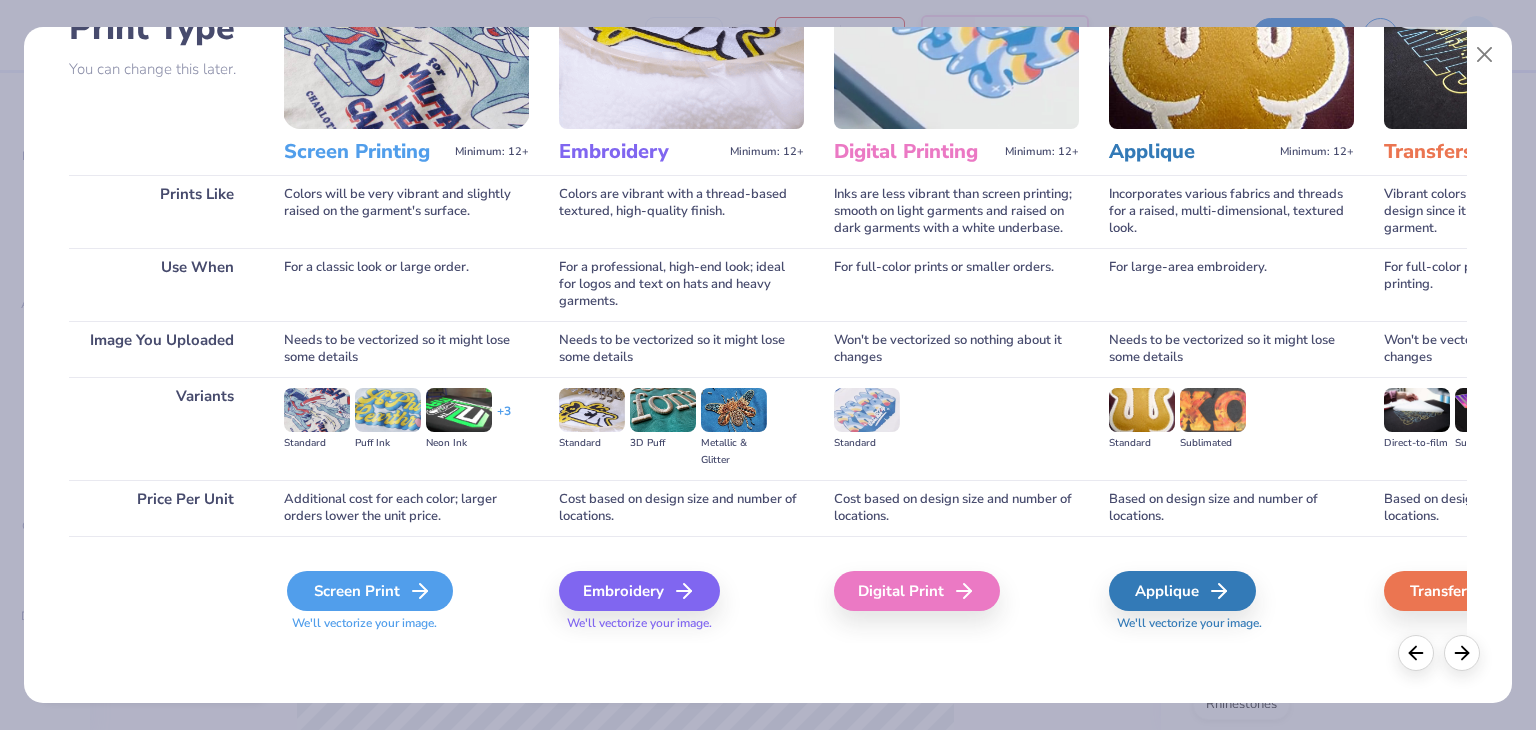 click 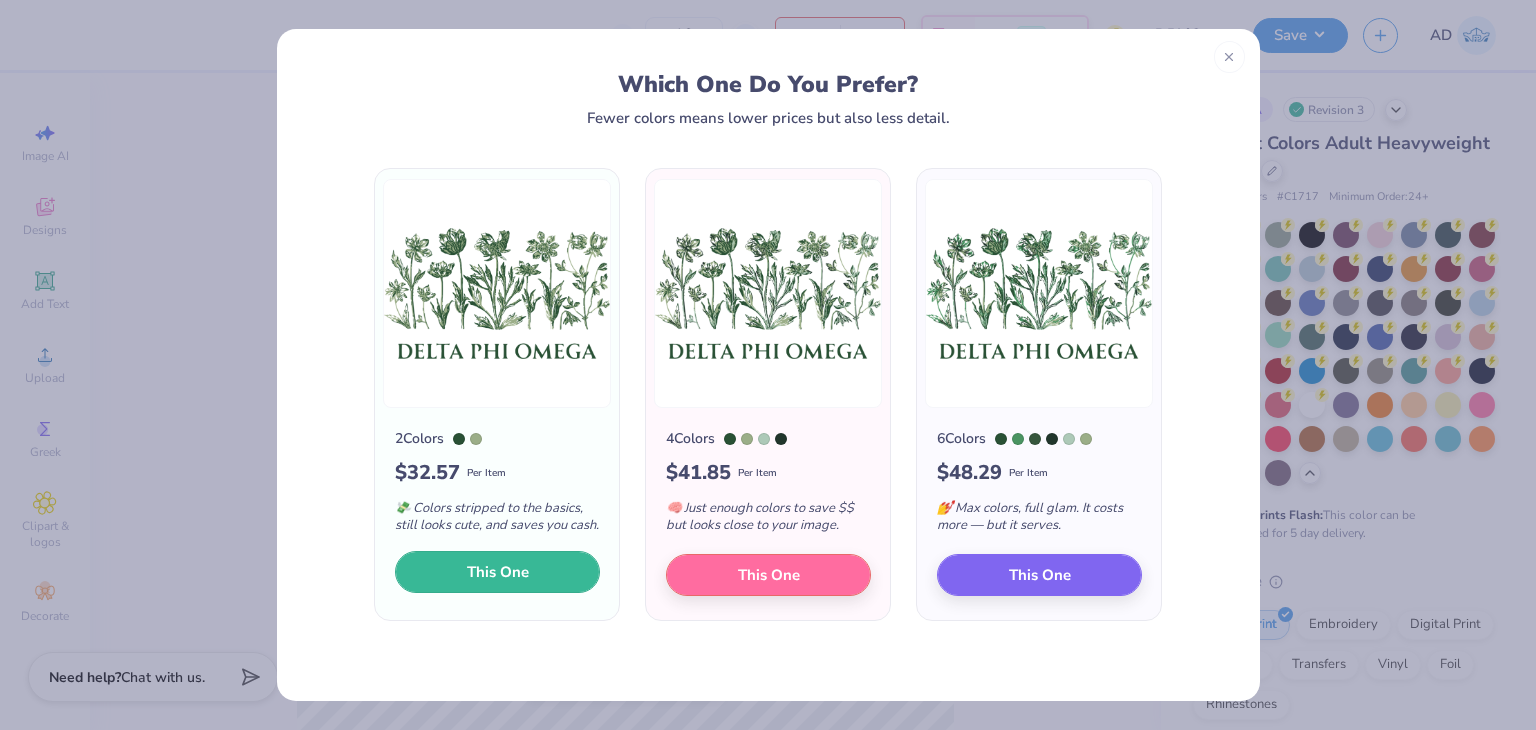 click on "This One" at bounding box center (497, 572) 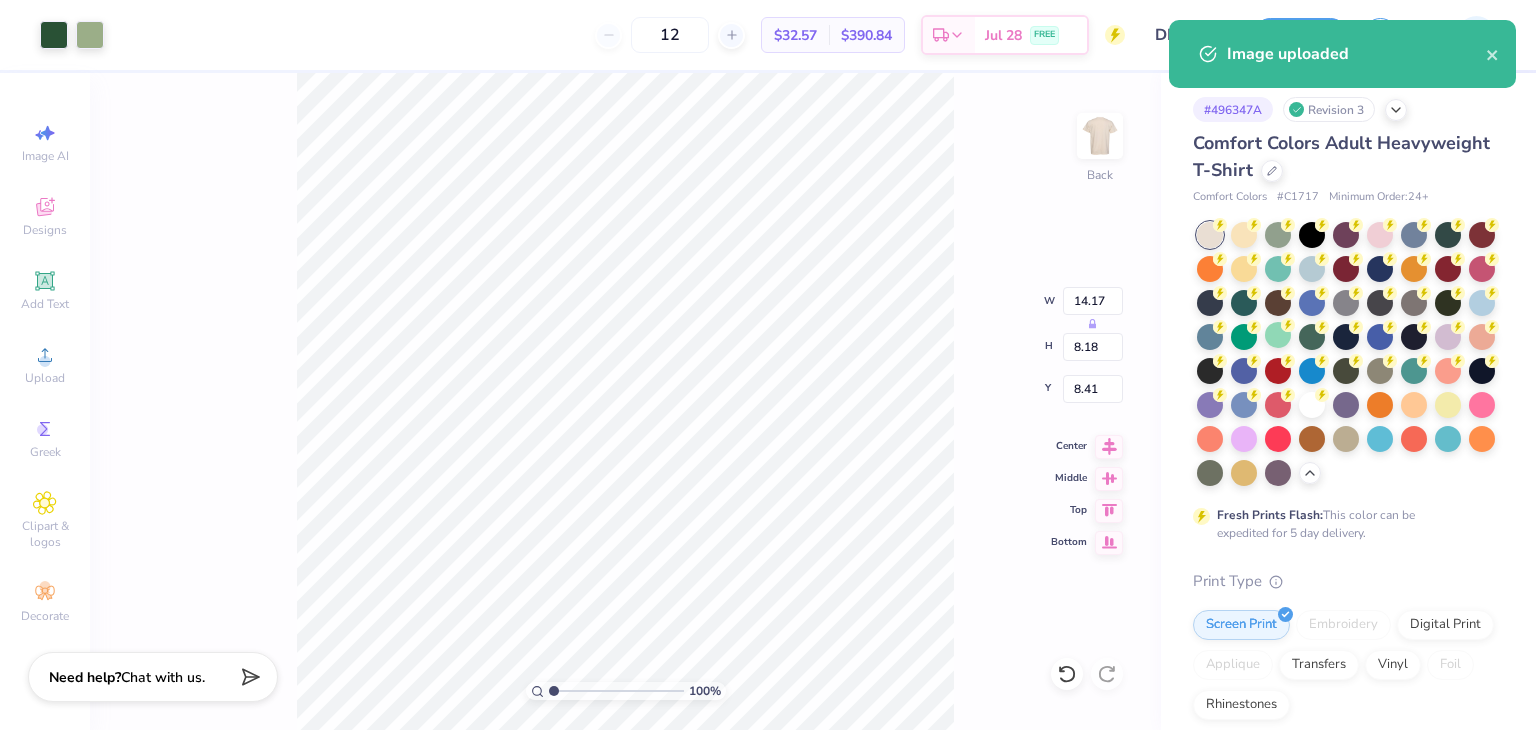 type on "3.00" 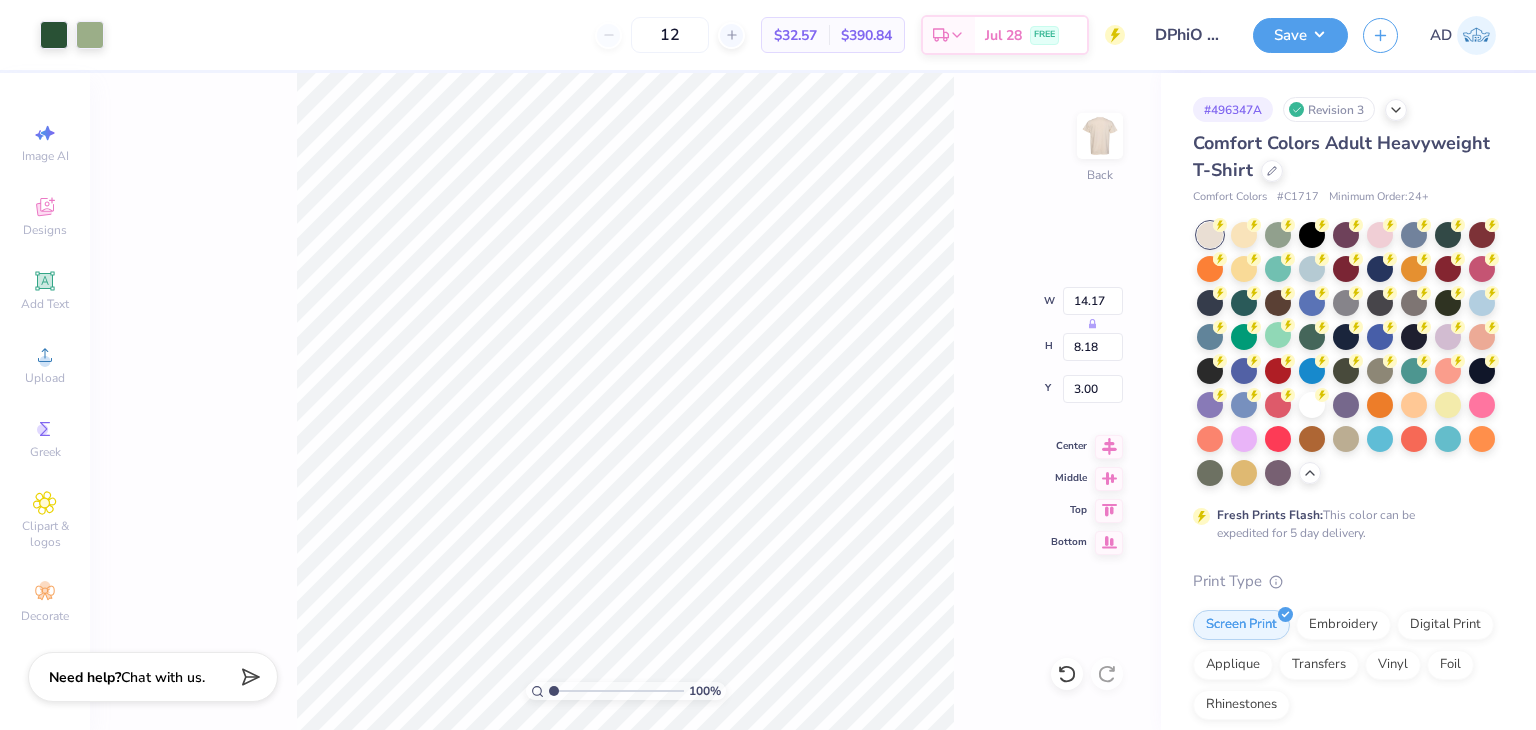 type on "10.37" 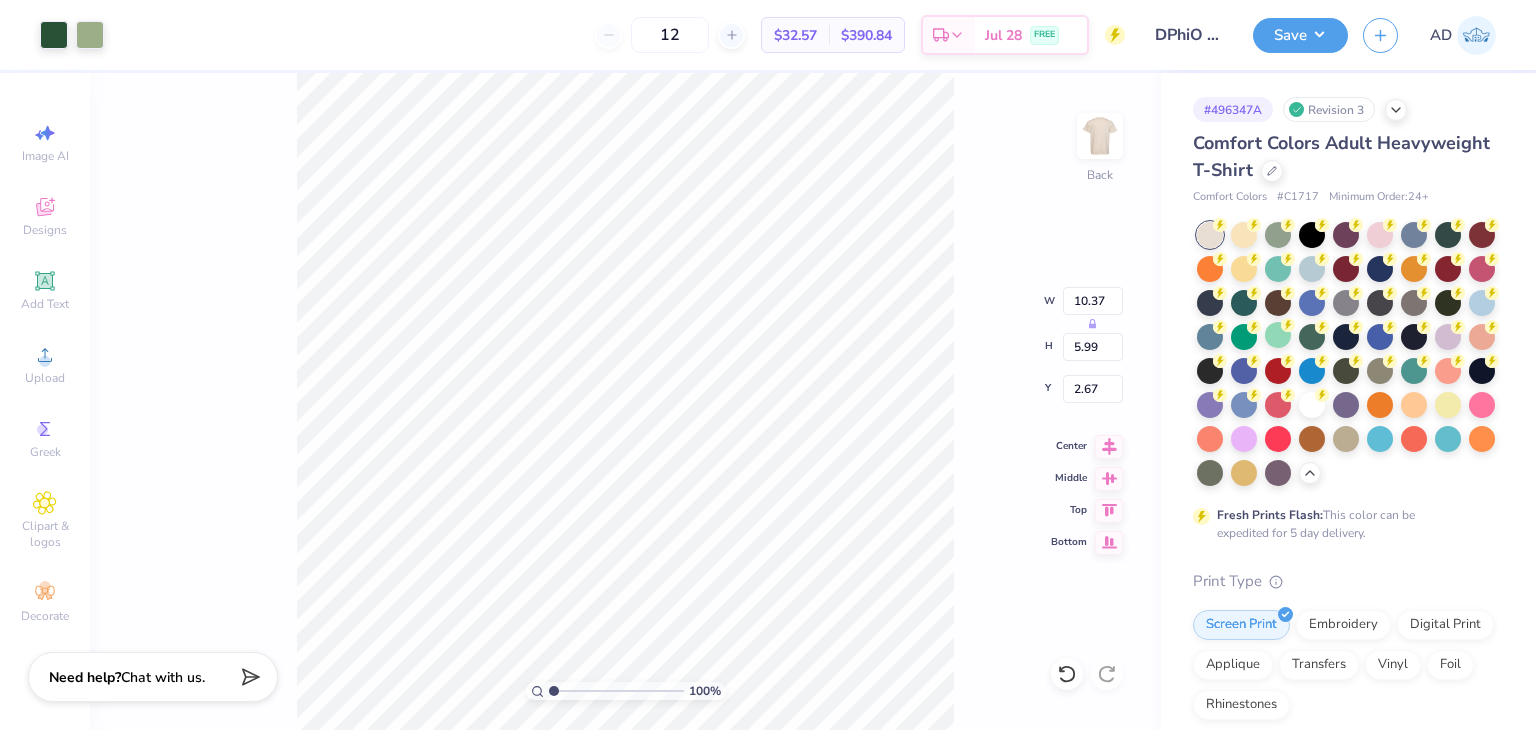 type on "3.00" 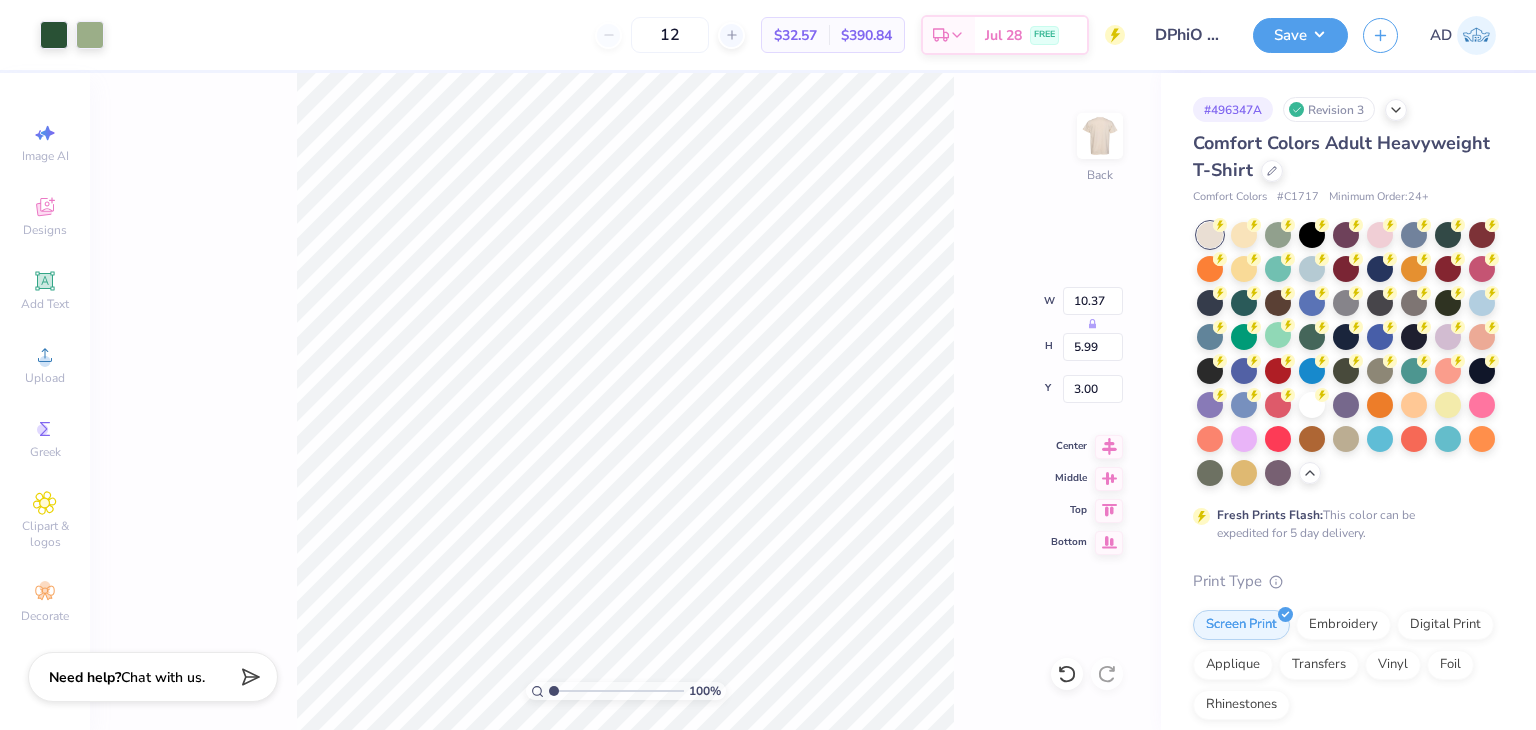 type on "4.74" 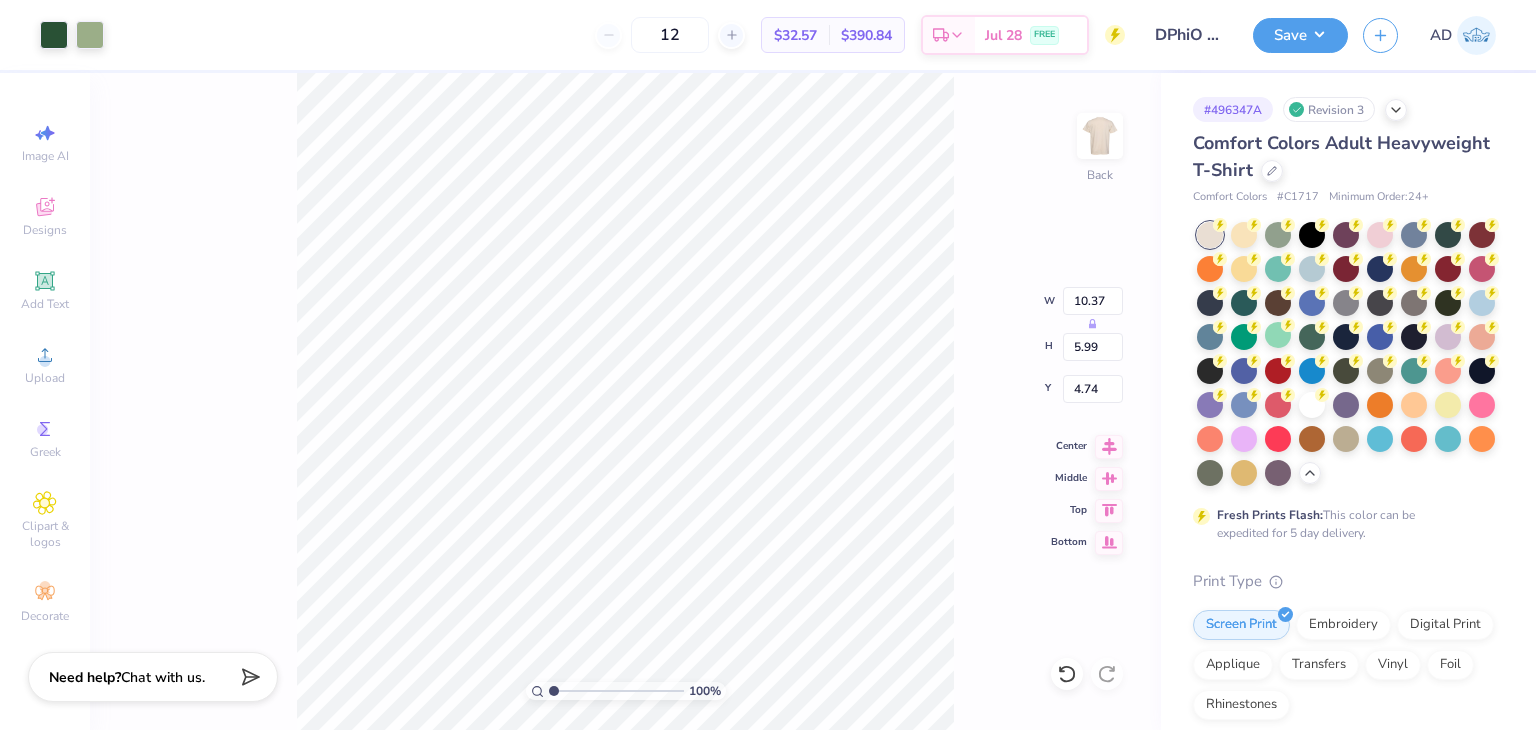 type on "4.59" 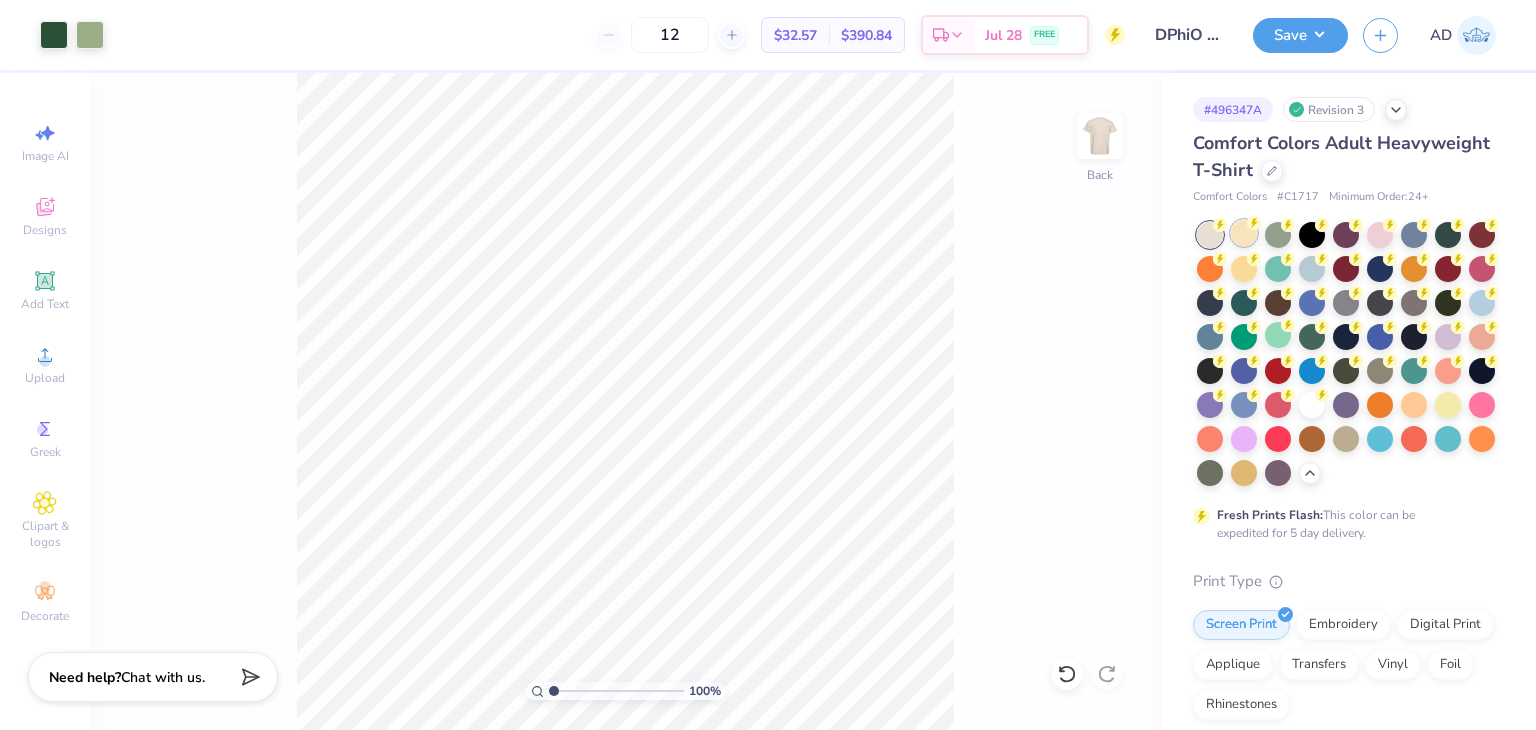click 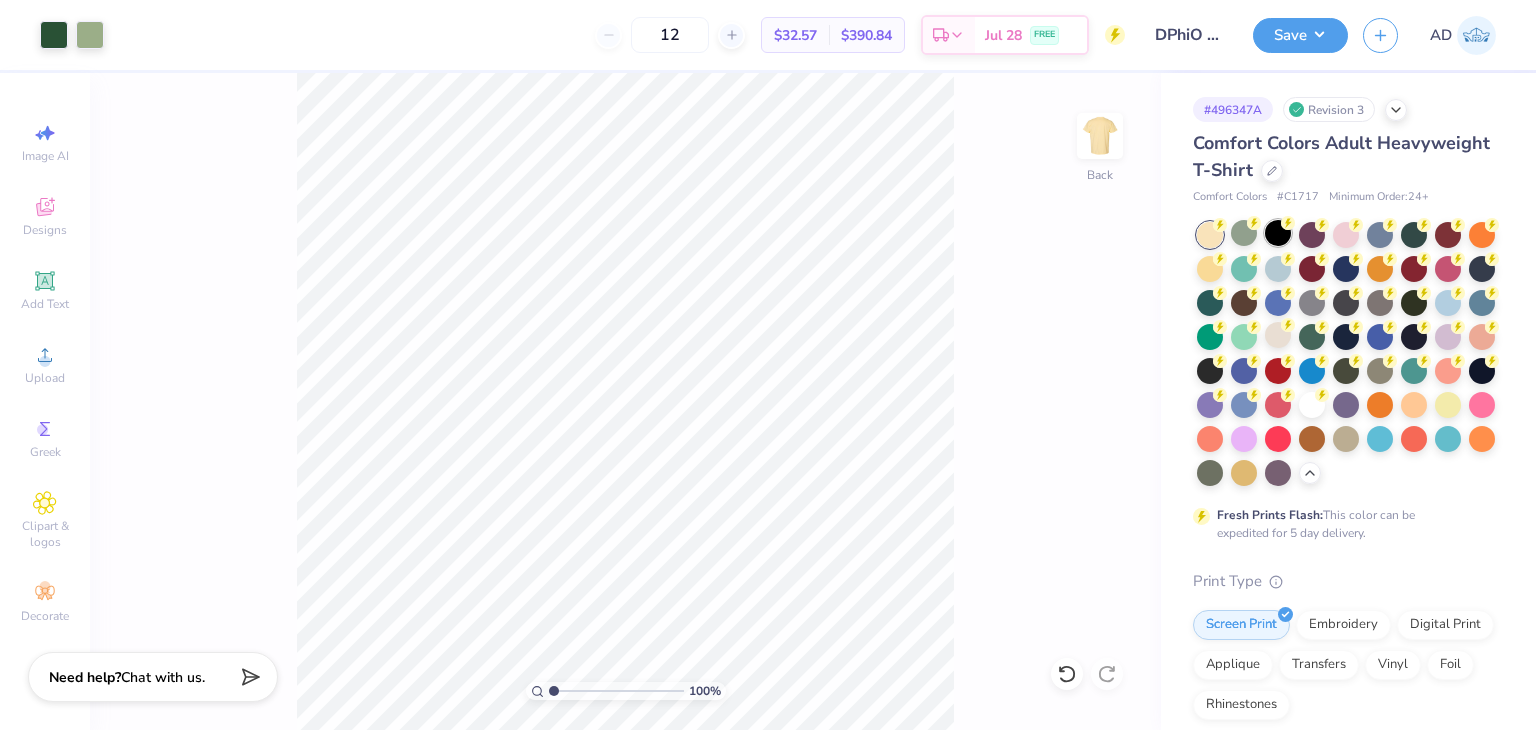 click at bounding box center [1278, 233] 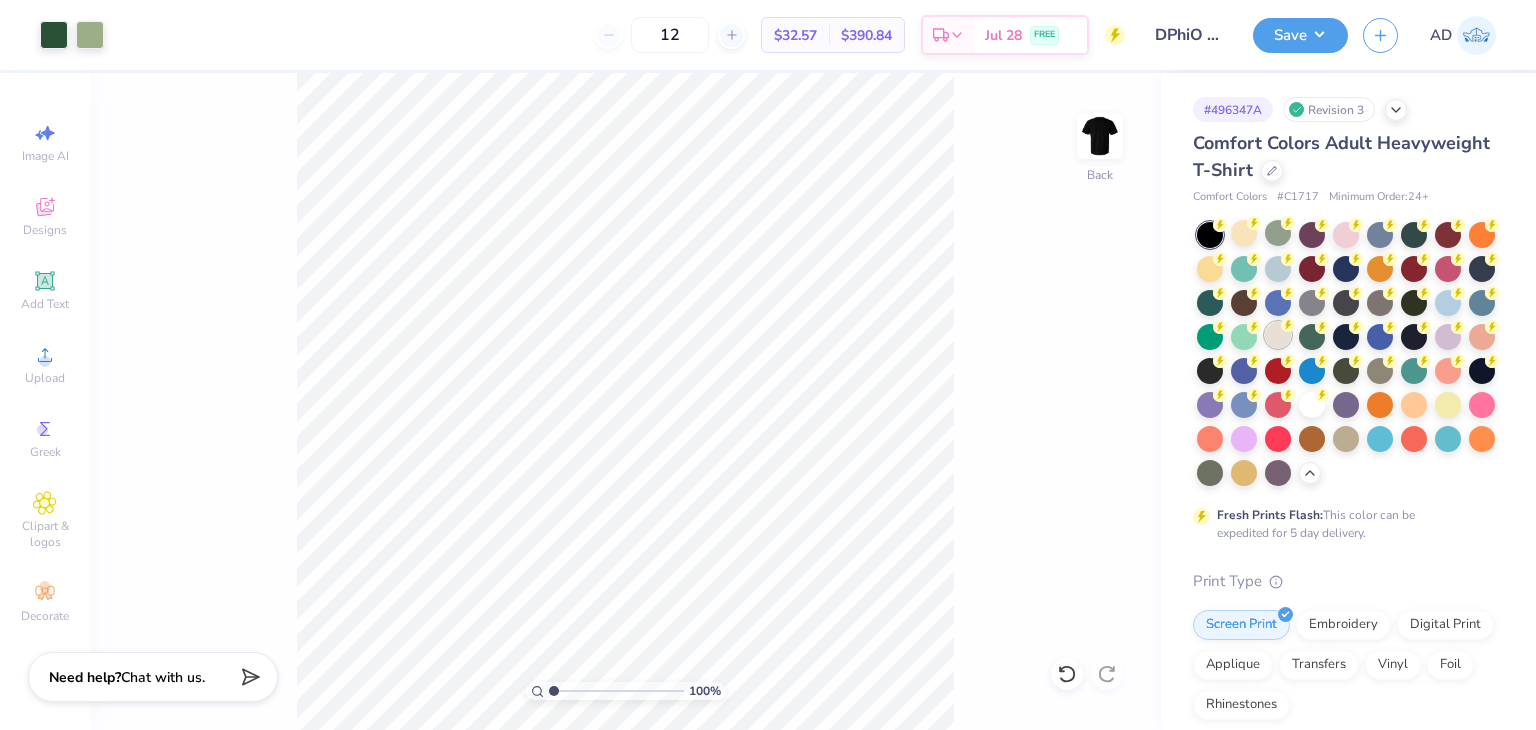 click at bounding box center [1278, 335] 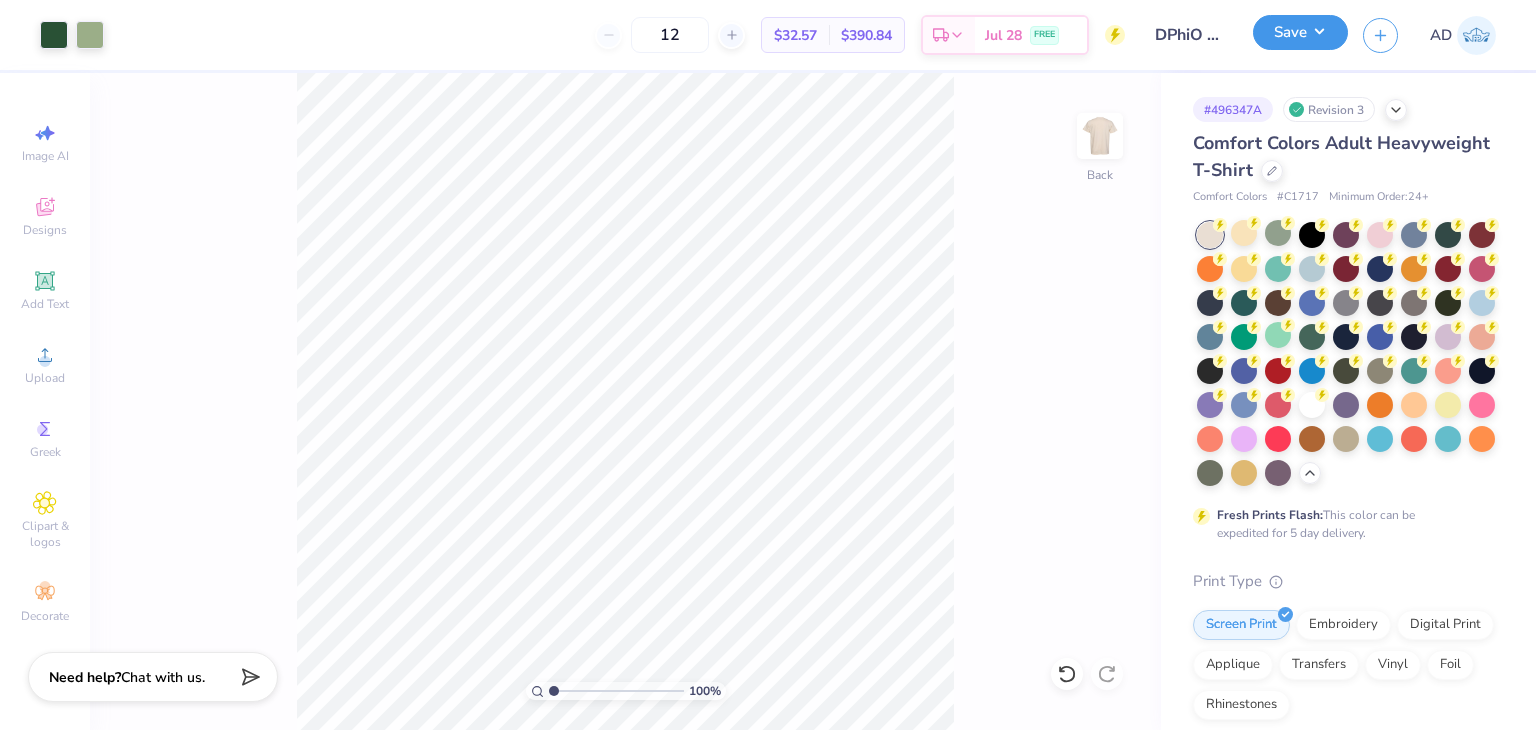 click on "Save" at bounding box center (1300, 32) 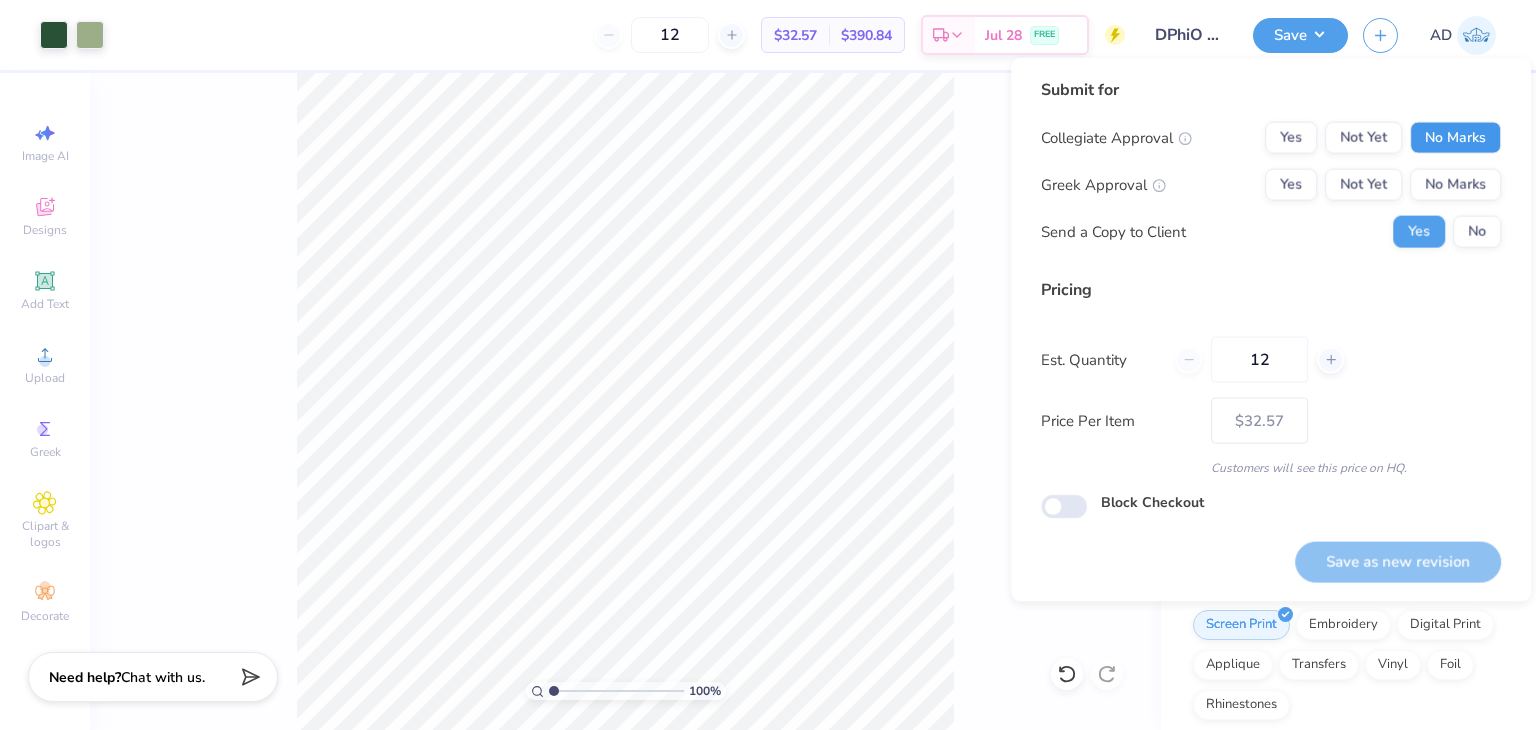 click on "No Marks" at bounding box center [1455, 138] 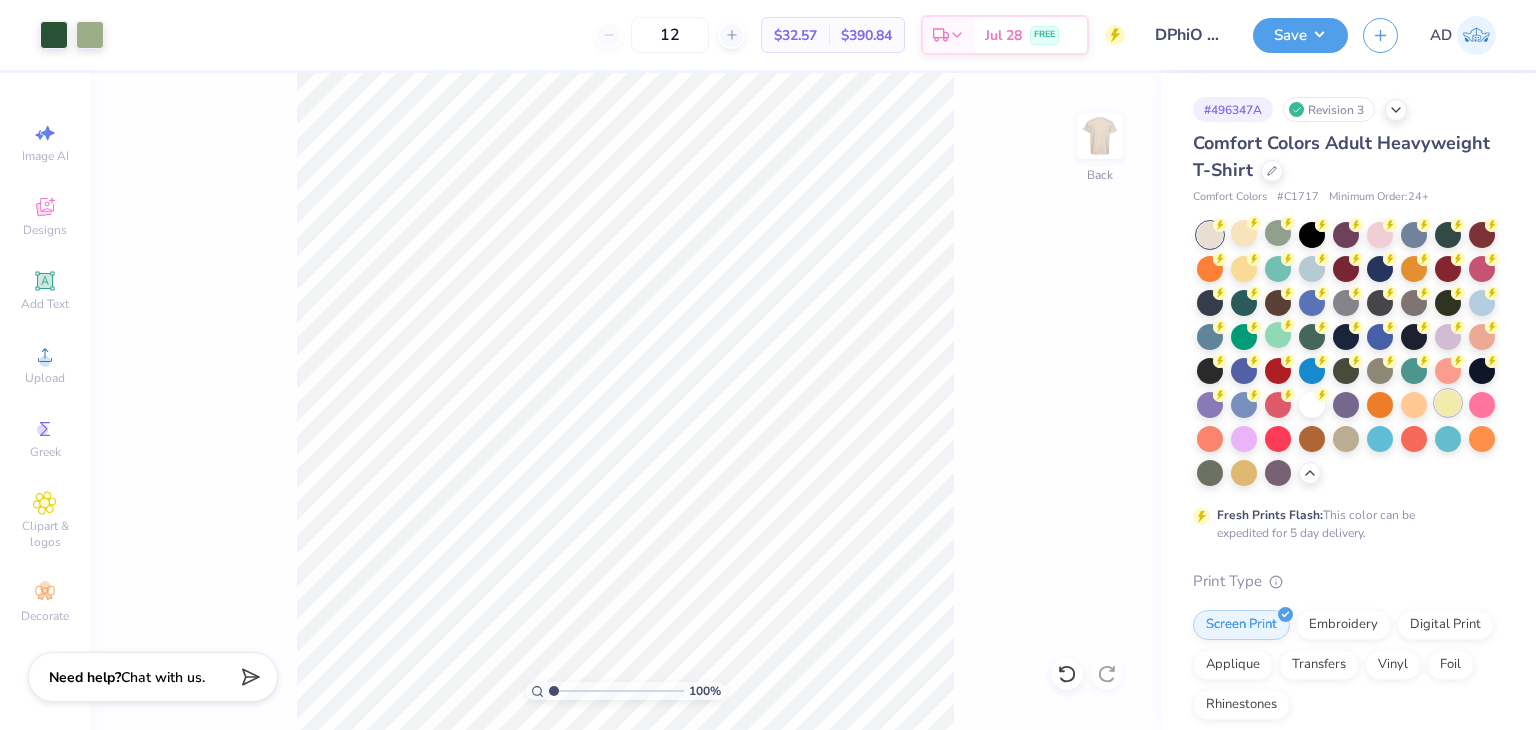 click at bounding box center (1448, 403) 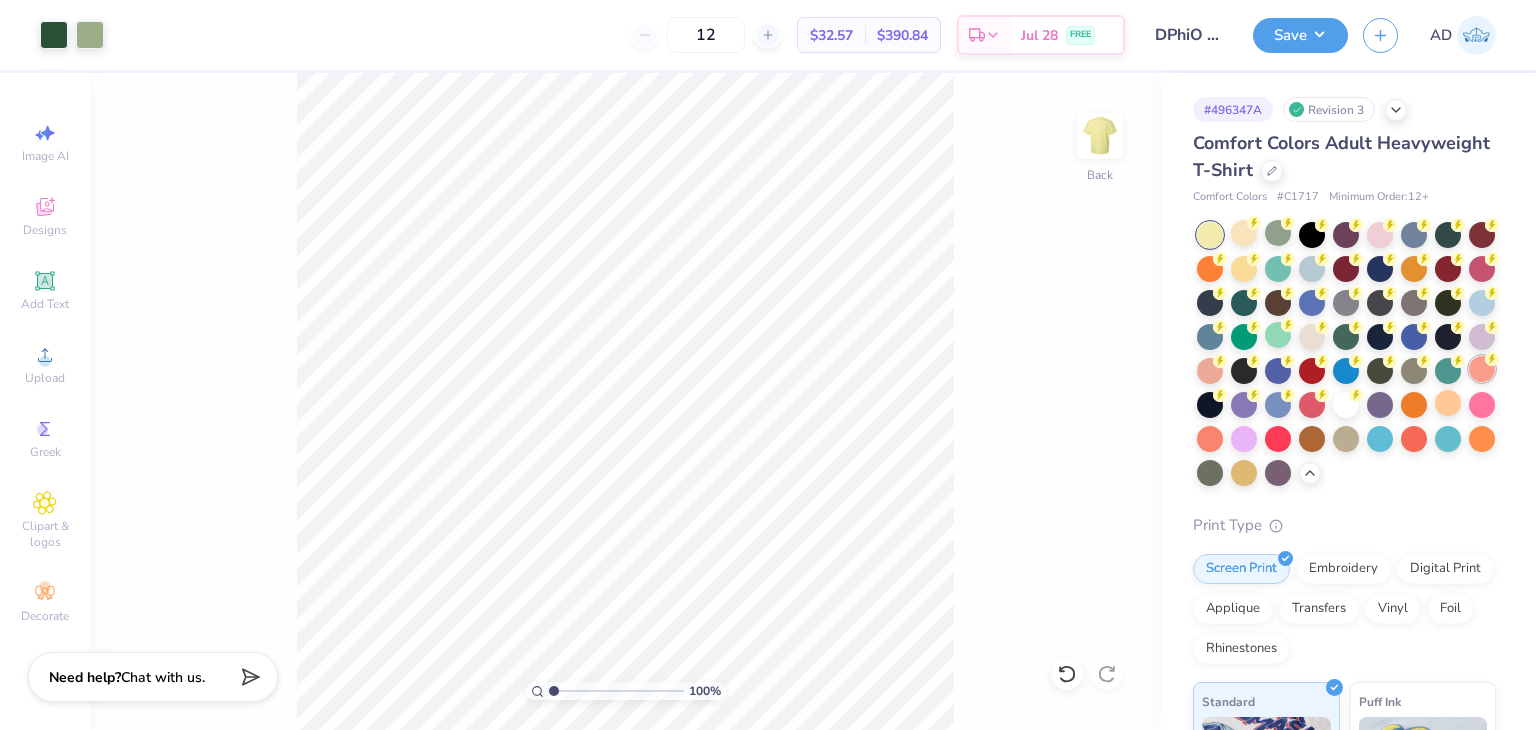 click at bounding box center (1482, 369) 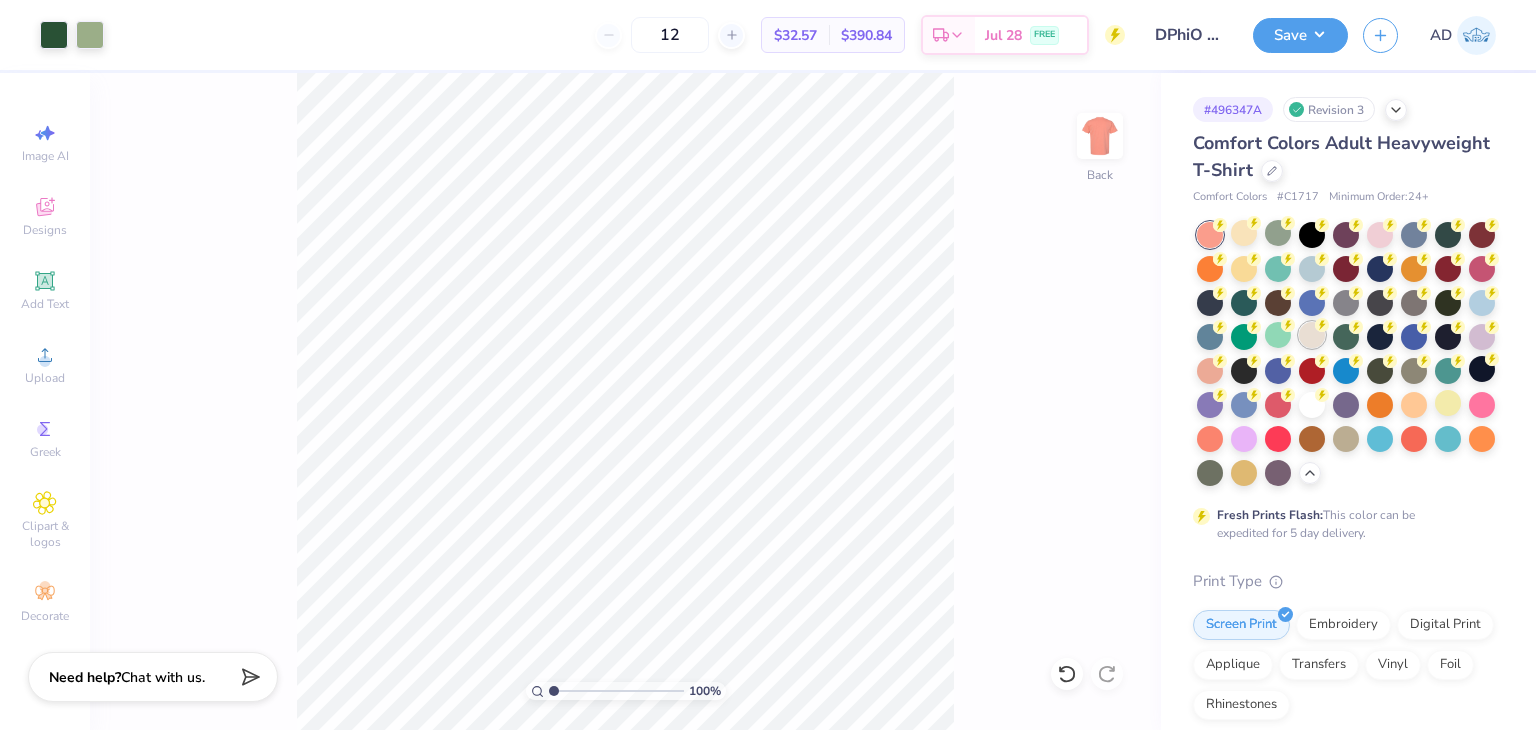 click at bounding box center (1312, 335) 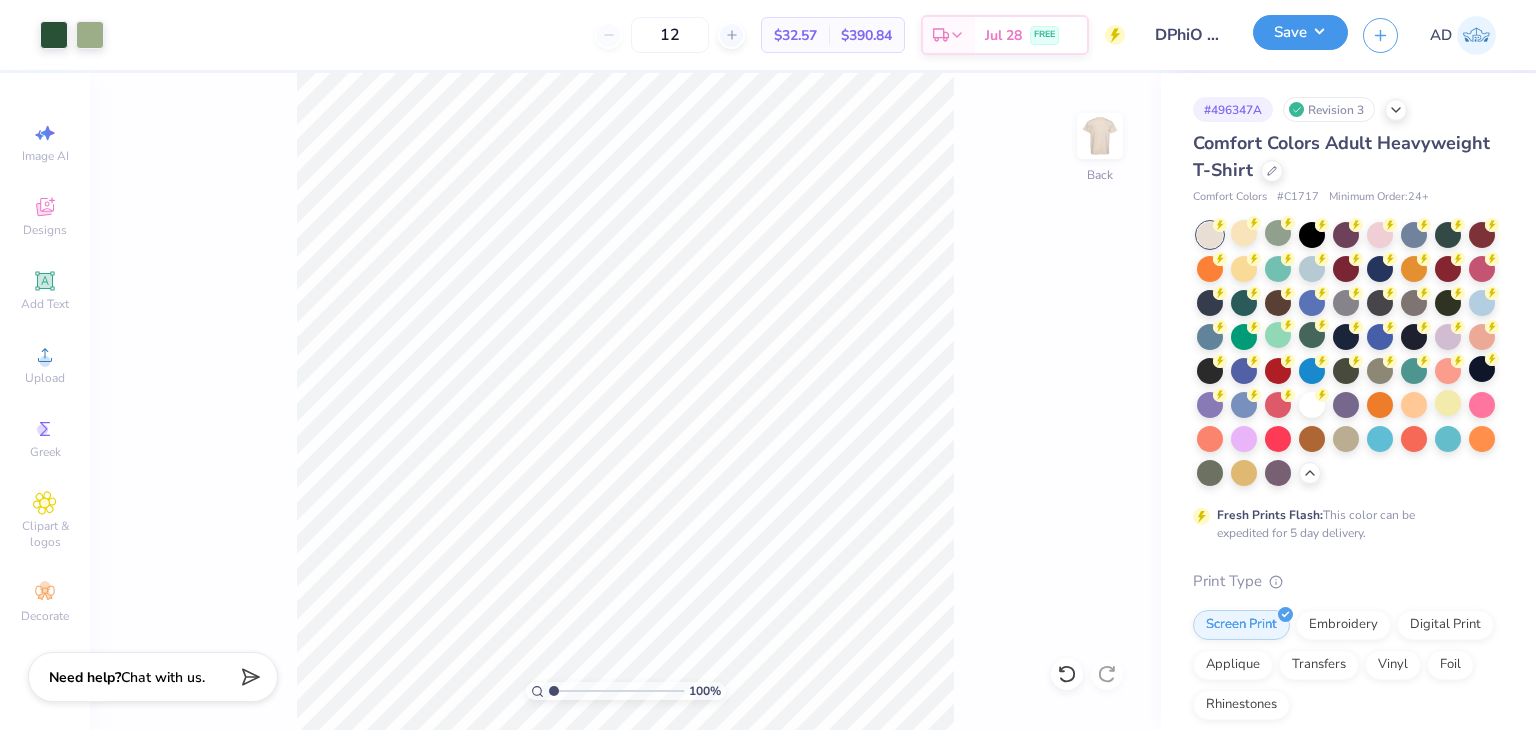 click on "Save" at bounding box center [1300, 32] 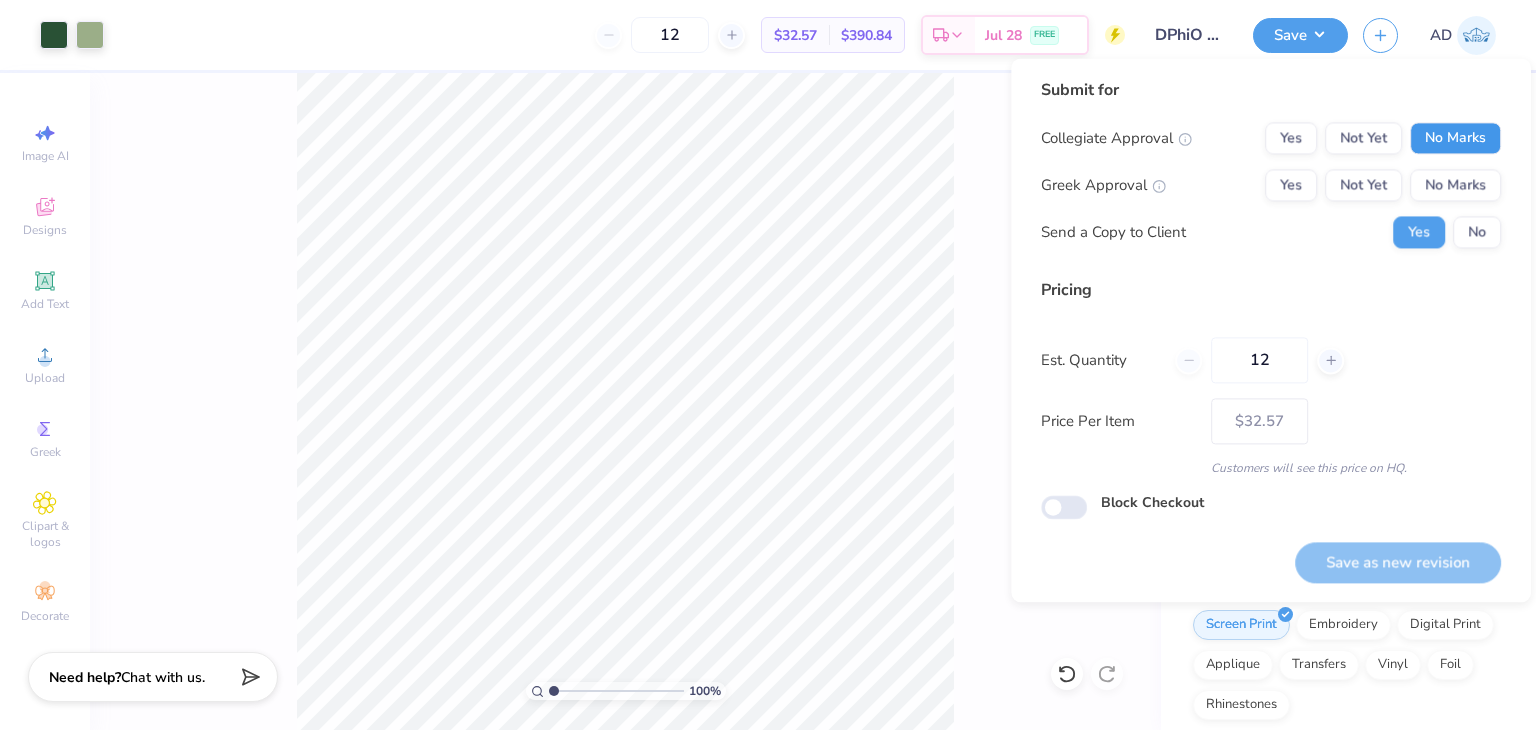 click on "No Marks" at bounding box center [1455, 138] 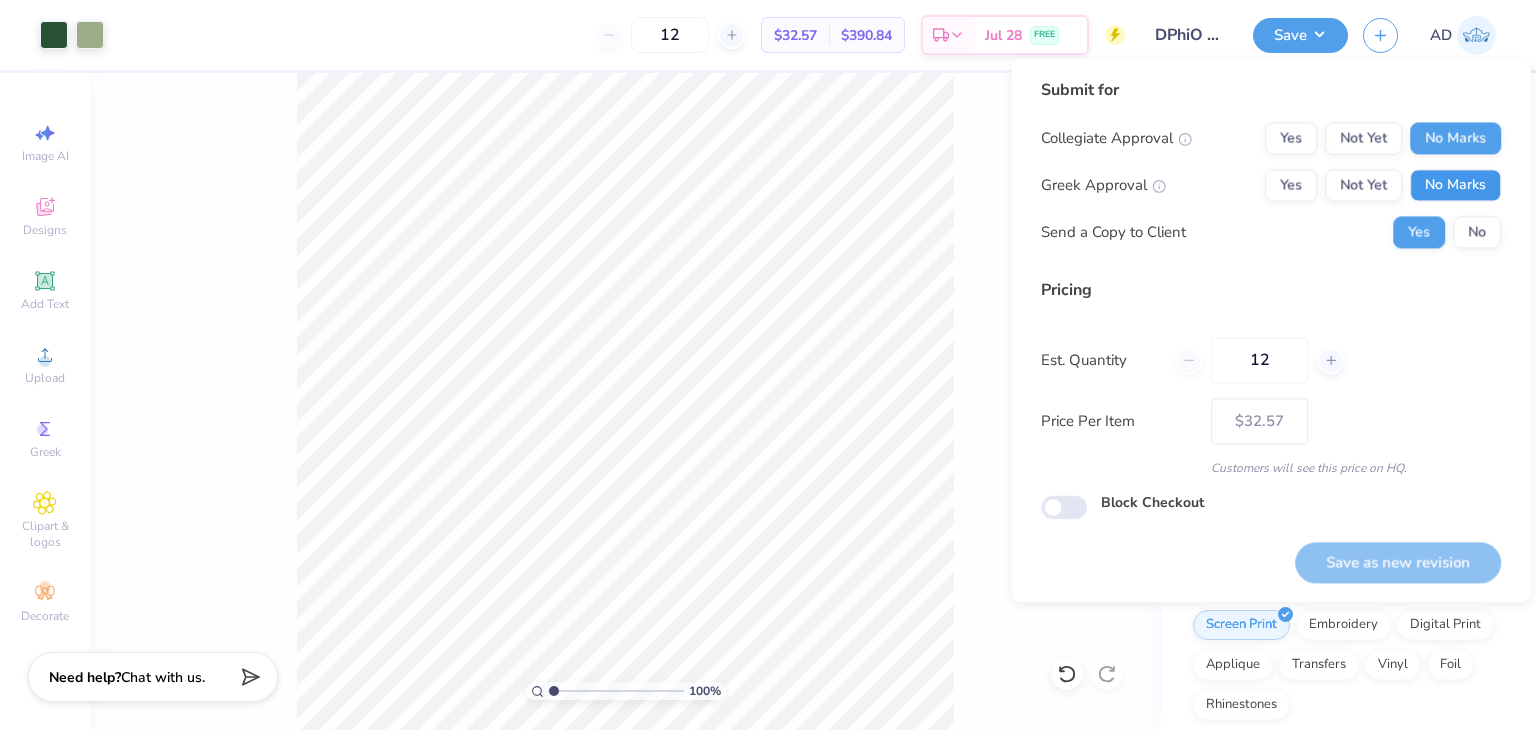 click on "No Marks" at bounding box center [1455, 185] 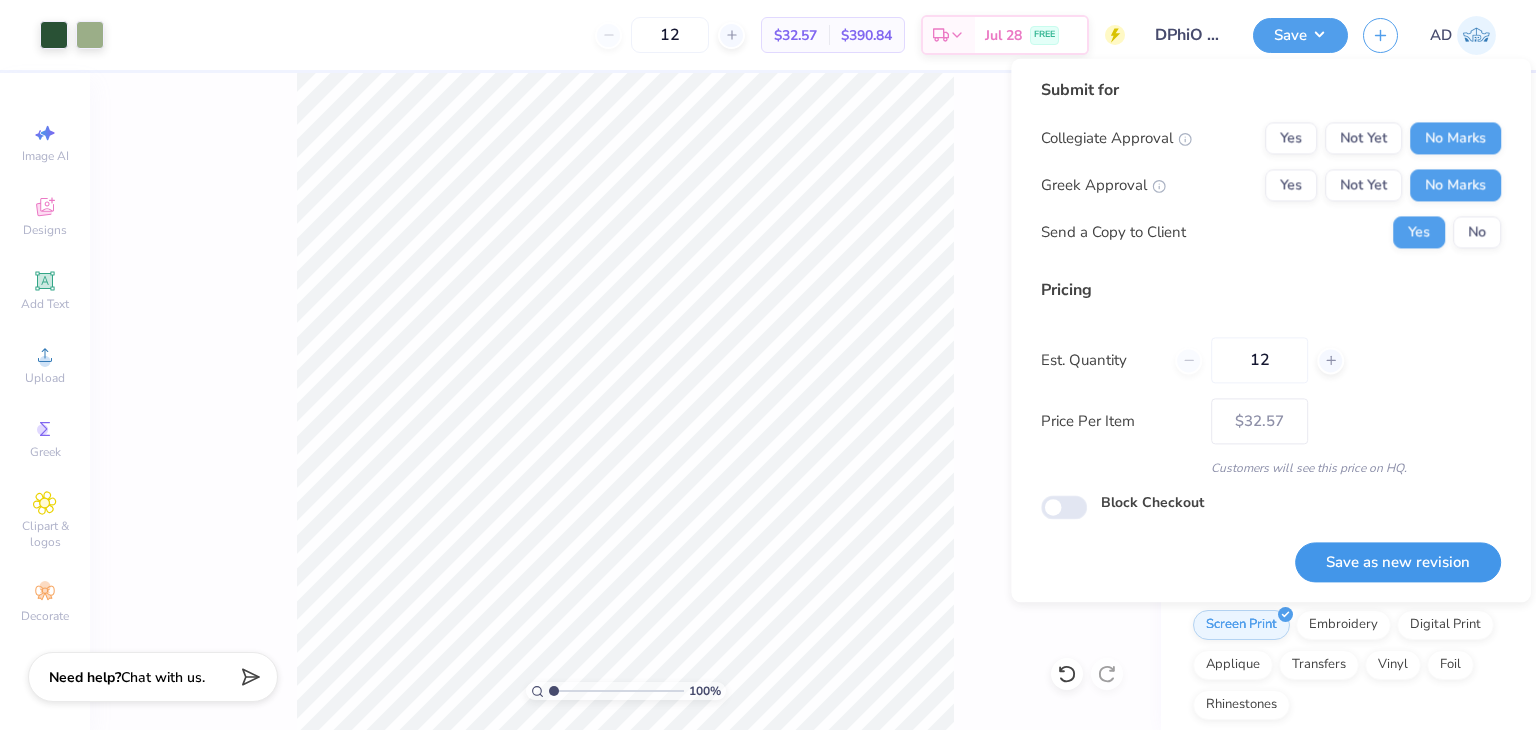 click on "Save as new revision" at bounding box center [1398, 562] 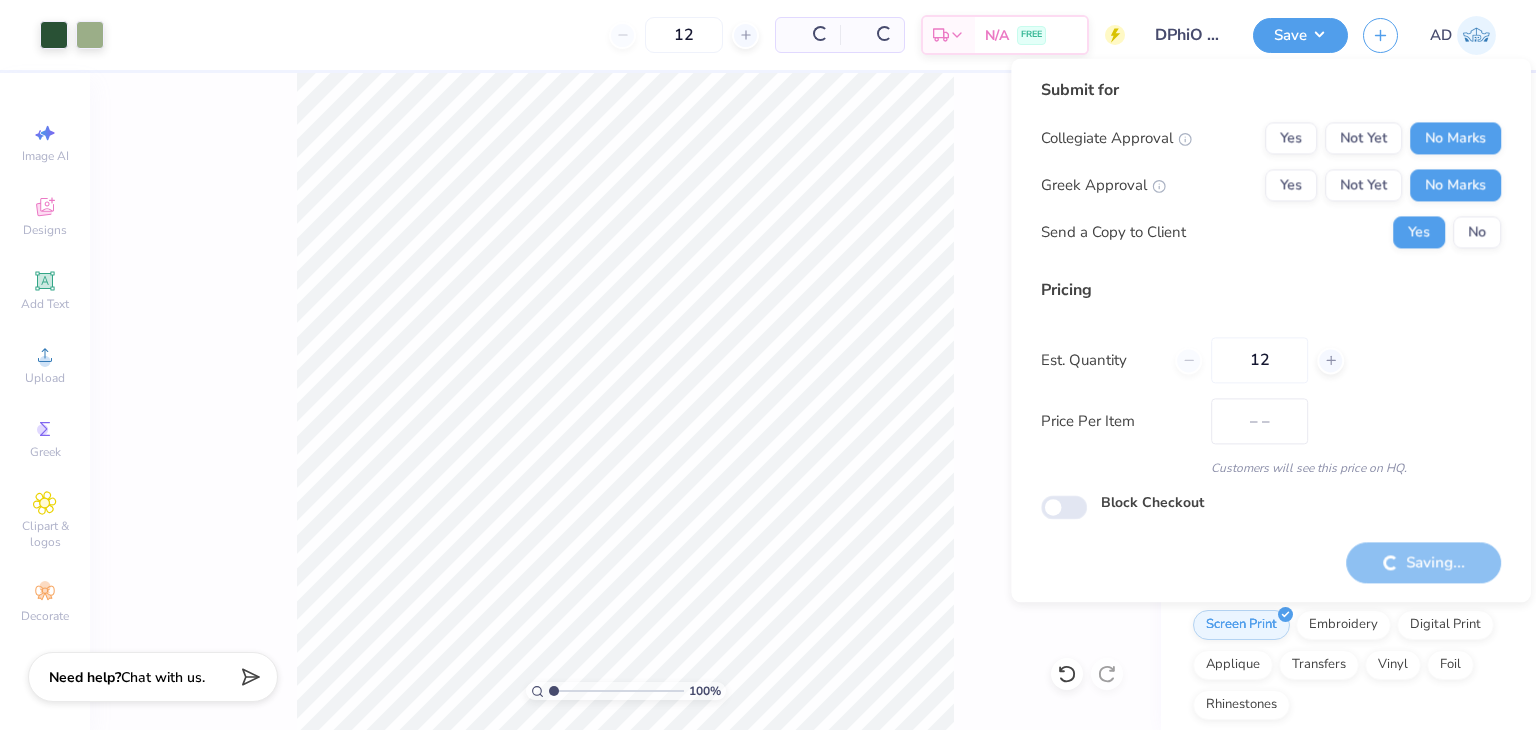 type on "$32.57" 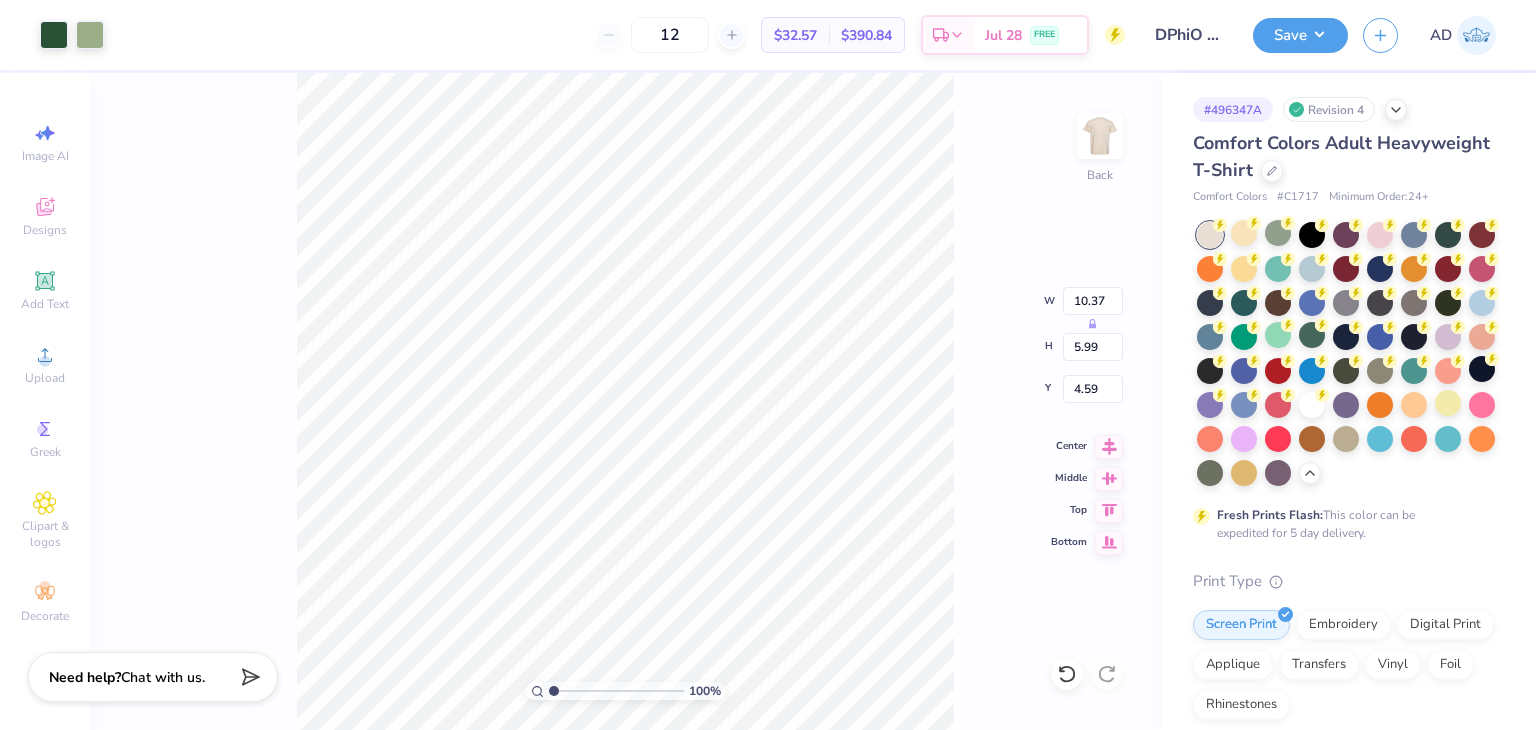 type on "11.67" 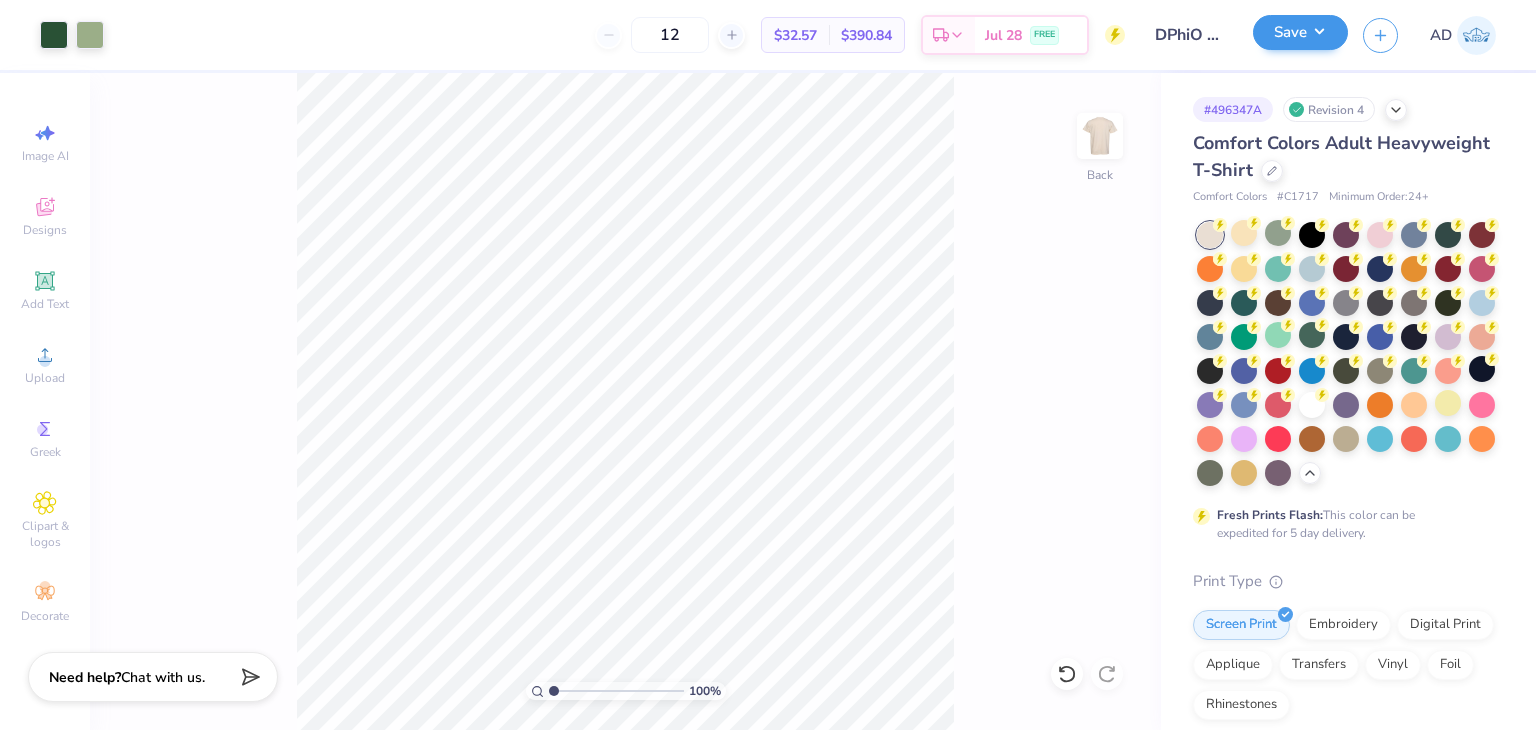 click on "Save" at bounding box center [1300, 35] 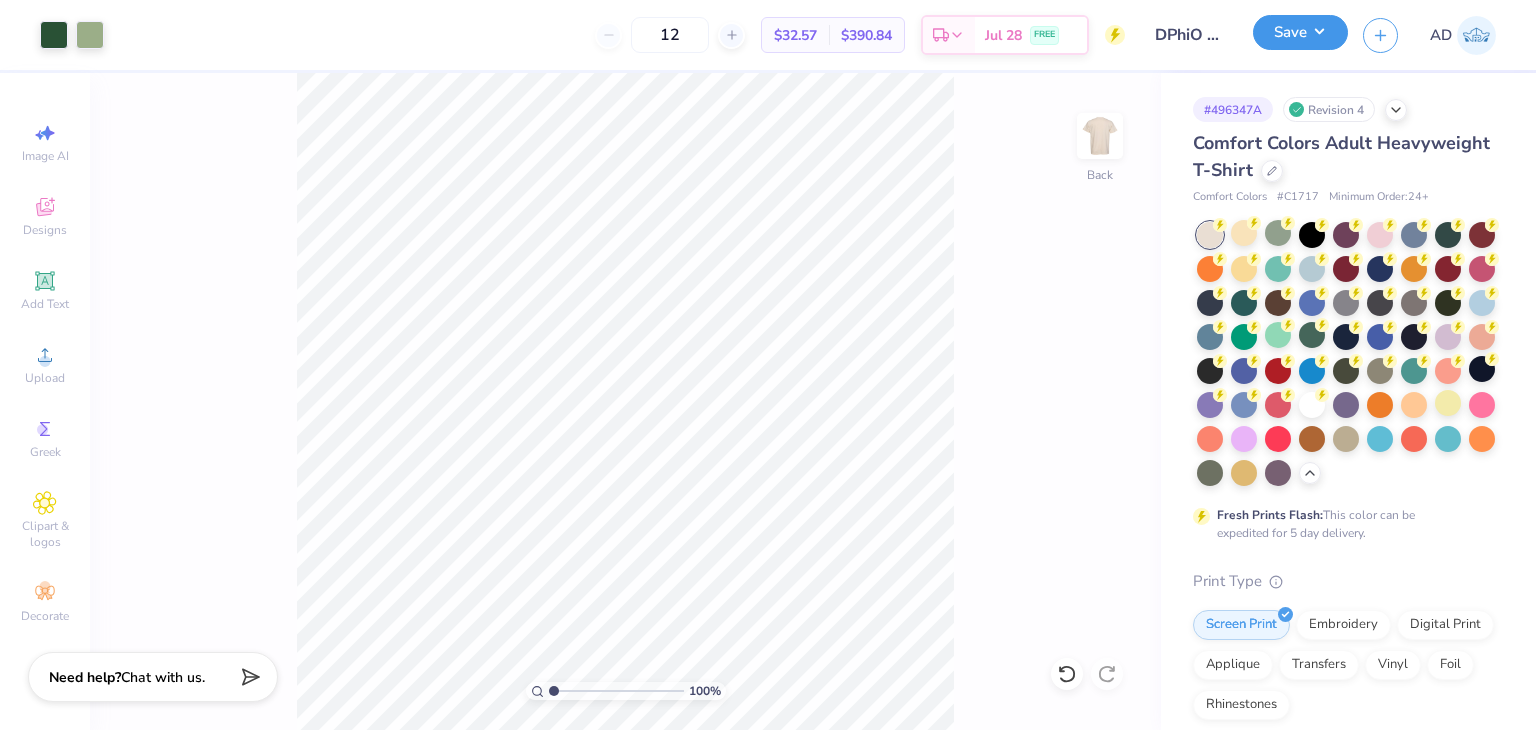 click on "Save" at bounding box center [1300, 32] 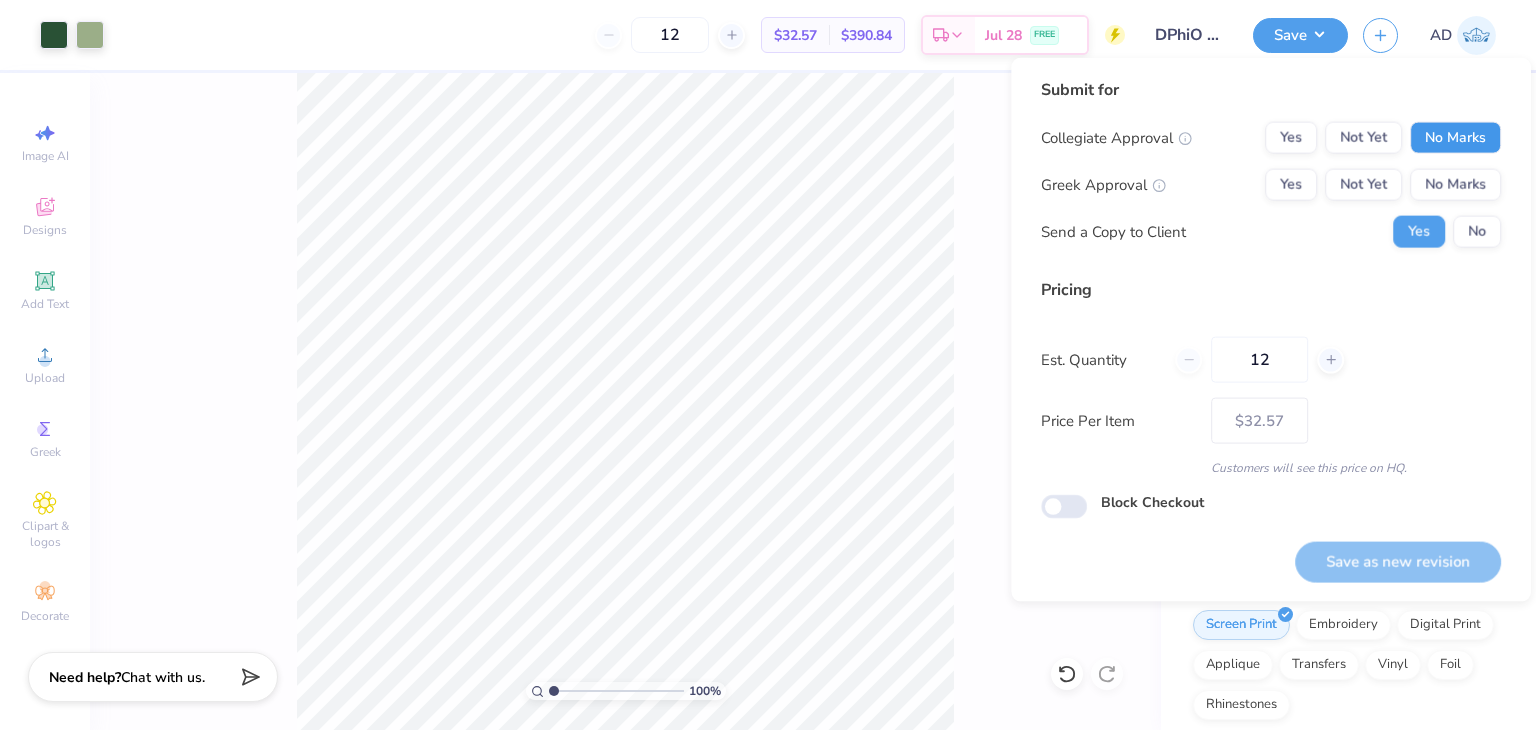 click on "No Marks" at bounding box center (1455, 138) 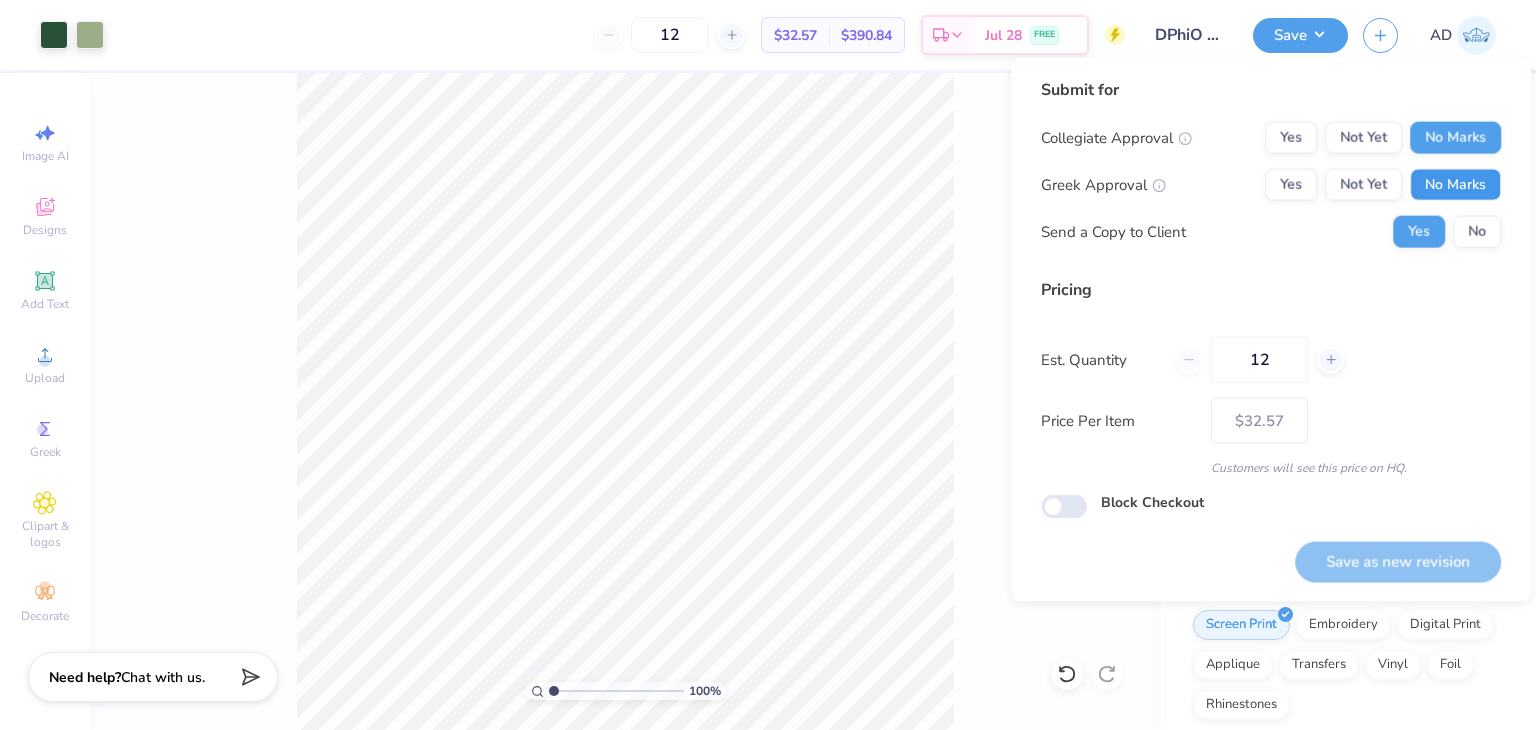 click on "No Marks" at bounding box center (1455, 185) 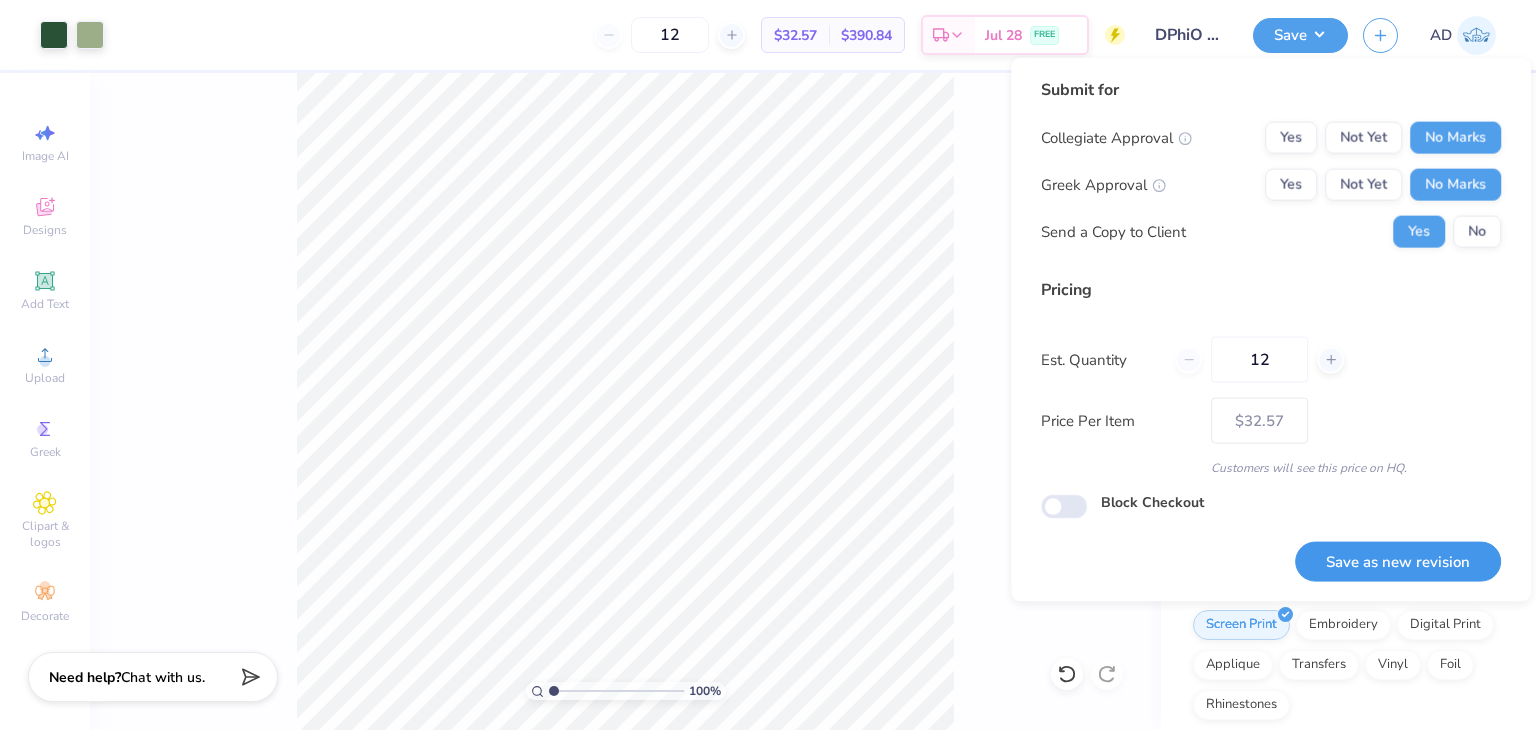 click on "Save as new revision" at bounding box center (1398, 561) 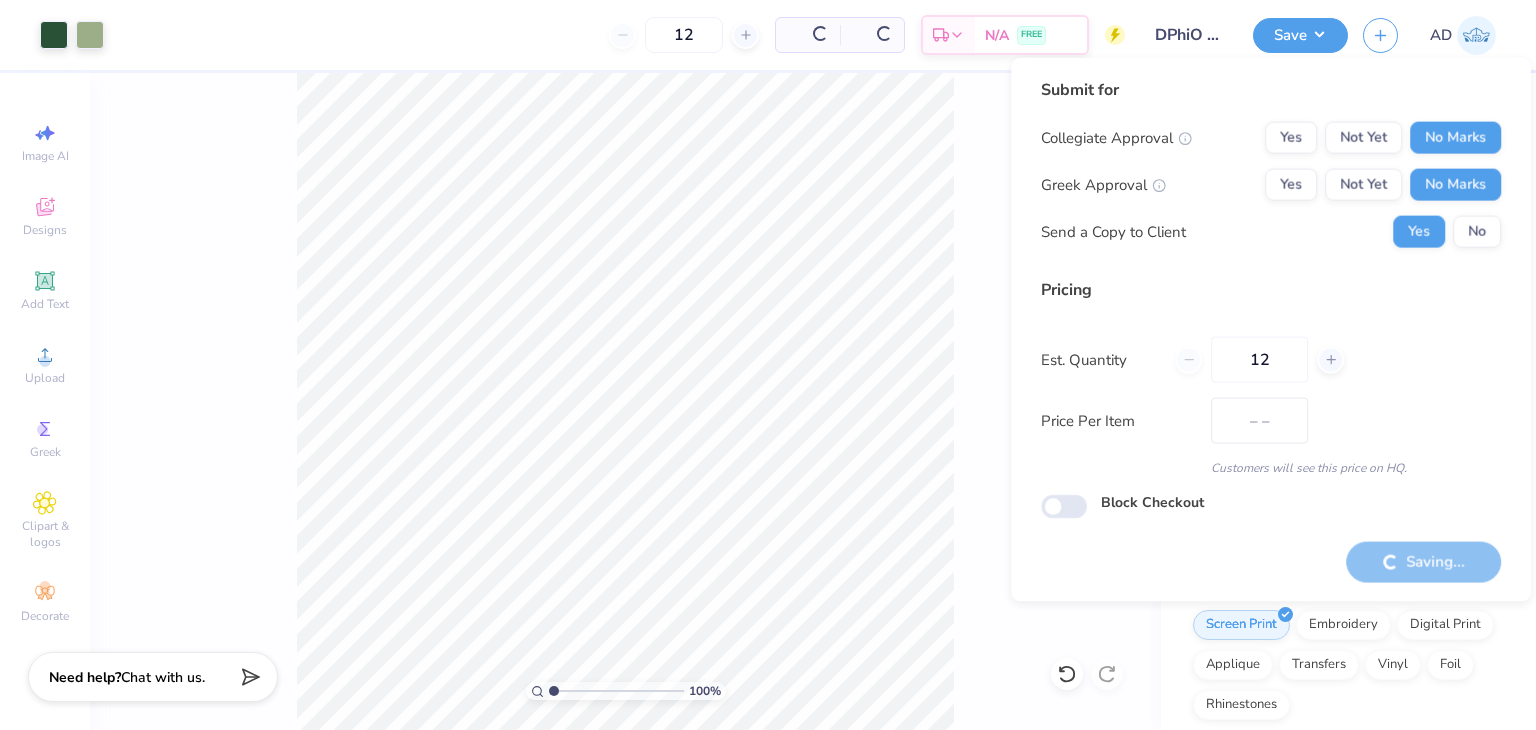type on "$32.57" 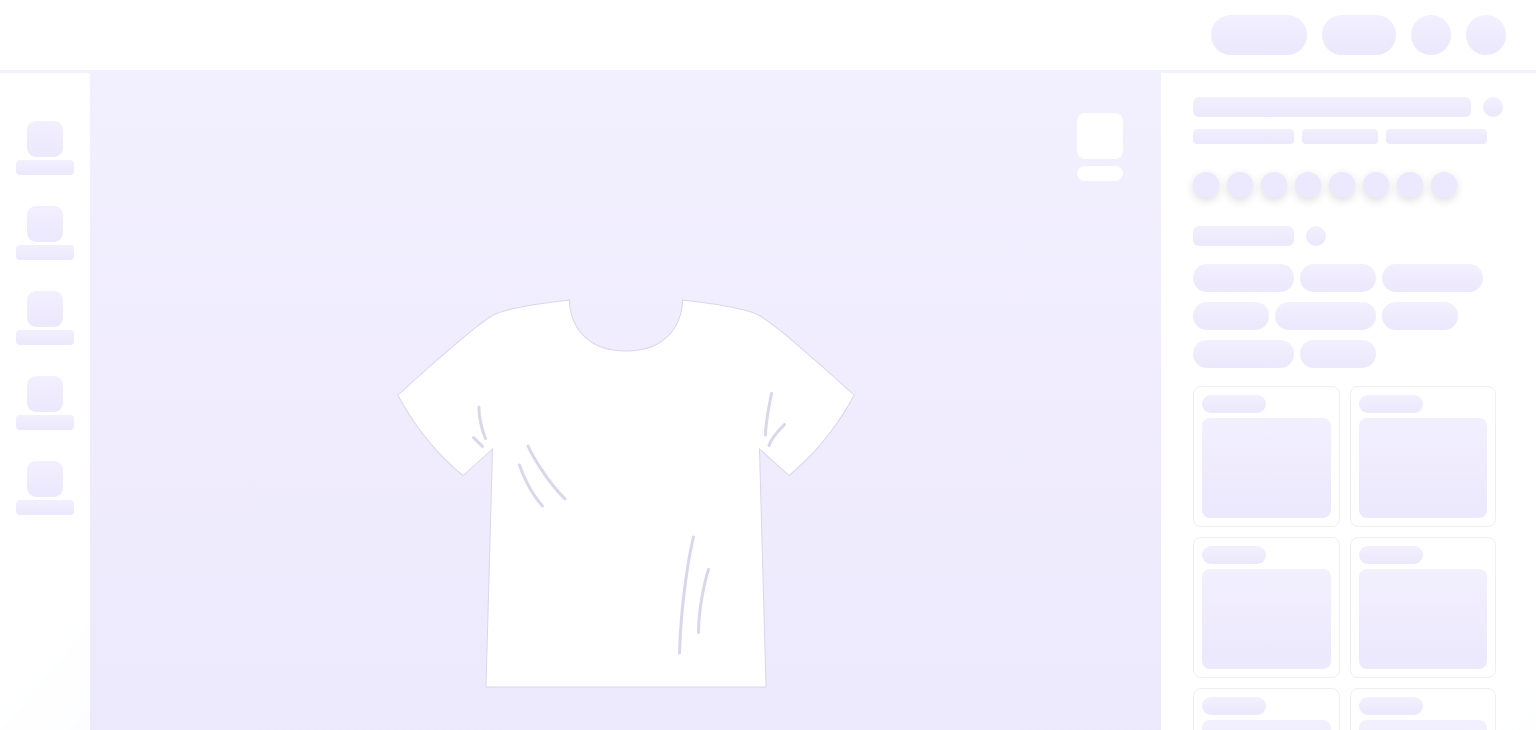scroll, scrollTop: 0, scrollLeft: 0, axis: both 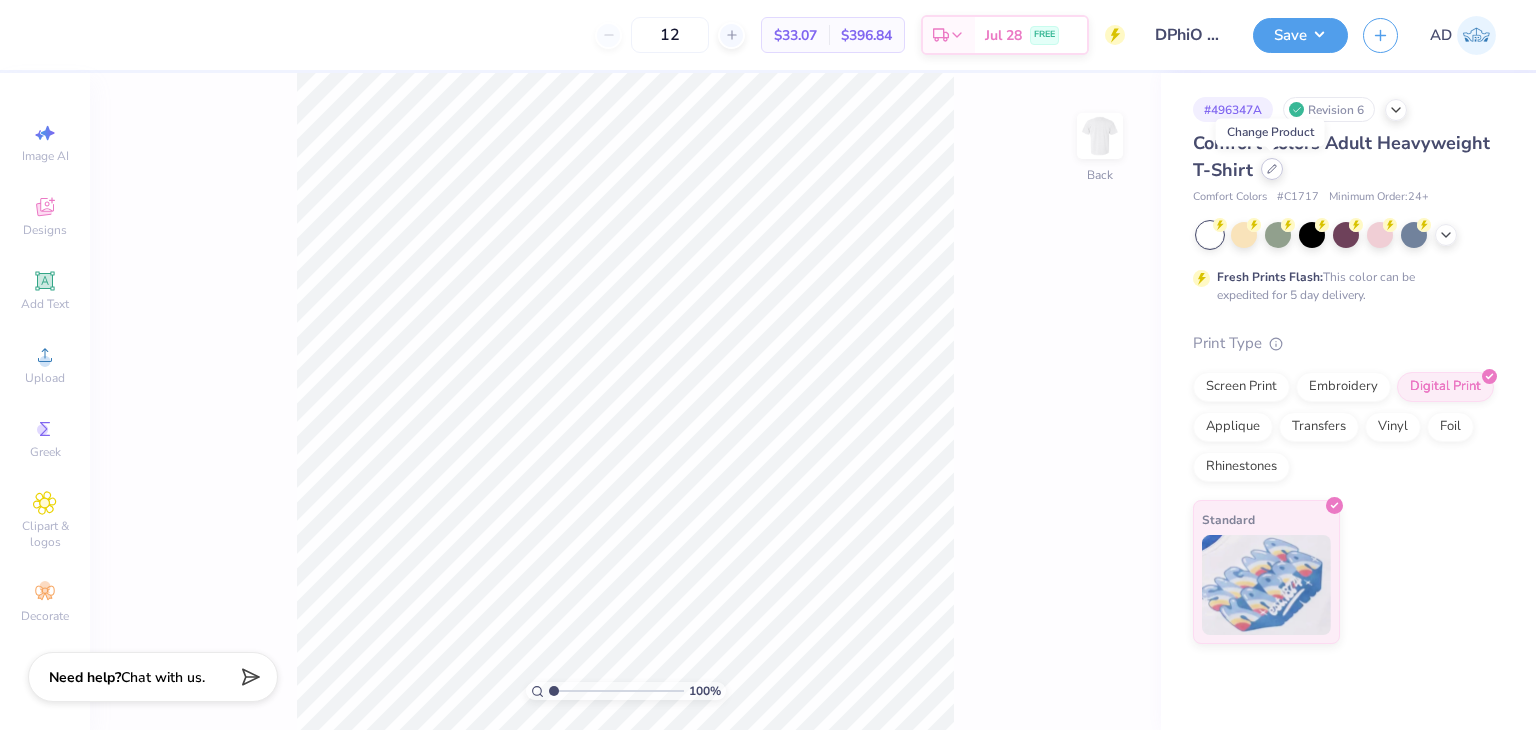 click at bounding box center (1272, 169) 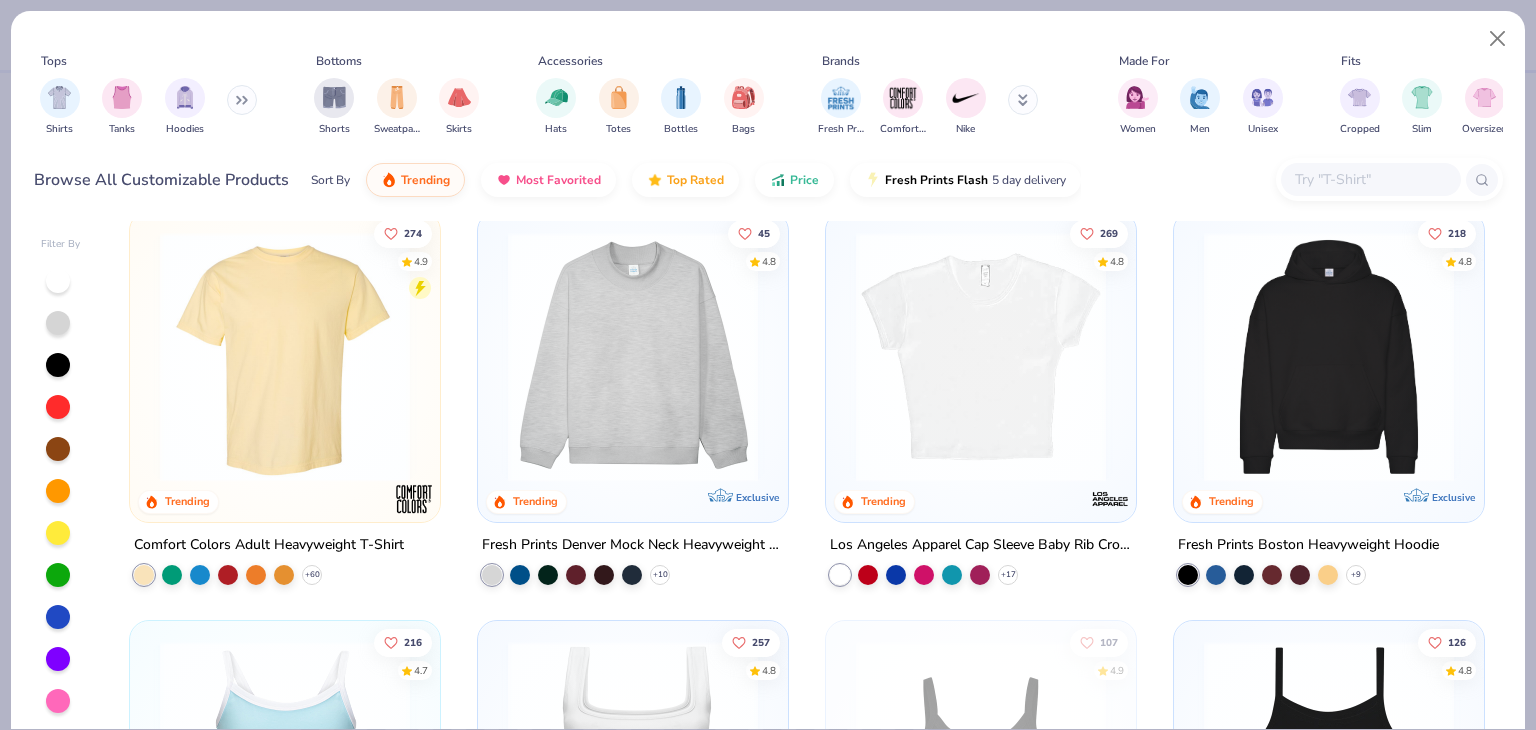 scroll, scrollTop: 0, scrollLeft: 0, axis: both 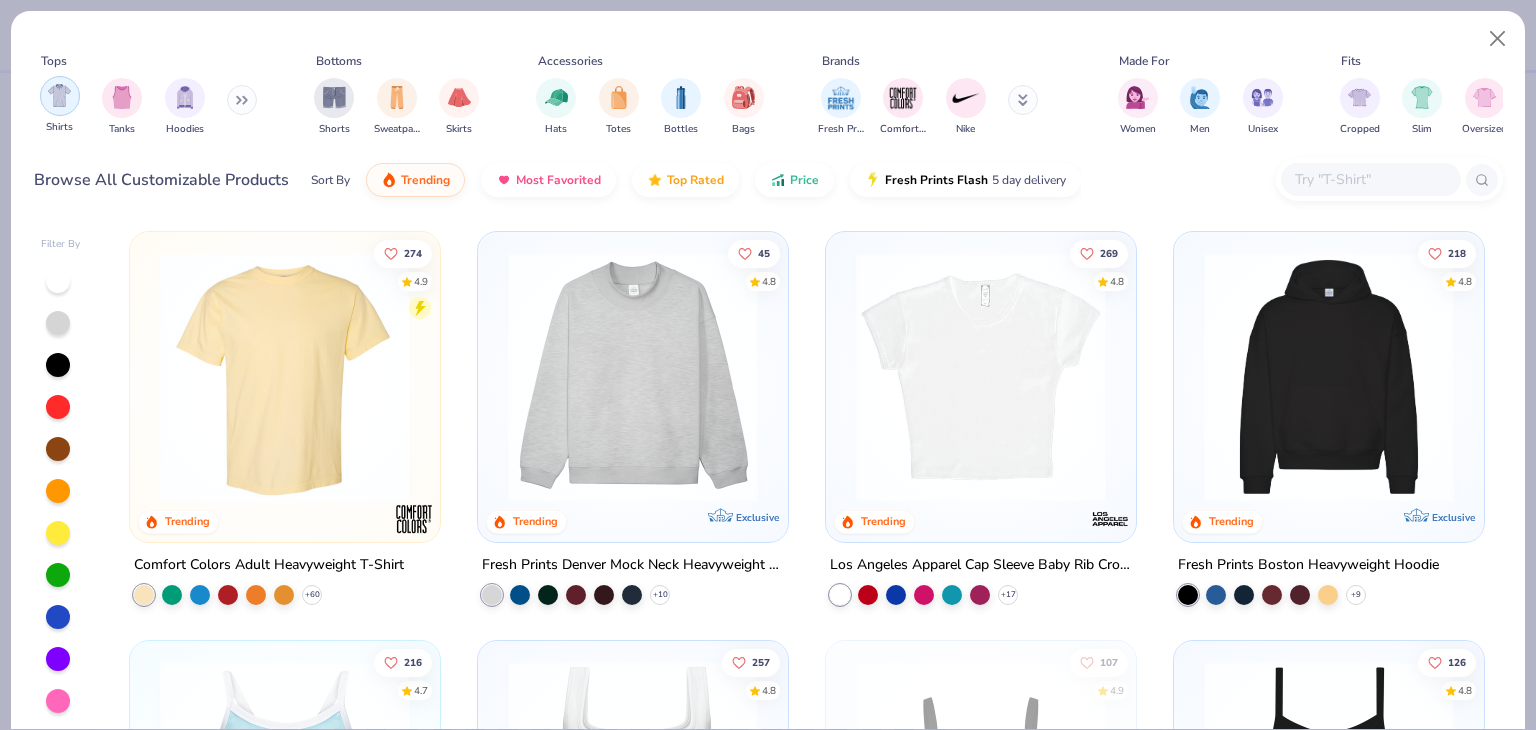 click at bounding box center [59, 95] 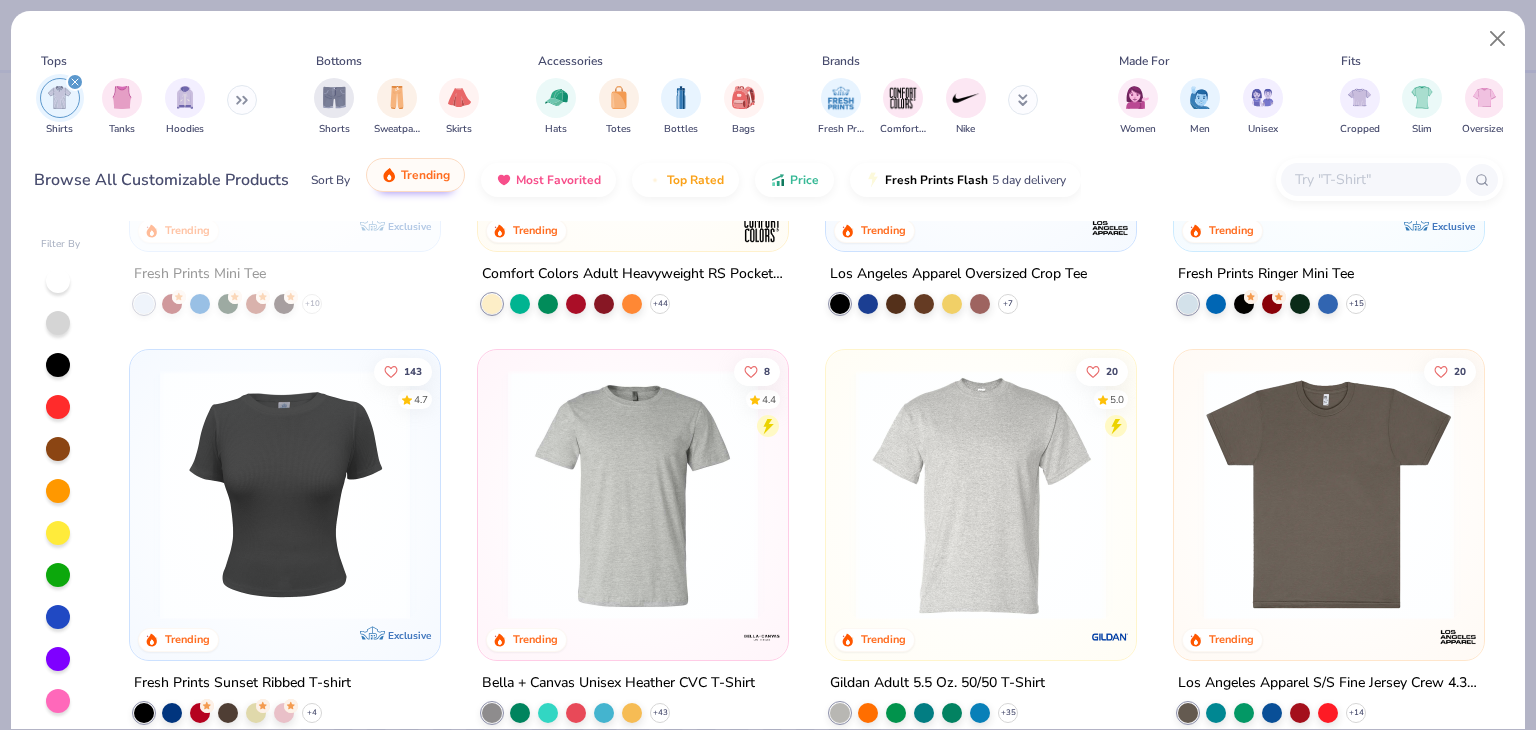 scroll, scrollTop: 1000, scrollLeft: 0, axis: vertical 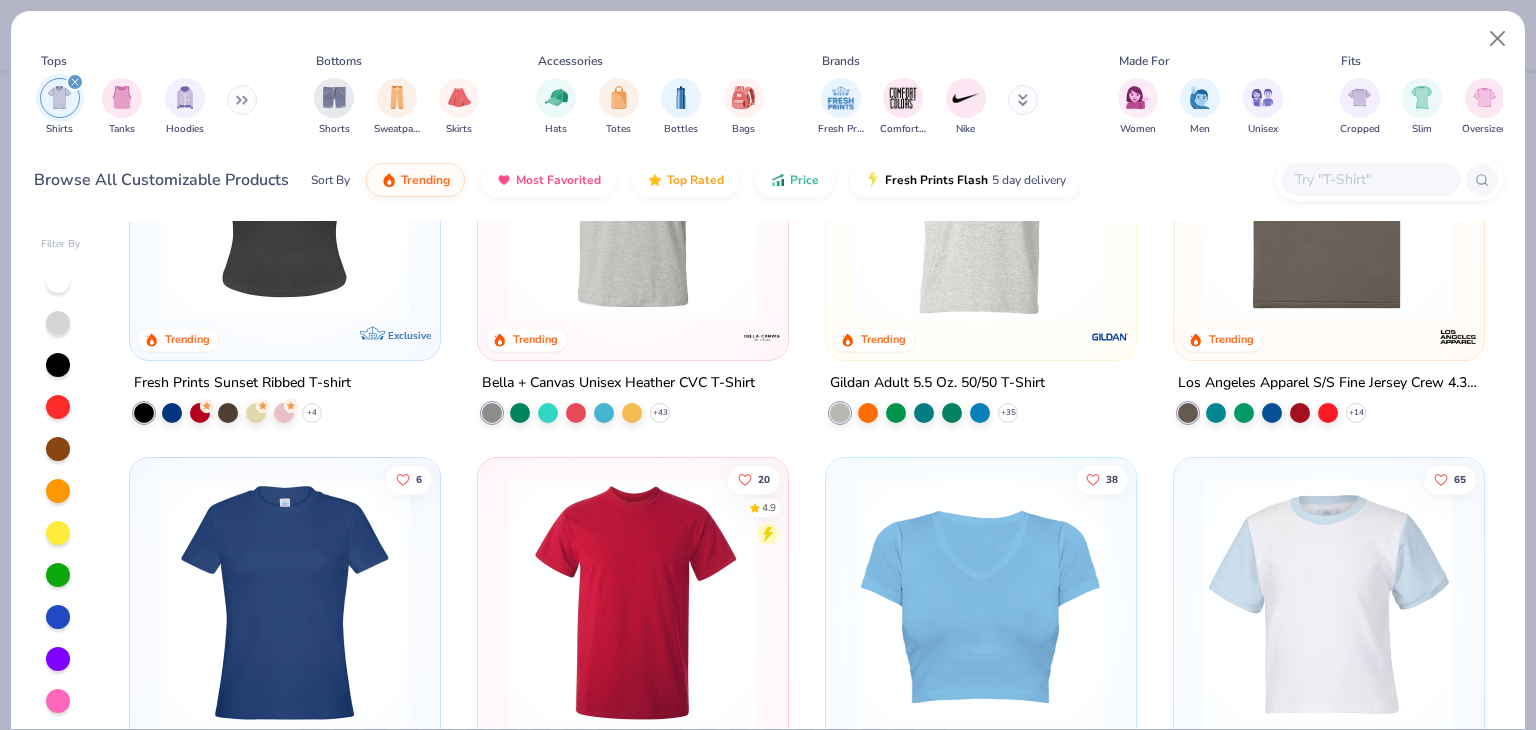 click at bounding box center (285, 194) 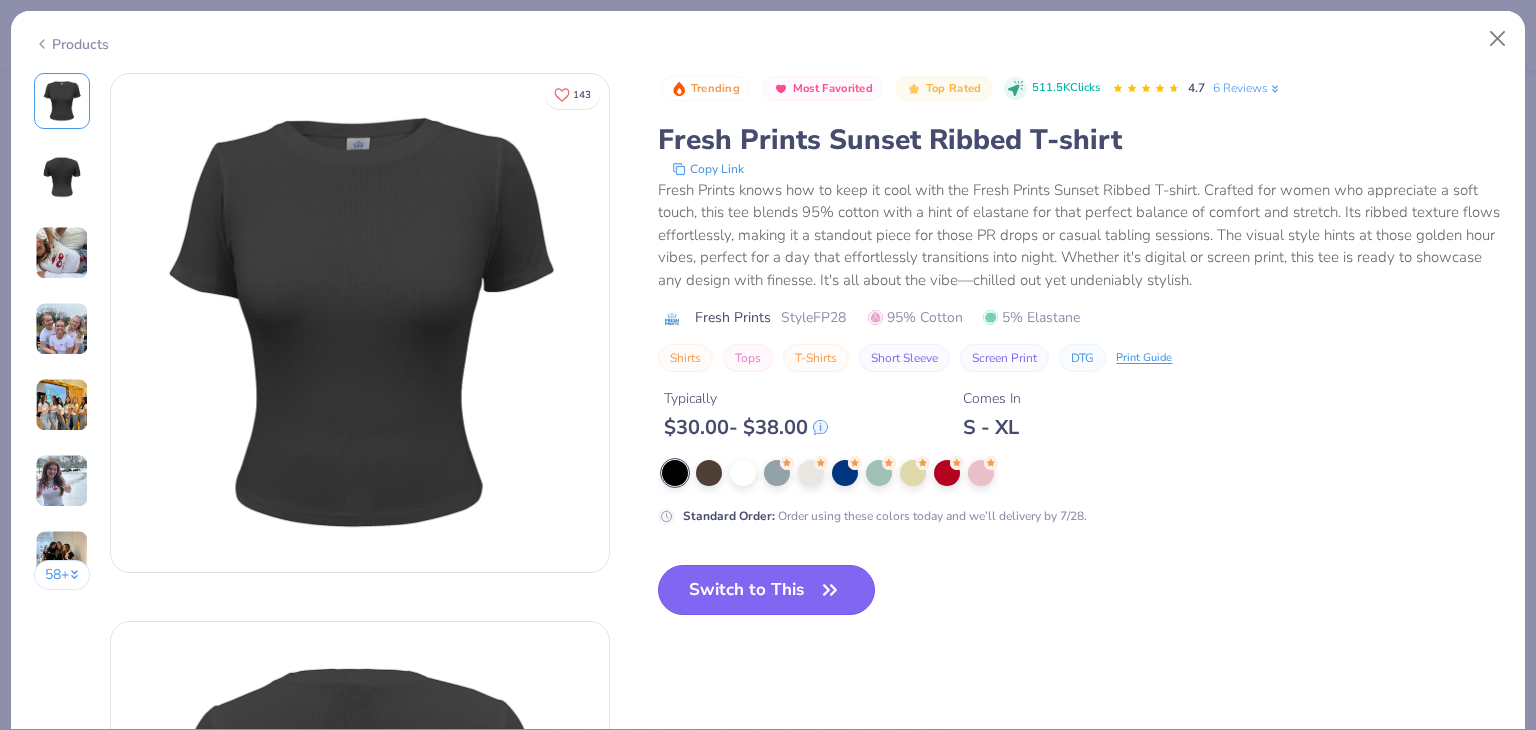 click on "Switch to This" at bounding box center (766, 590) 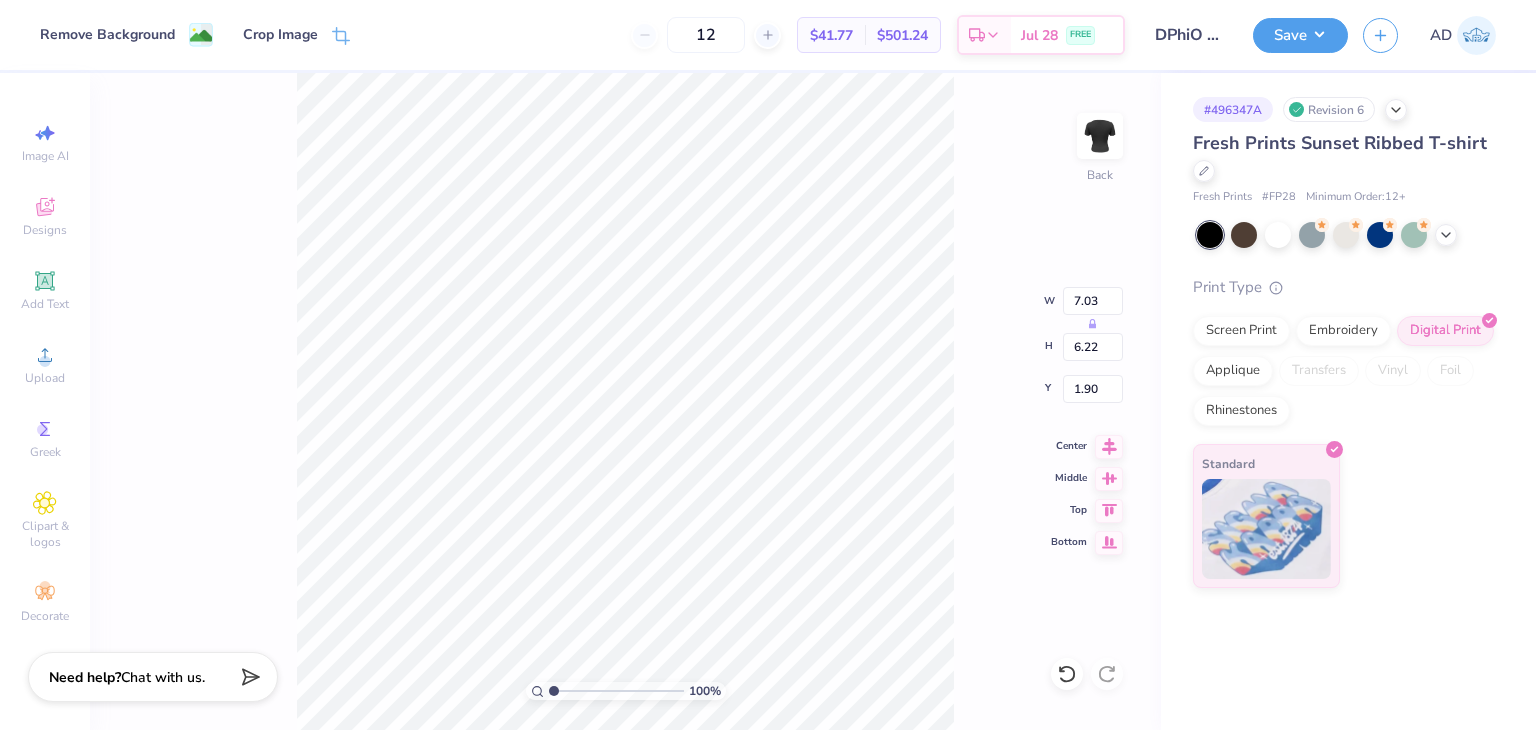type on "4.91" 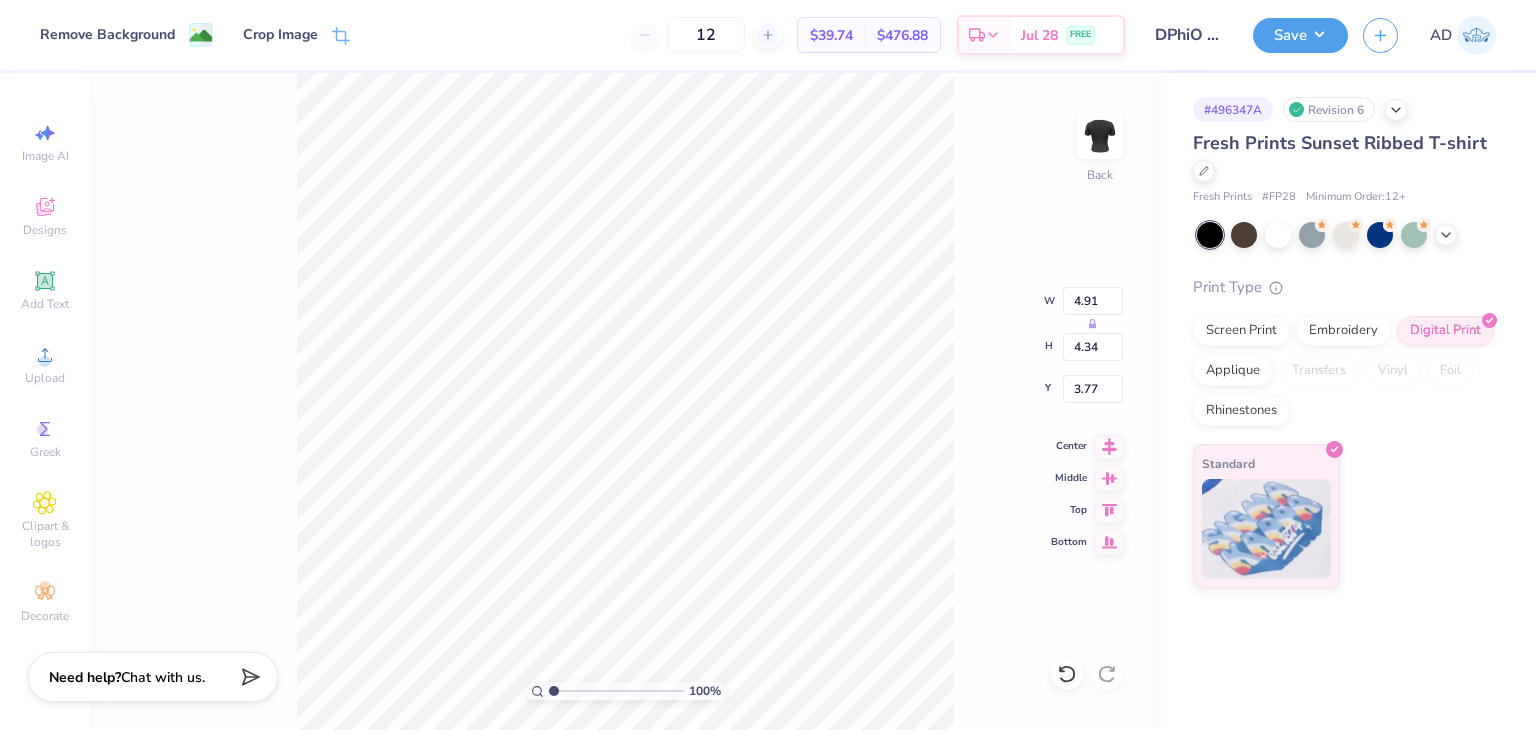 type on "3.00" 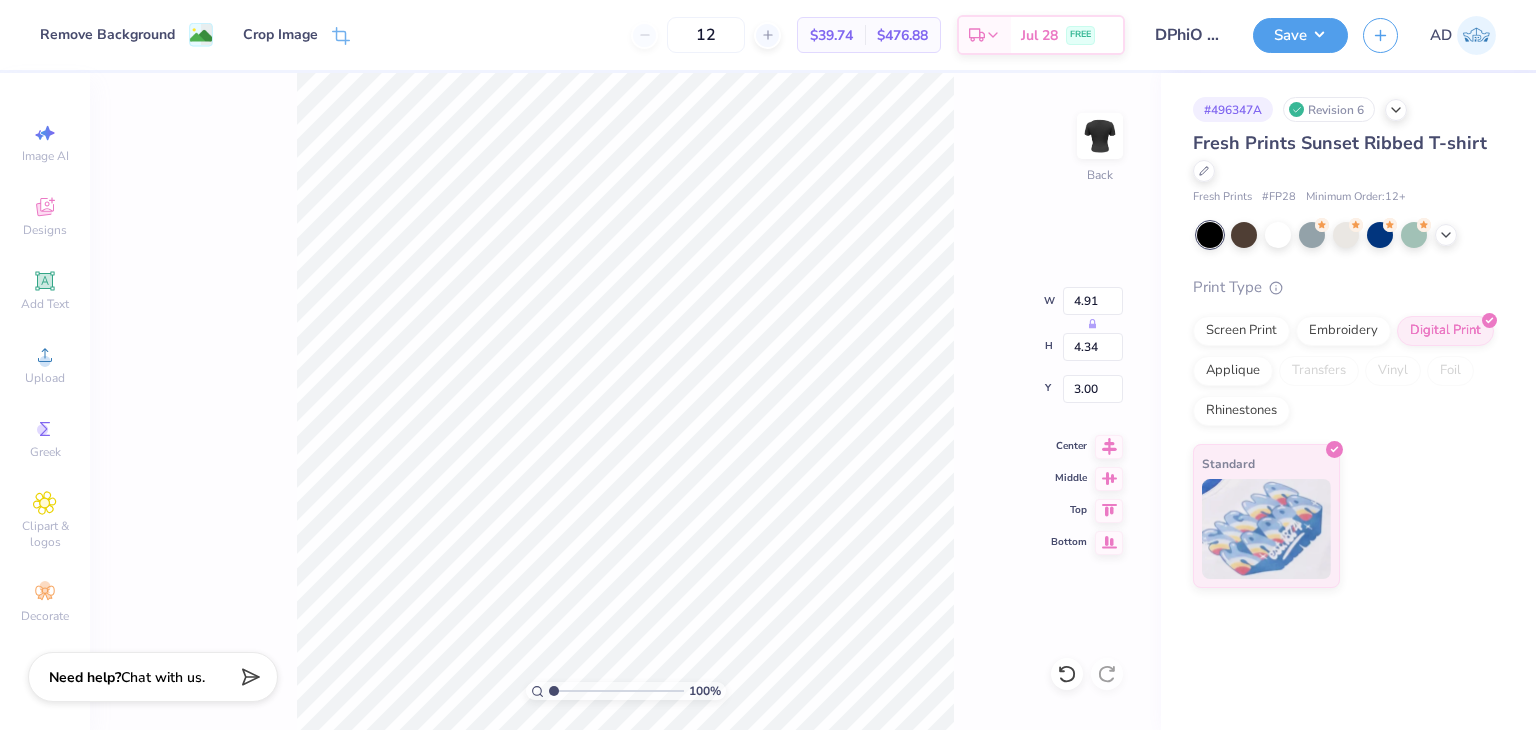 type on "3.69" 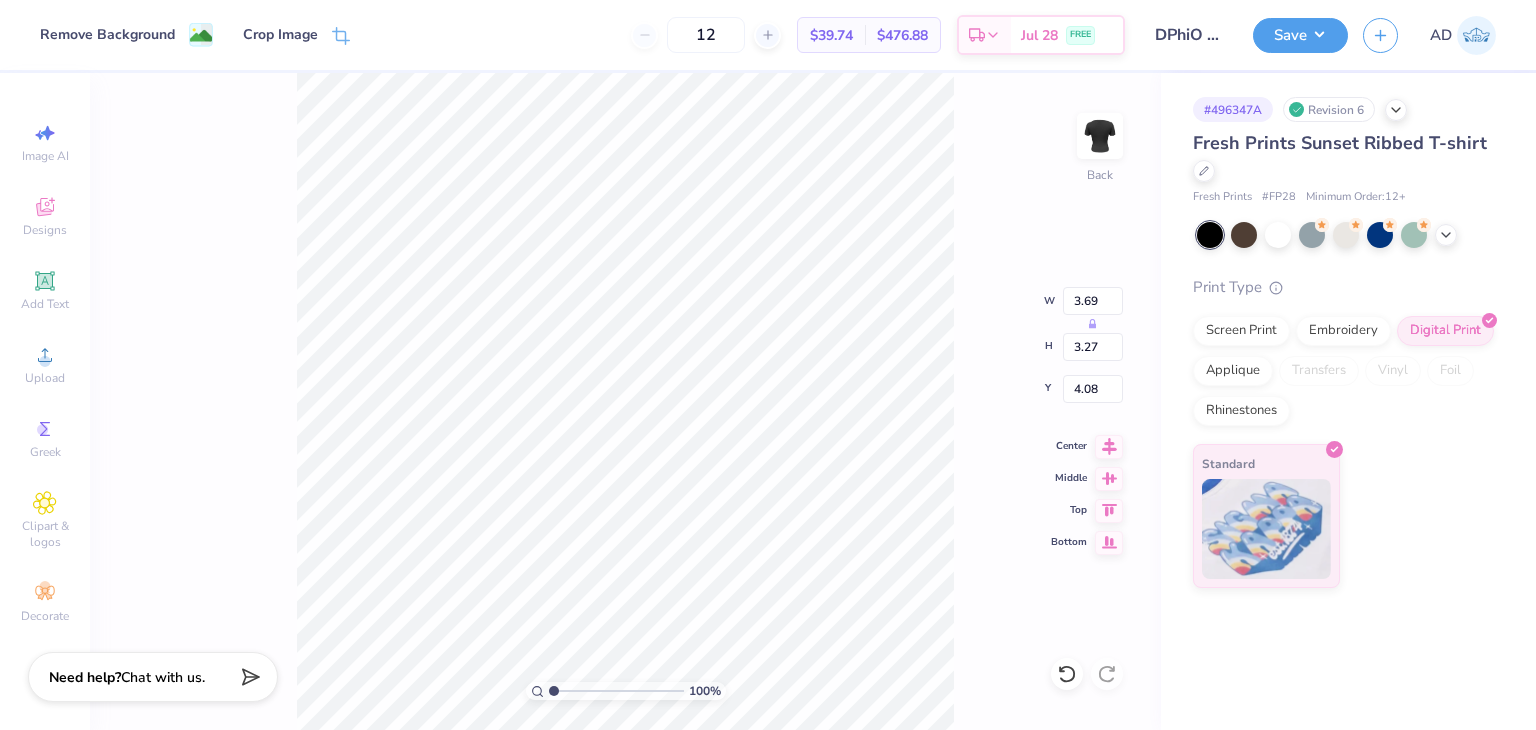 type on "3.00" 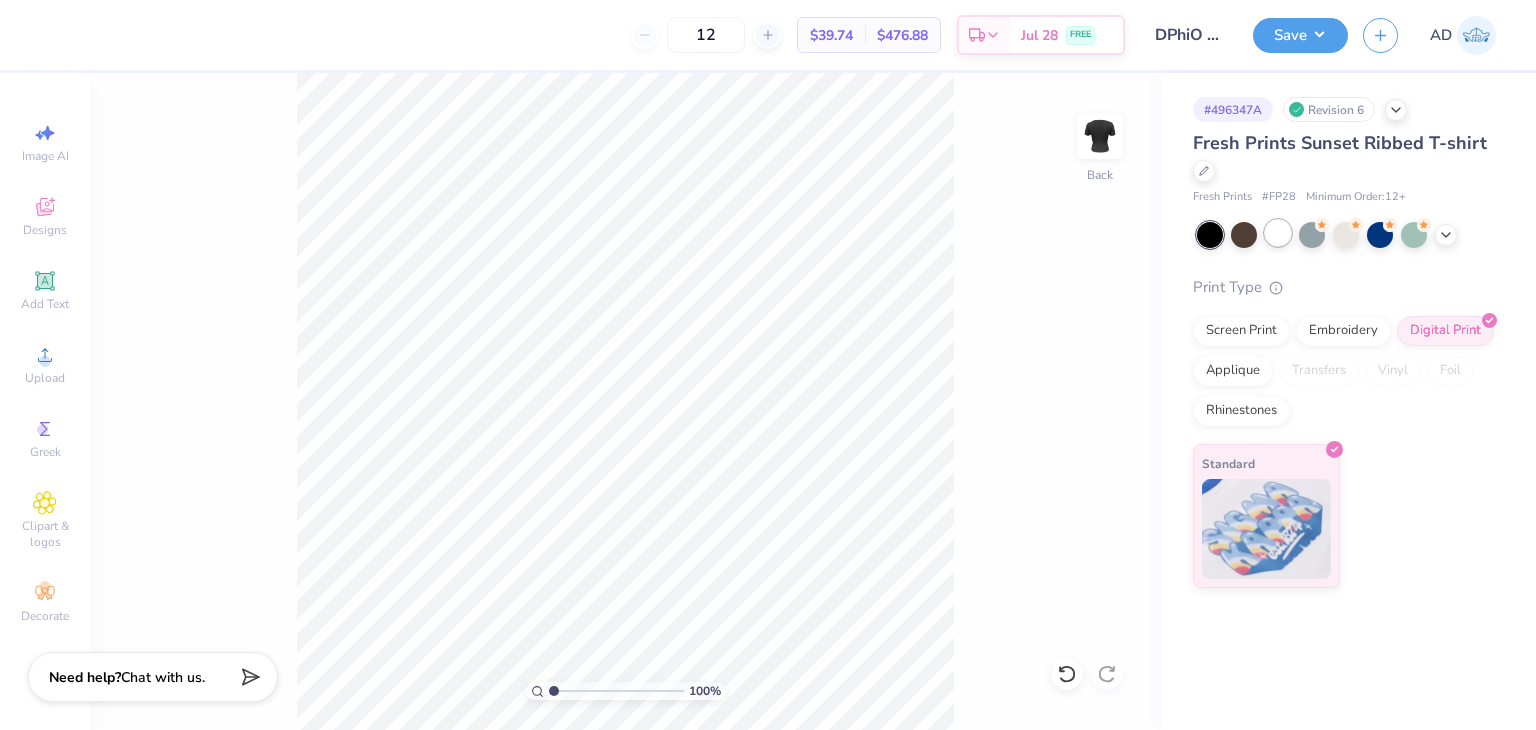 click at bounding box center (1278, 233) 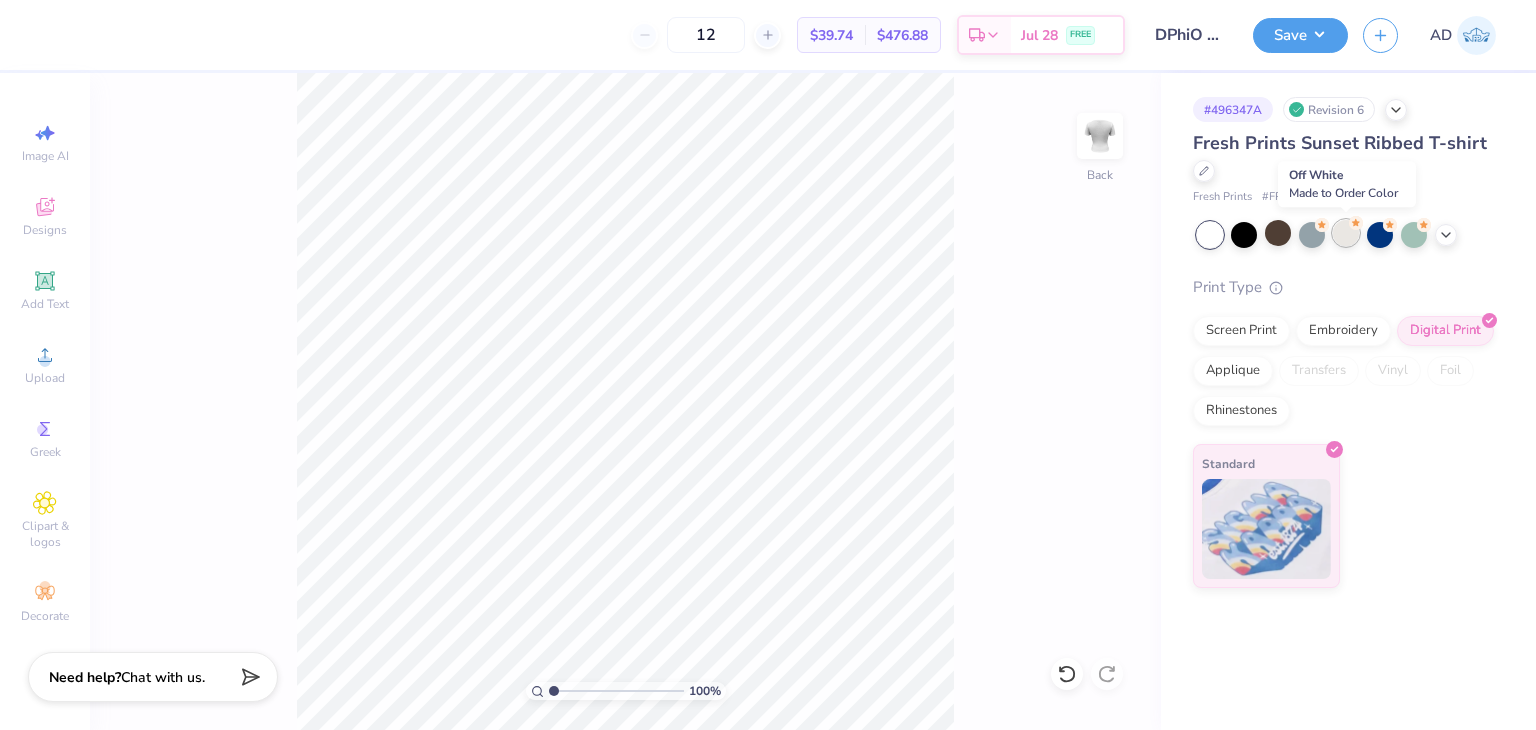 click at bounding box center (1346, 233) 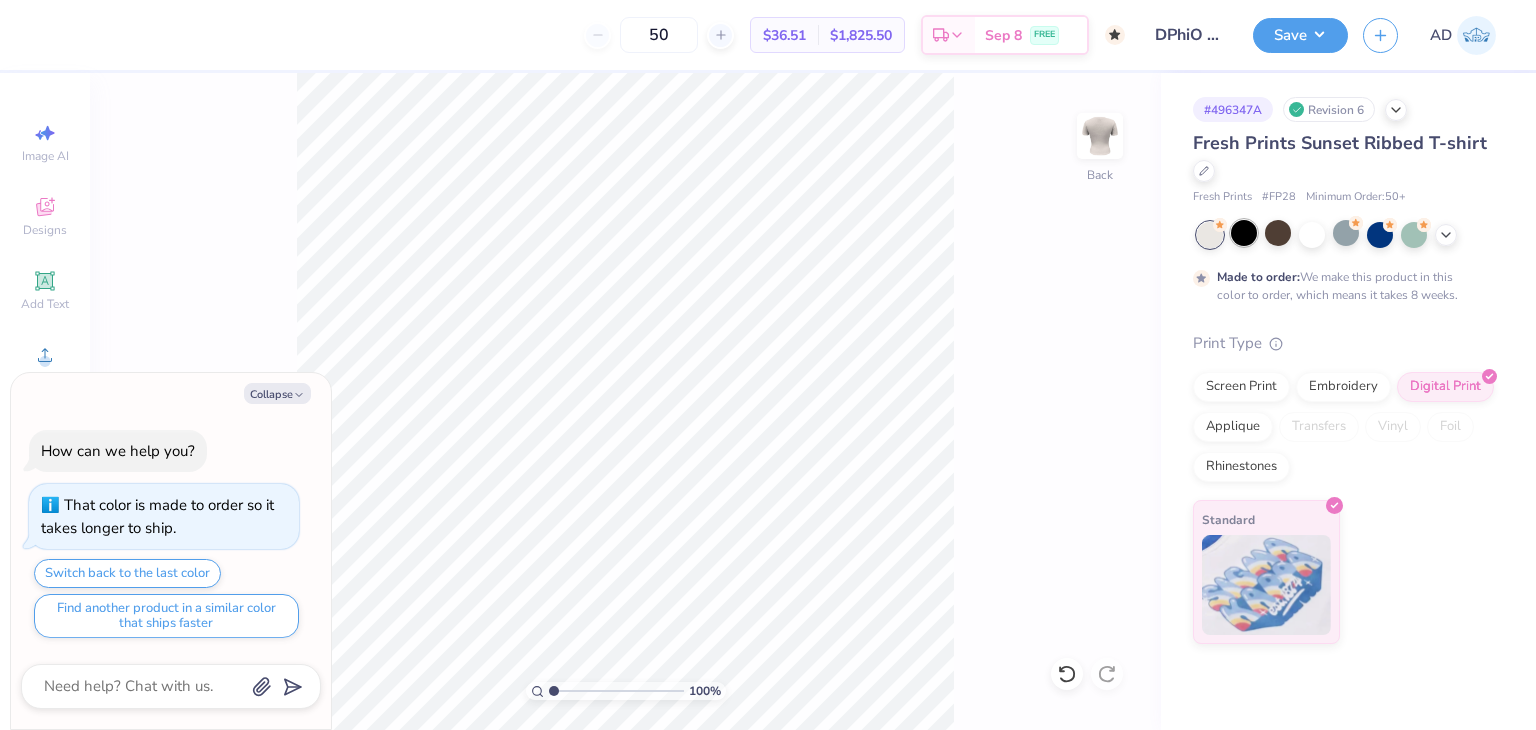 click at bounding box center [1244, 233] 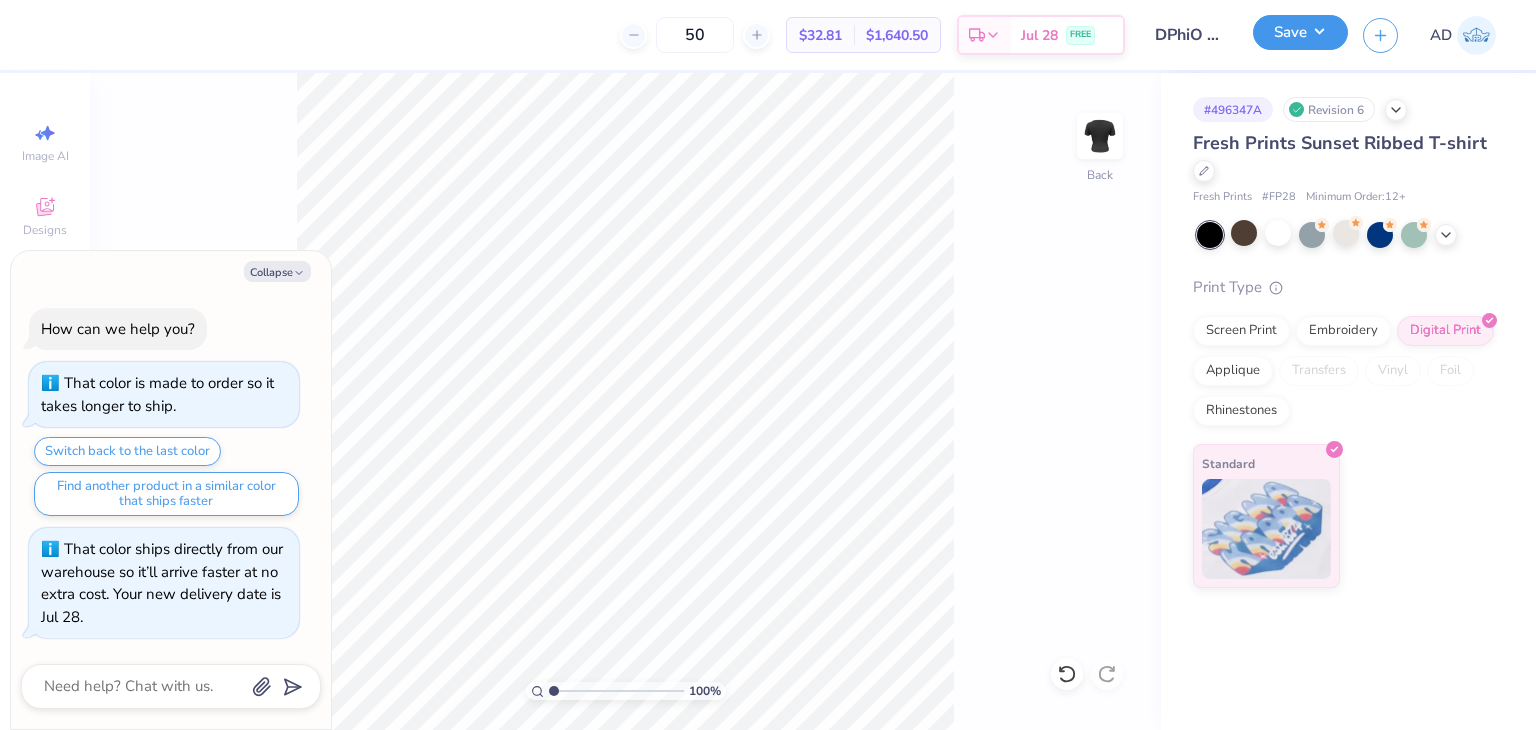click on "Save" at bounding box center (1300, 32) 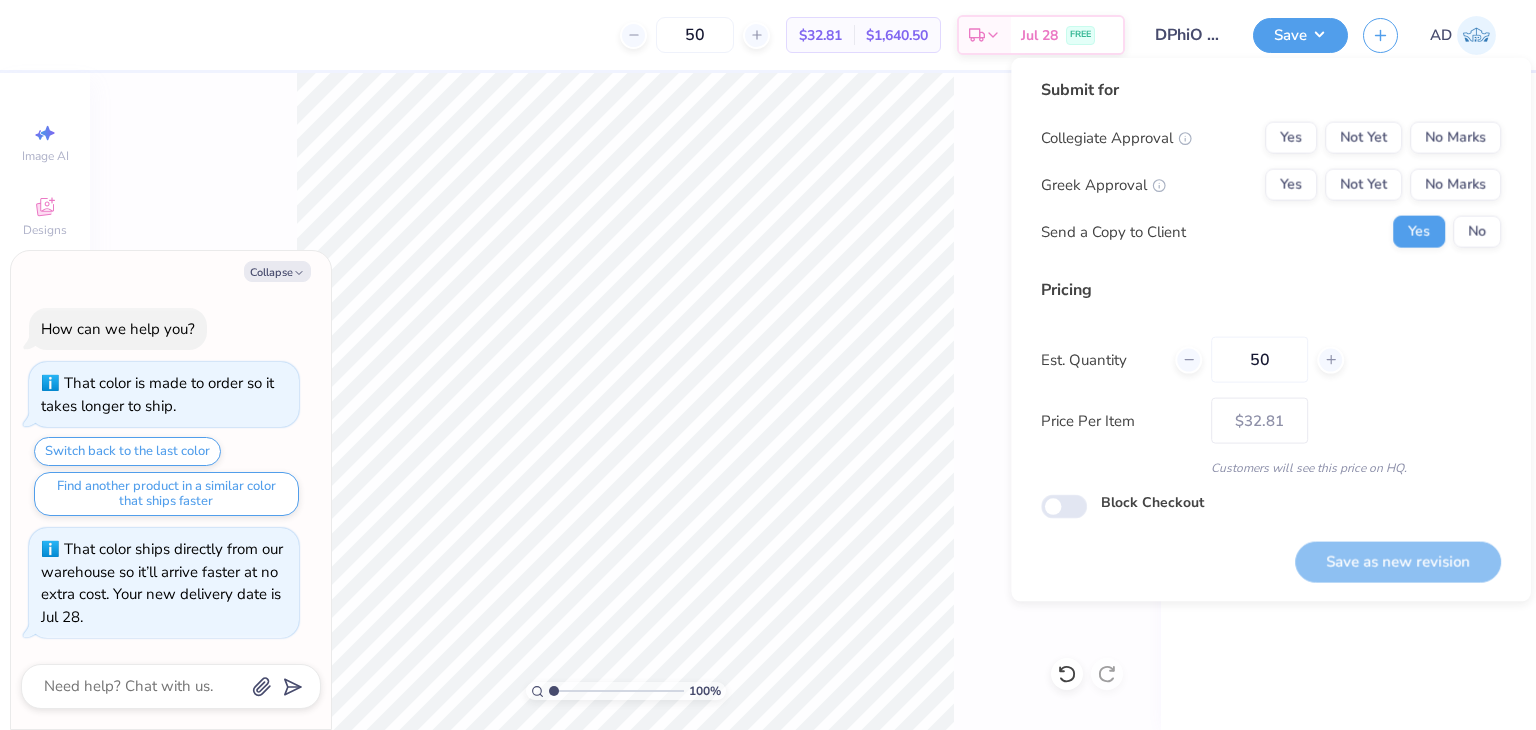 click on "Submit for Collegiate Approval Yes Not Yet No Marks Greek Approval Yes Not Yet No Marks Send a Copy to Client Yes No" at bounding box center (1271, 170) 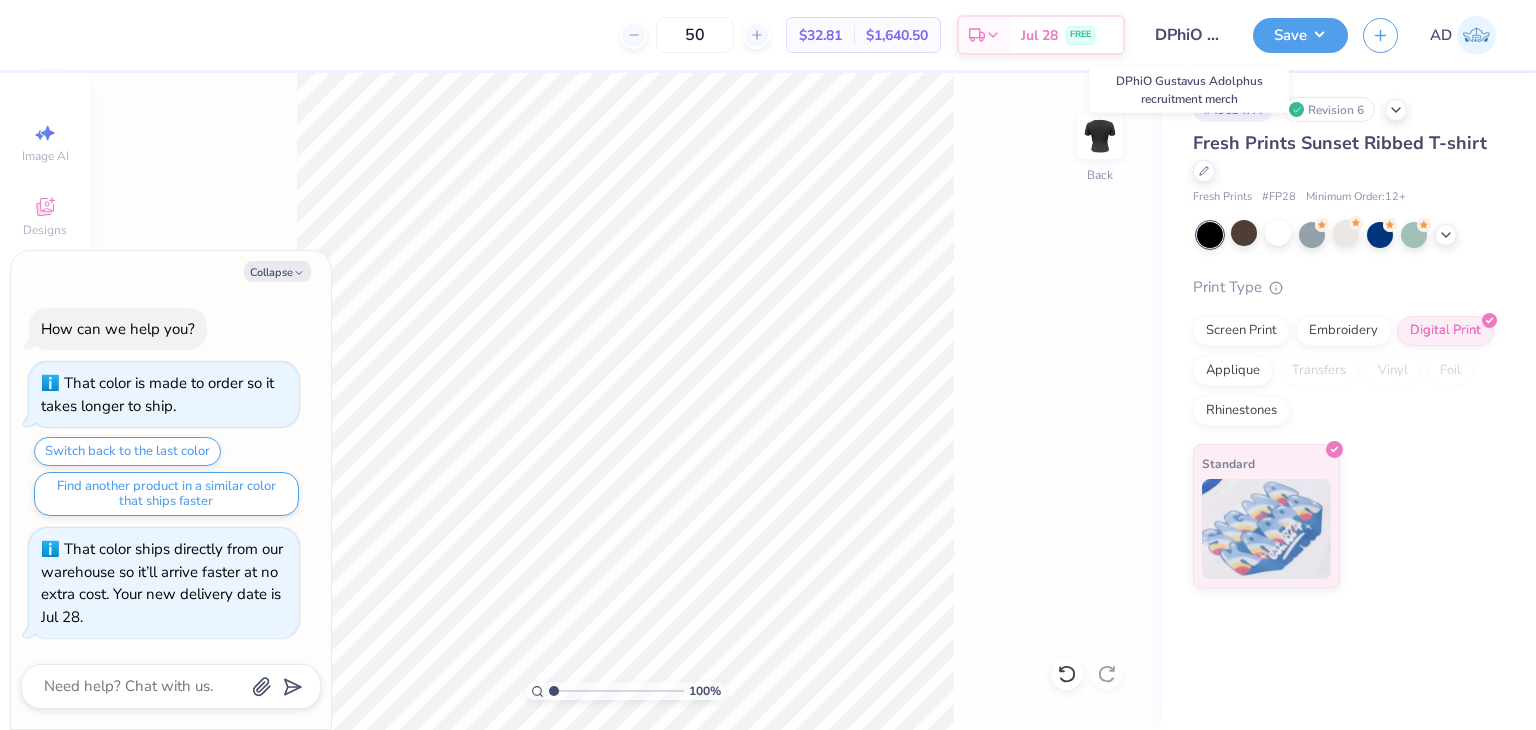 click on "DPhiO Gustavus Adolphus recruitment merch" at bounding box center (1189, 35) 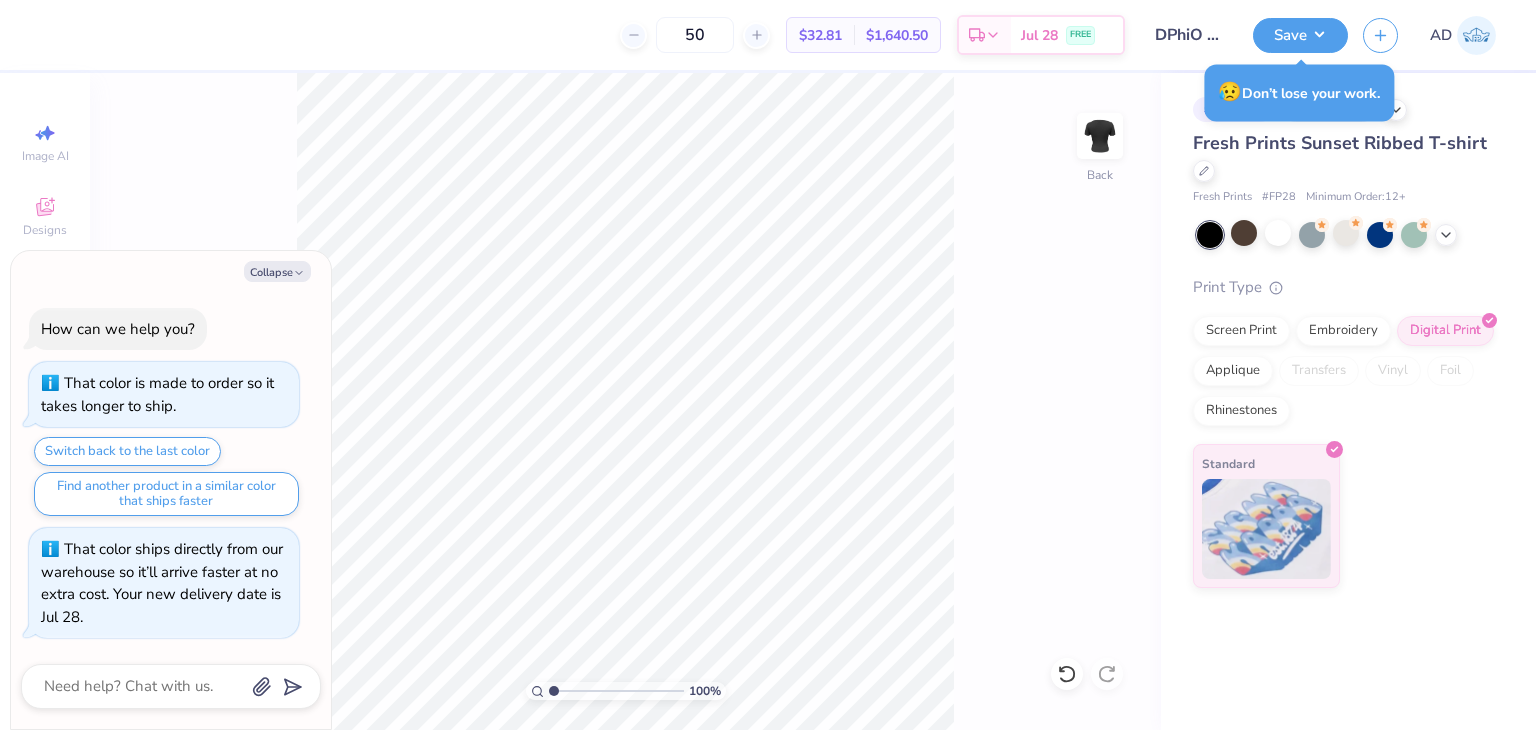 type on "x" 